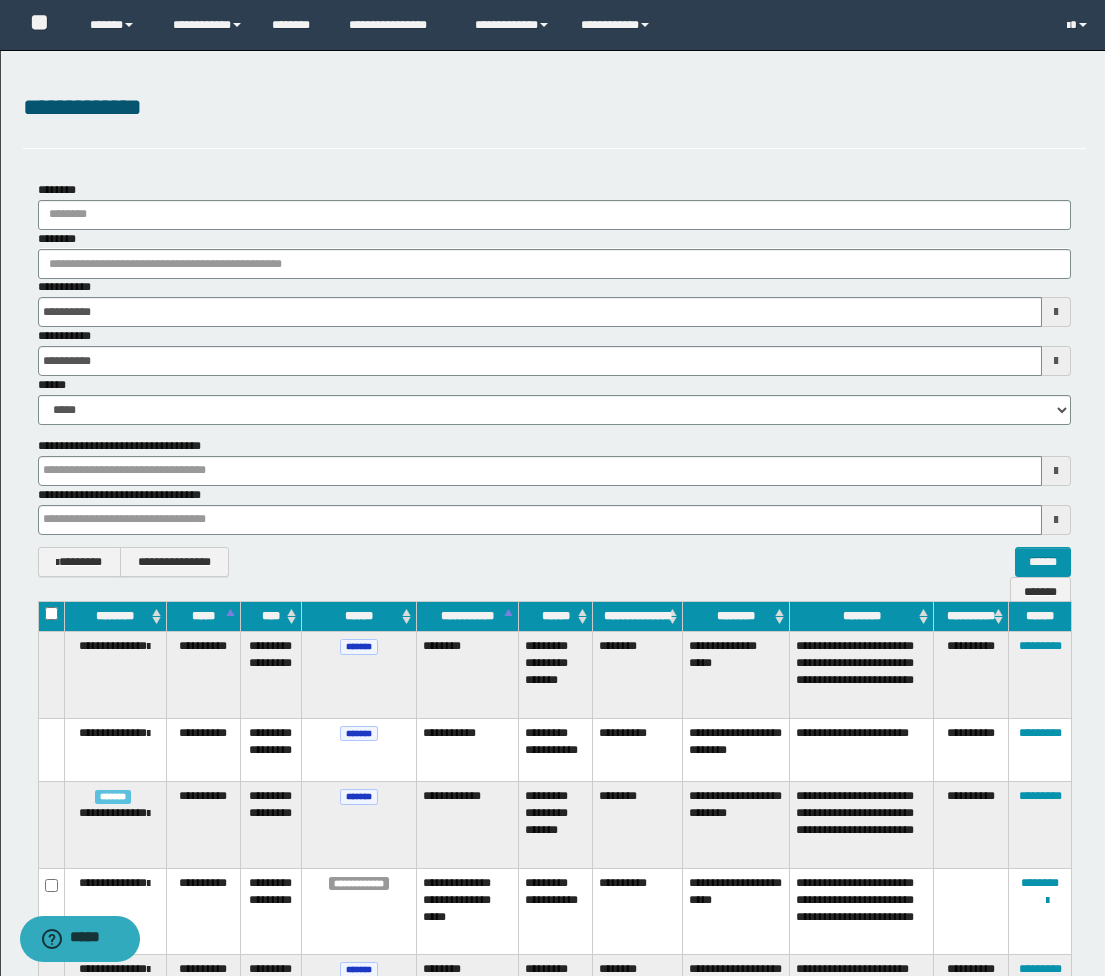 scroll, scrollTop: 0, scrollLeft: 0, axis: both 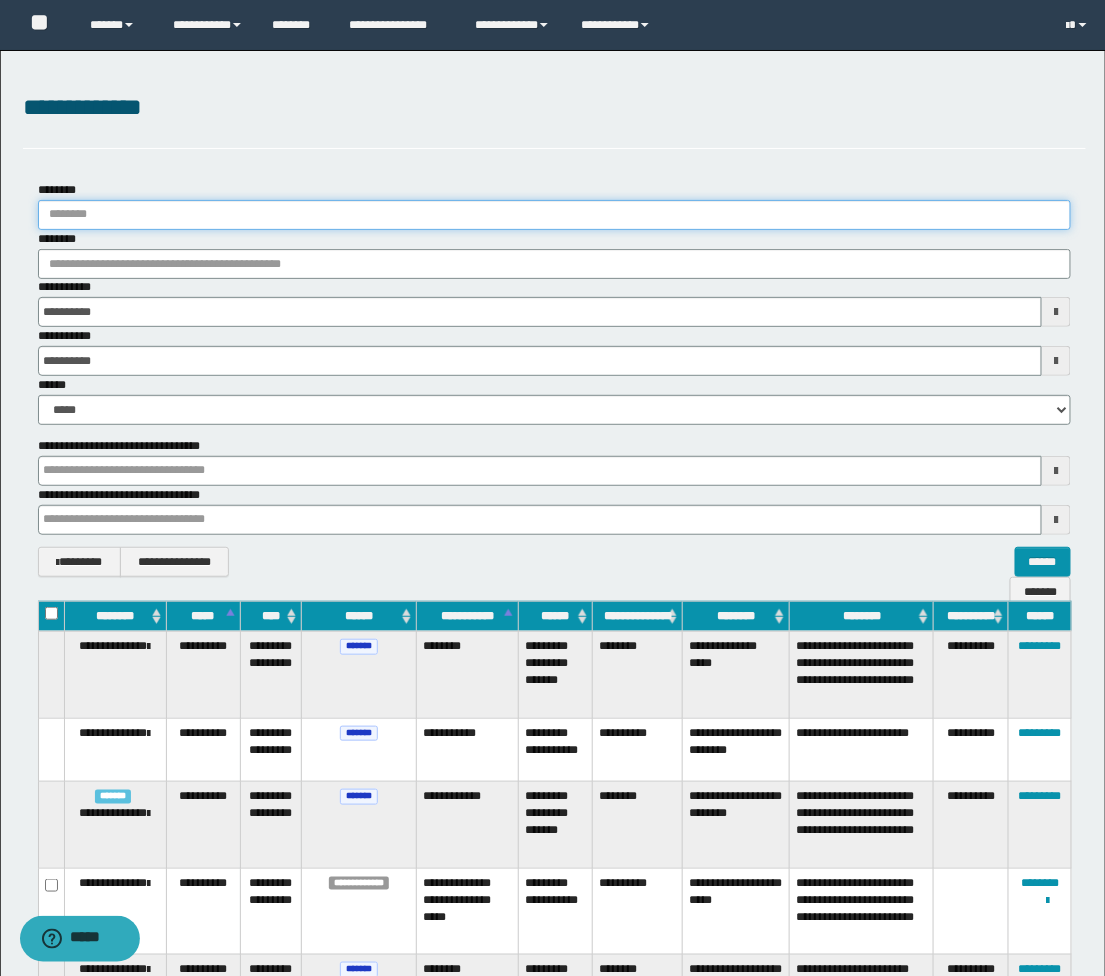 click on "********" at bounding box center (555, 215) 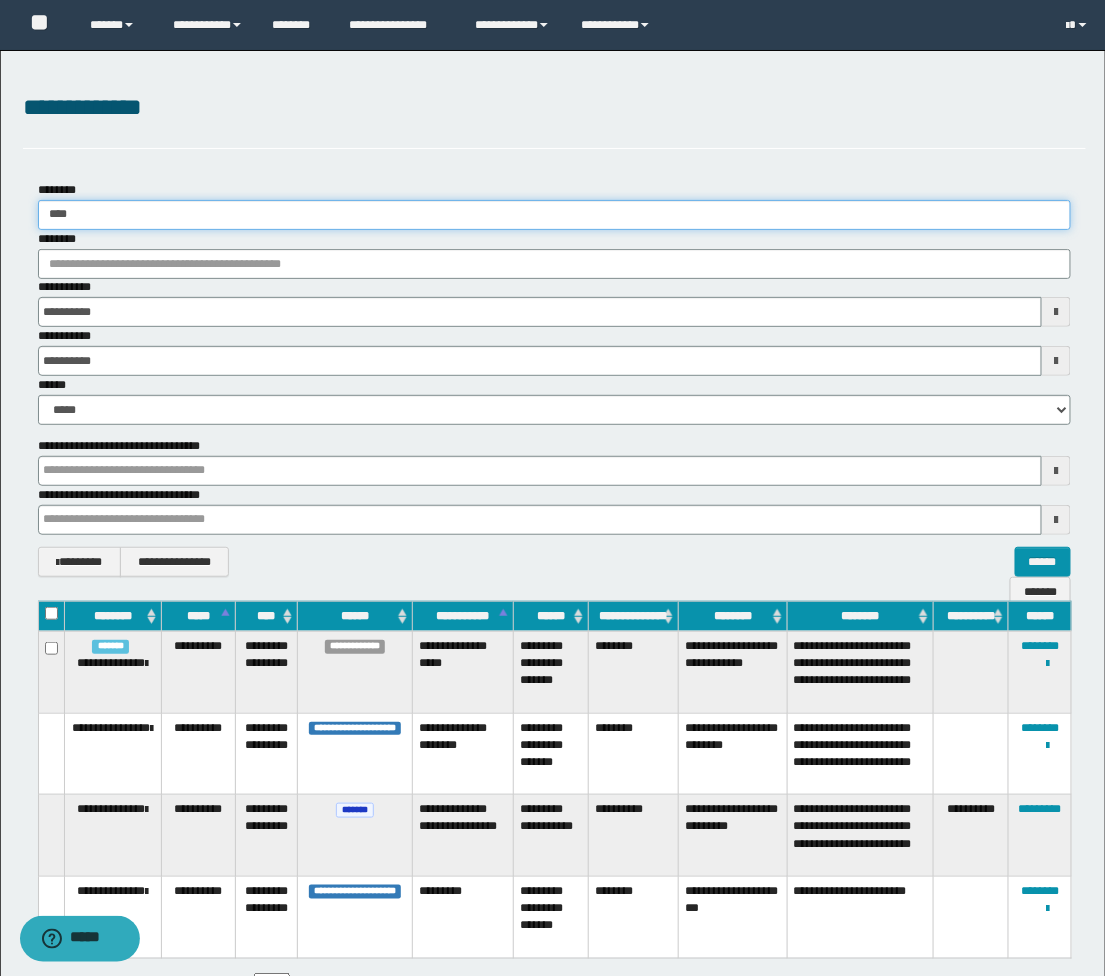 scroll, scrollTop: 141, scrollLeft: 0, axis: vertical 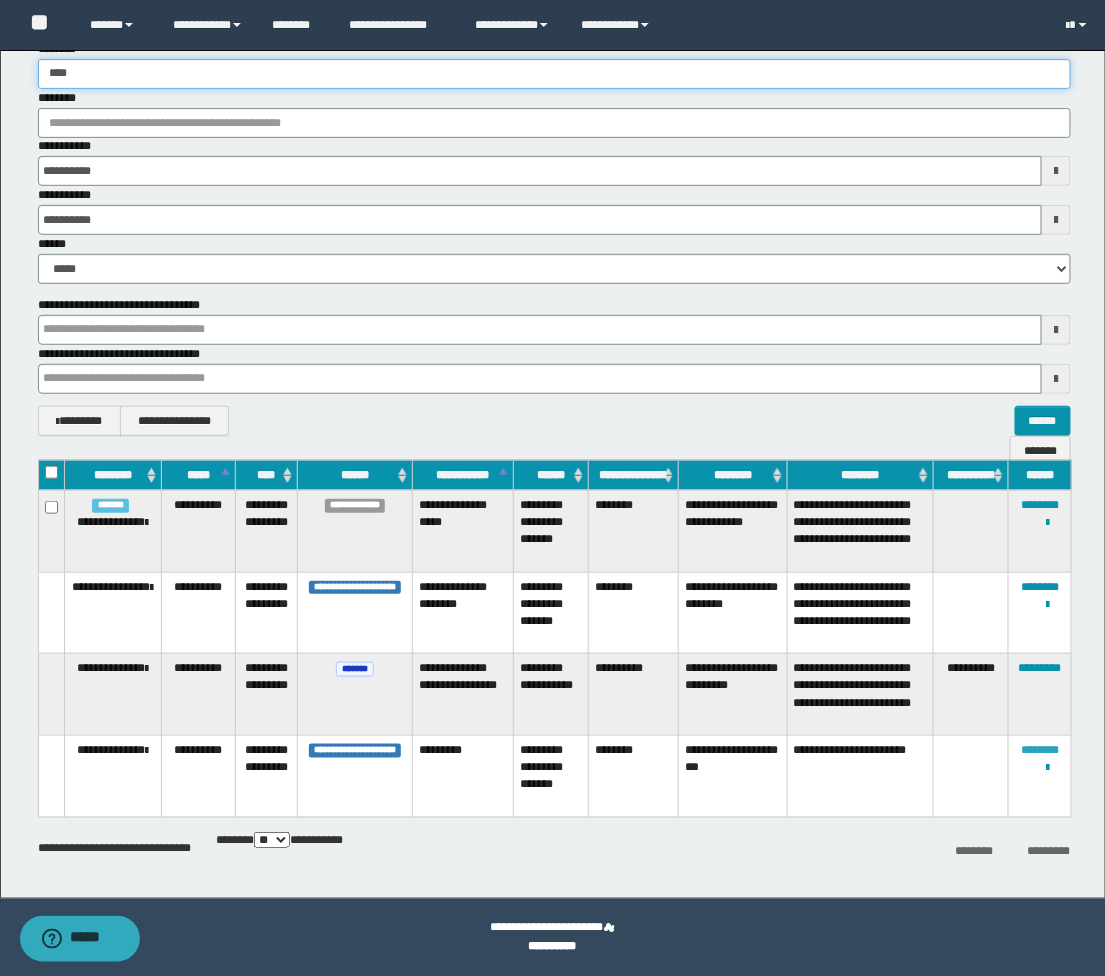 type on "****" 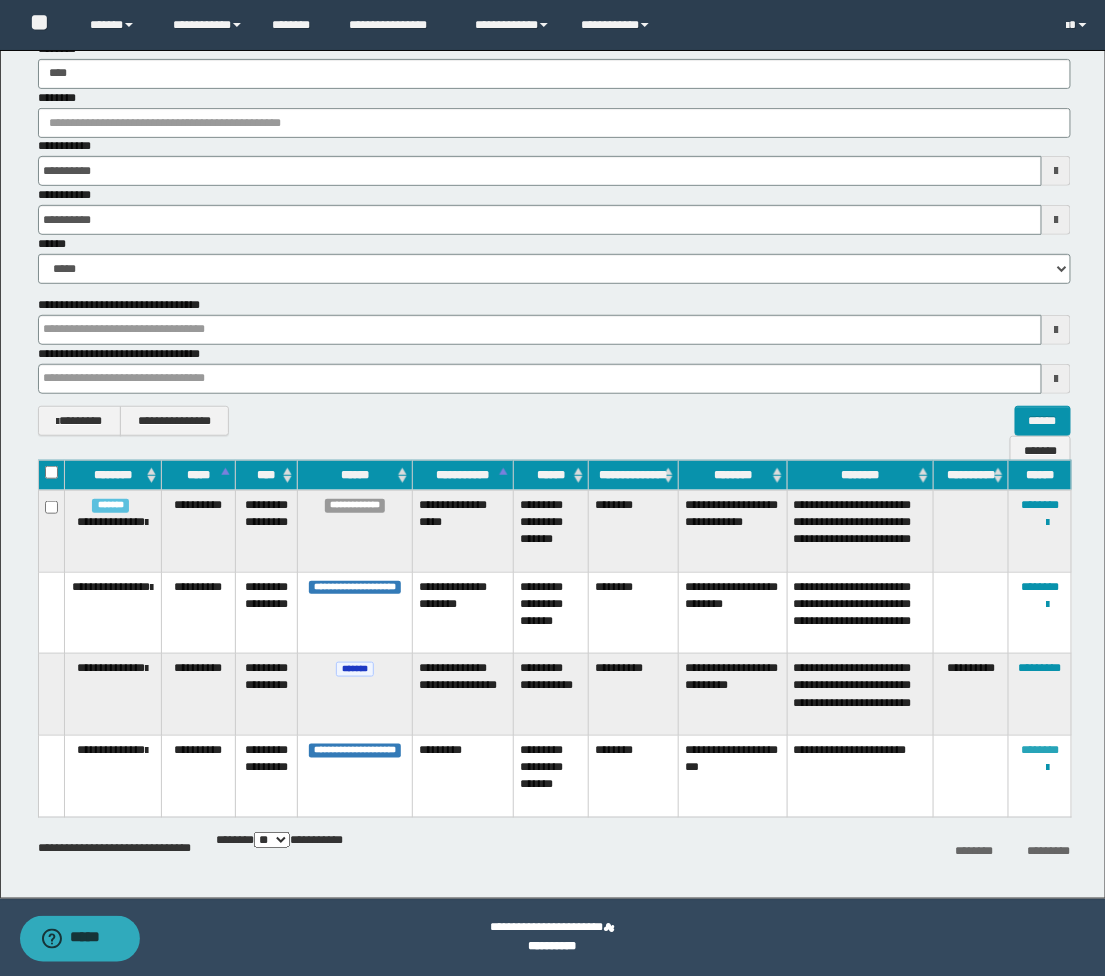 click on "********" at bounding box center (1040, 750) 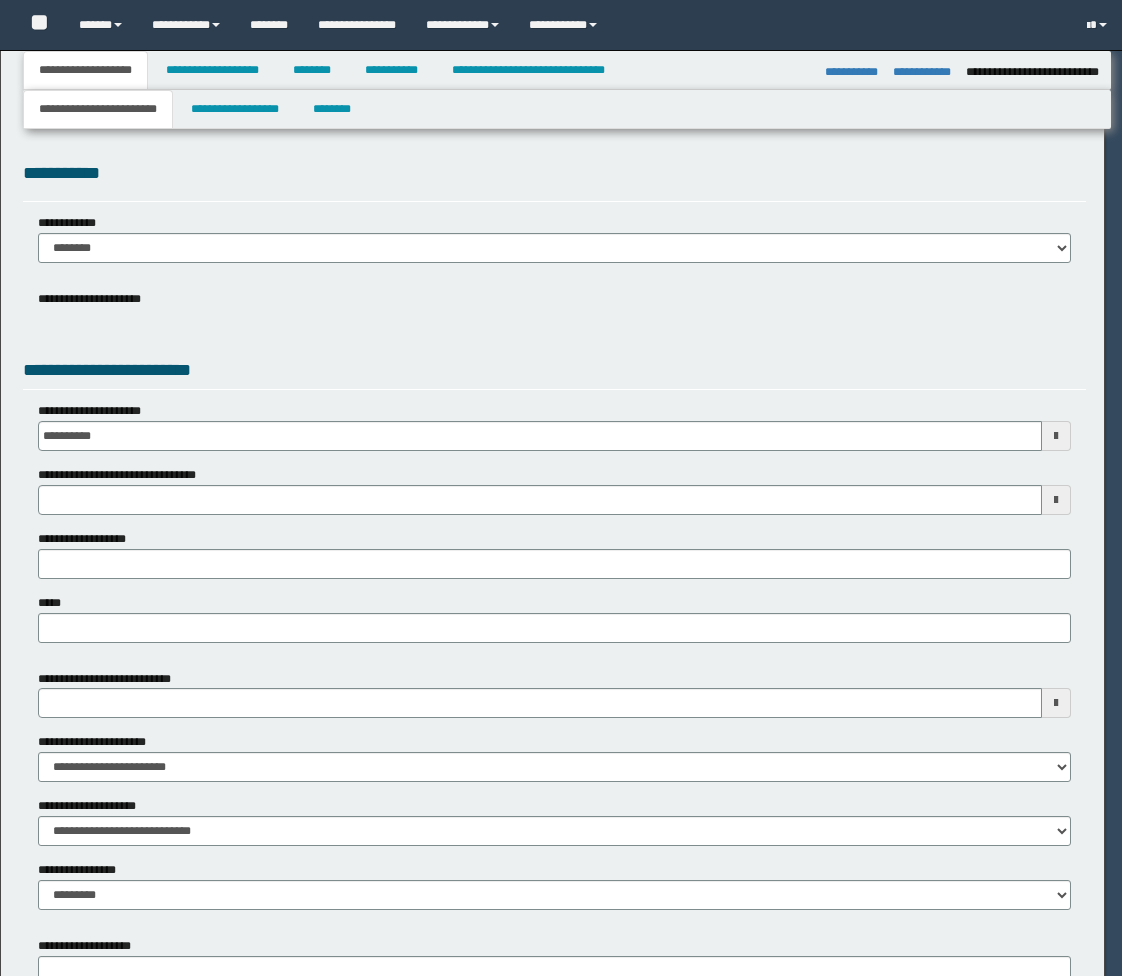 select on "*" 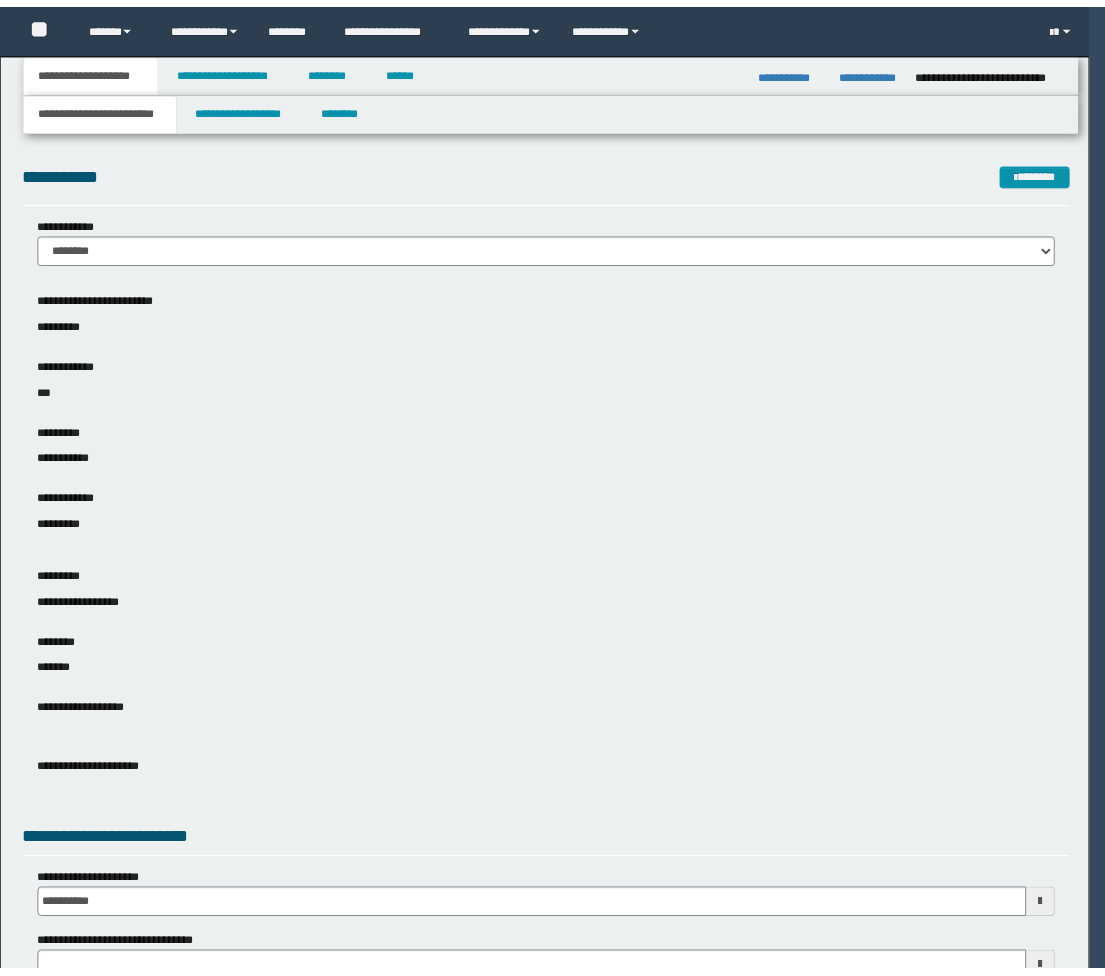 scroll, scrollTop: 0, scrollLeft: 0, axis: both 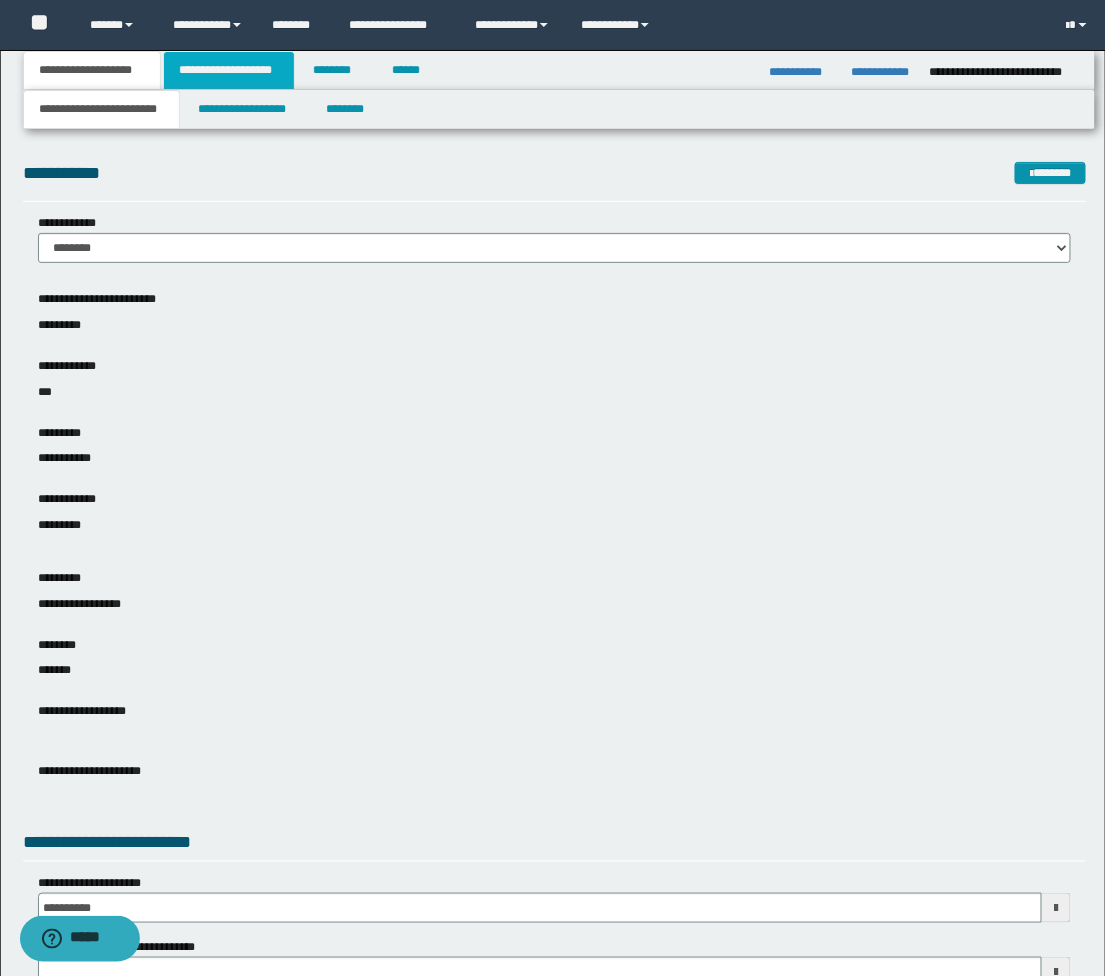 click on "**********" at bounding box center [229, 70] 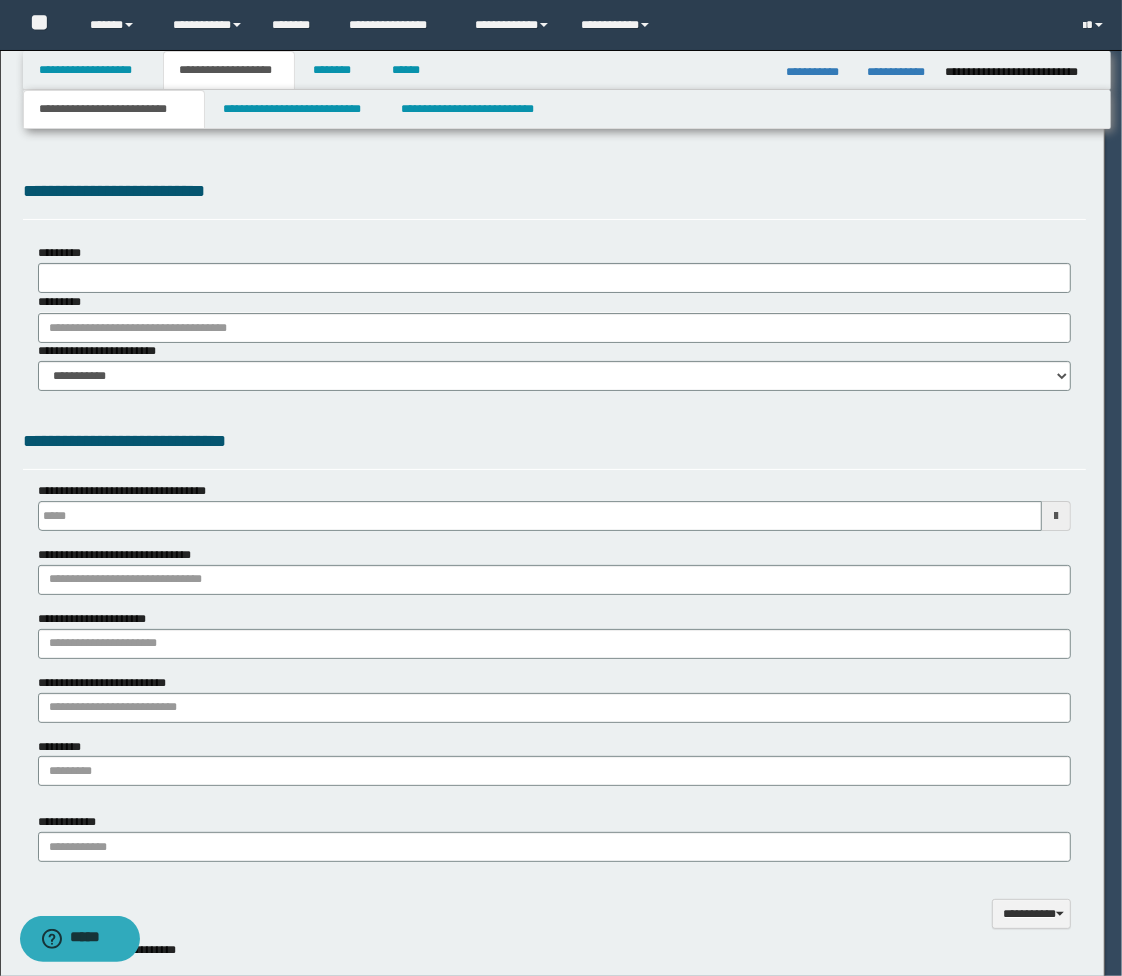 type 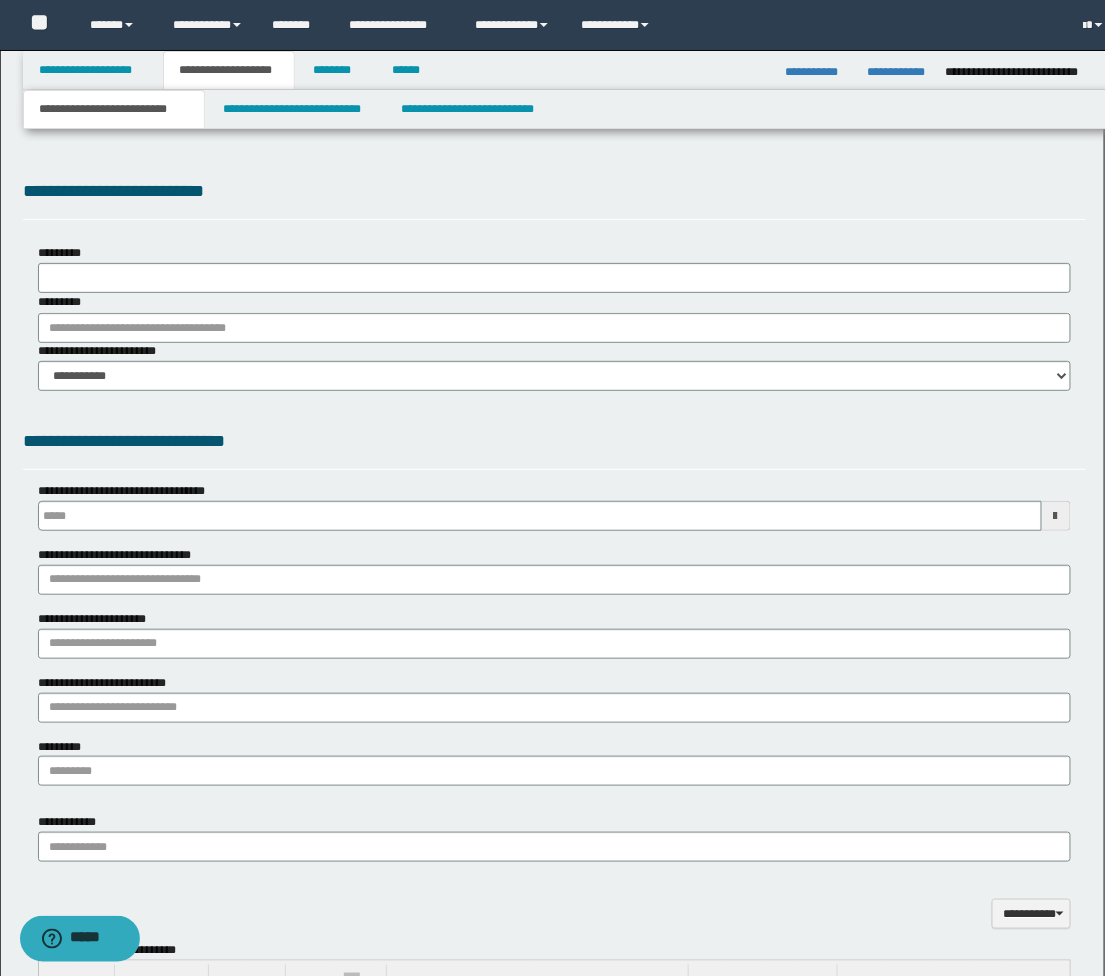 select on "*" 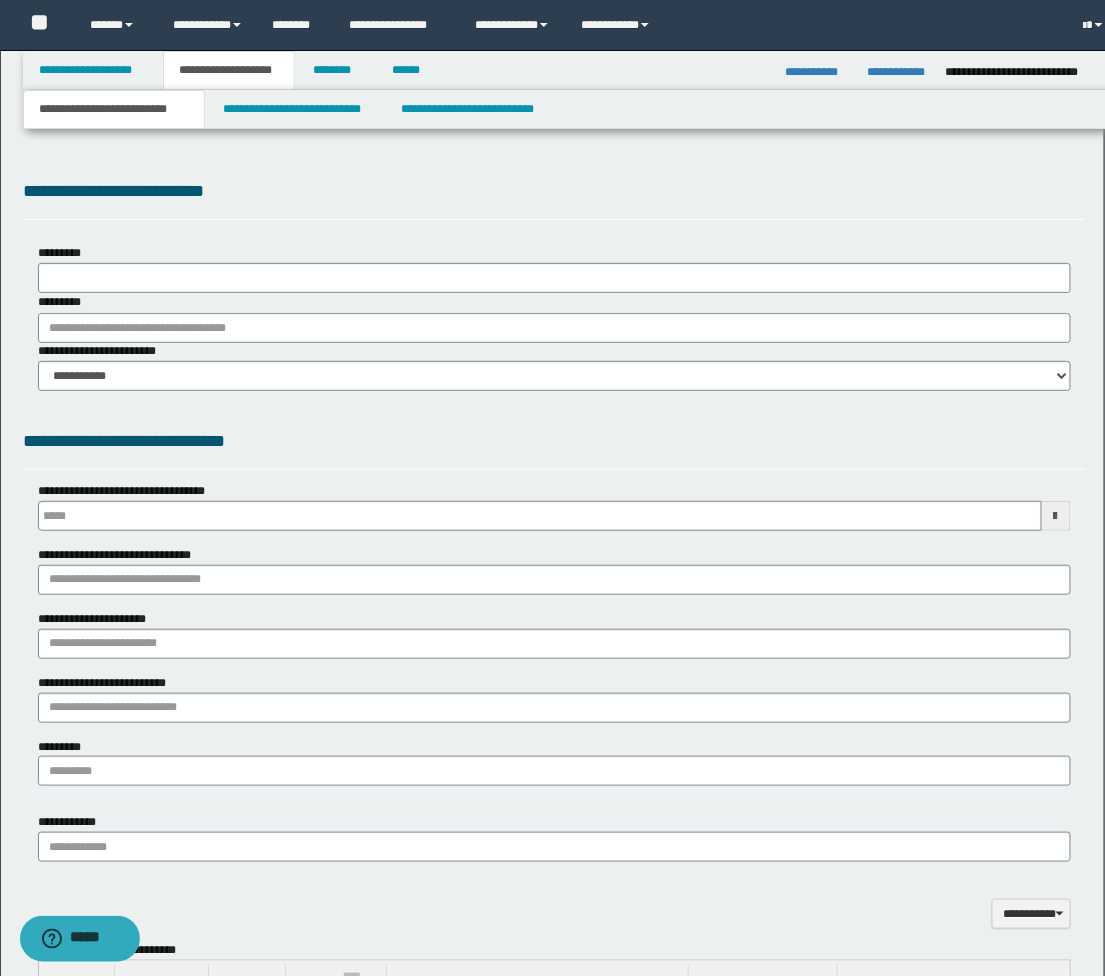 type 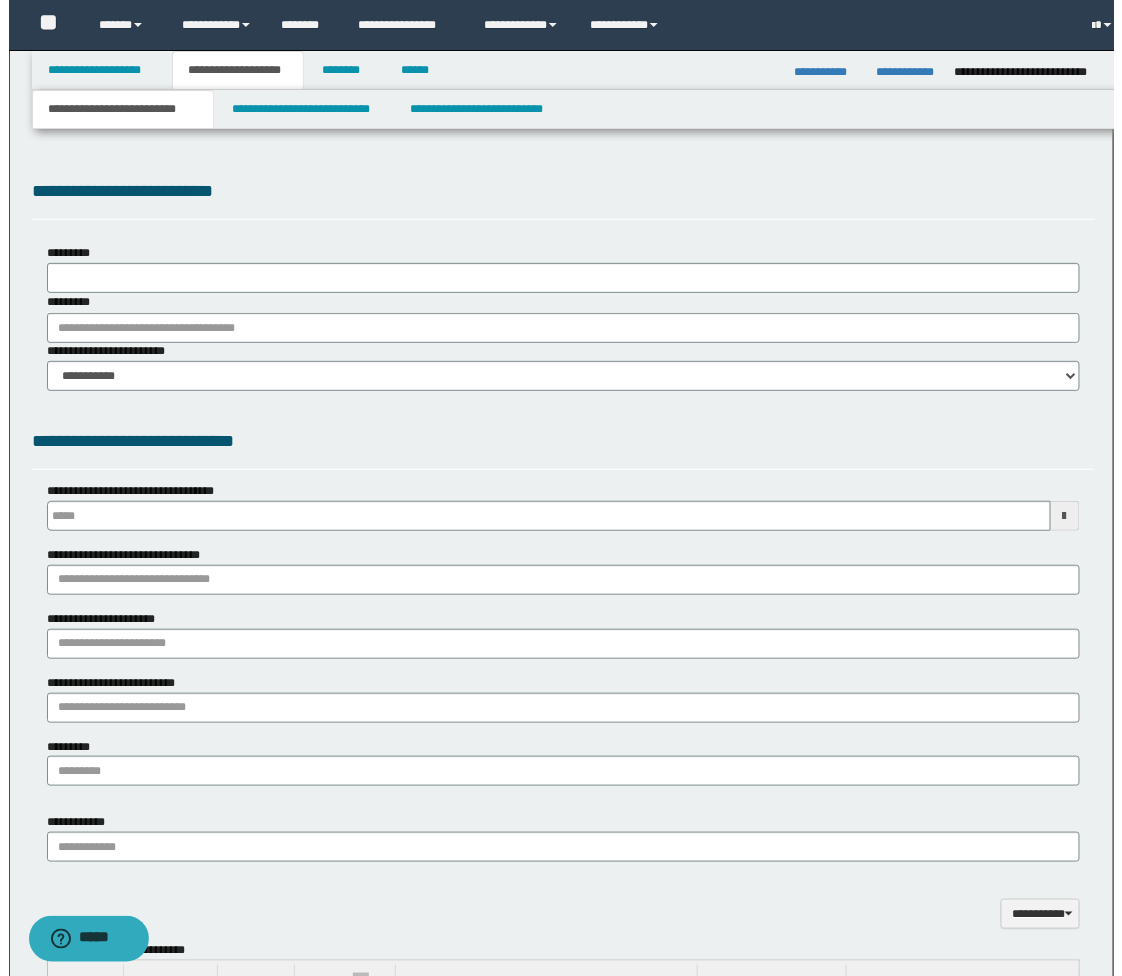 scroll, scrollTop: 0, scrollLeft: 0, axis: both 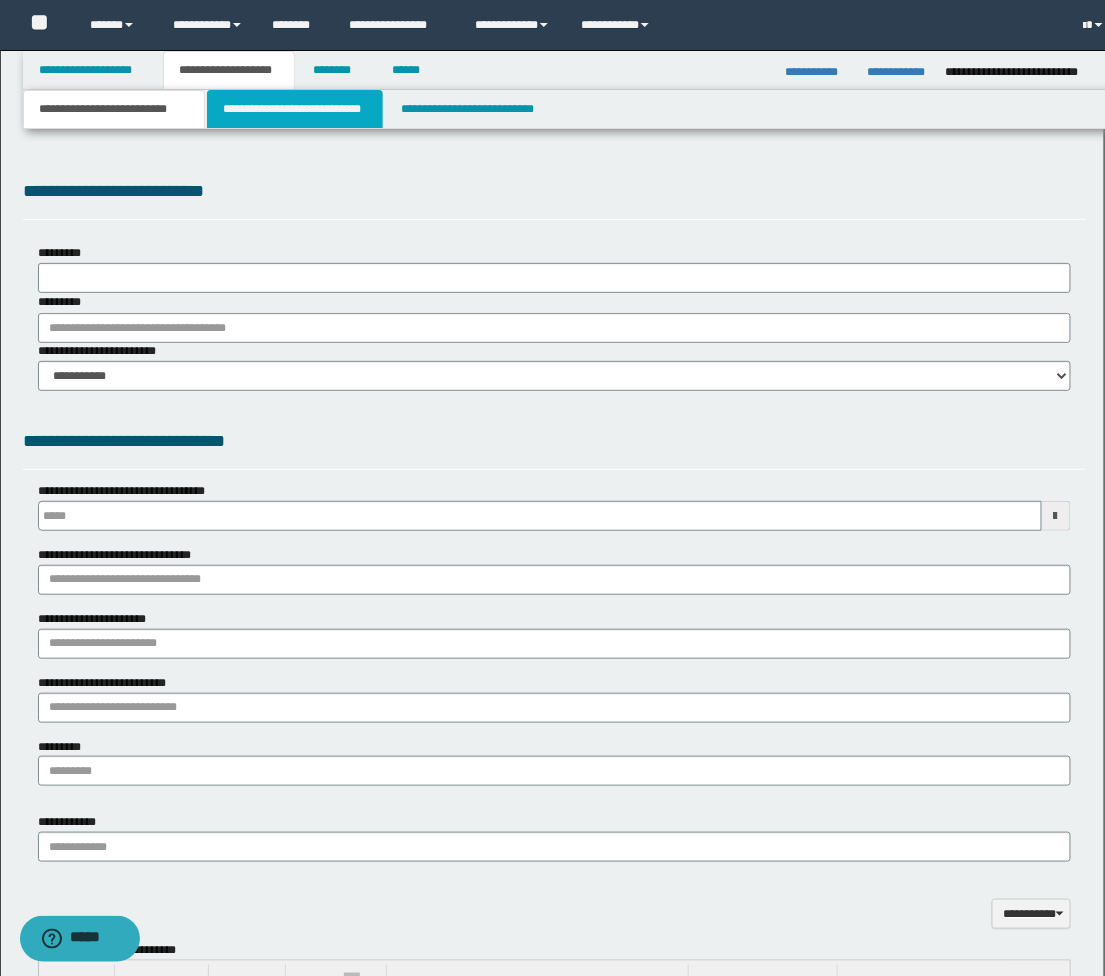 click on "**********" at bounding box center (295, 109) 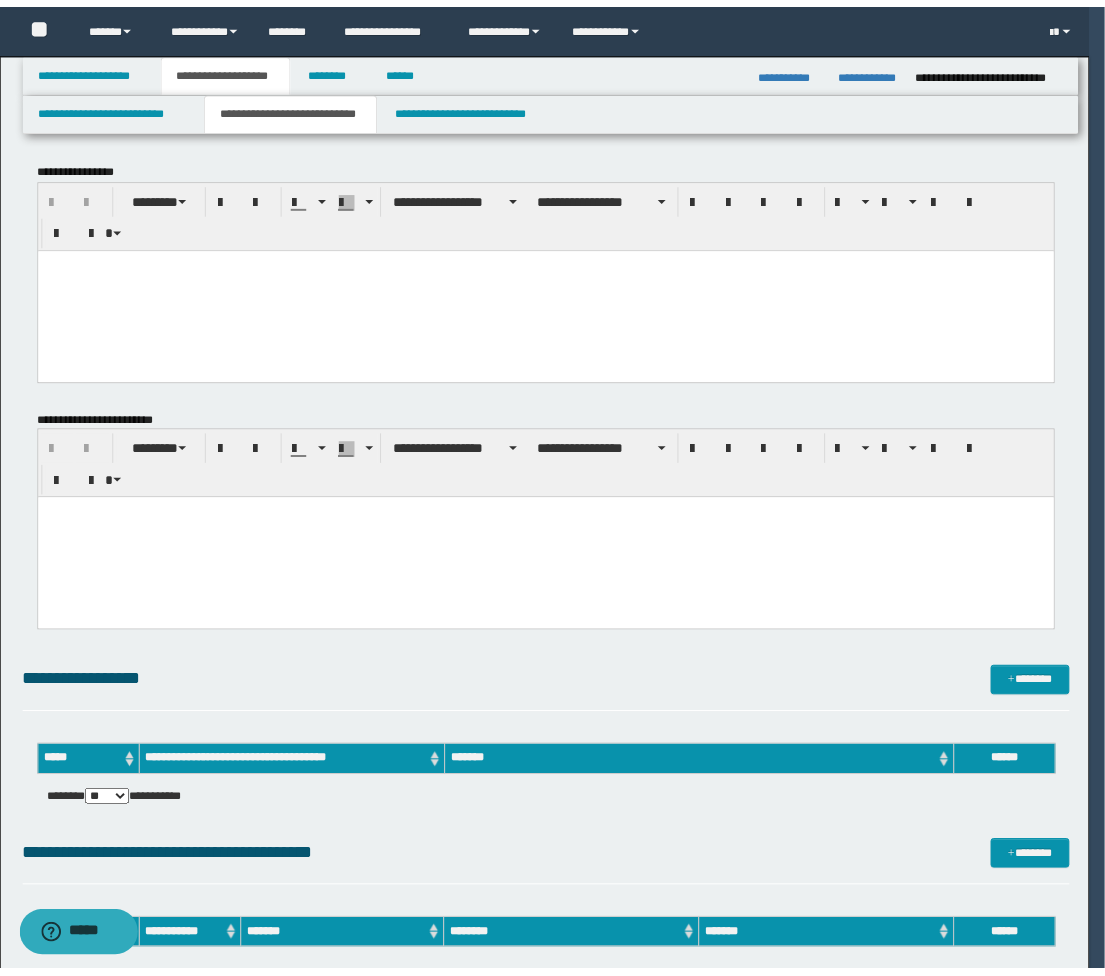 scroll, scrollTop: 0, scrollLeft: 0, axis: both 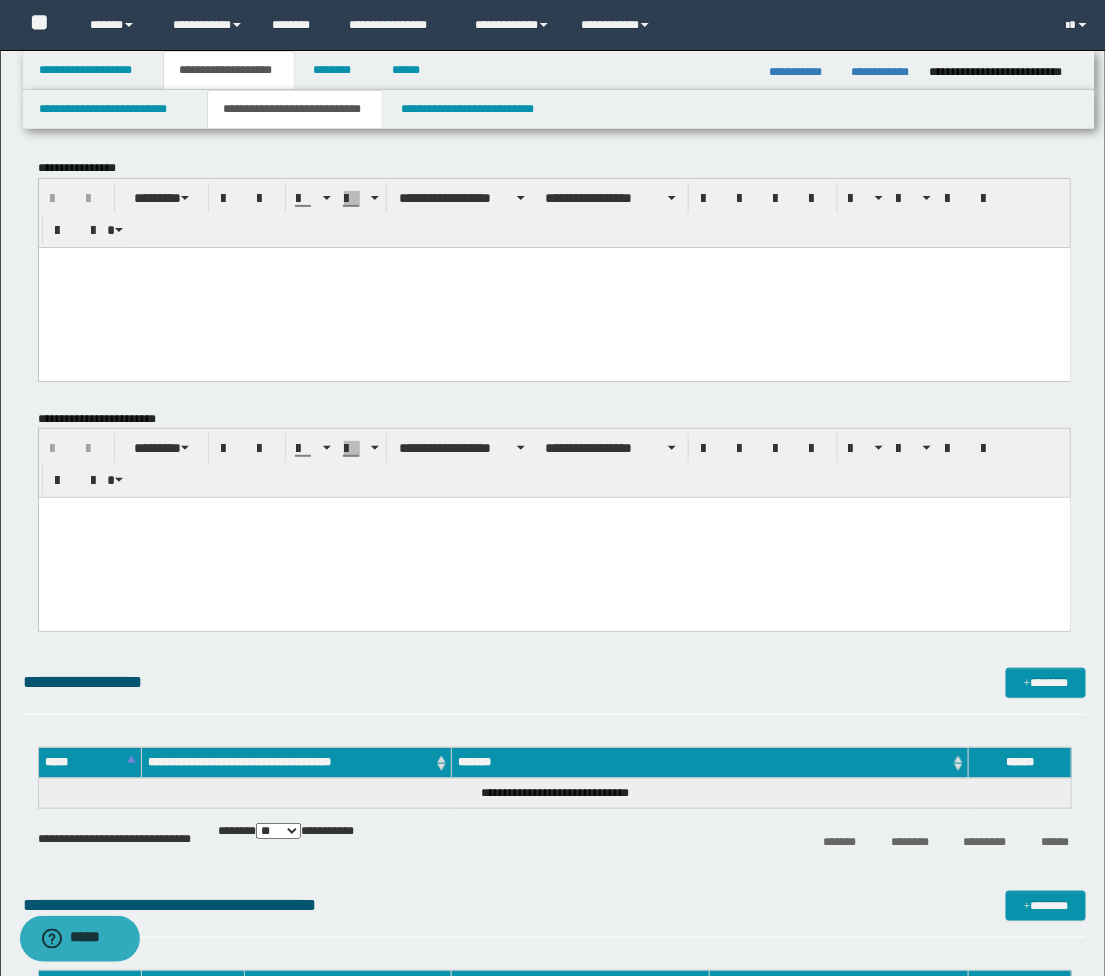 click at bounding box center [554, 287] 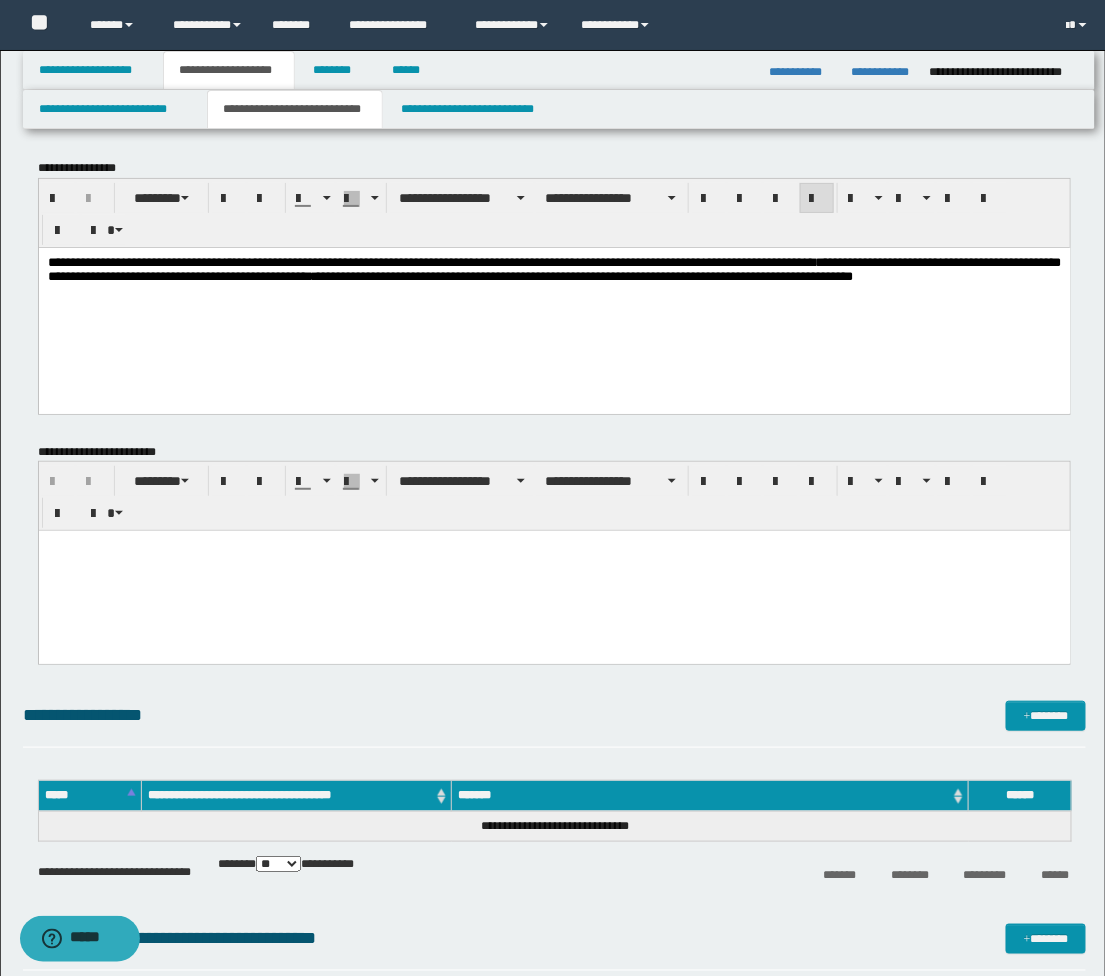 click at bounding box center (554, 571) 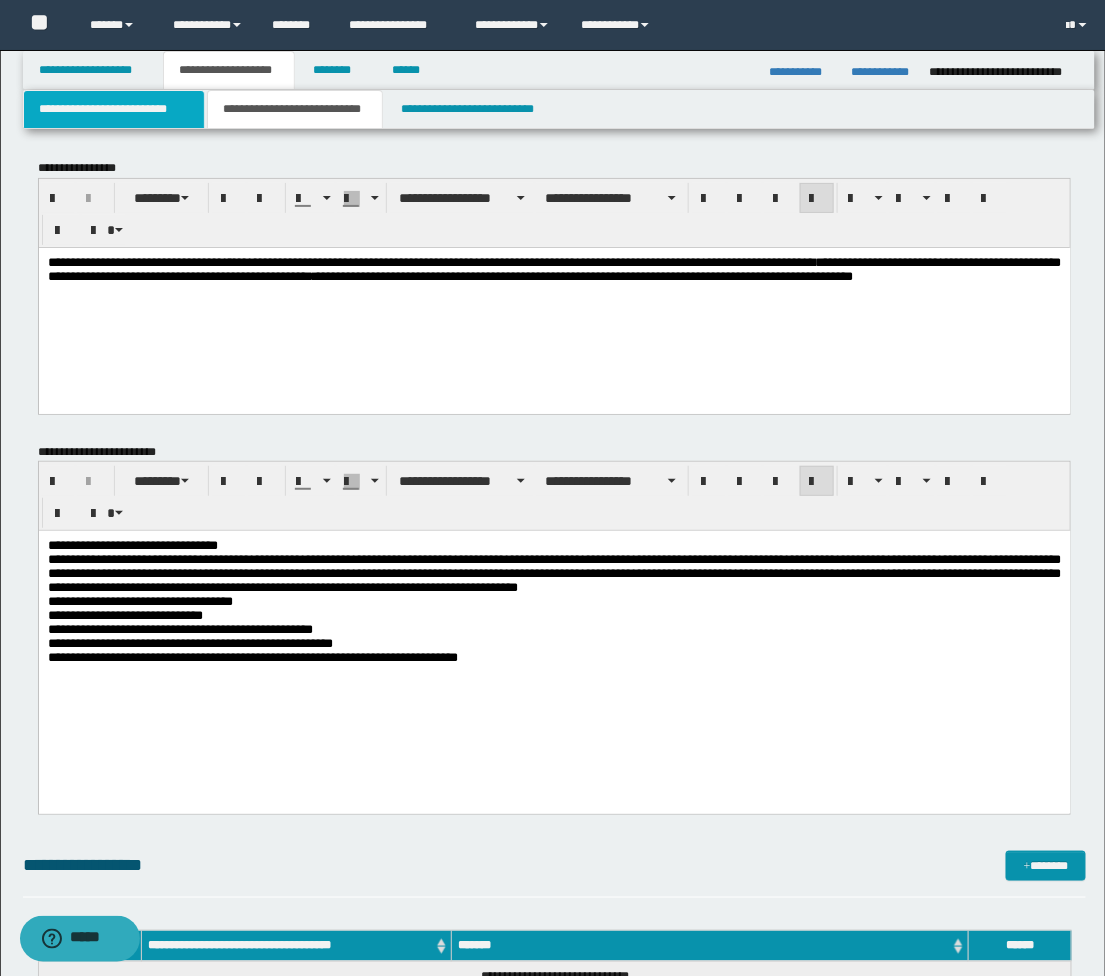 click on "**********" at bounding box center (114, 109) 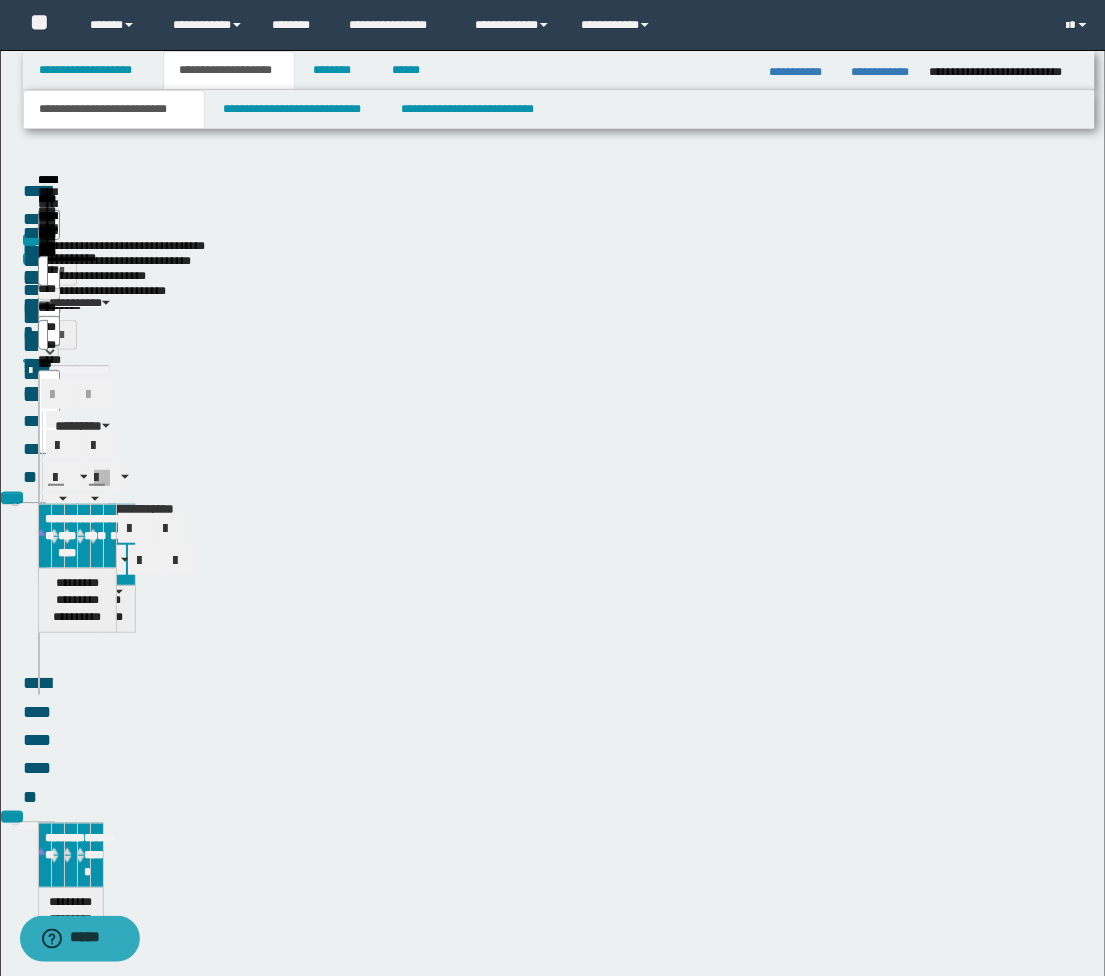 click on "**********" at bounding box center [114, 109] 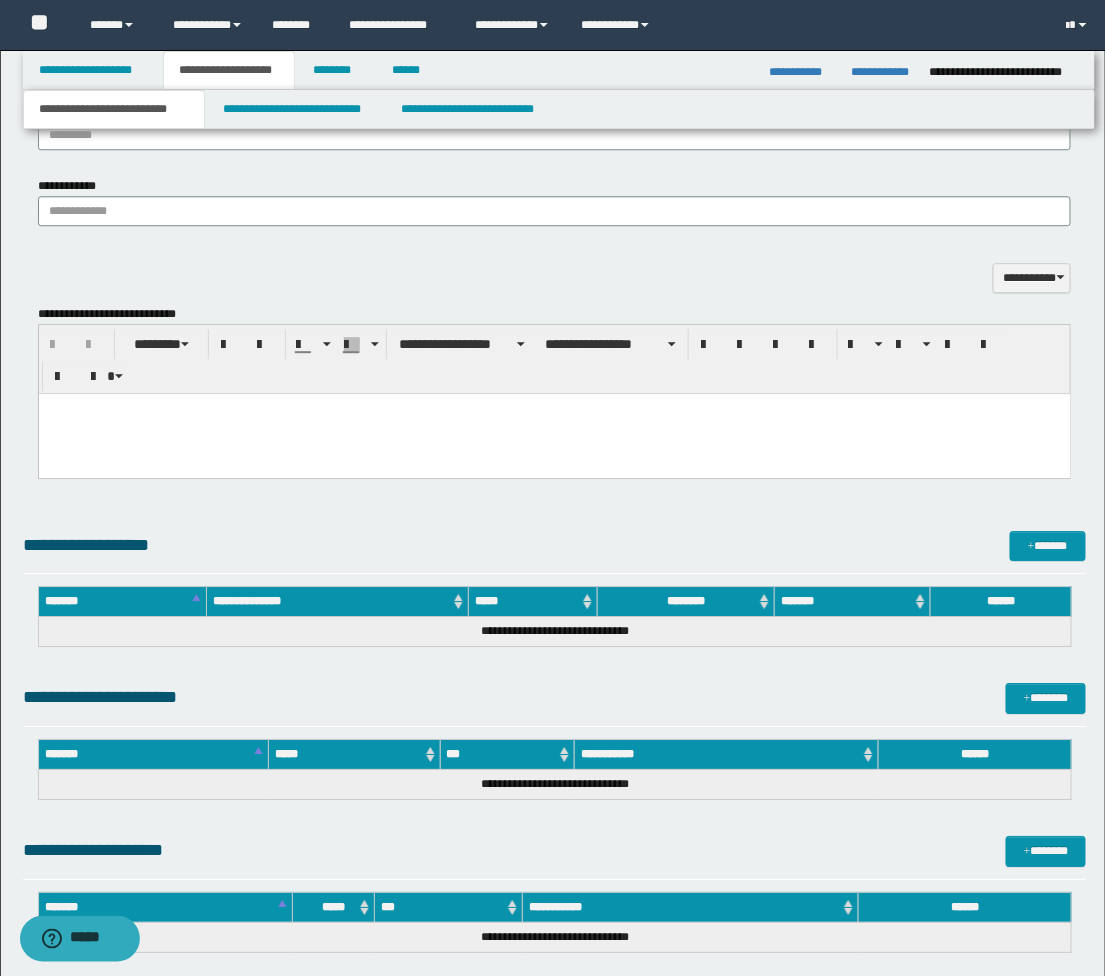 scroll, scrollTop: 1333, scrollLeft: 0, axis: vertical 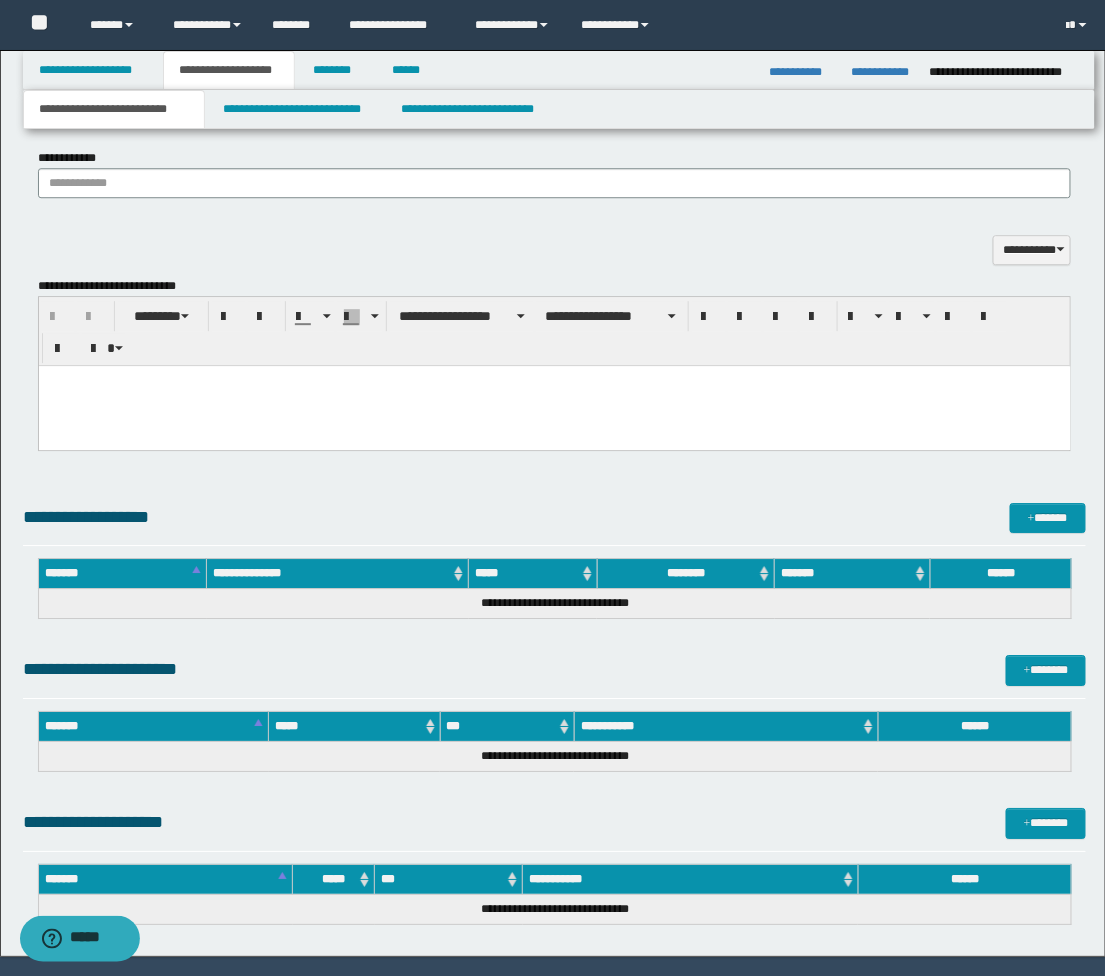 click at bounding box center (554, 405) 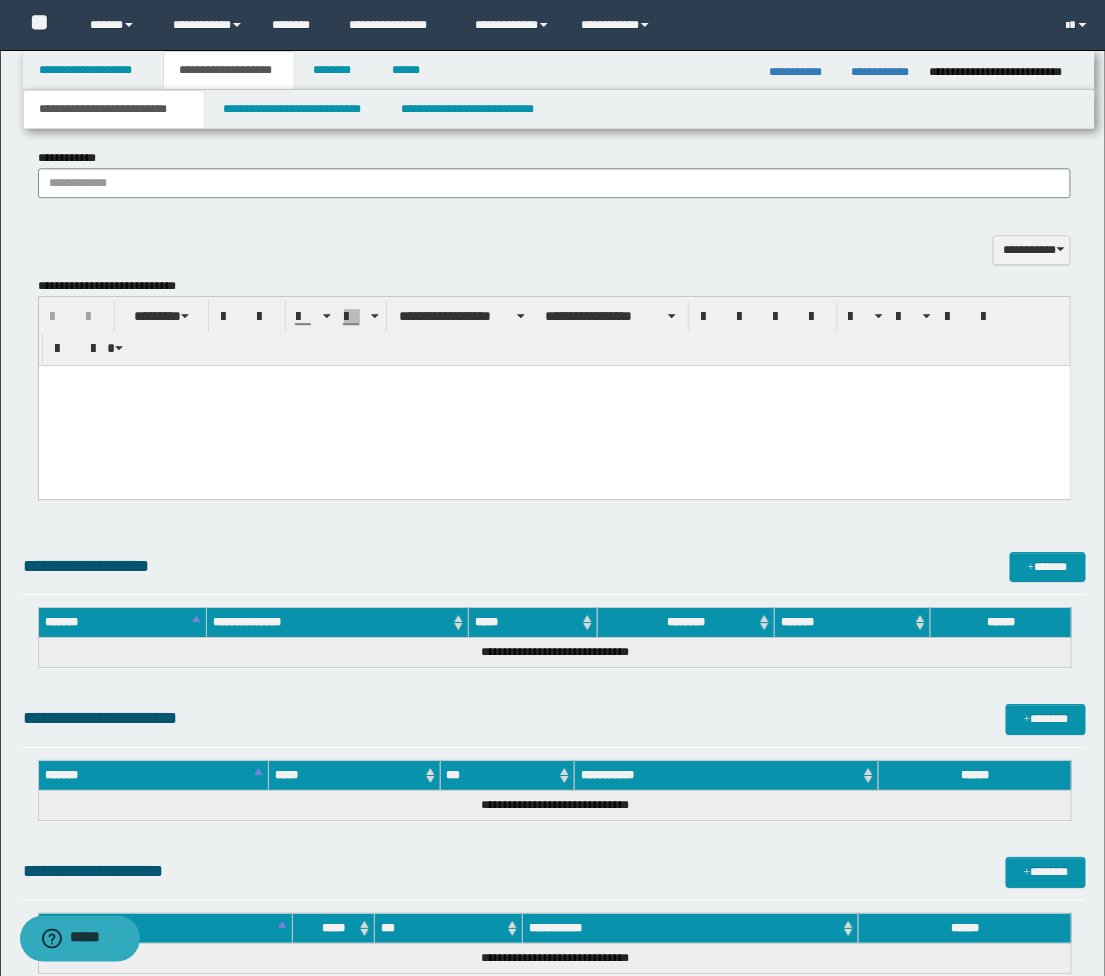 type 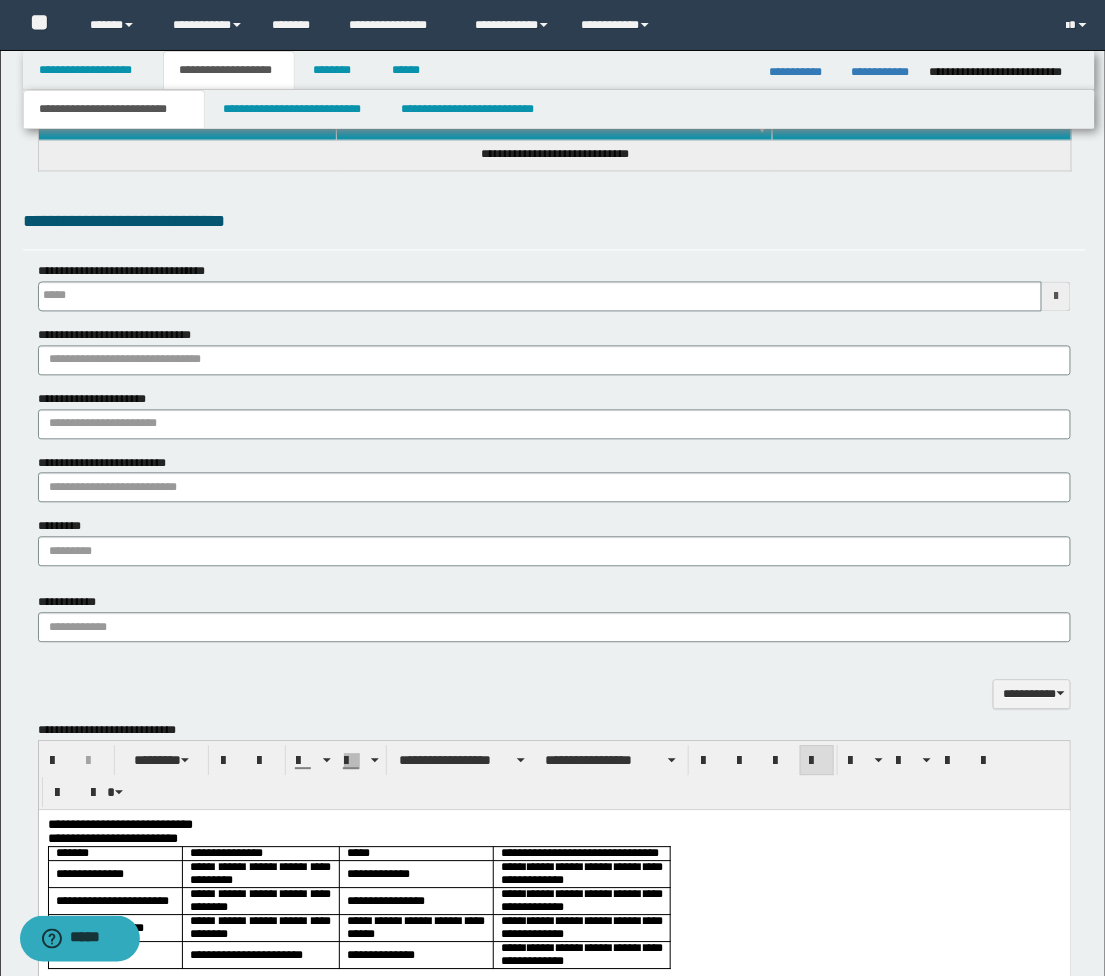 scroll, scrollTop: 444, scrollLeft: 0, axis: vertical 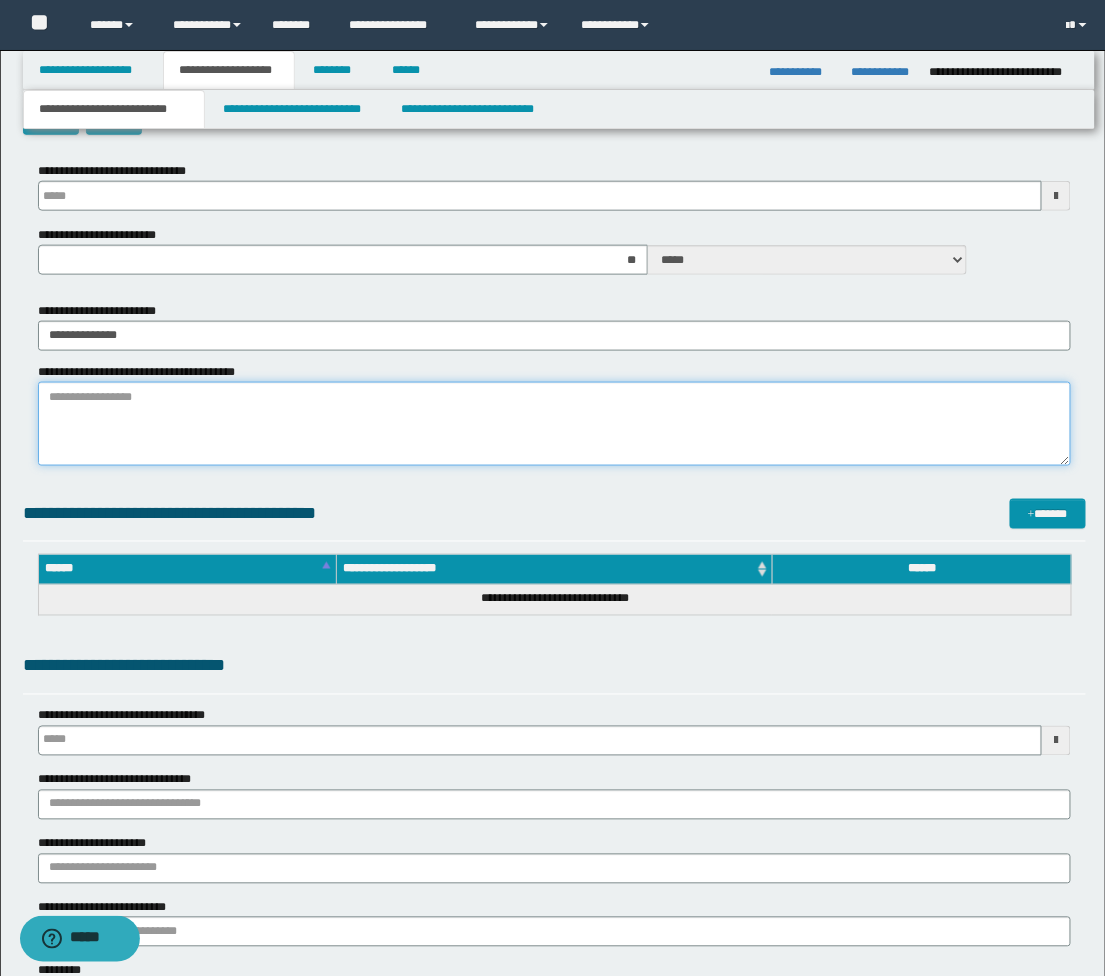 click on "**********" at bounding box center [555, 424] 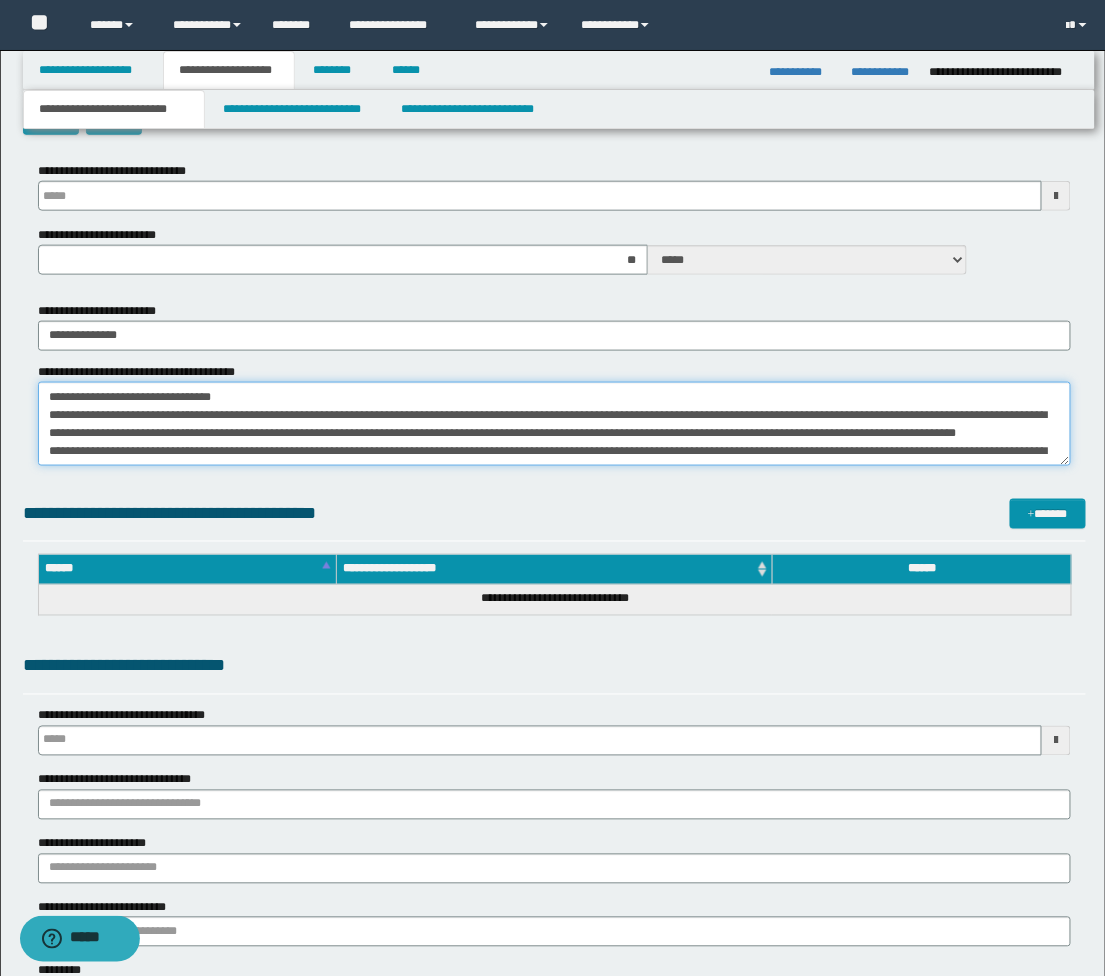 type on "**********" 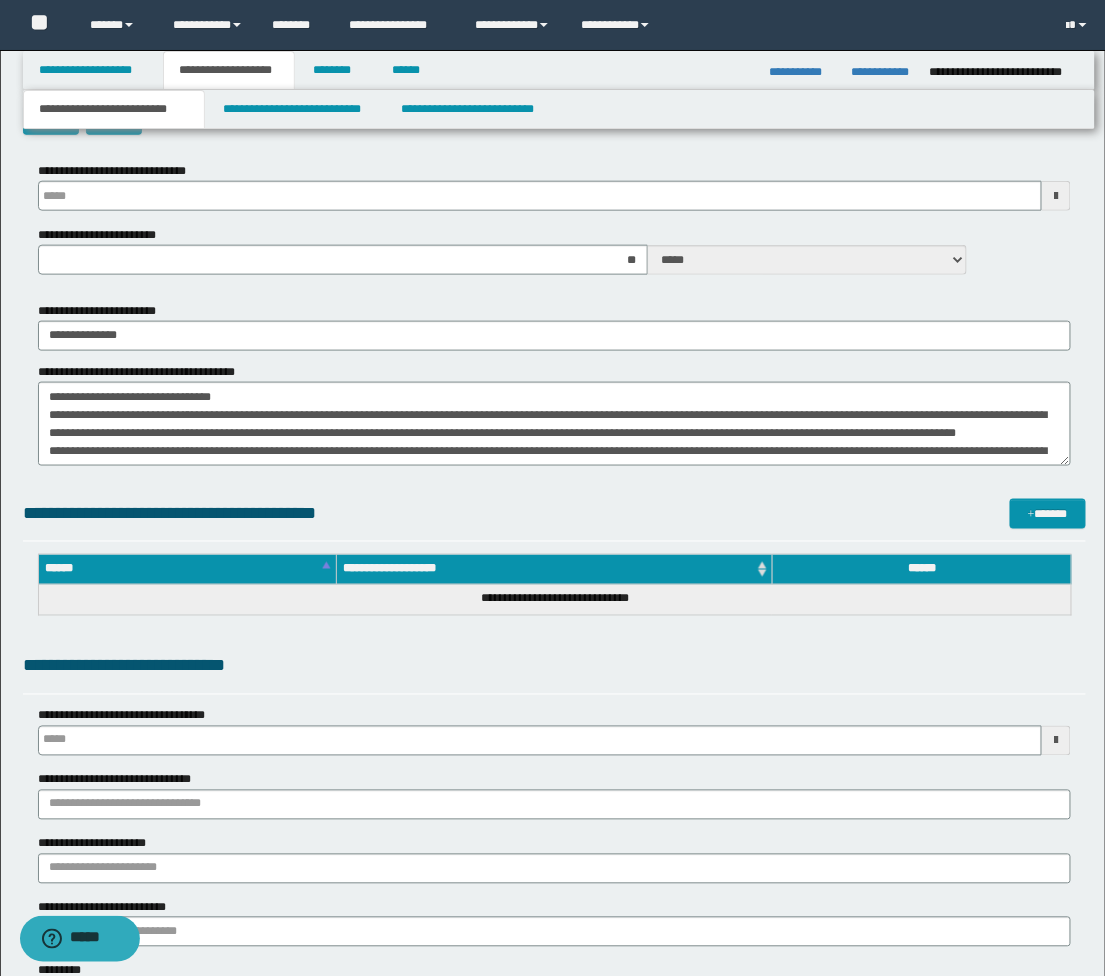 scroll, scrollTop: 264, scrollLeft: 0, axis: vertical 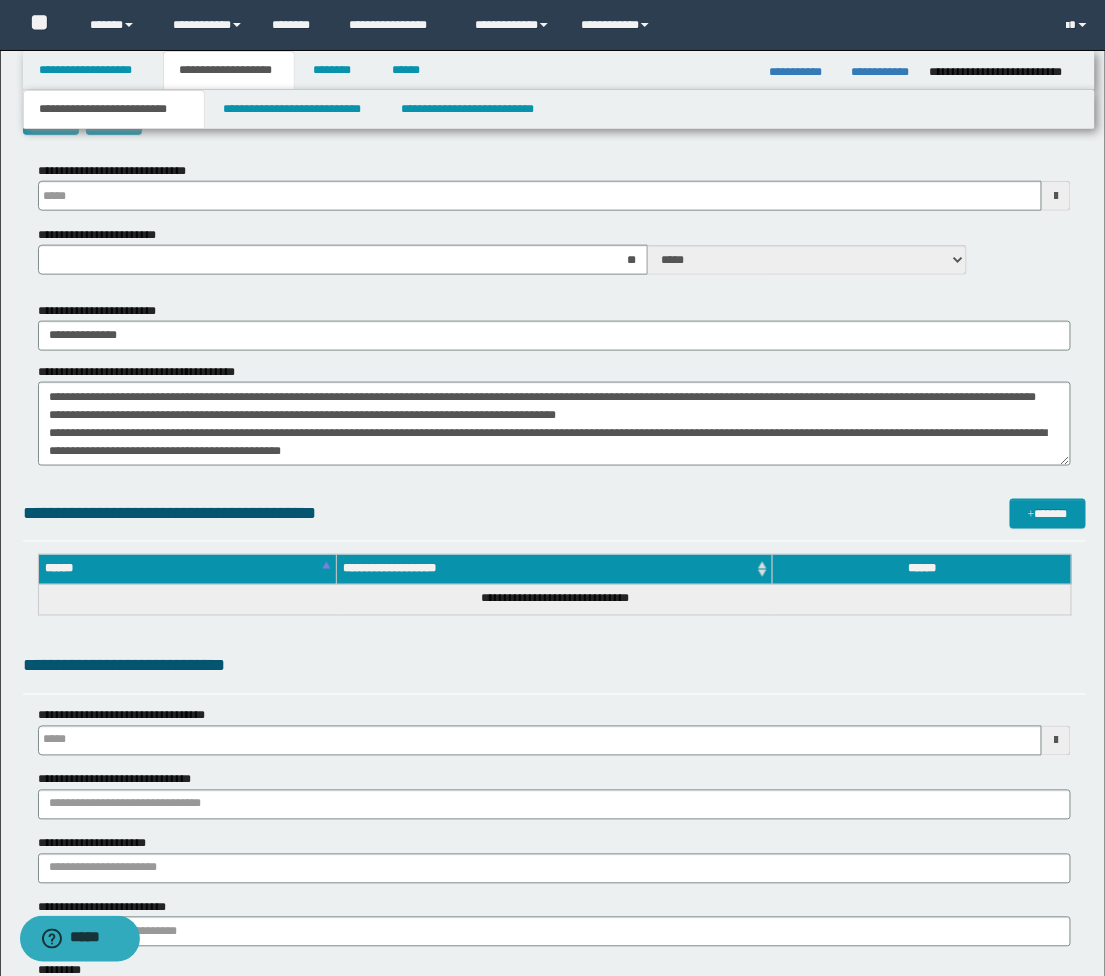 type 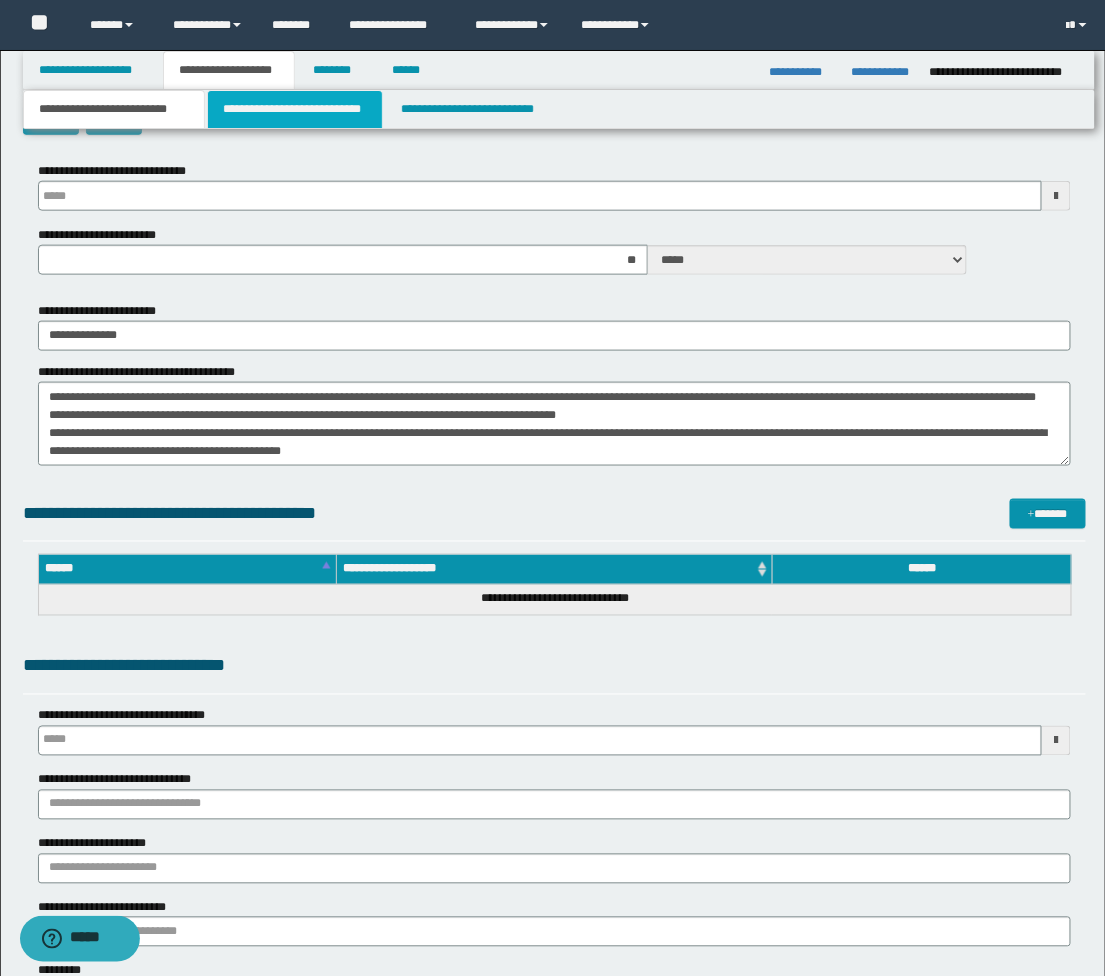 click on "**********" at bounding box center [295, 109] 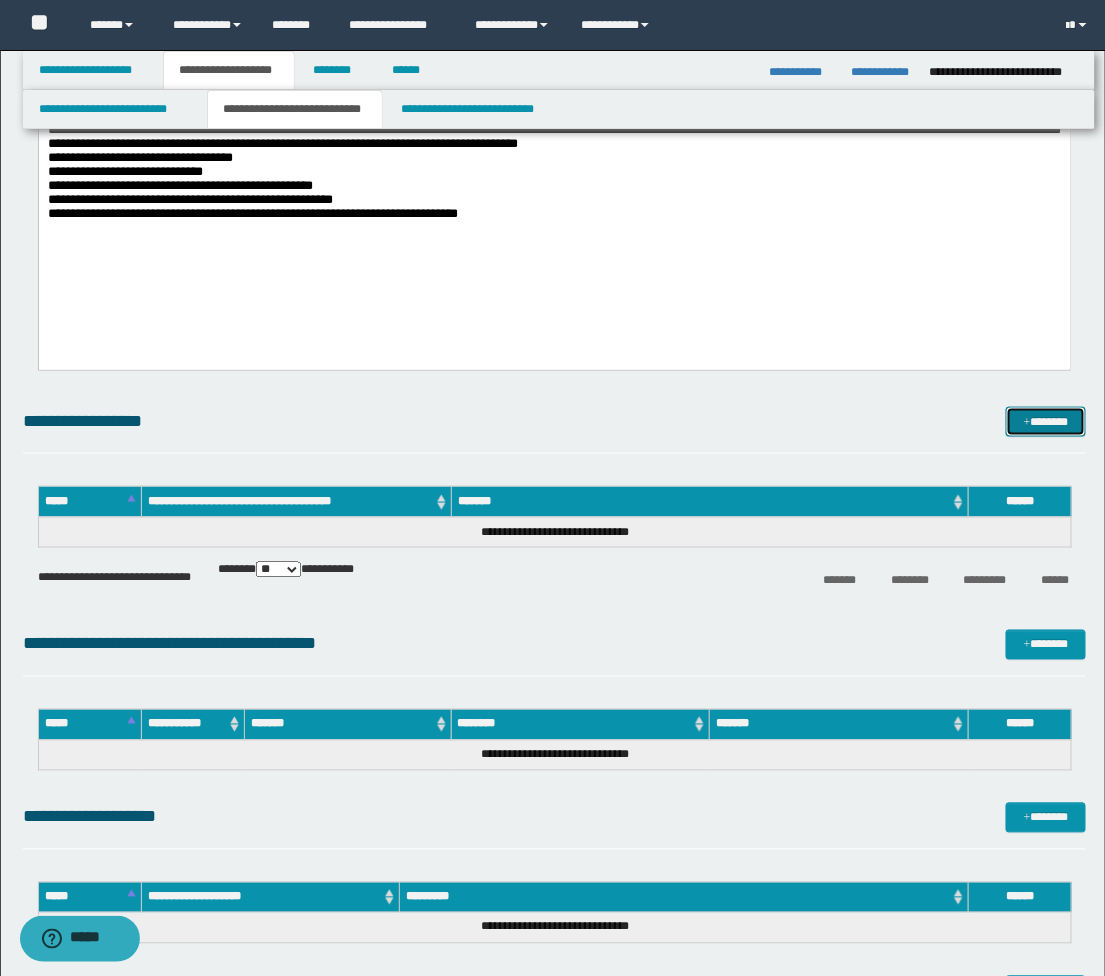 click at bounding box center (1027, 423) 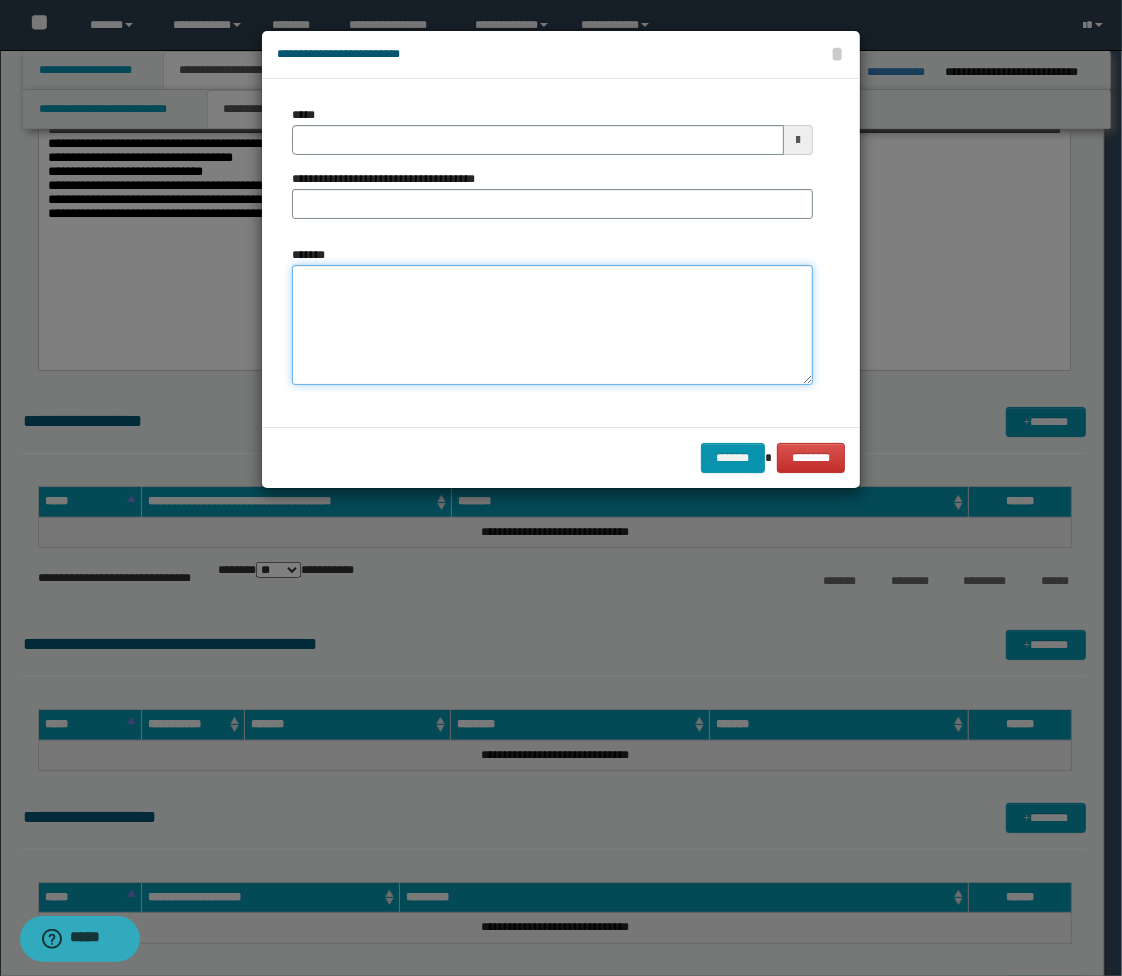 click on "*******" at bounding box center (552, 325) 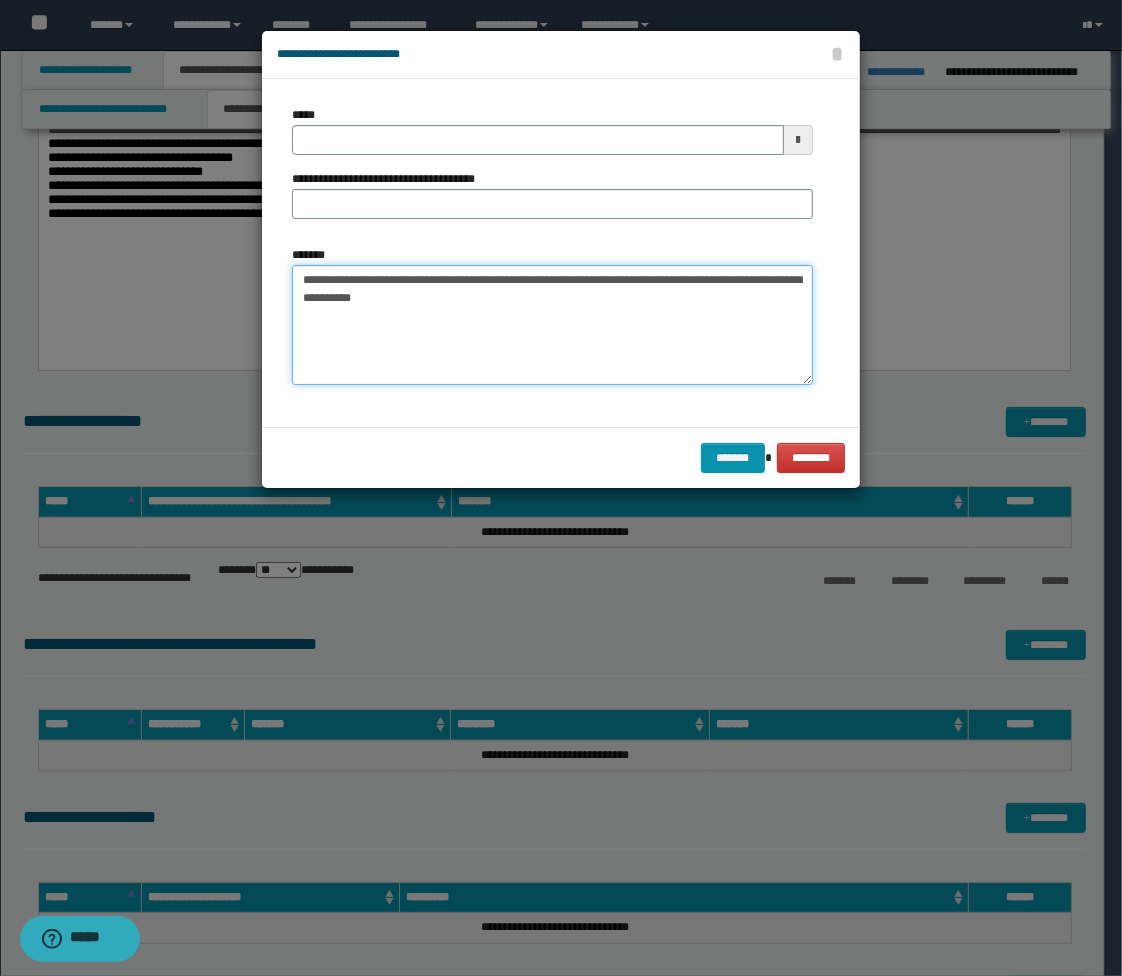 type on "**********" 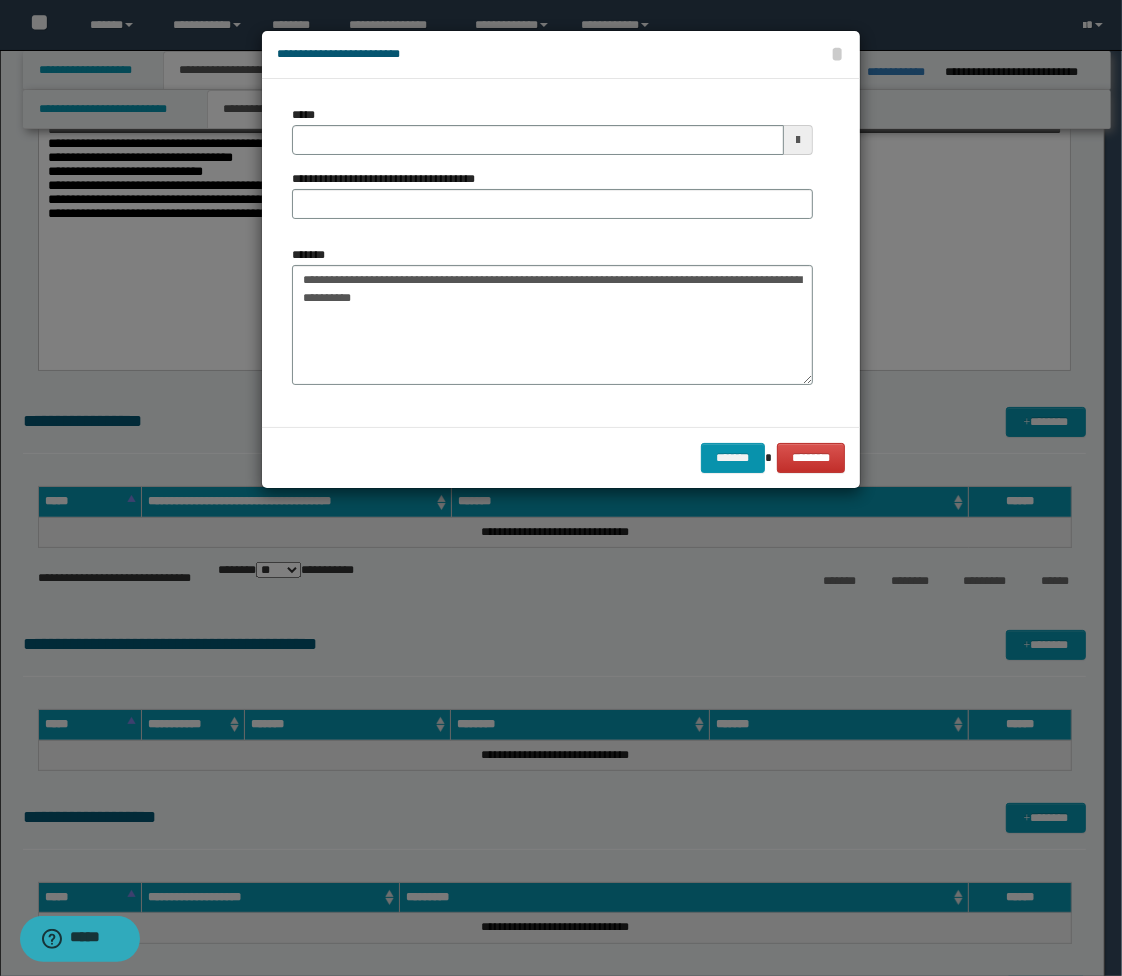 type 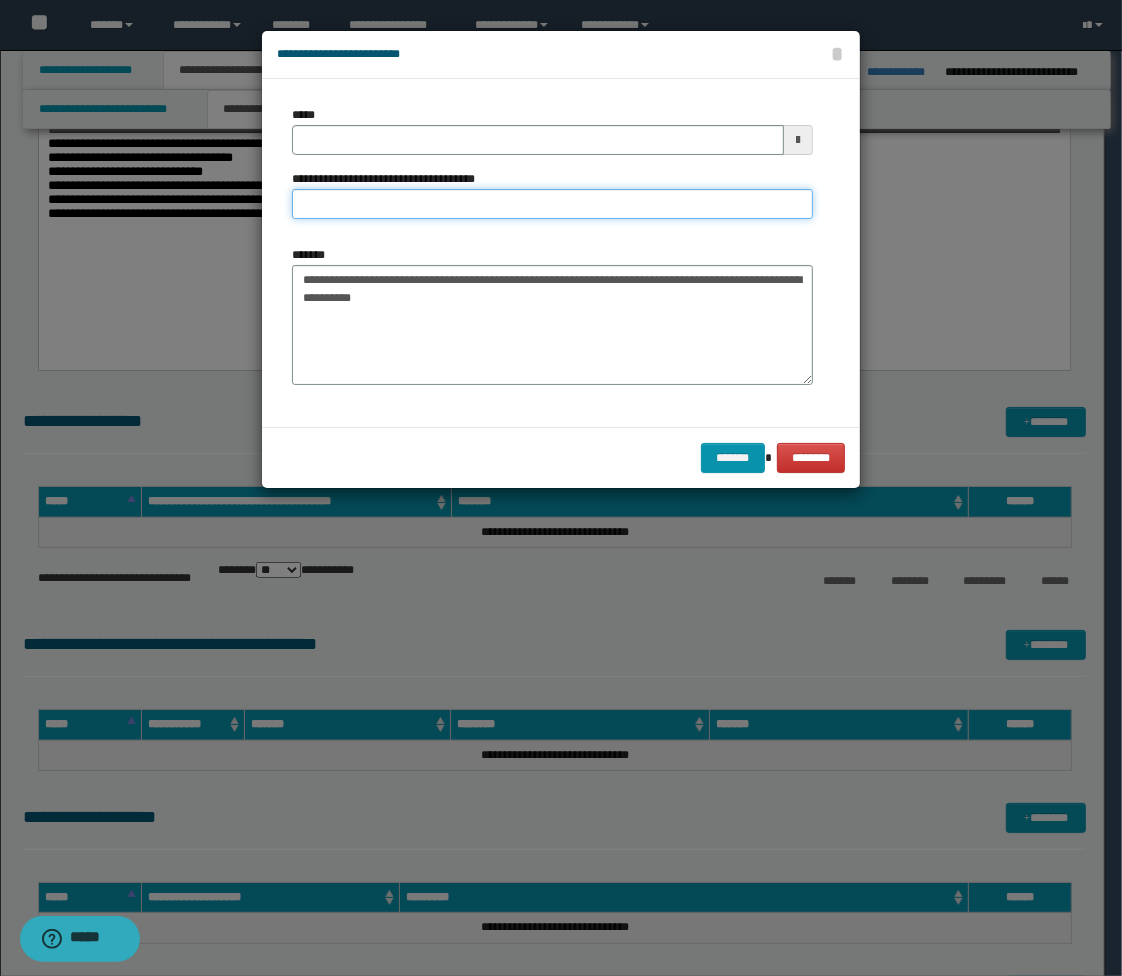 click on "**********" at bounding box center (552, 204) 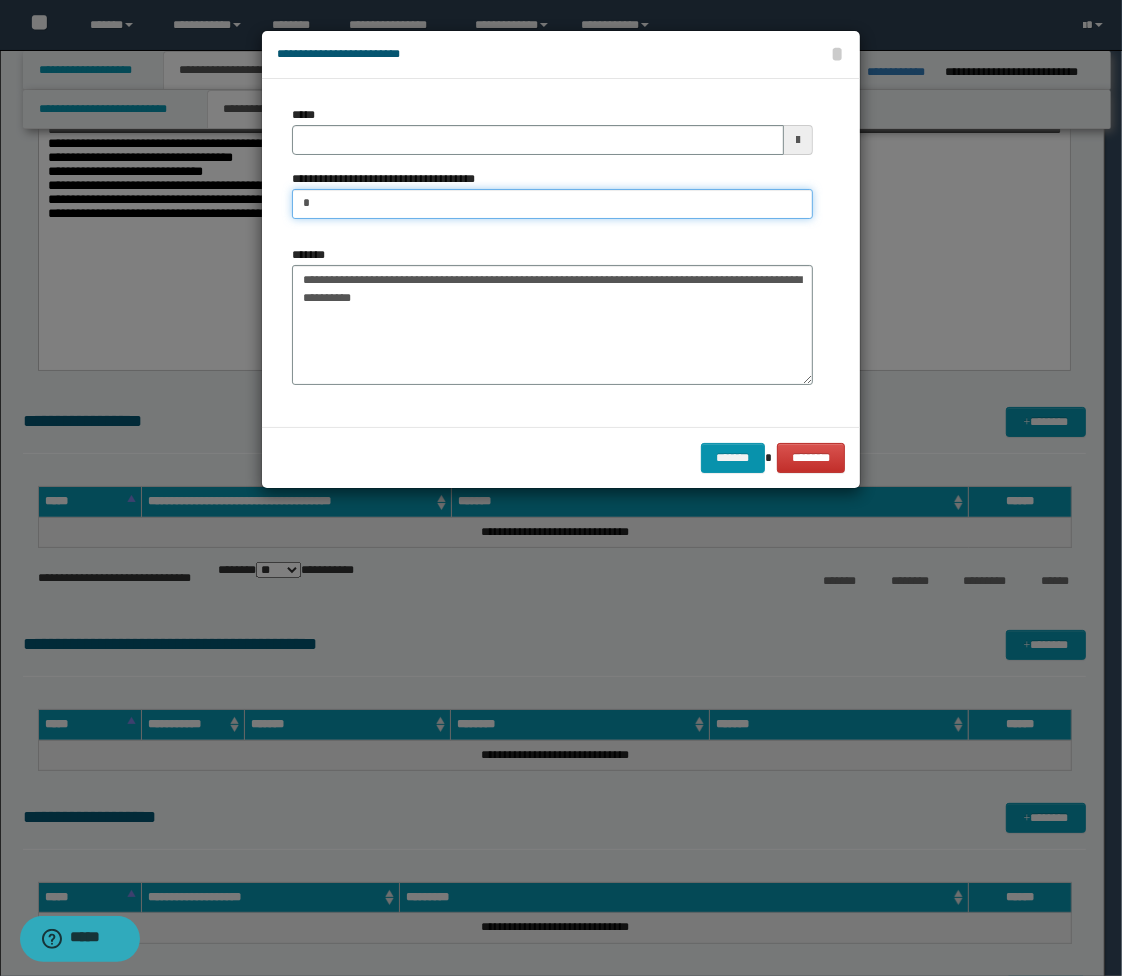 type on "*********" 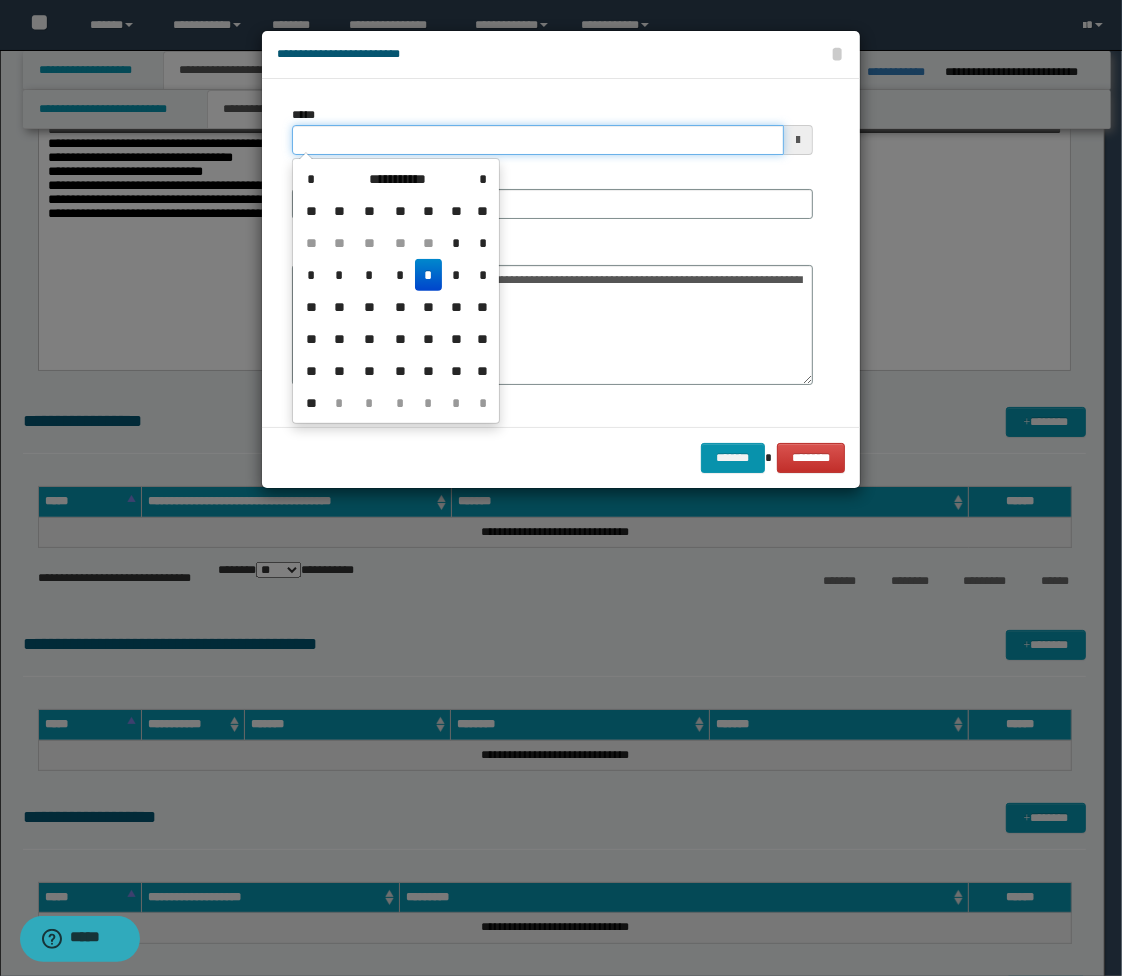 click on "*****" at bounding box center [538, 140] 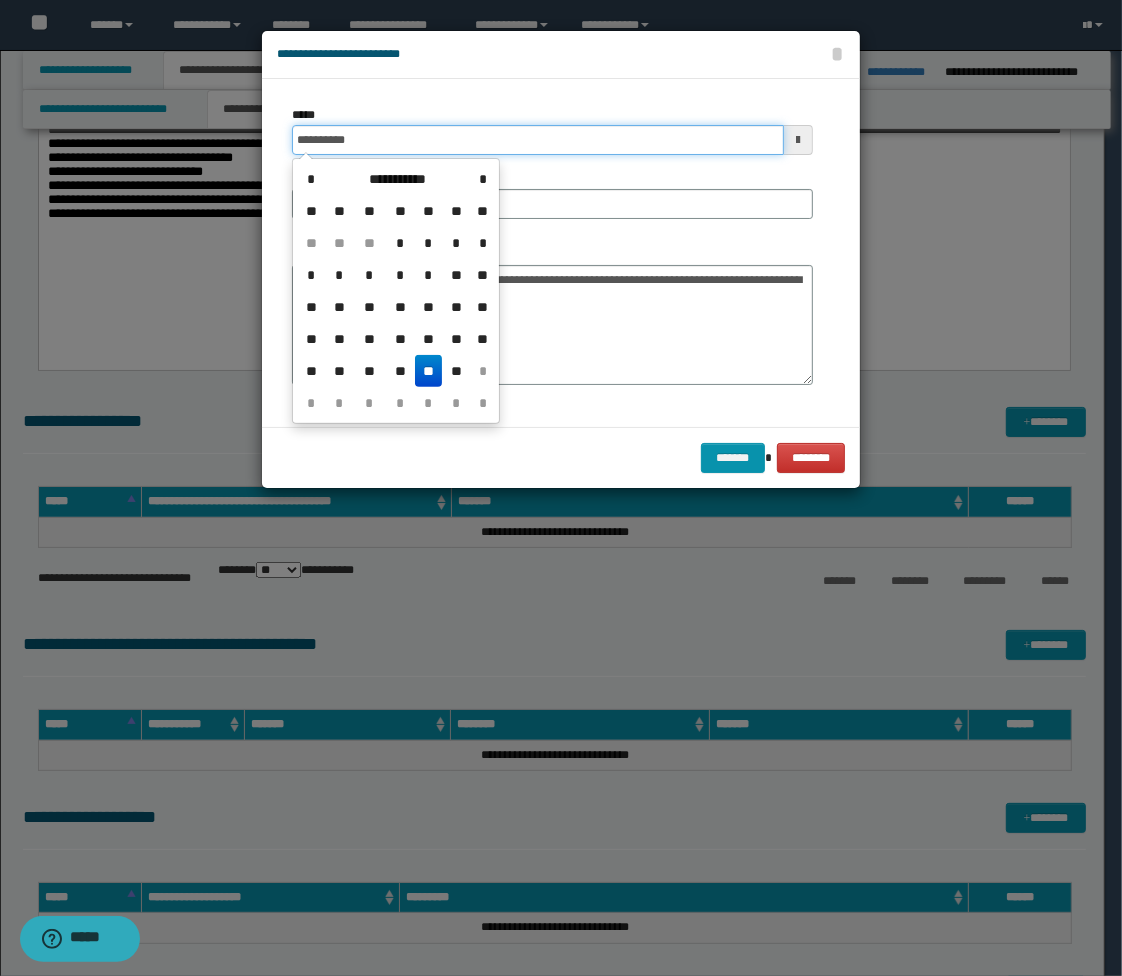 type on "**********" 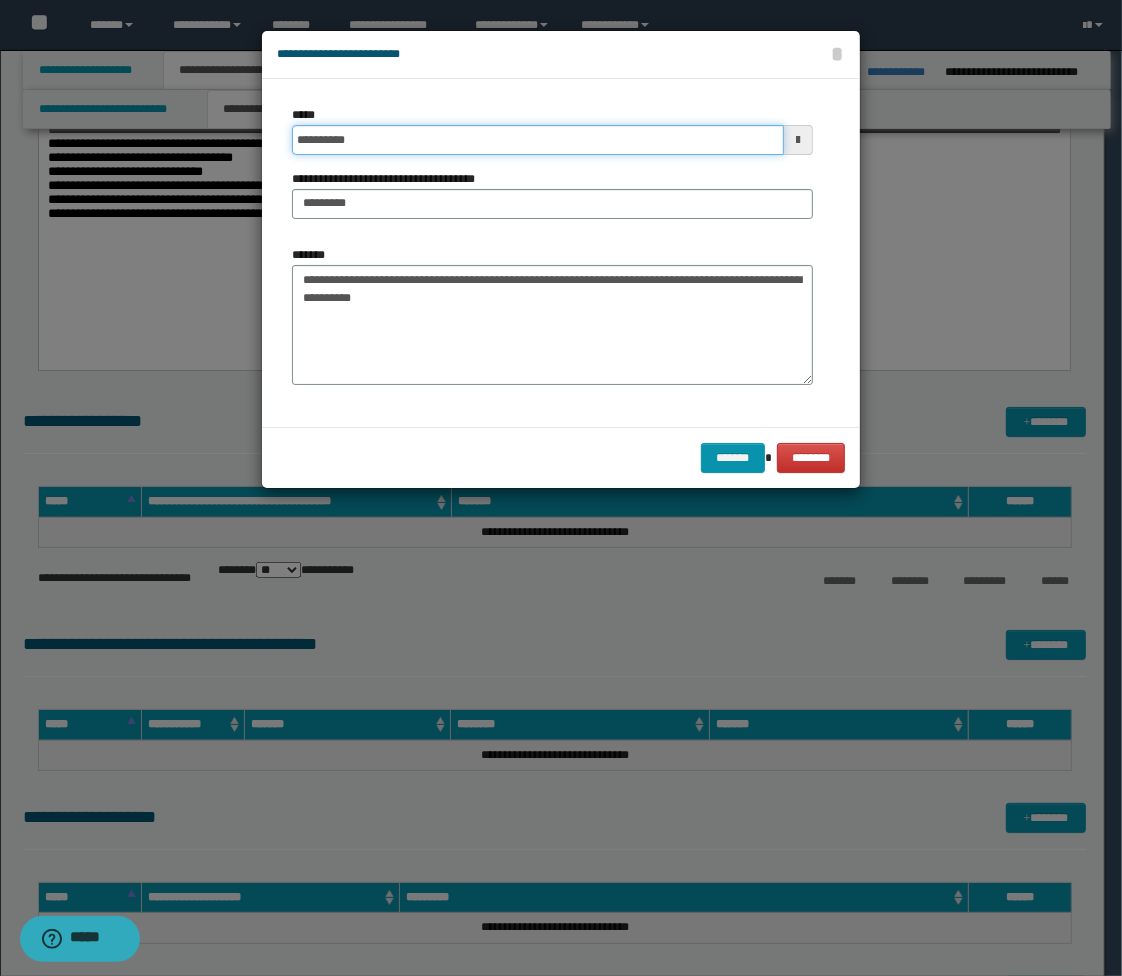 click on "*******" at bounding box center (733, 458) 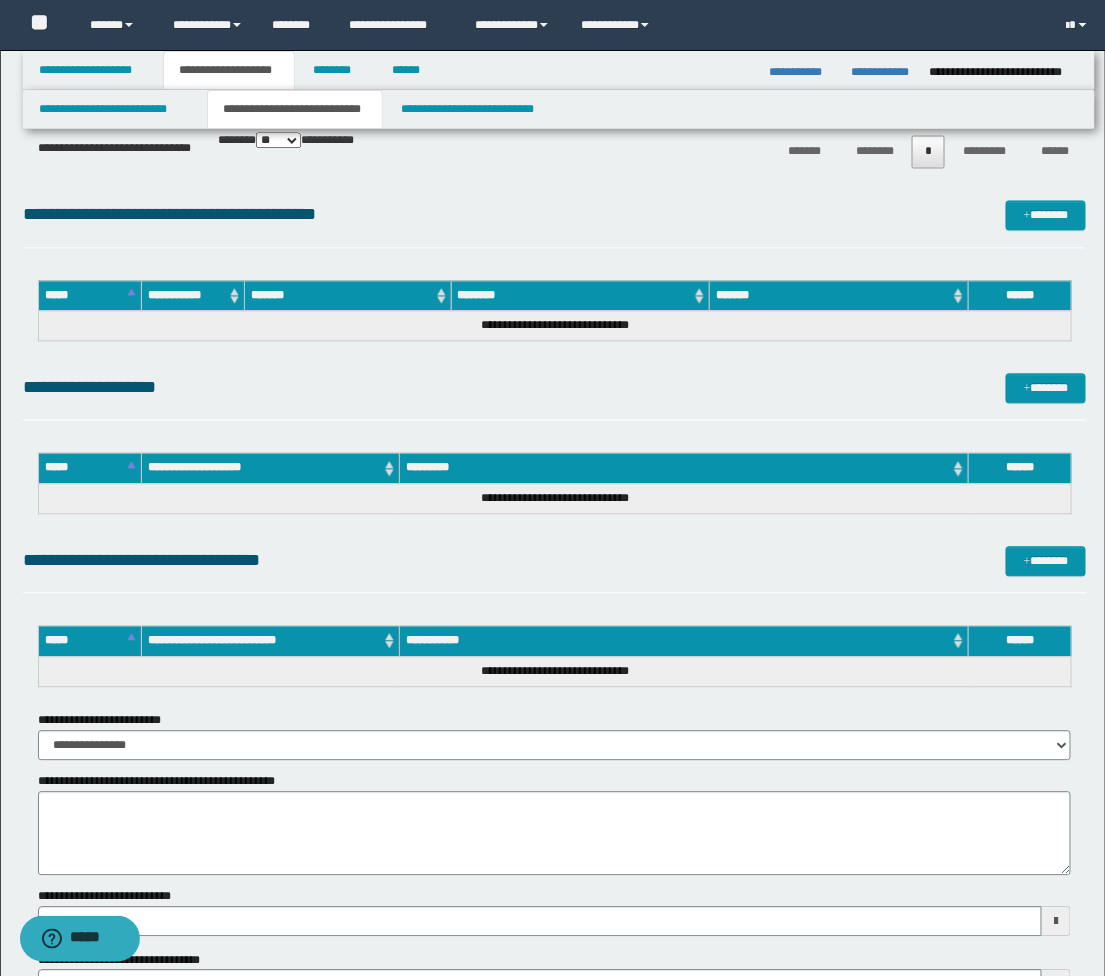 scroll, scrollTop: 1000, scrollLeft: 0, axis: vertical 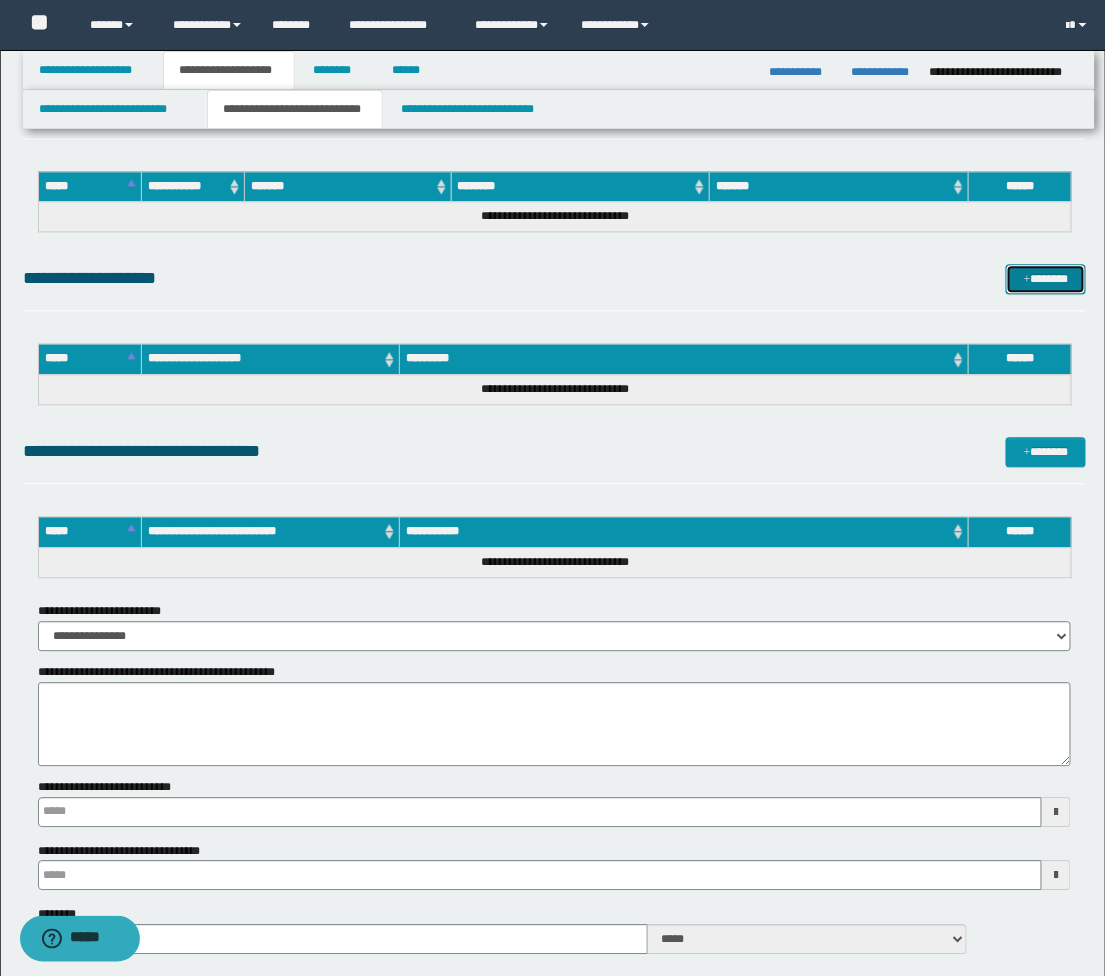 click on "*******" at bounding box center (1046, 279) 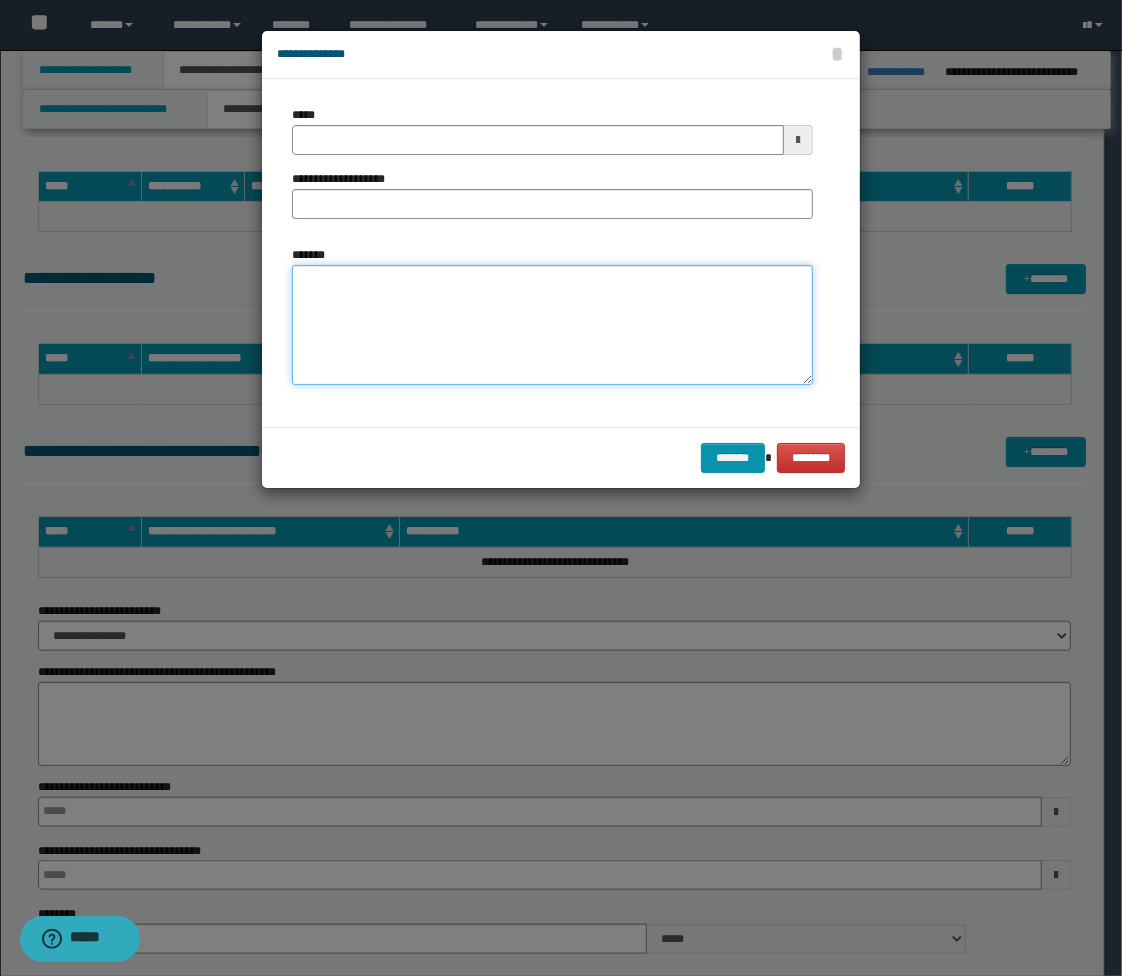 click on "*******" at bounding box center [552, 325] 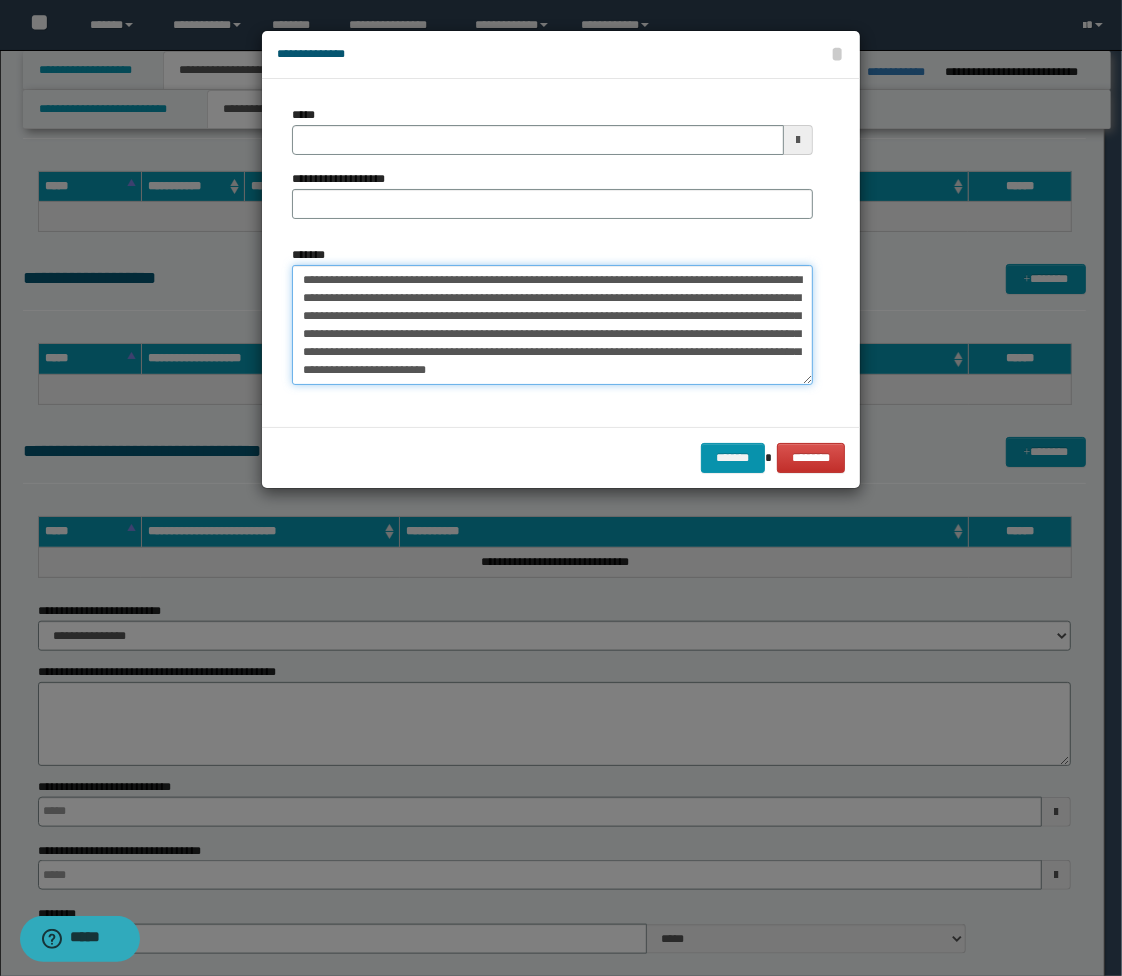 type on "**********" 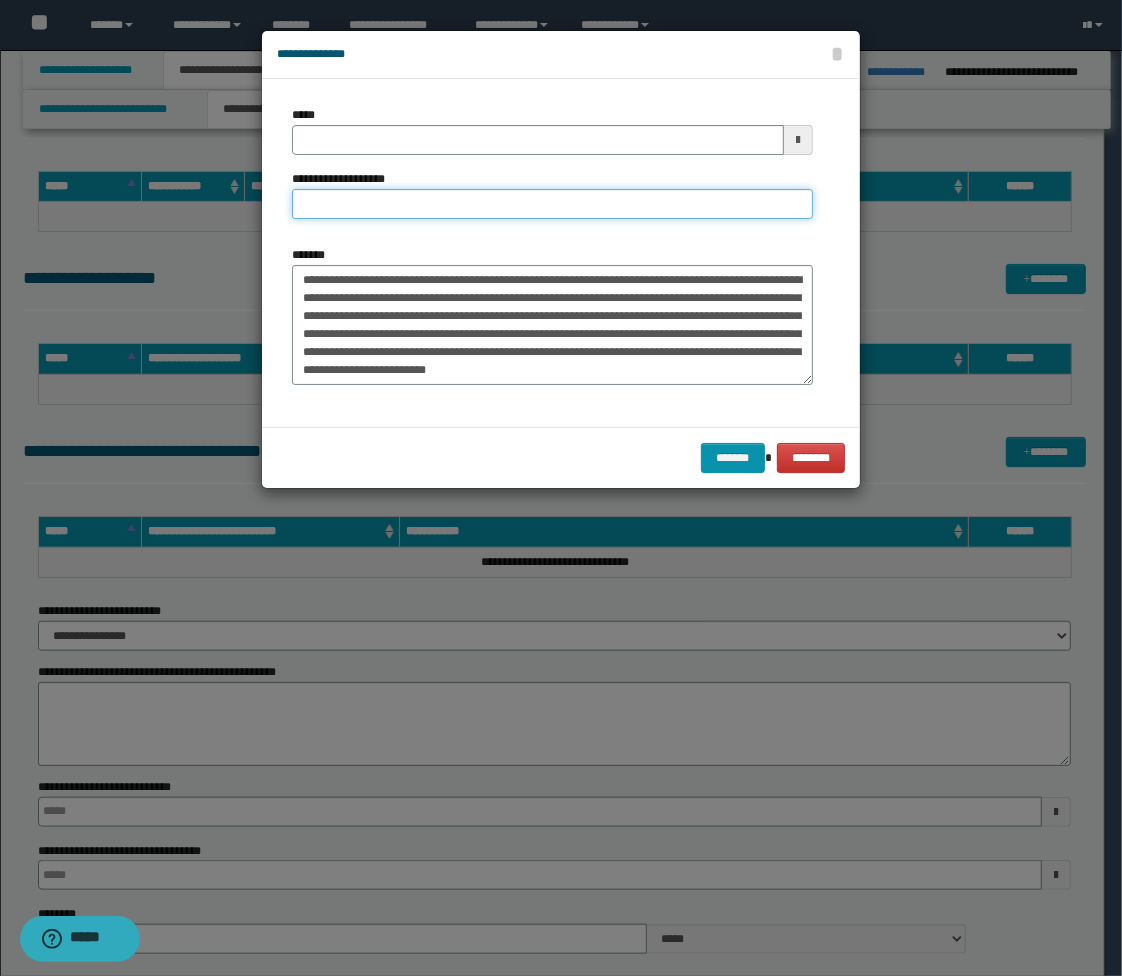 click on "**********" at bounding box center (552, 204) 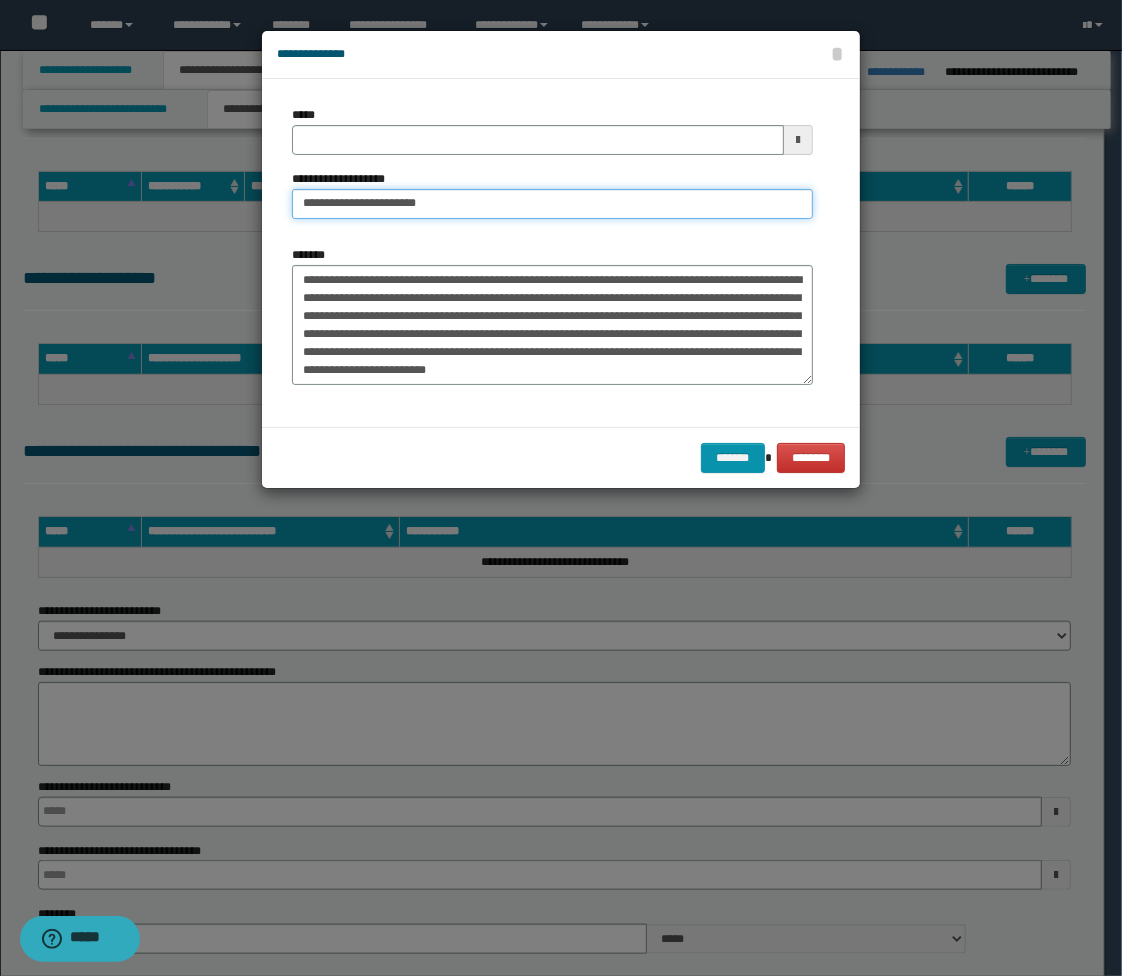 type 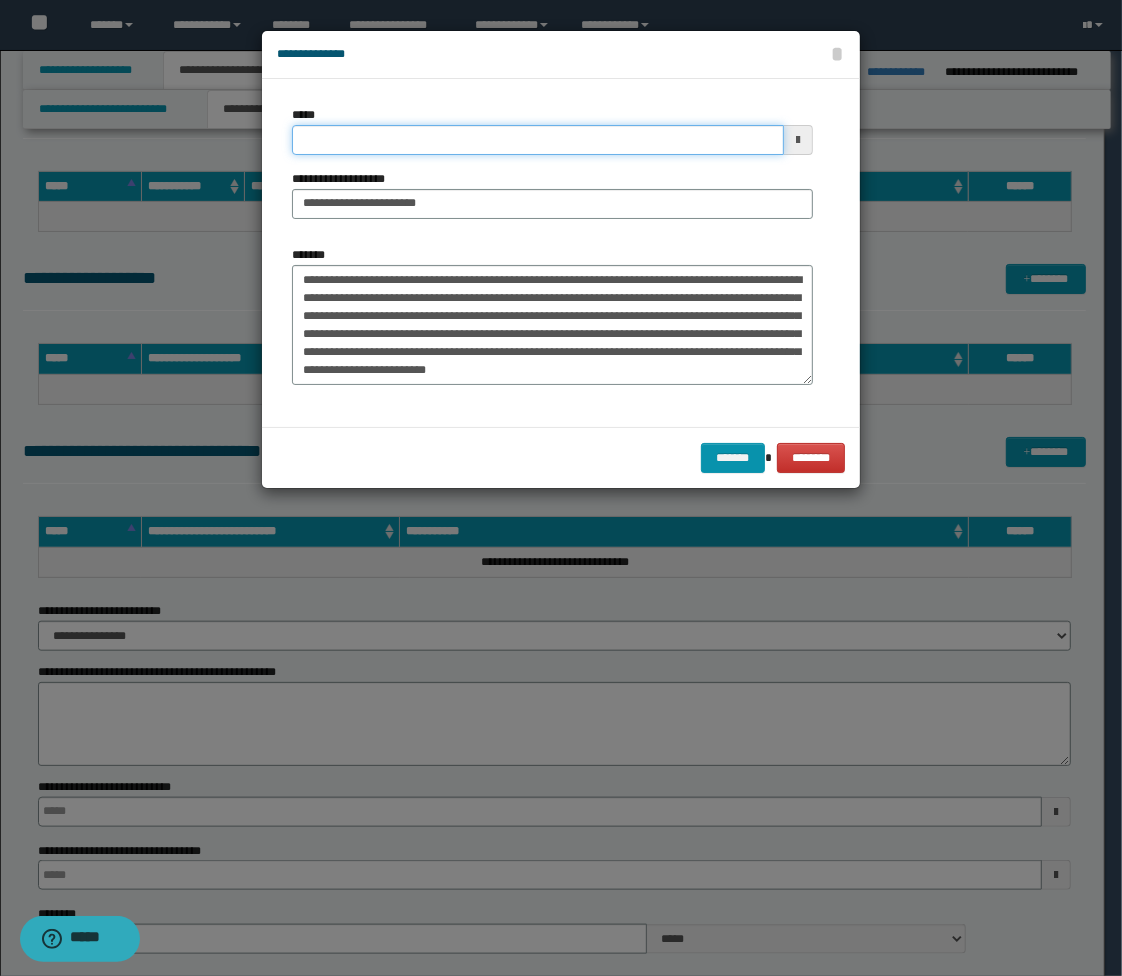 click on "*****" at bounding box center (538, 140) 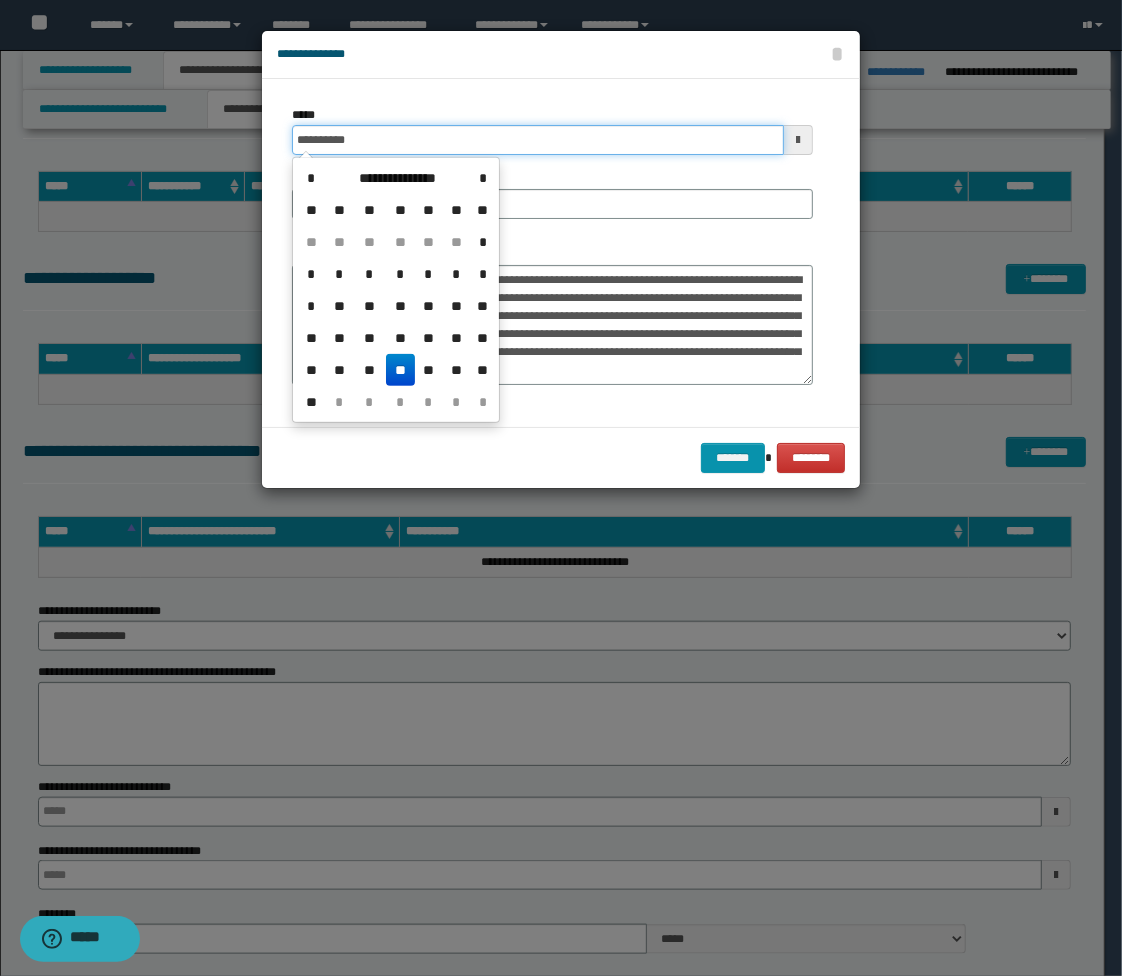 type on "**********" 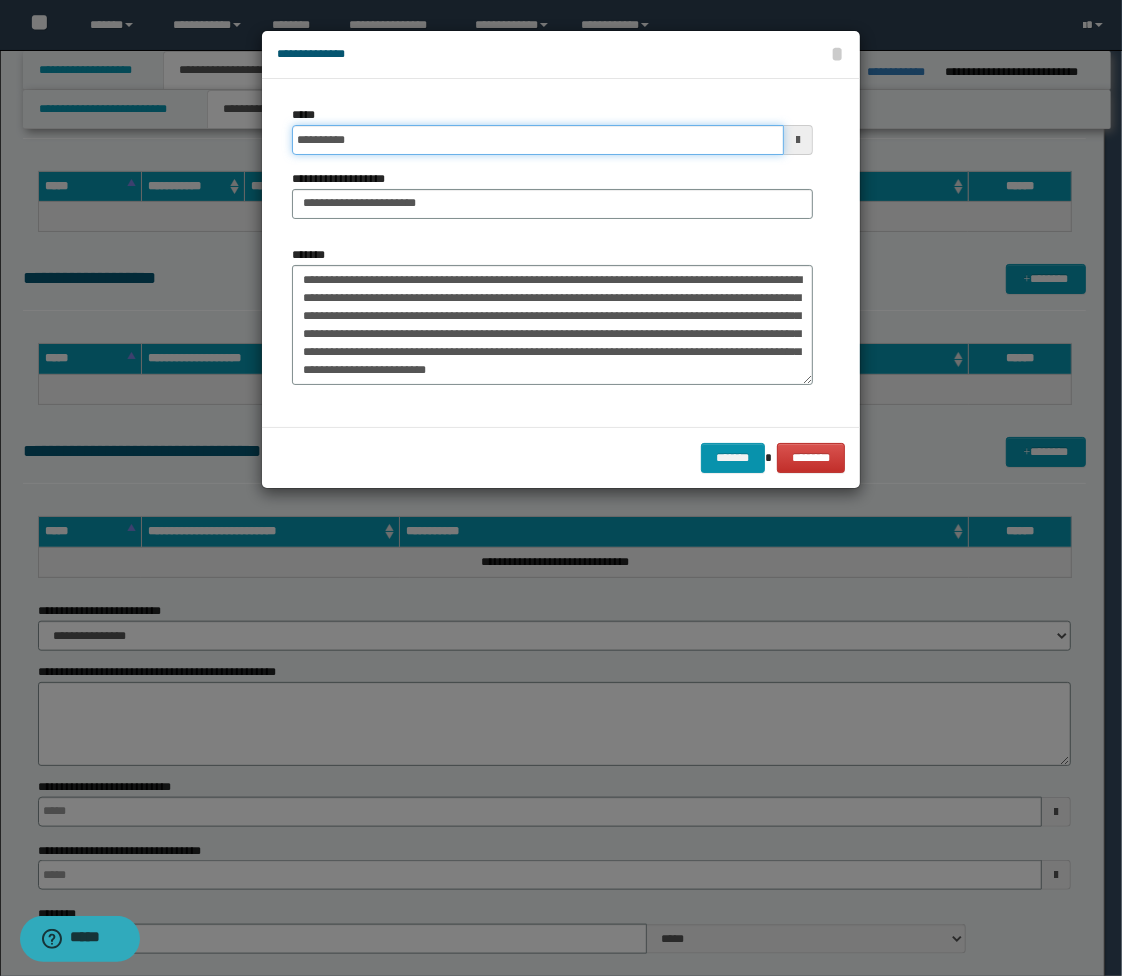 click on "*******" at bounding box center (733, 458) 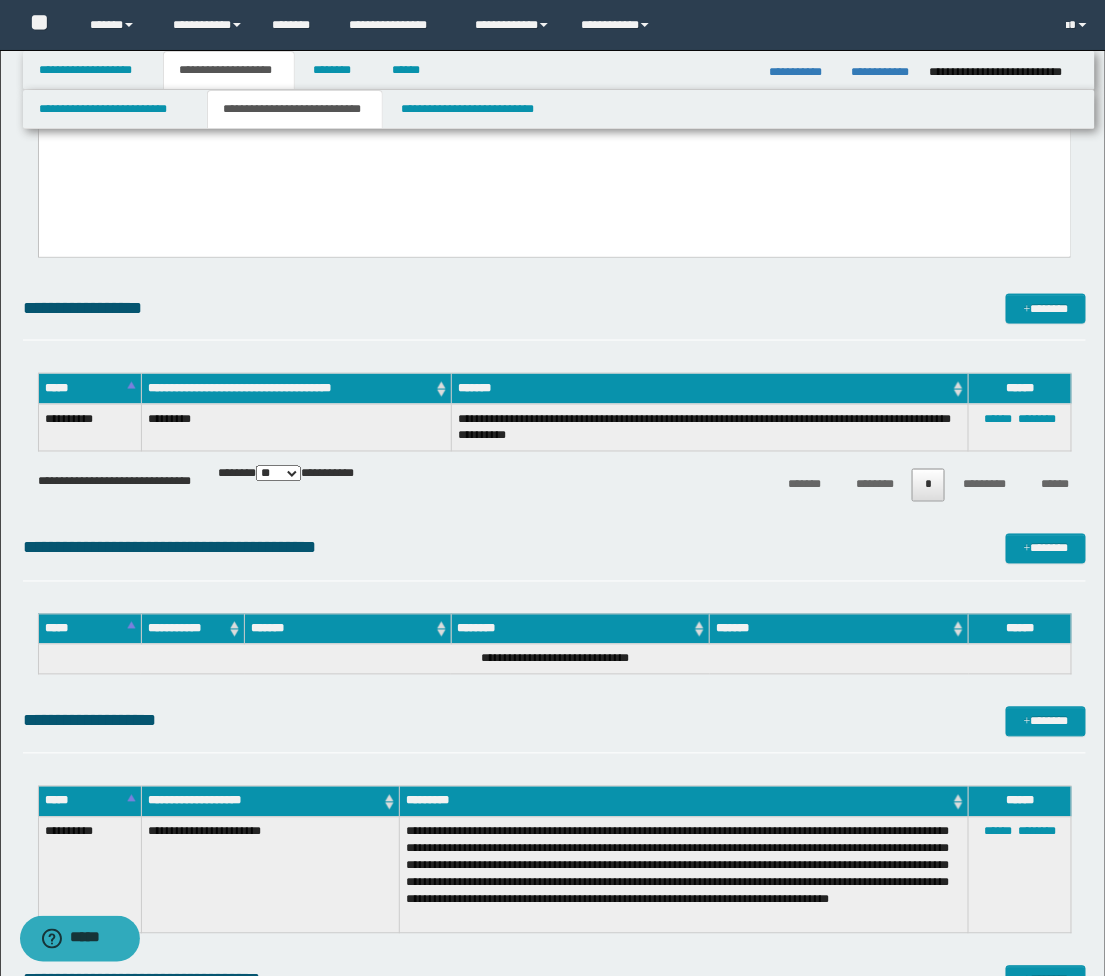 scroll, scrollTop: 555, scrollLeft: 0, axis: vertical 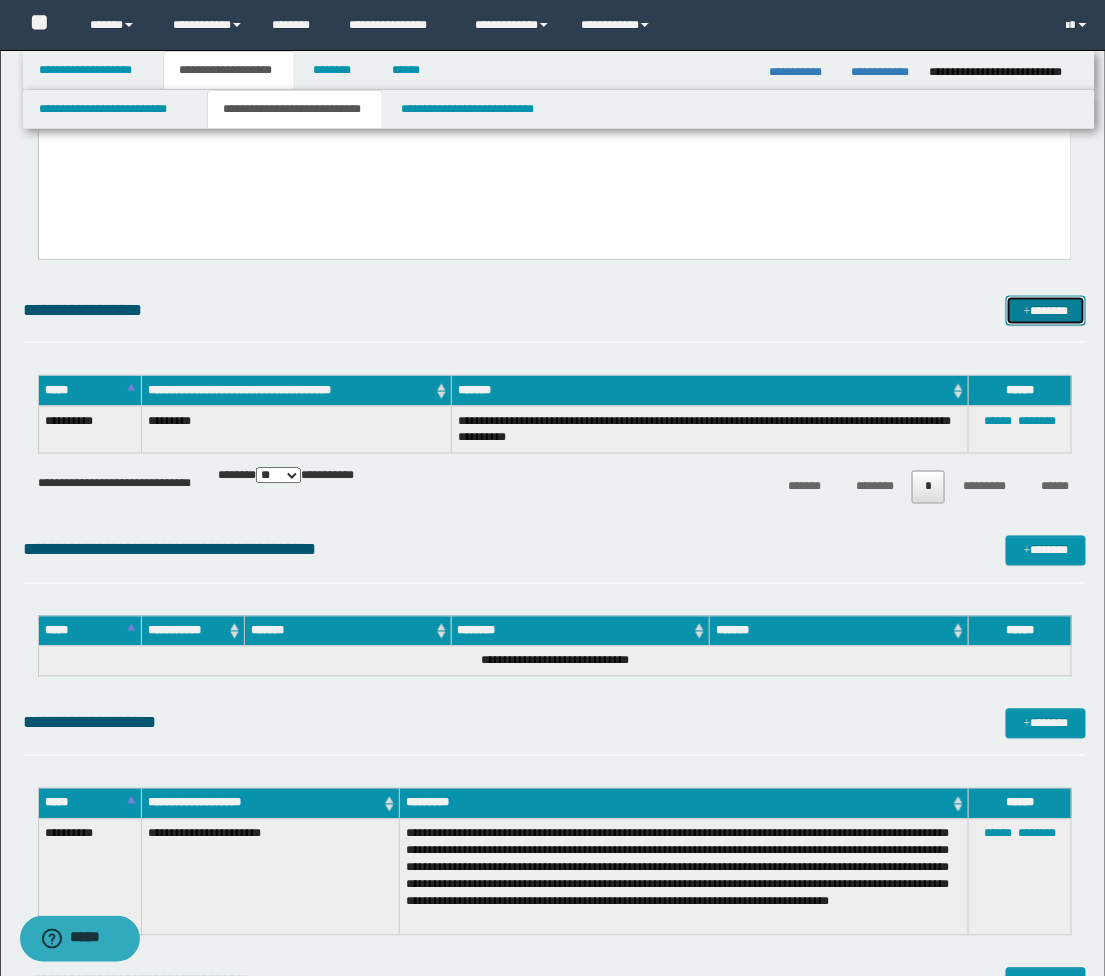 click on "*******" at bounding box center (1046, 311) 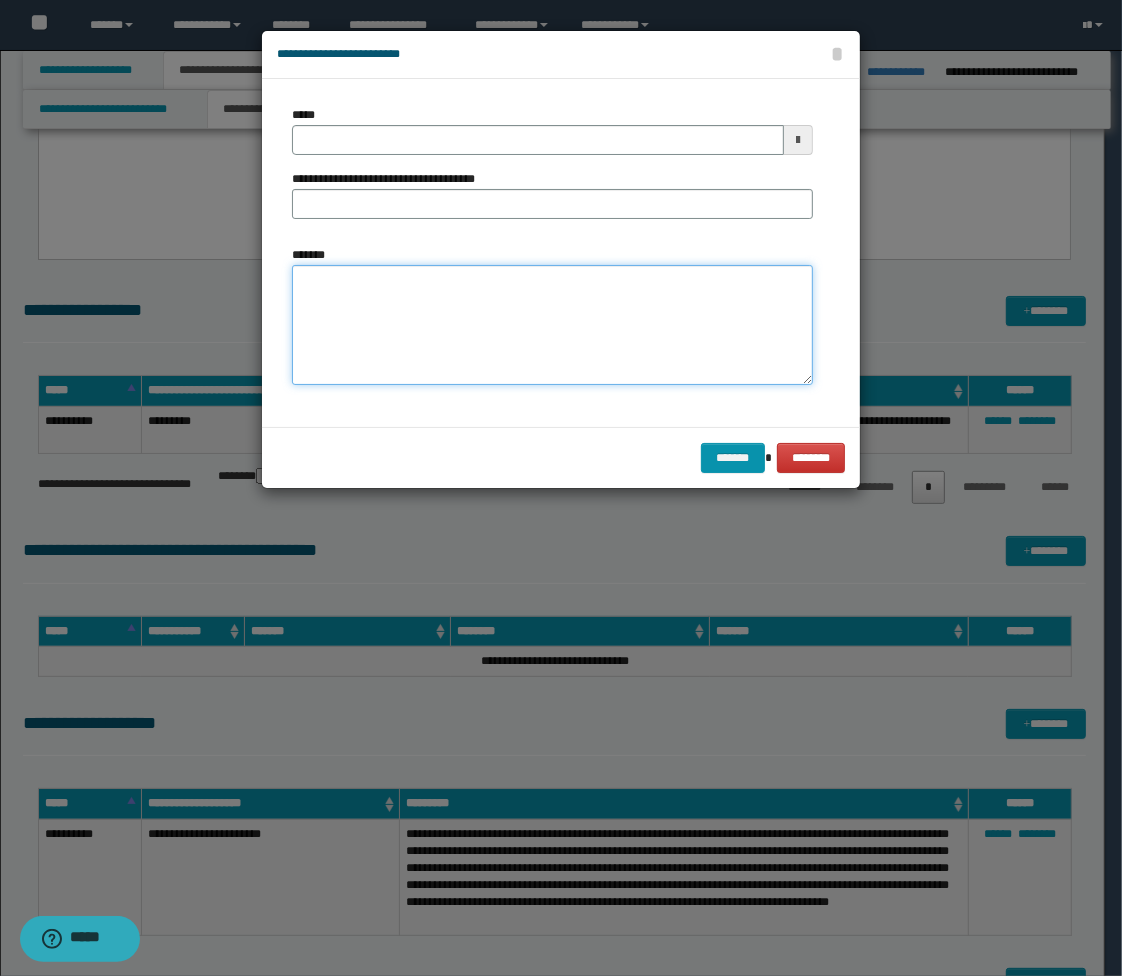 click on "*******" at bounding box center [552, 325] 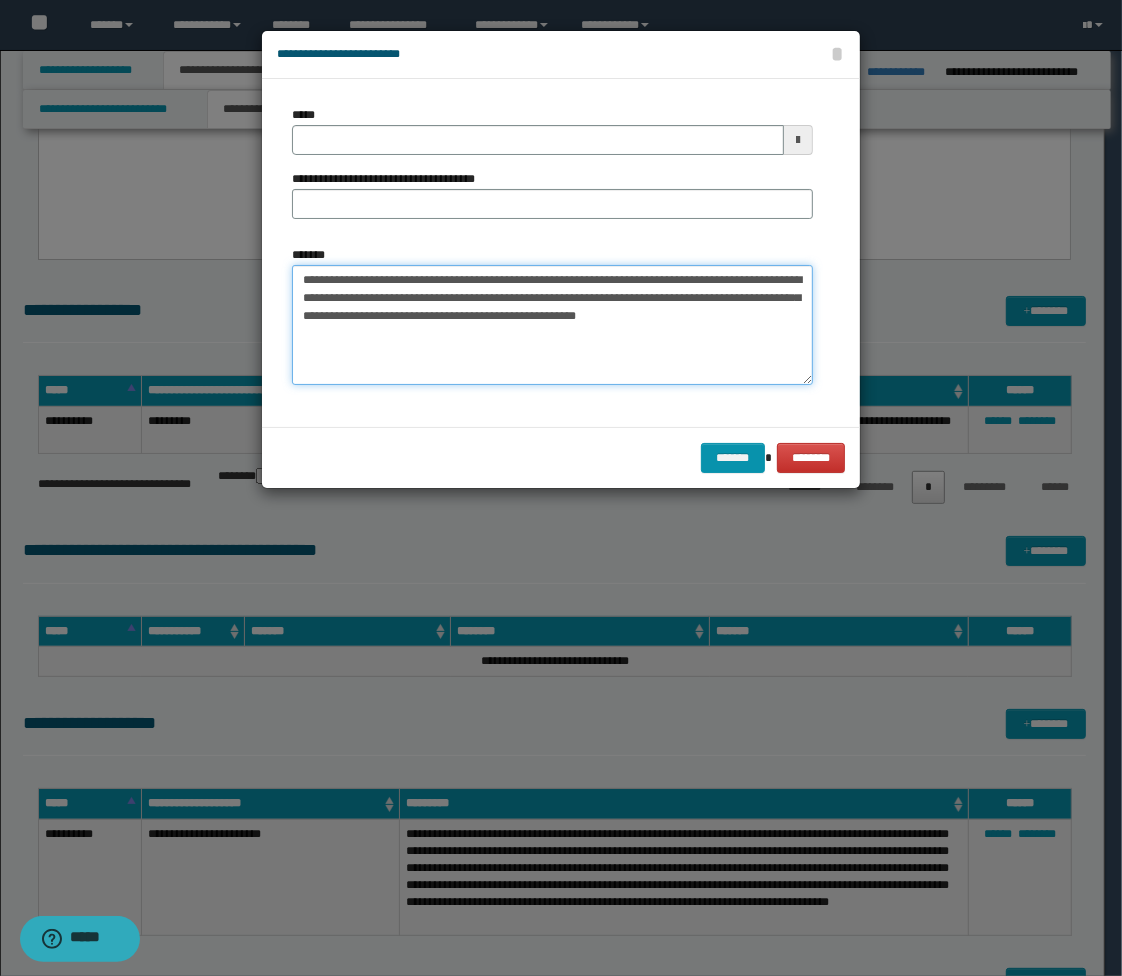 type on "**********" 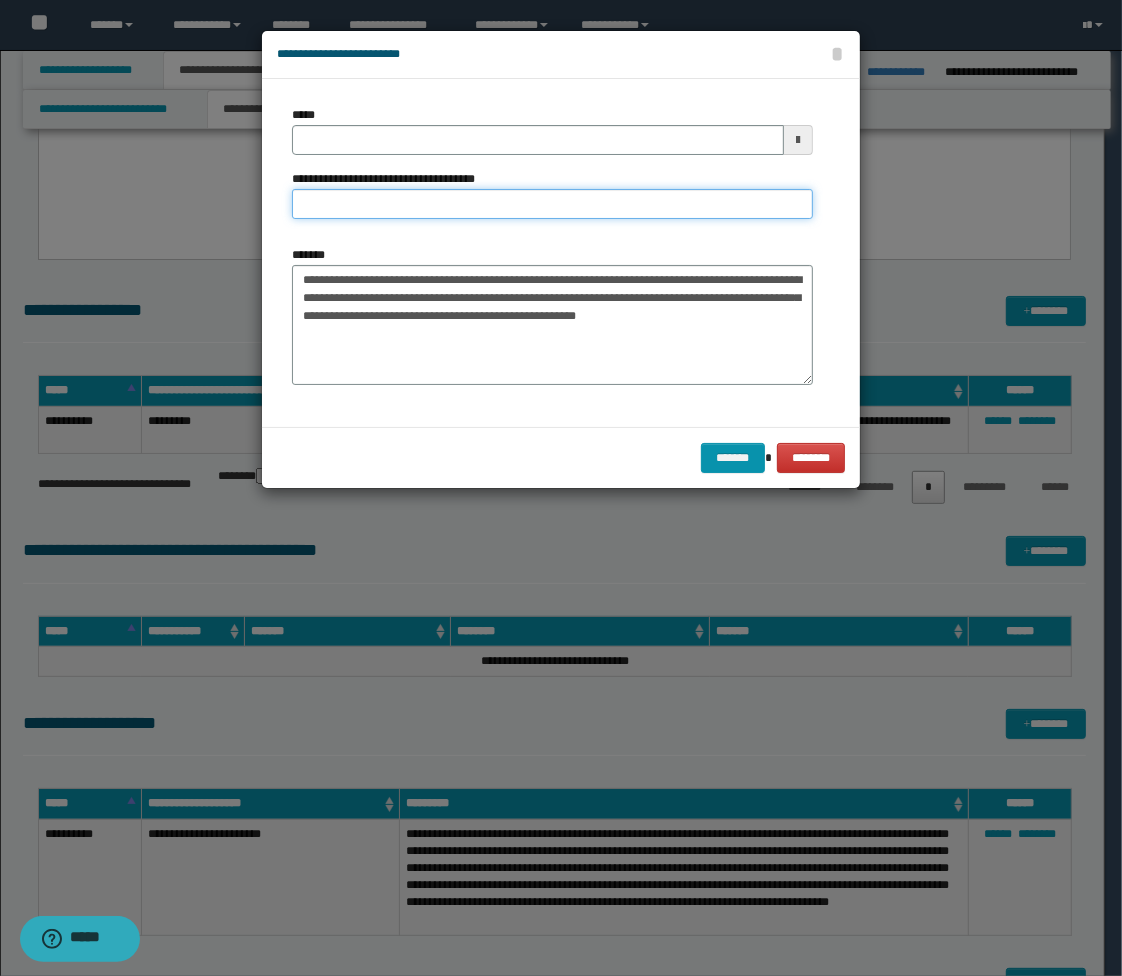 click on "**********" at bounding box center (552, 204) 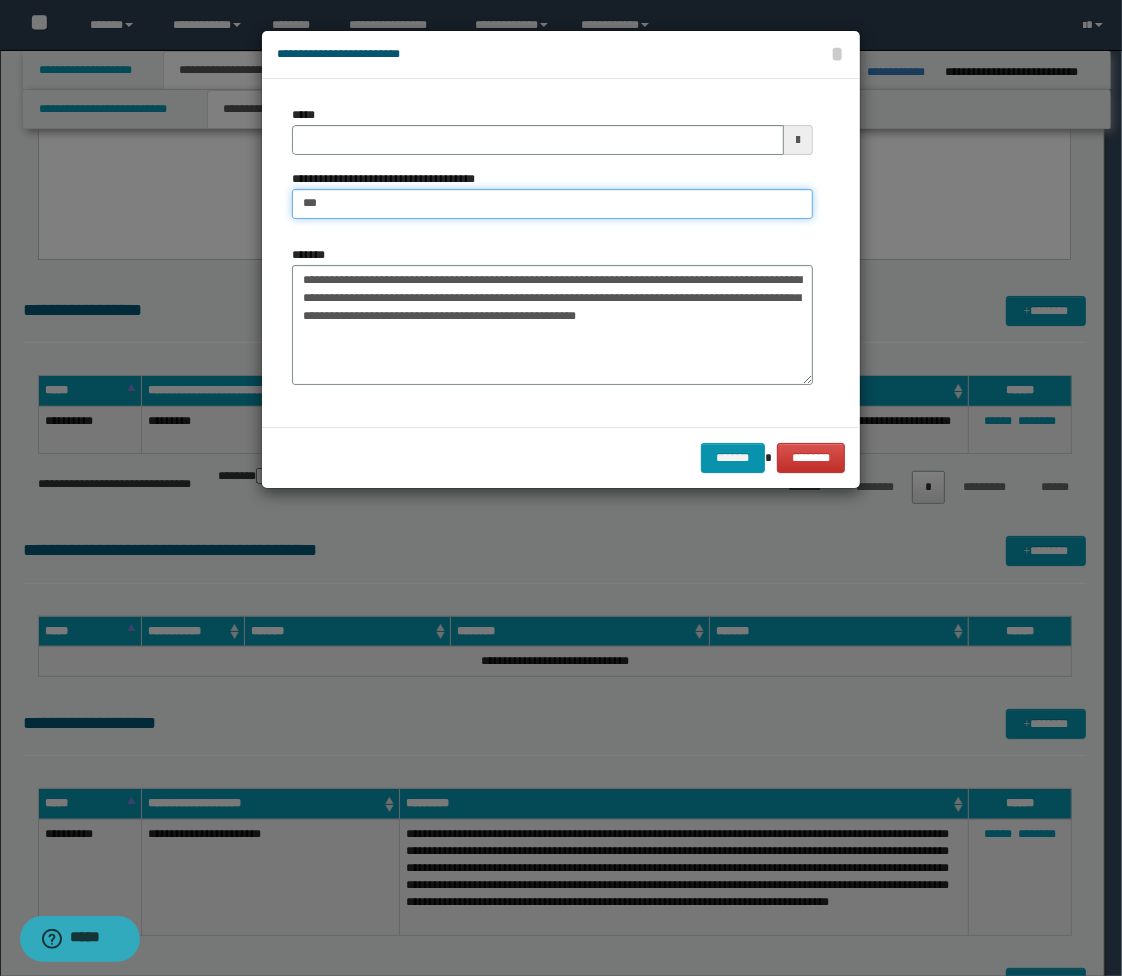 type on "*********" 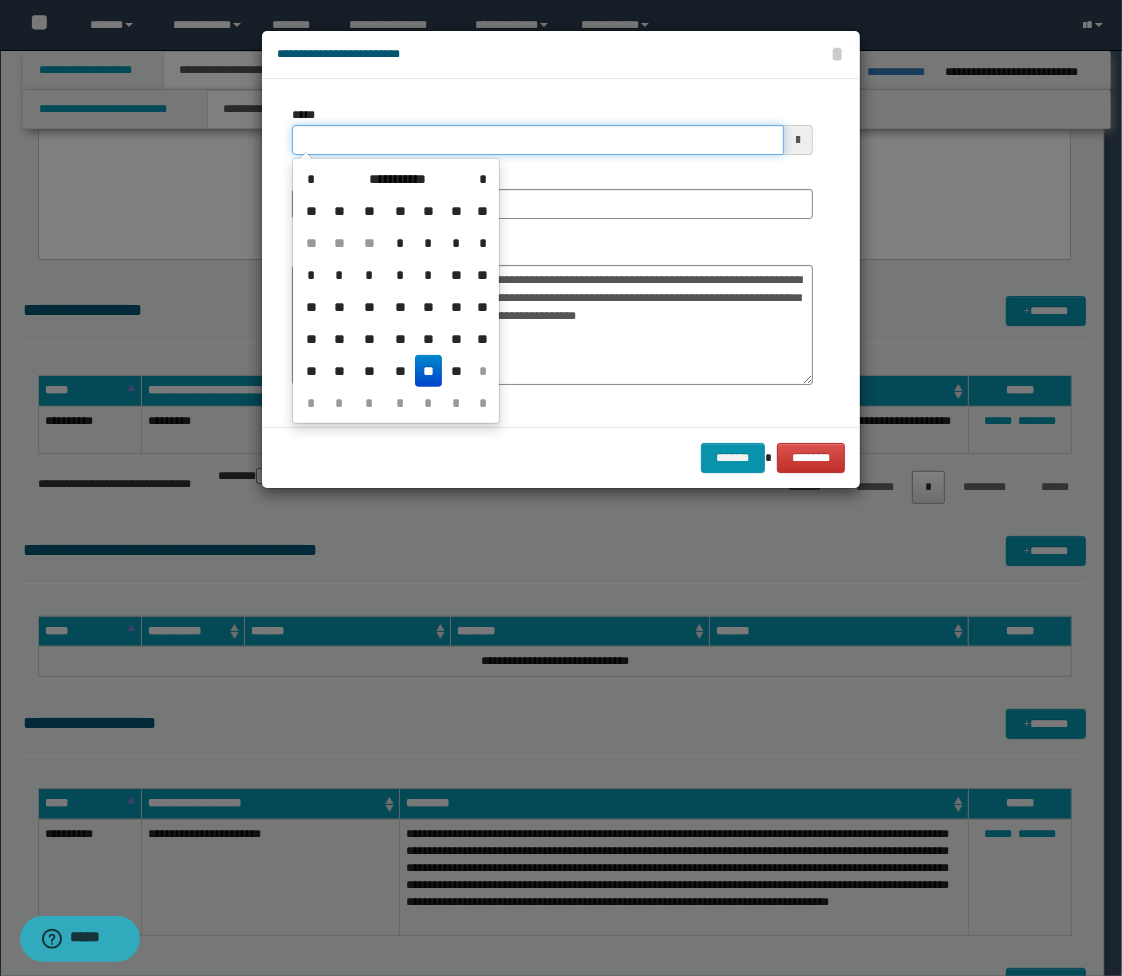 click on "*****" at bounding box center [538, 140] 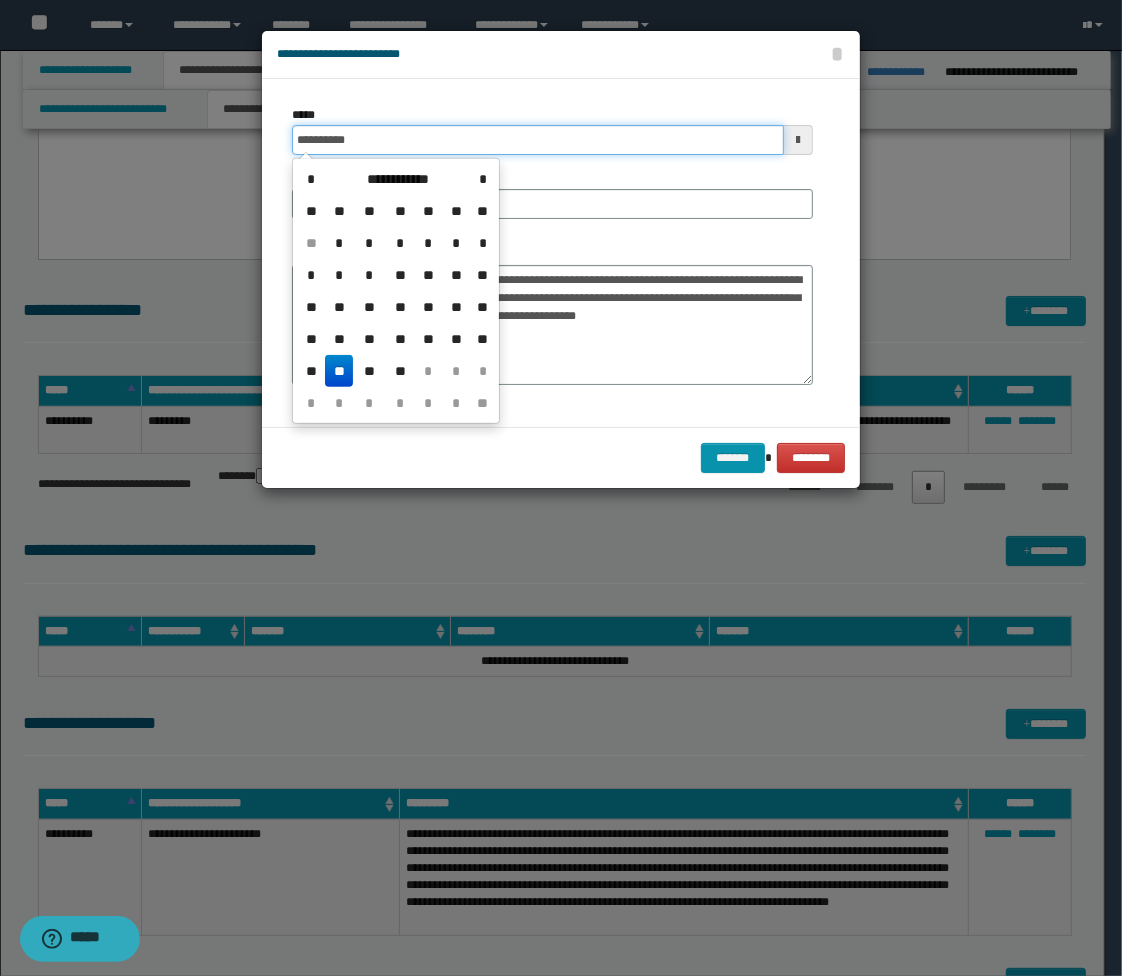 type on "**********" 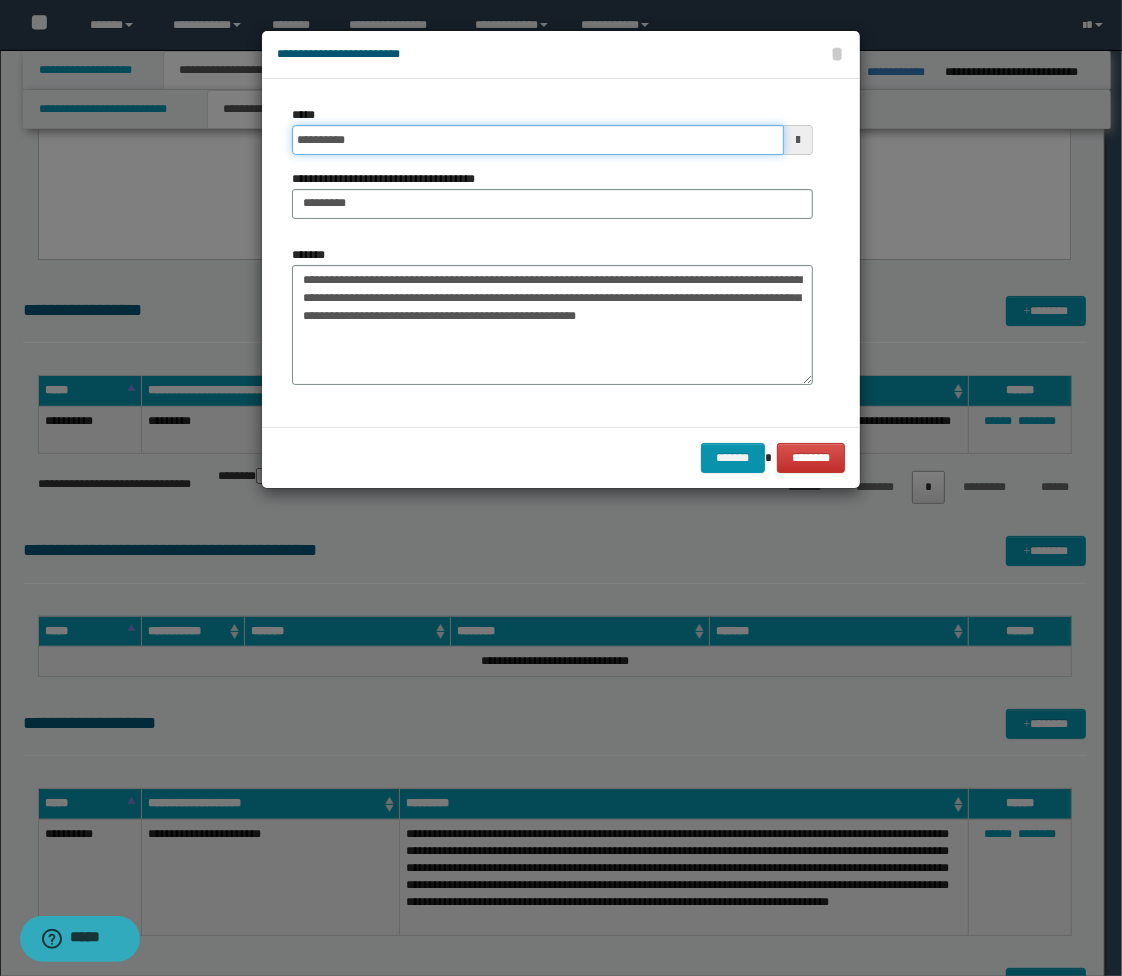 click on "*******" at bounding box center [733, 458] 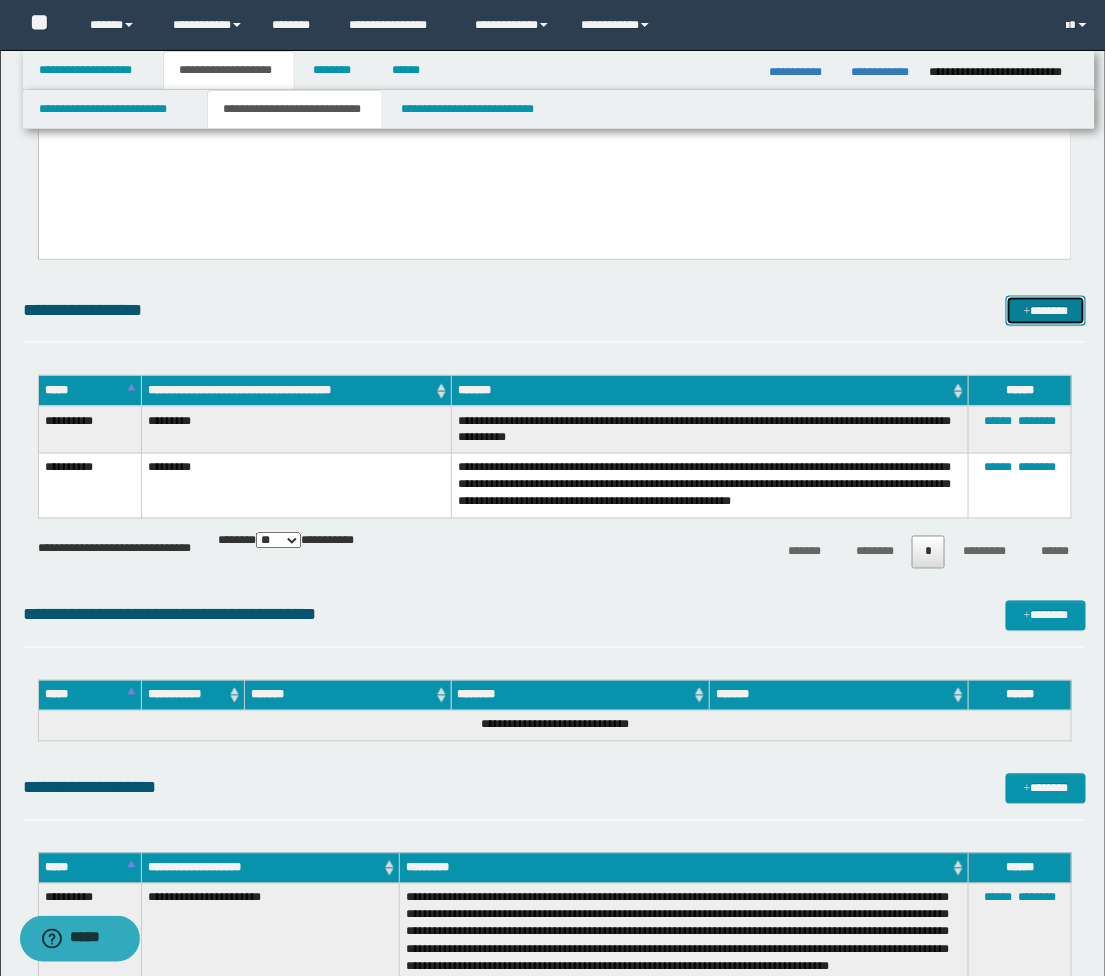 click at bounding box center (1027, 312) 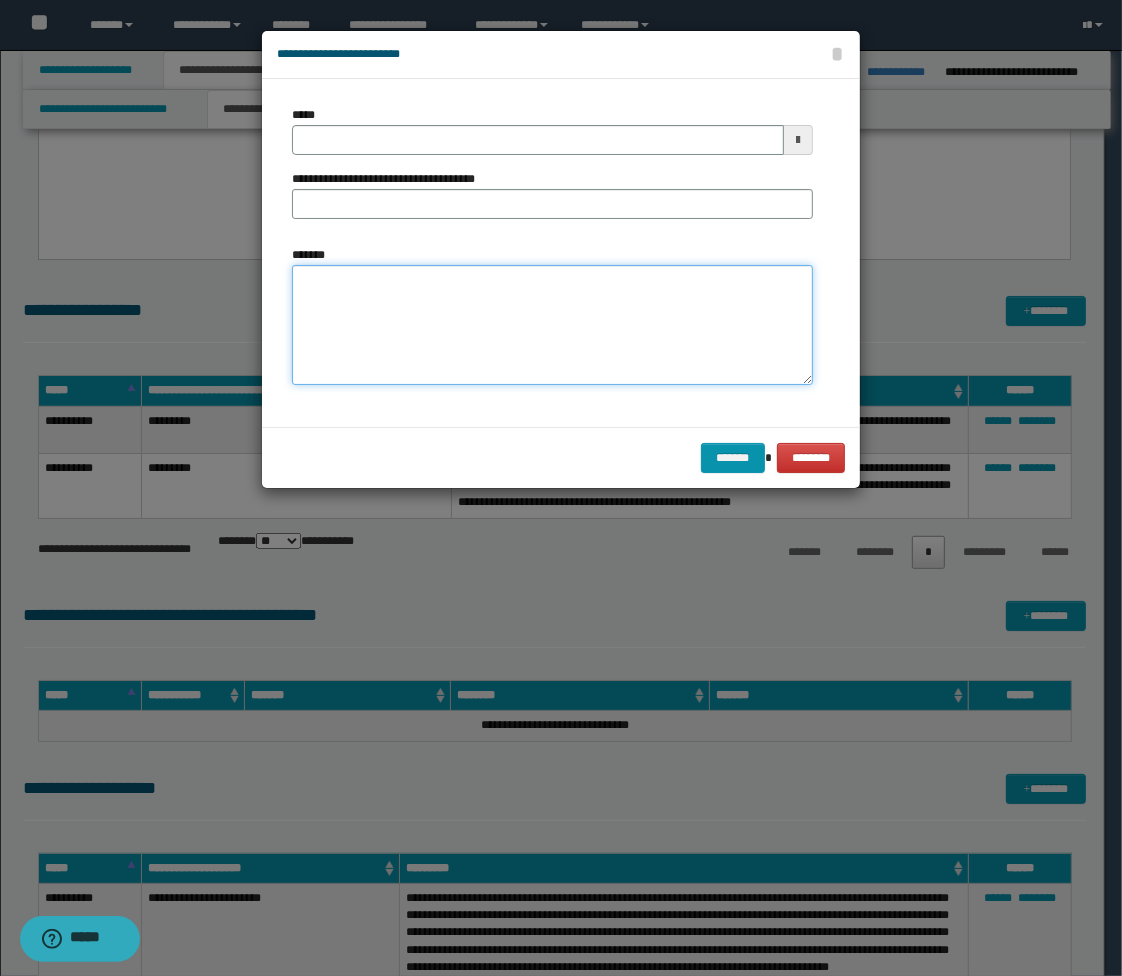 click on "*******" at bounding box center [552, 325] 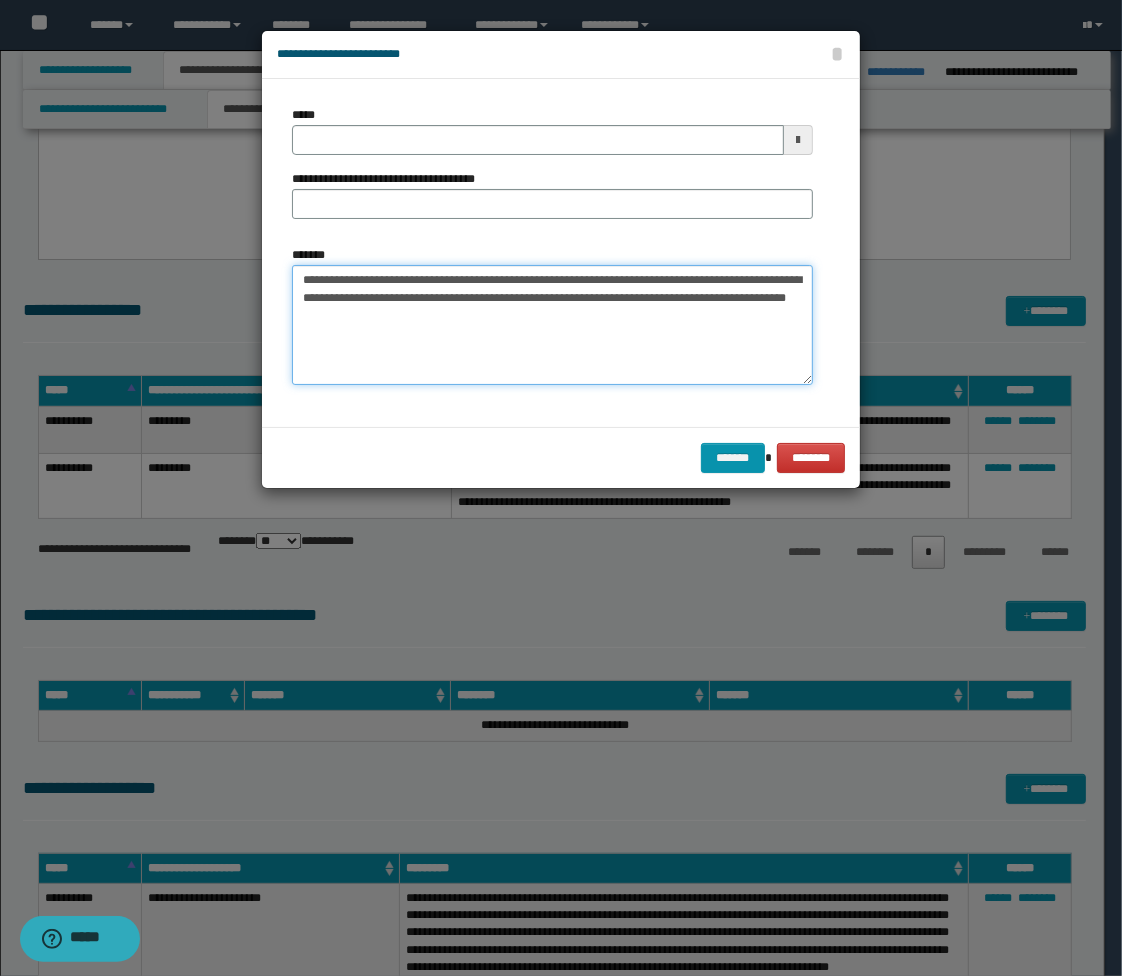 type on "**********" 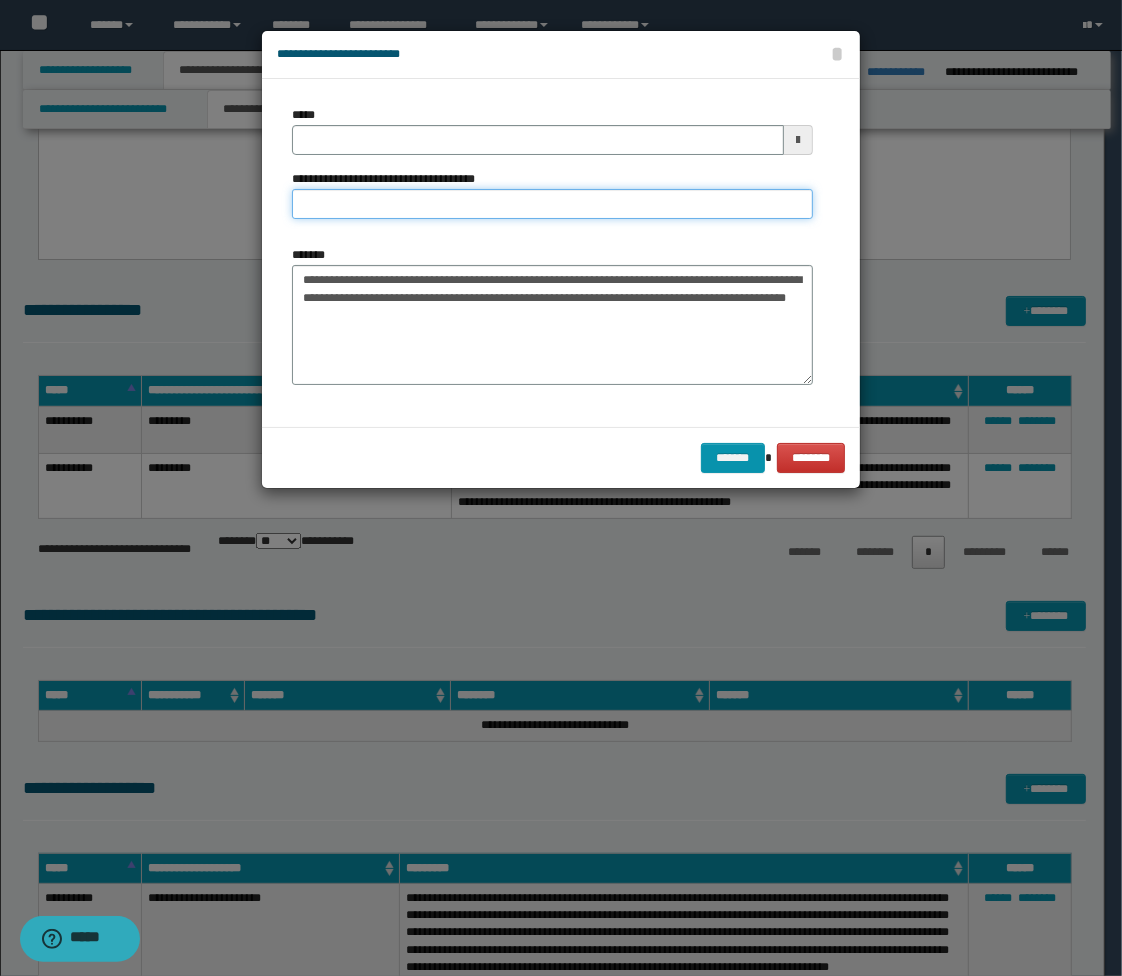 click on "**********" at bounding box center (552, 204) 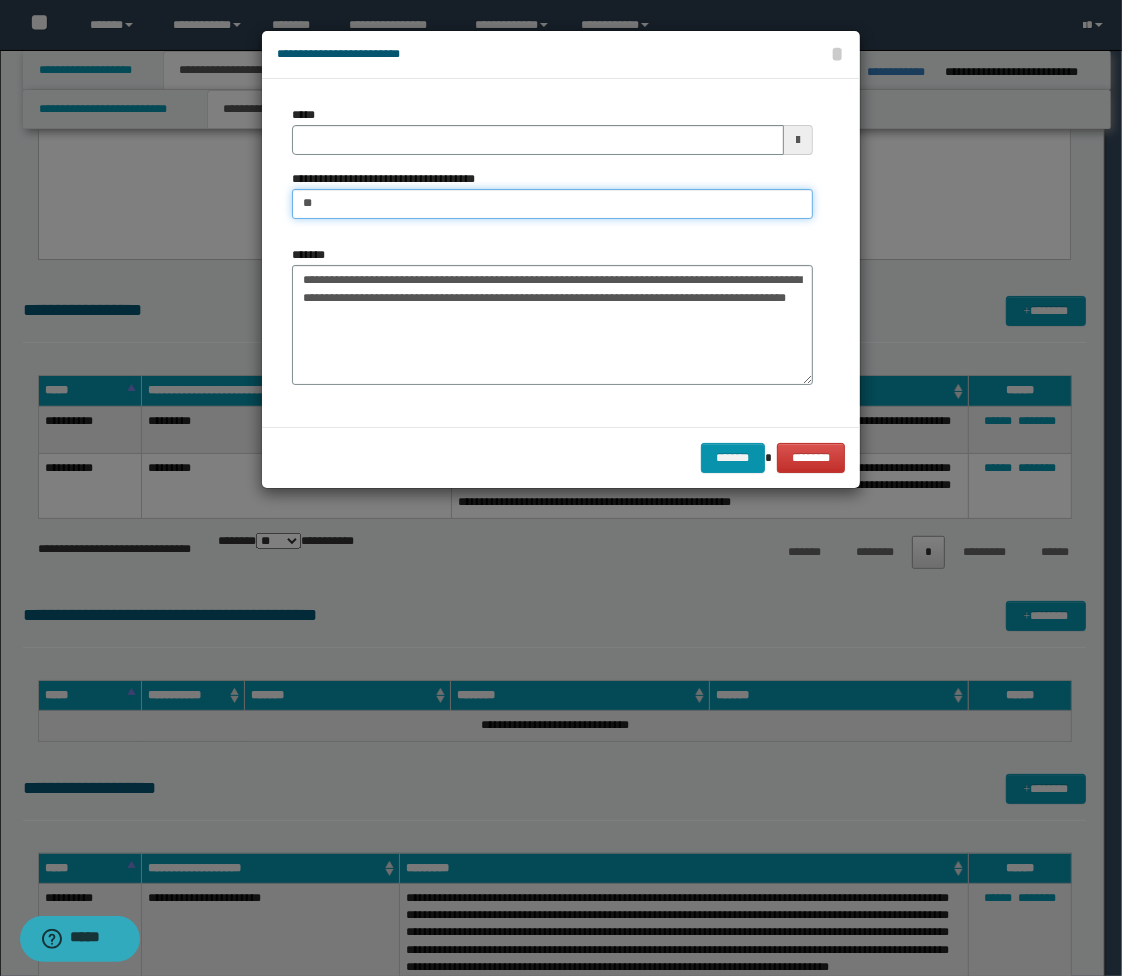 type on "***" 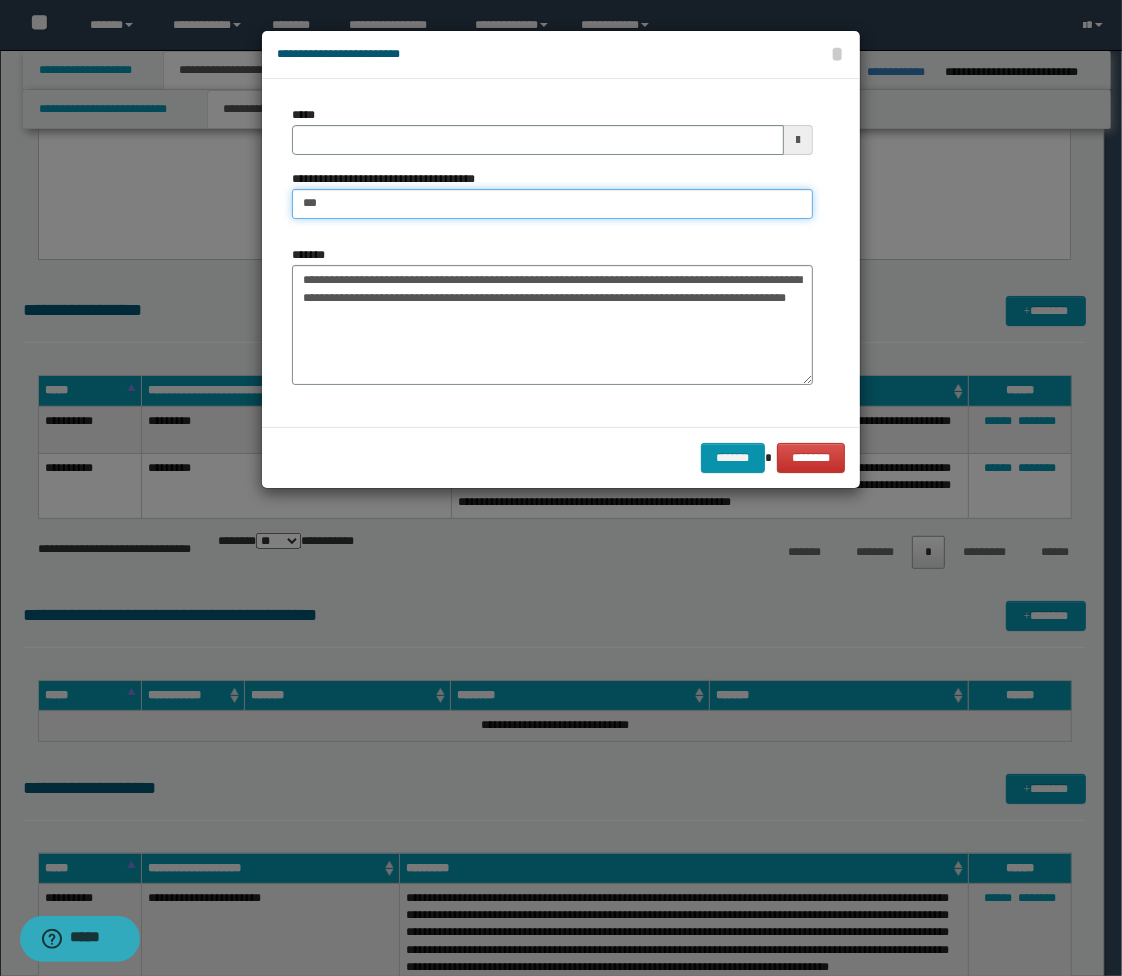 type 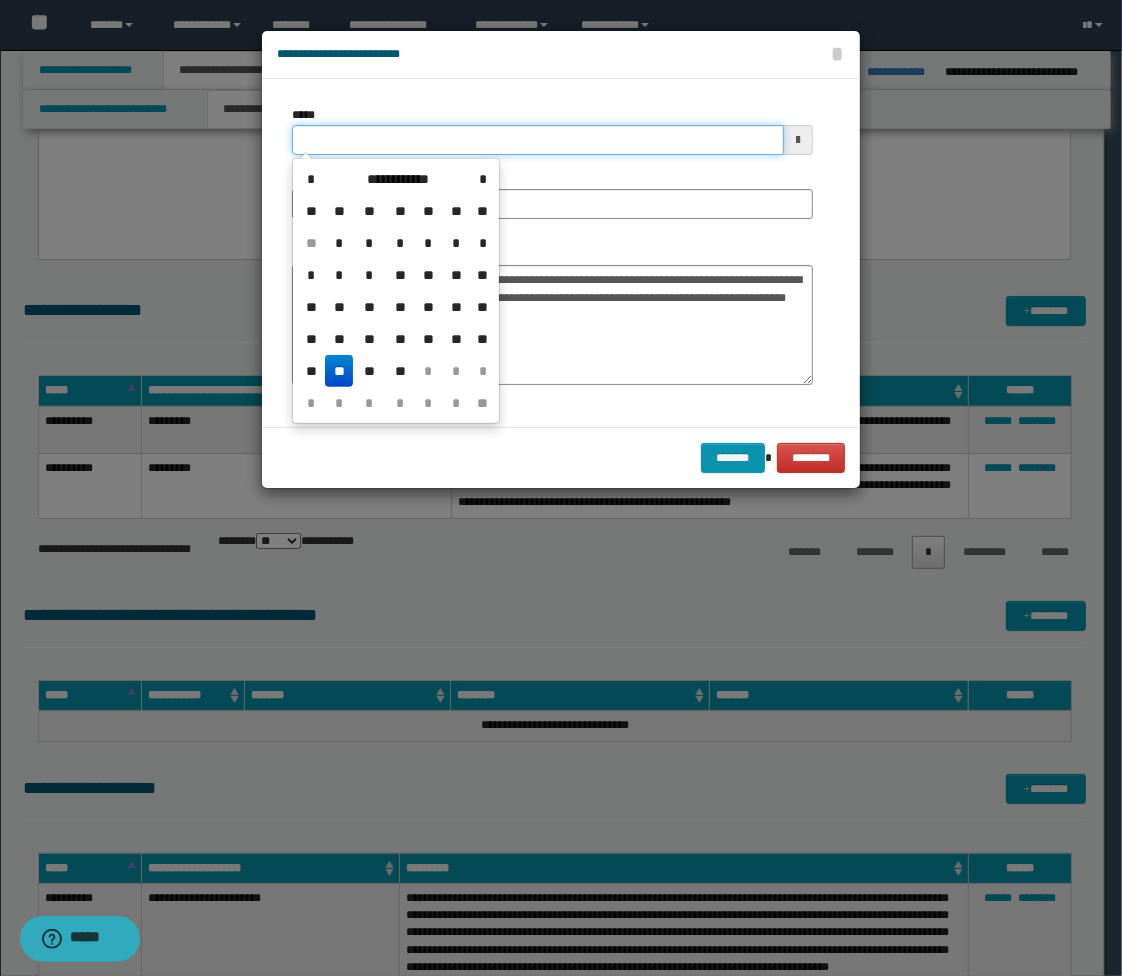 click on "*****" at bounding box center [538, 140] 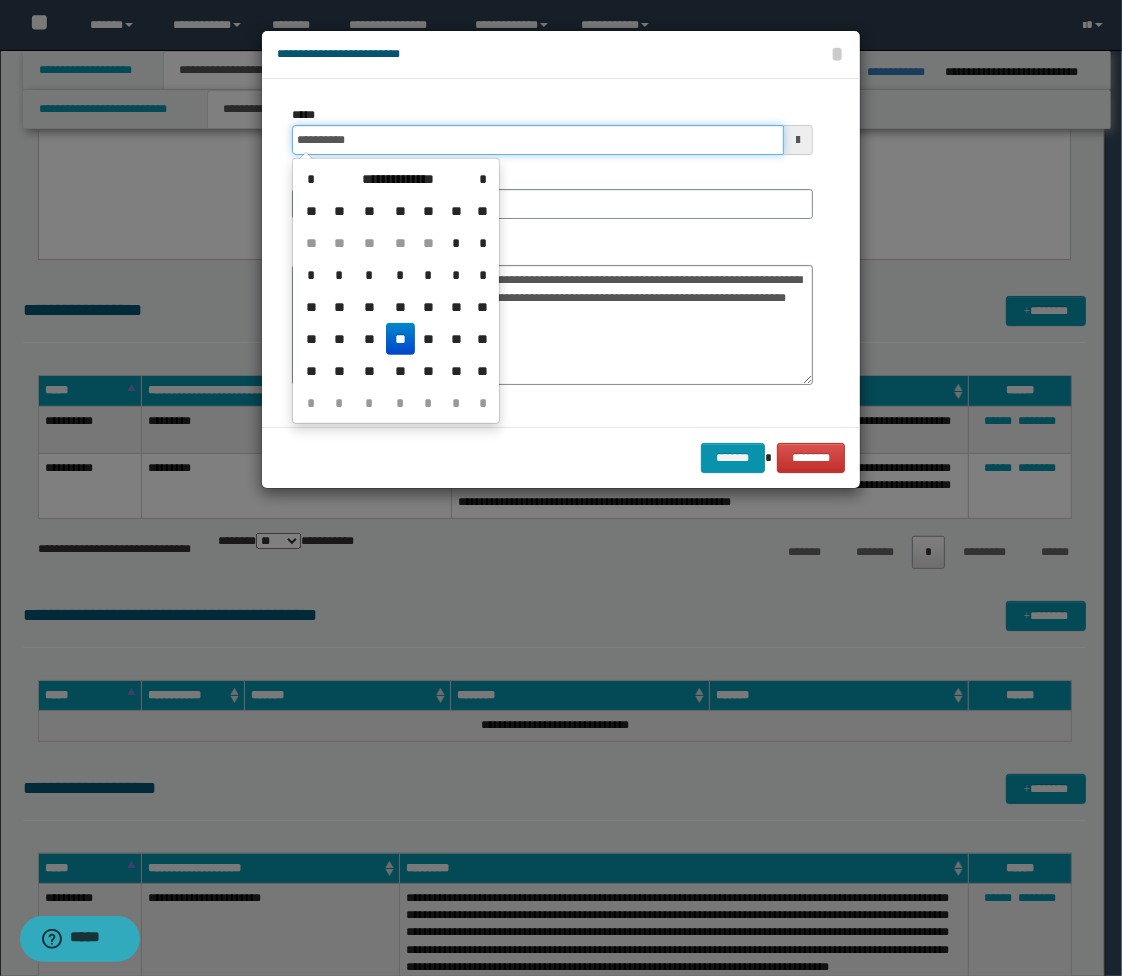 click on "*******" at bounding box center [733, 458] 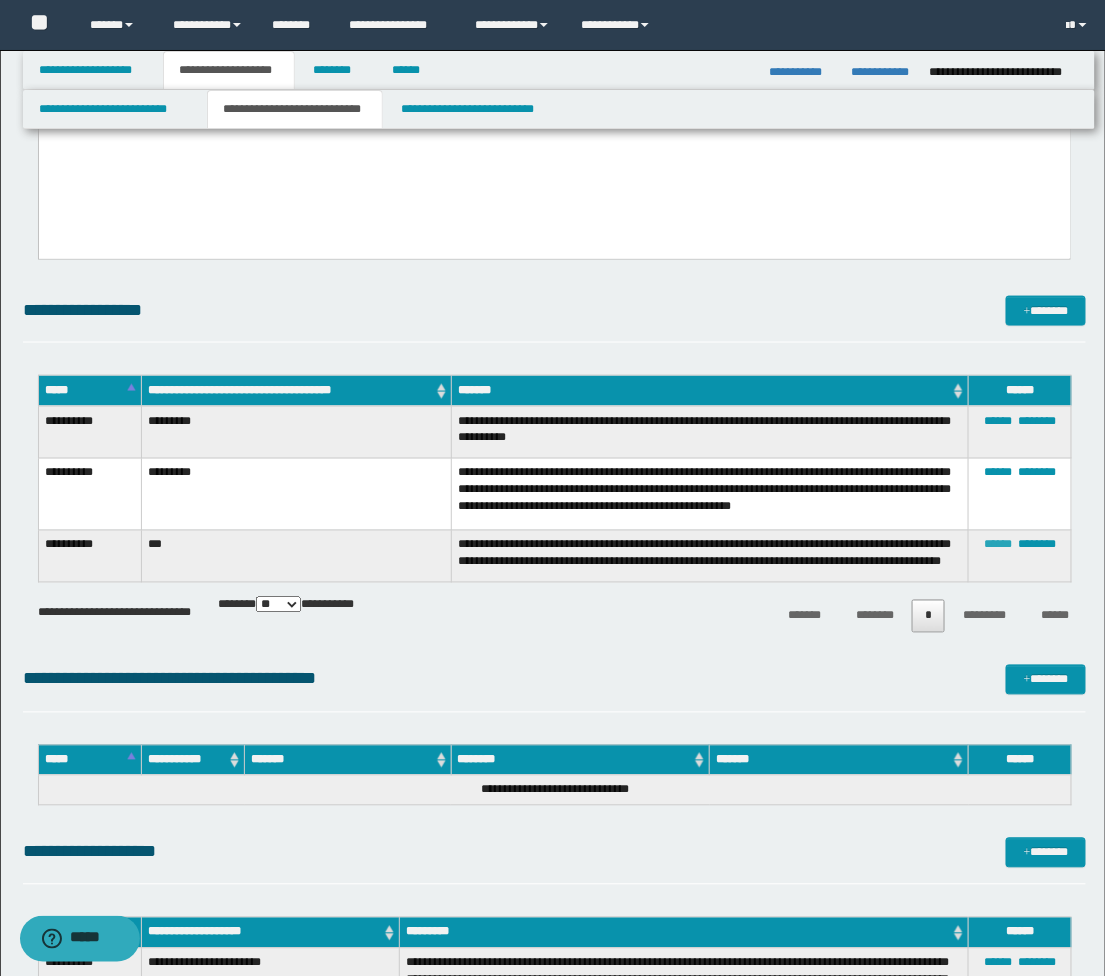 click on "******" at bounding box center (998, 545) 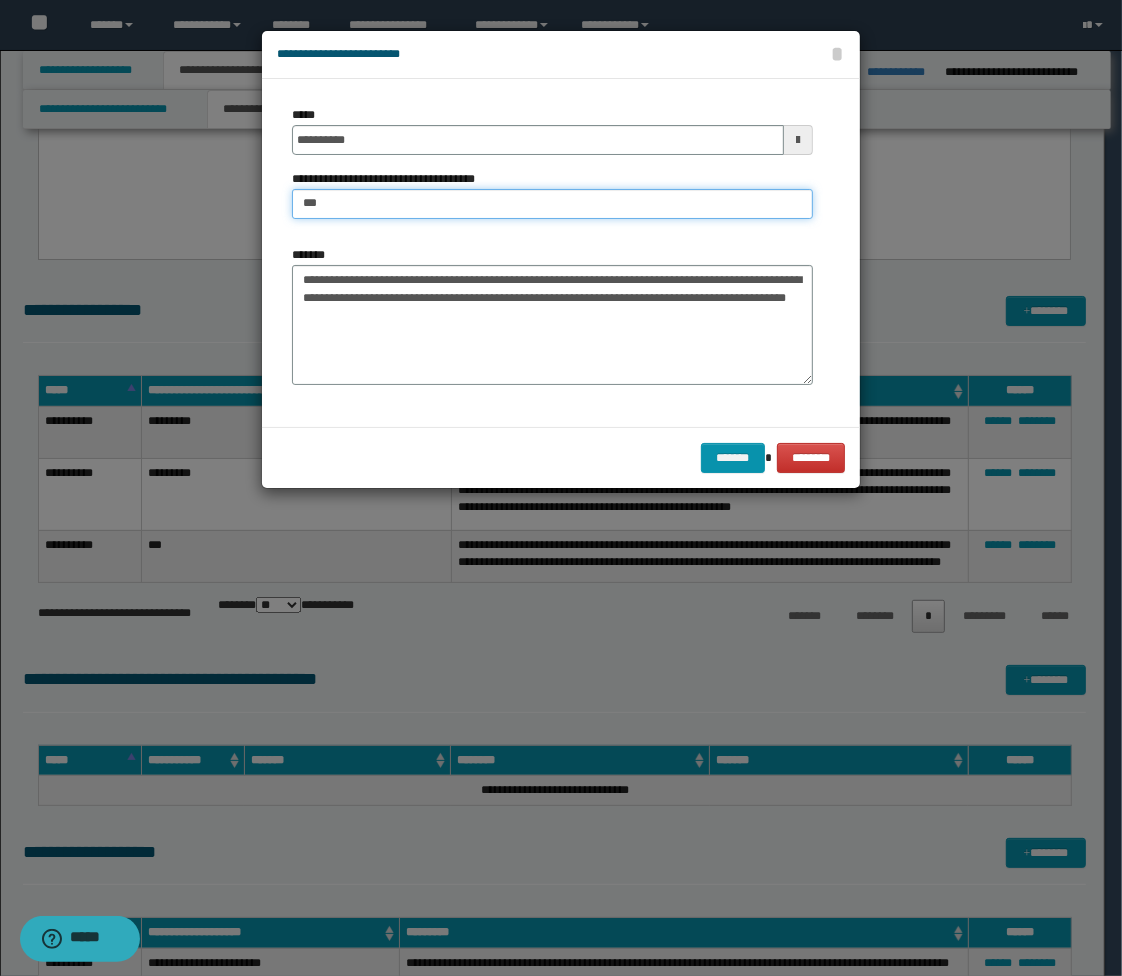 click on "***" at bounding box center (552, 204) 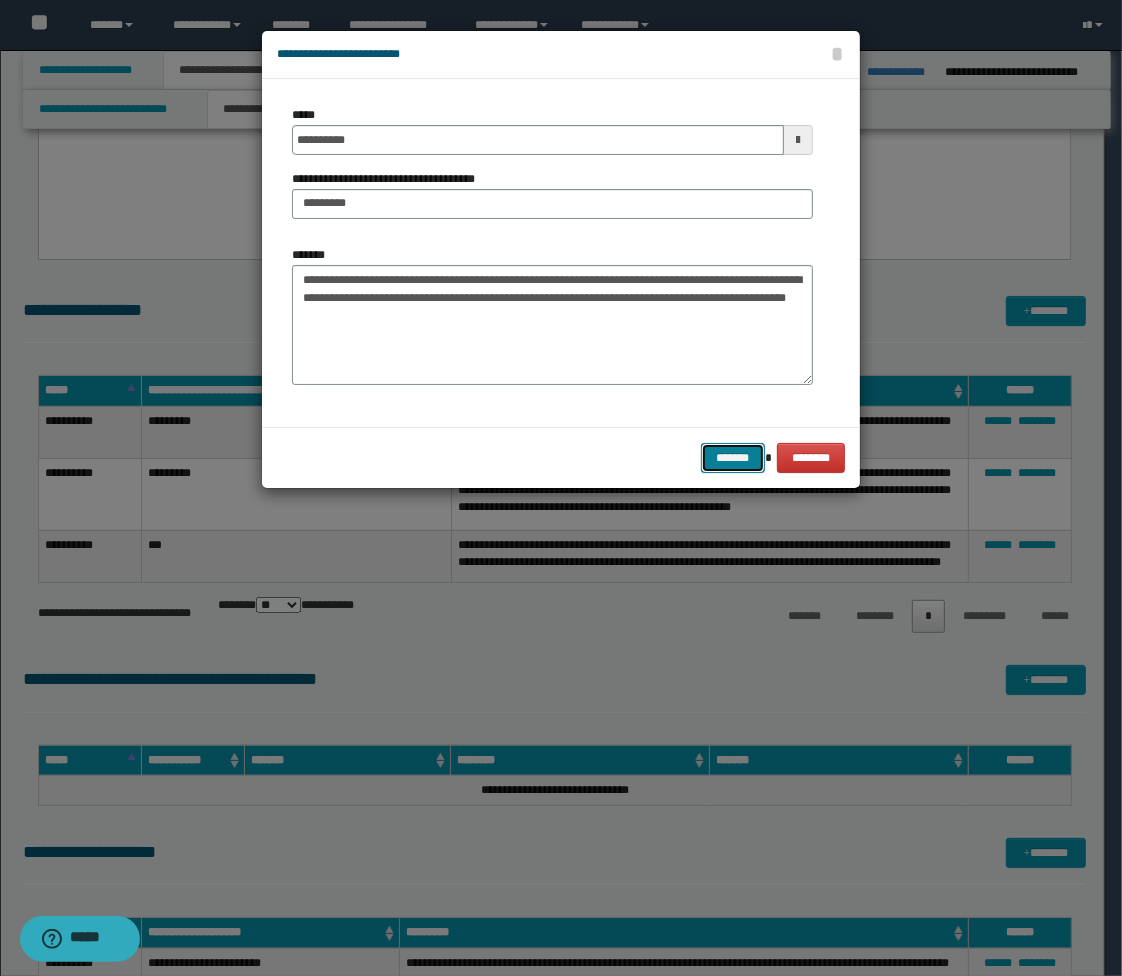 click on "*******" at bounding box center [733, 458] 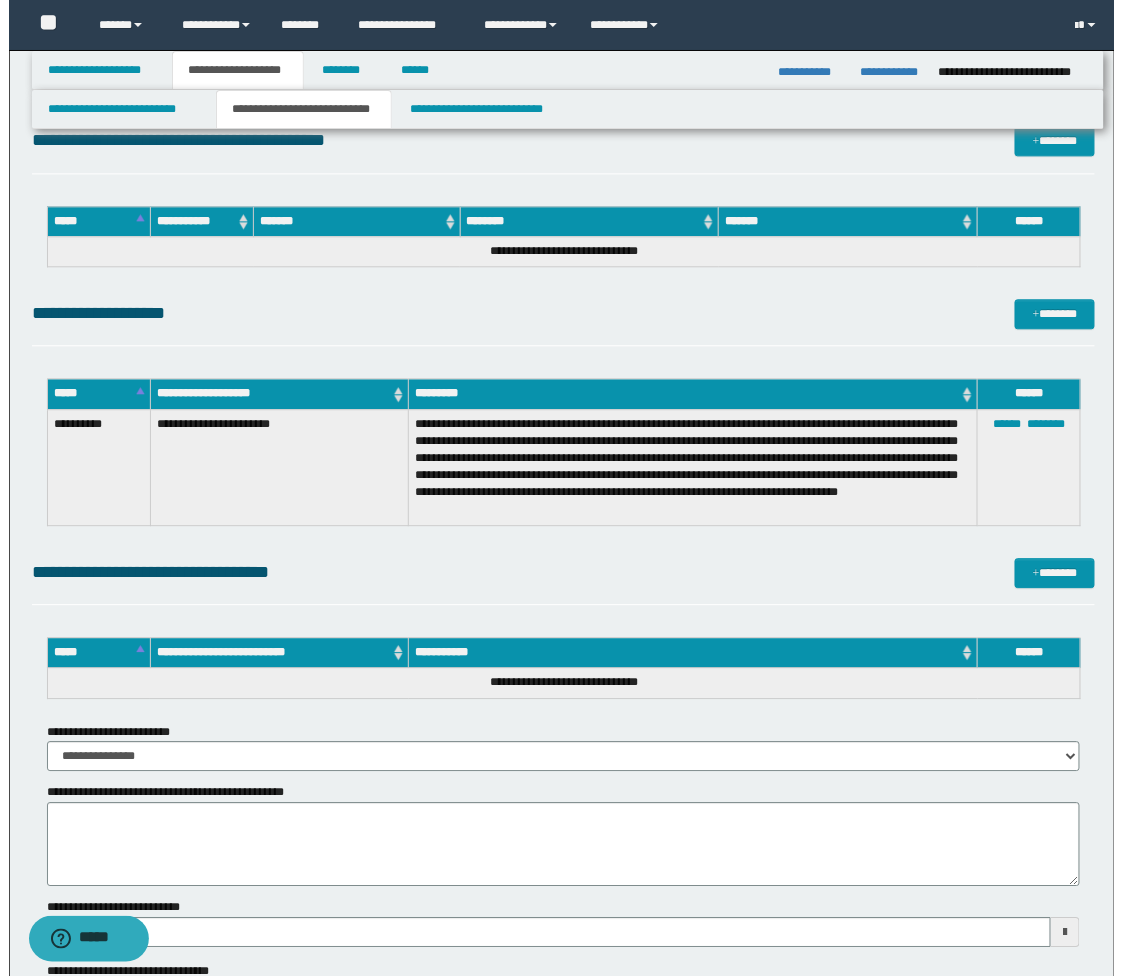 scroll, scrollTop: 1111, scrollLeft: 0, axis: vertical 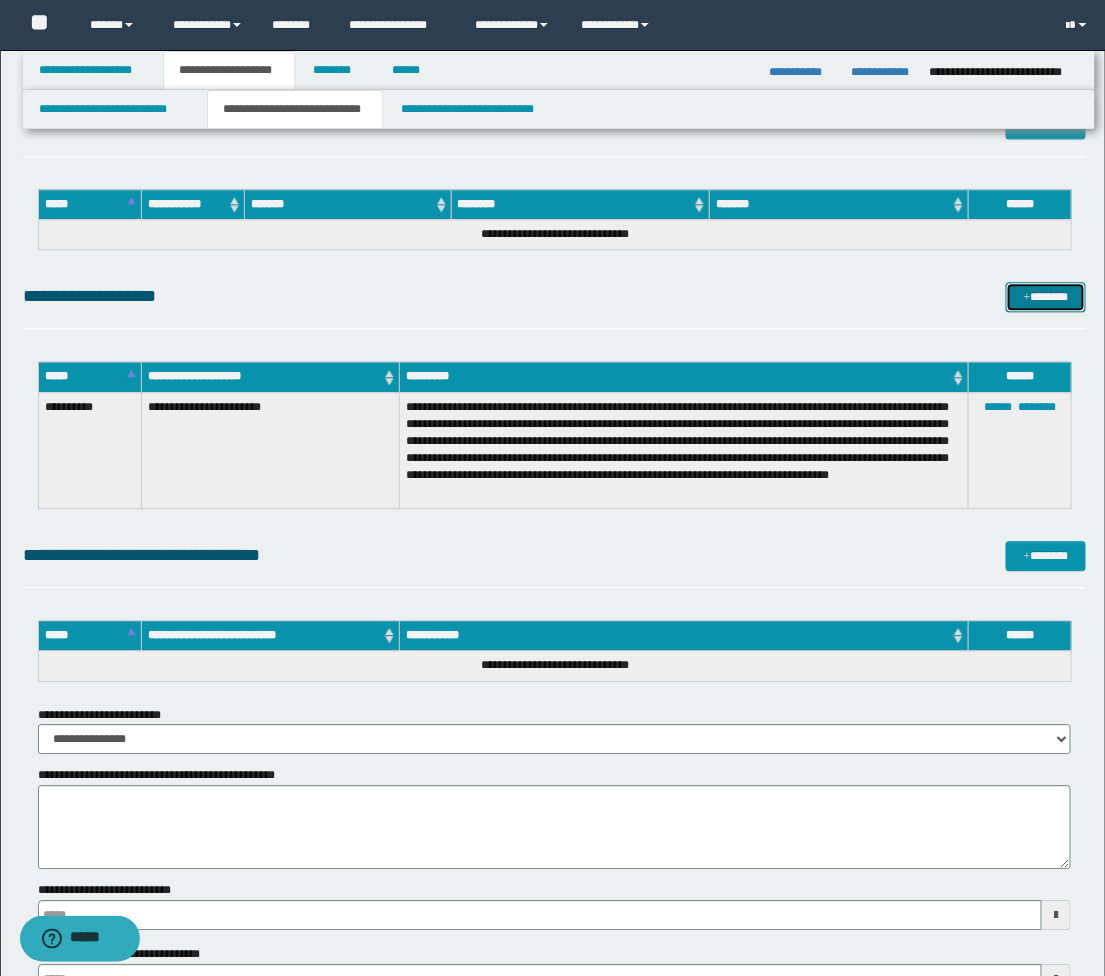 click on "*******" at bounding box center (1046, 297) 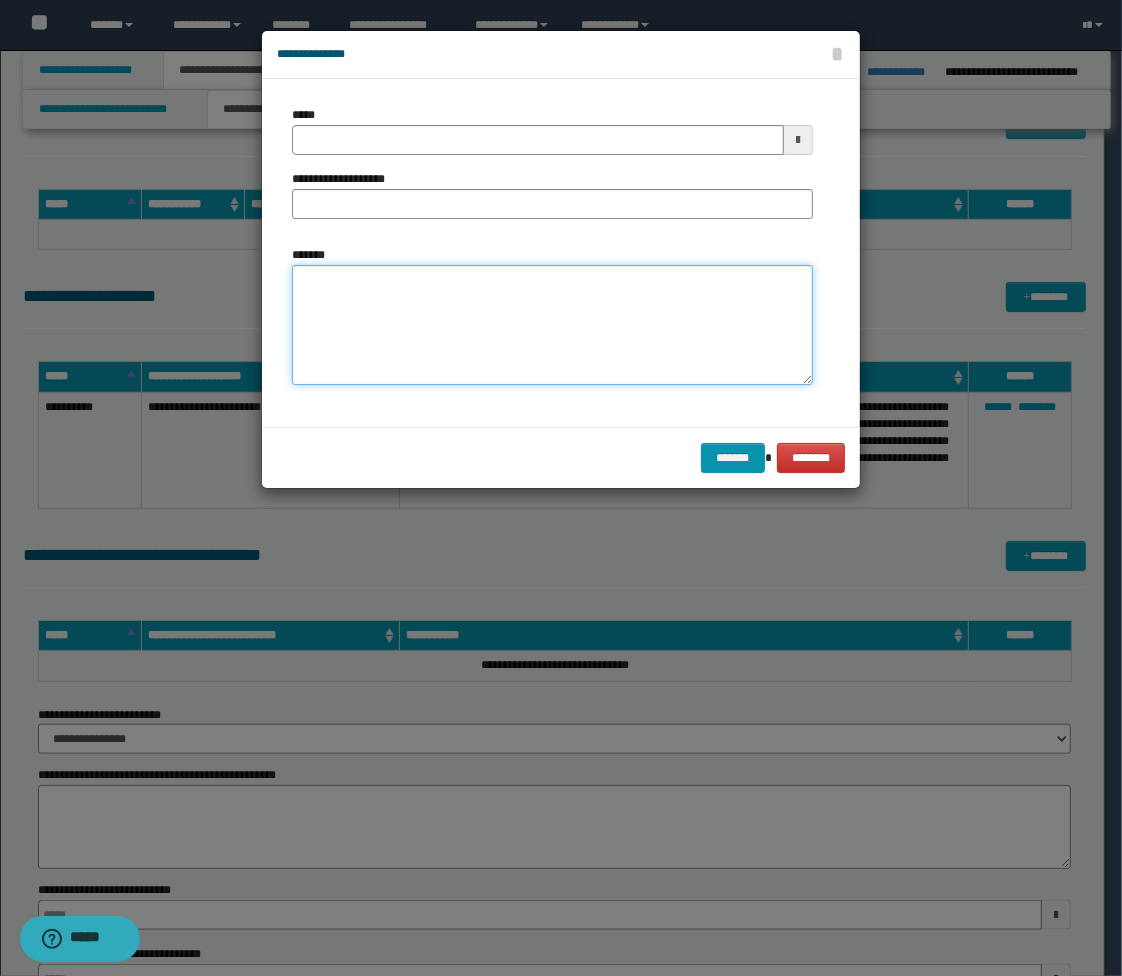 click on "*******" at bounding box center [552, 325] 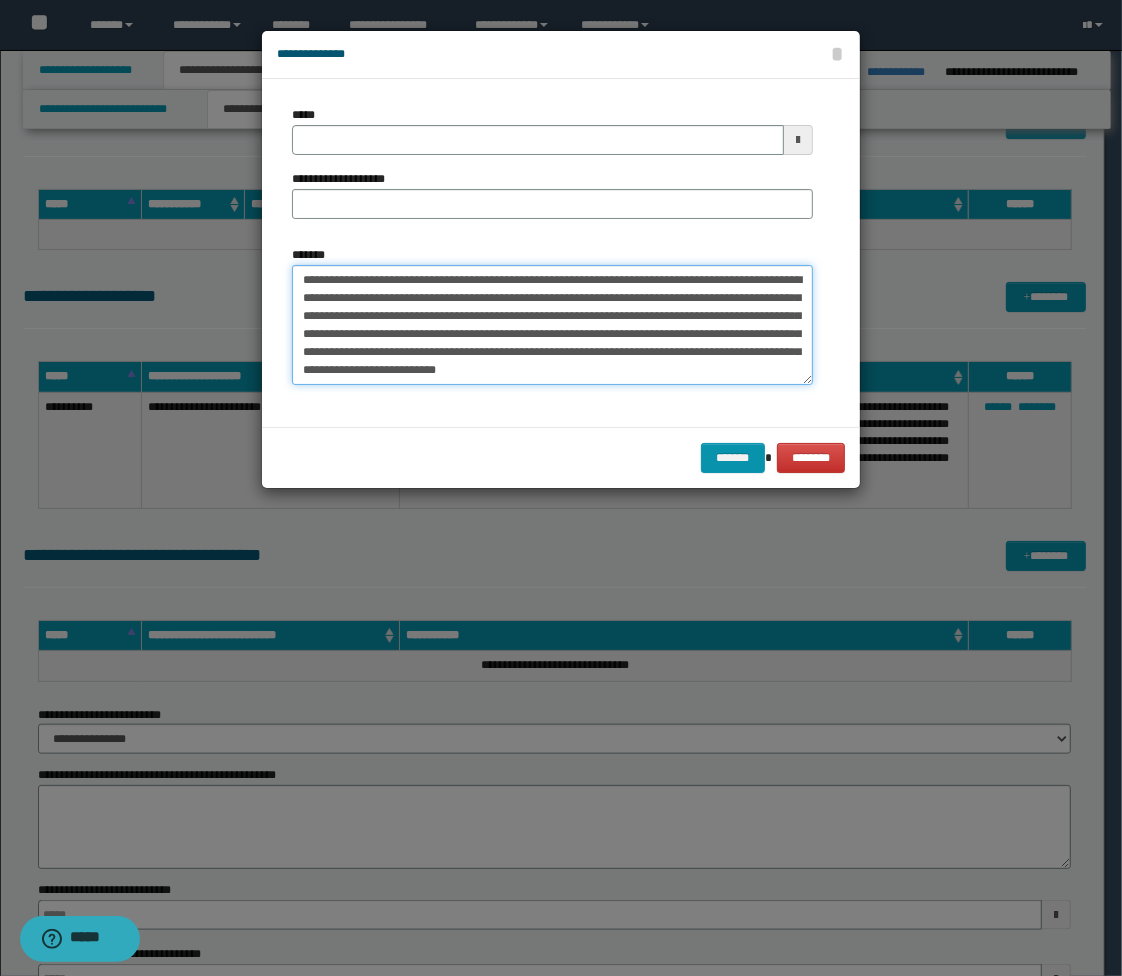 type on "**********" 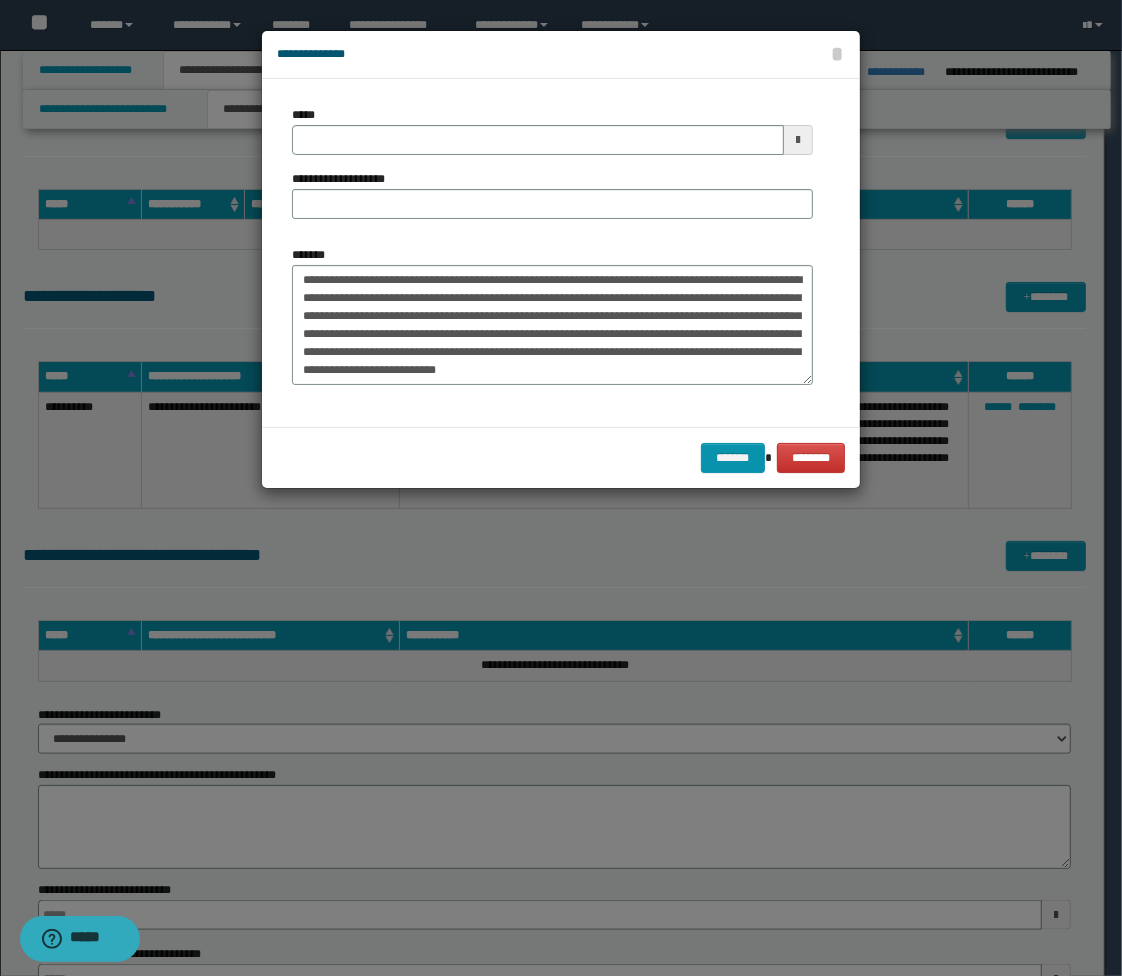 type 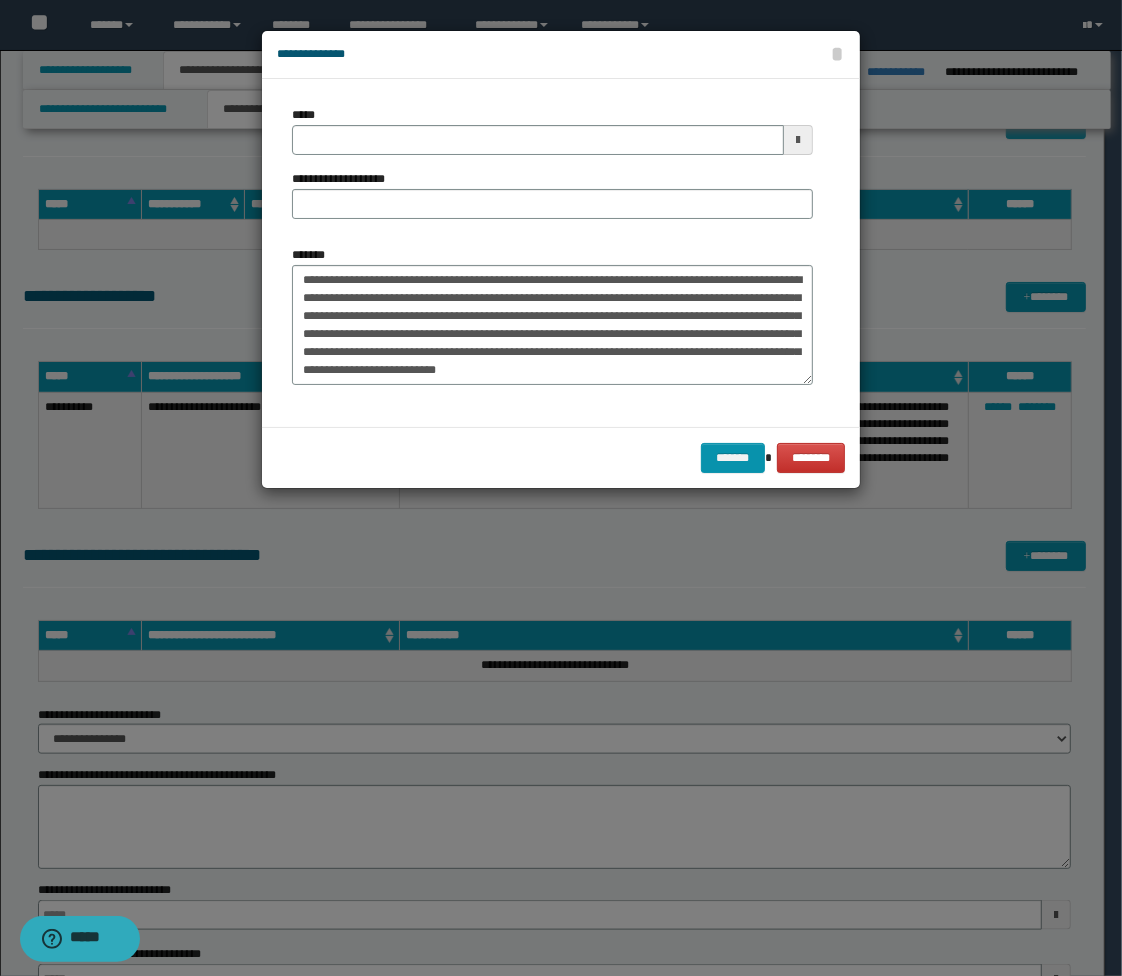 click on "**********" at bounding box center [552, 194] 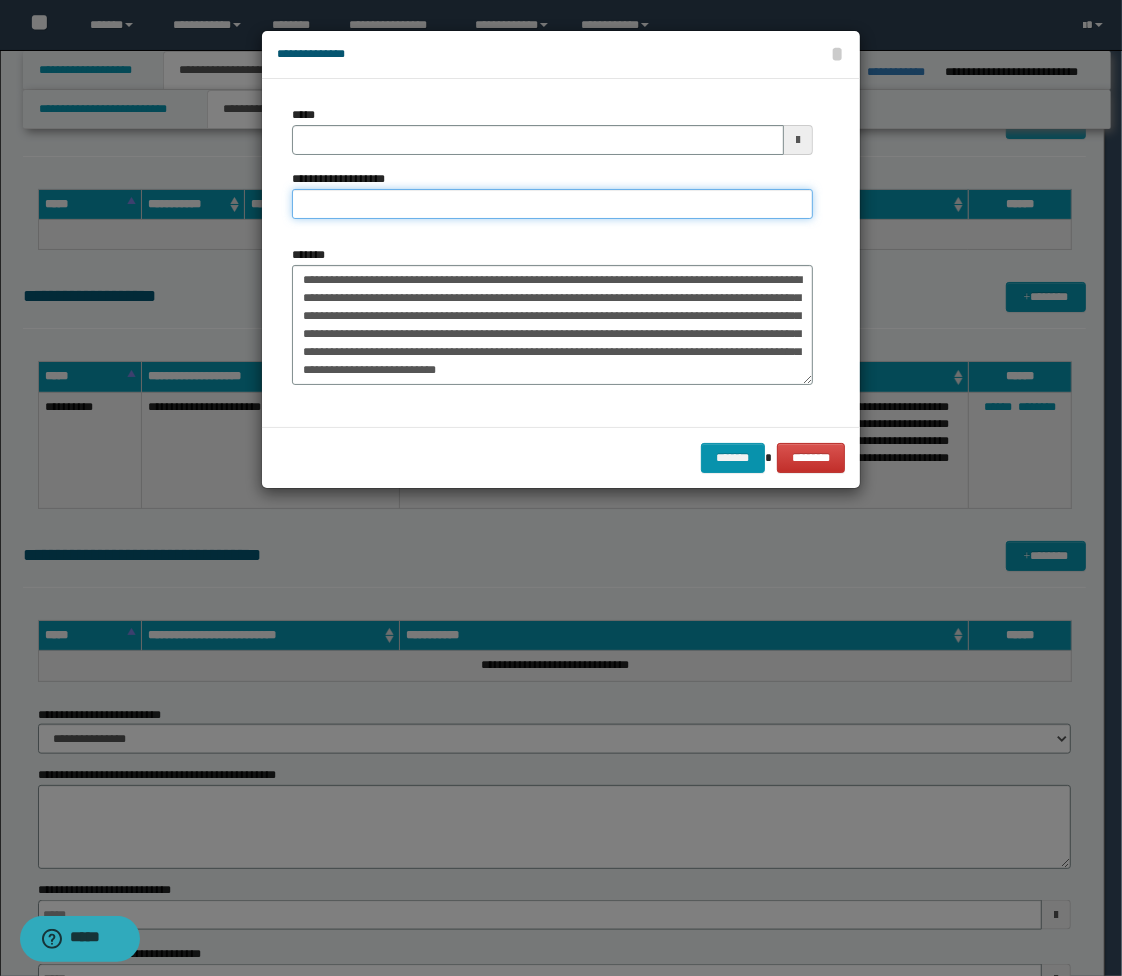 click on "**********" at bounding box center [552, 204] 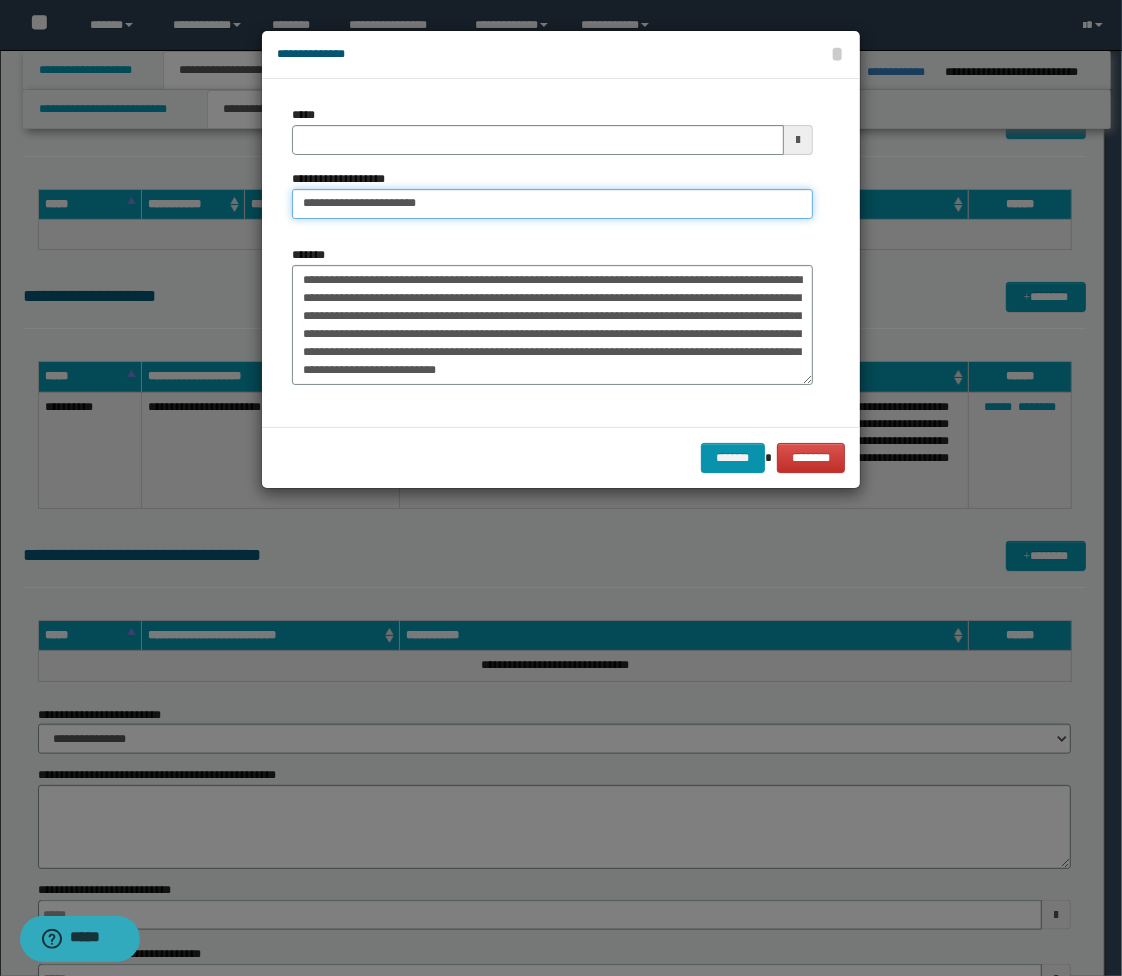 type 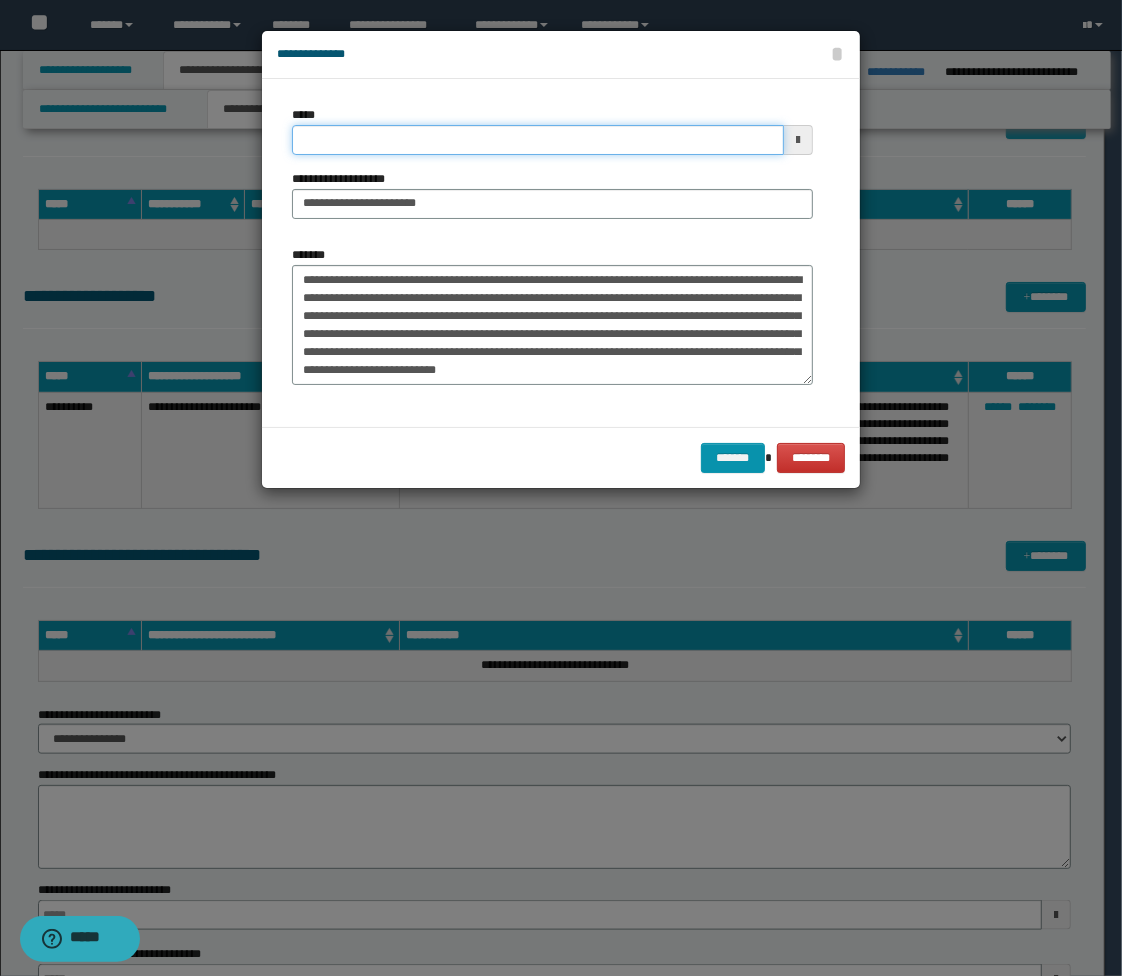 click on "*****" at bounding box center (538, 140) 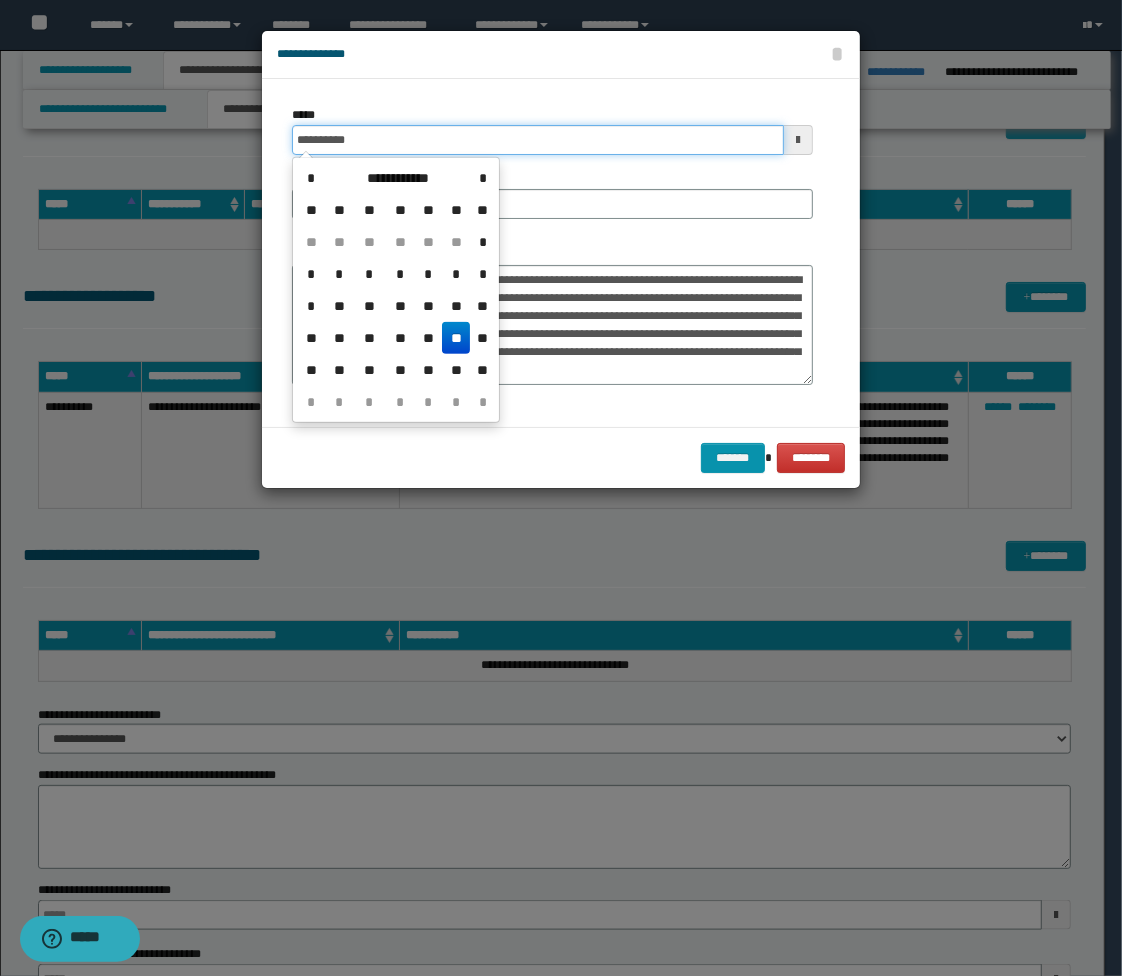 type on "**********" 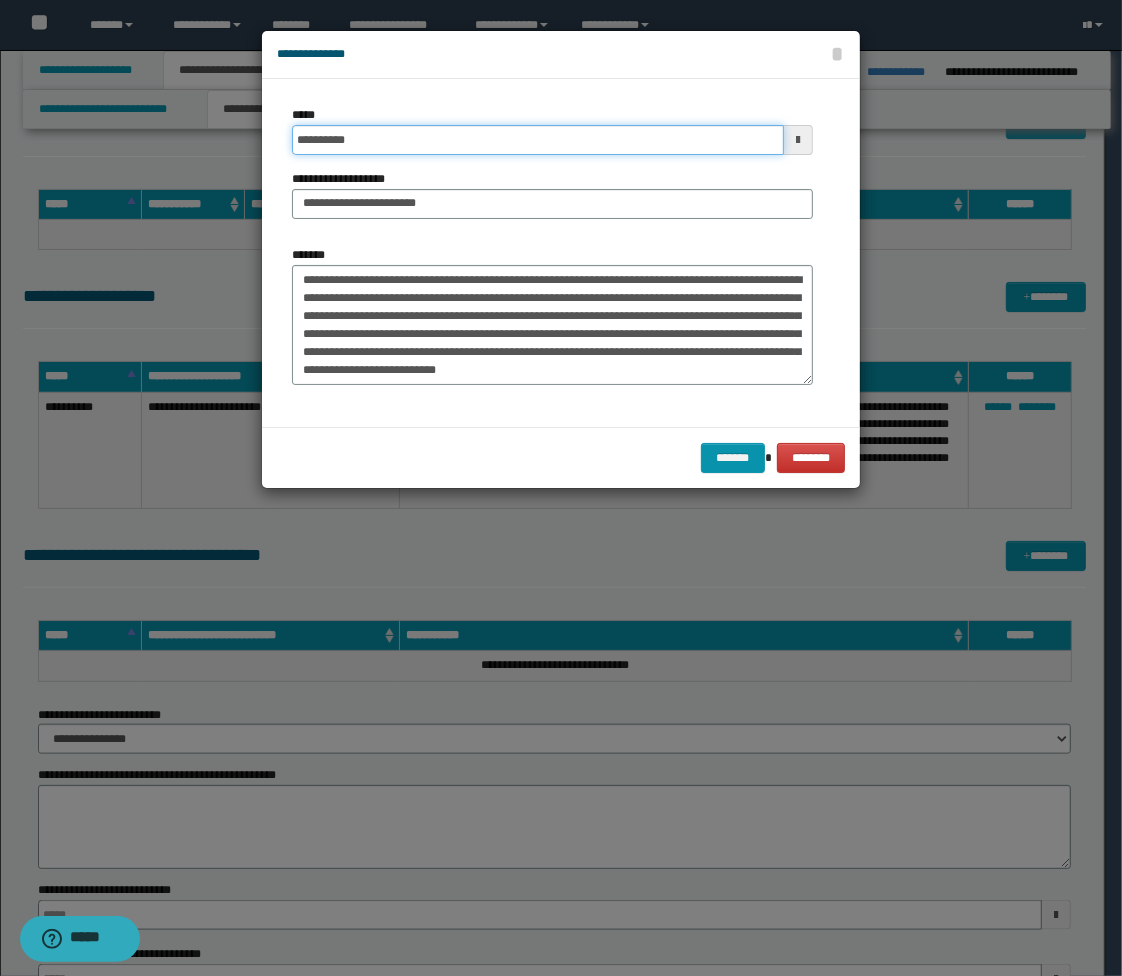click on "*******" at bounding box center [733, 458] 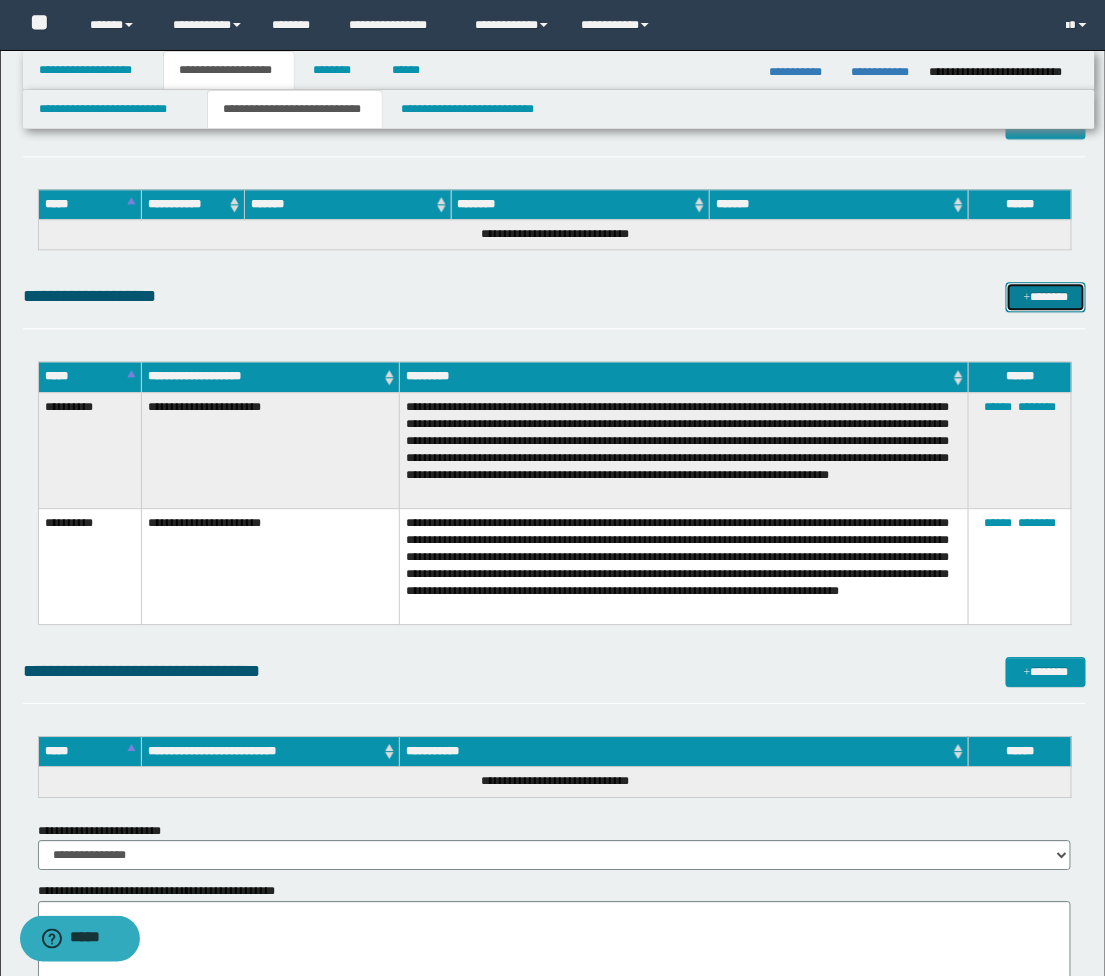 click on "*******" at bounding box center (1046, 297) 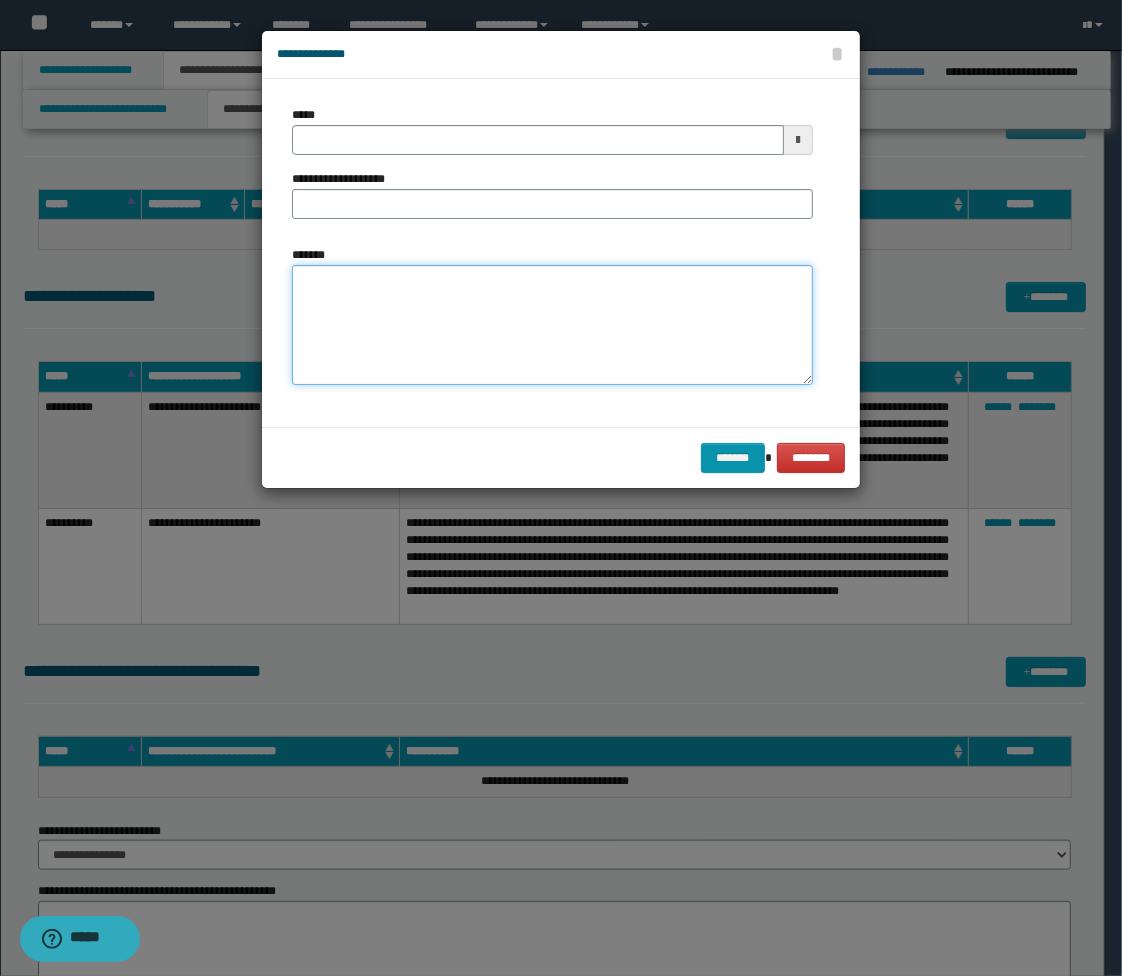 click on "*******" at bounding box center [552, 325] 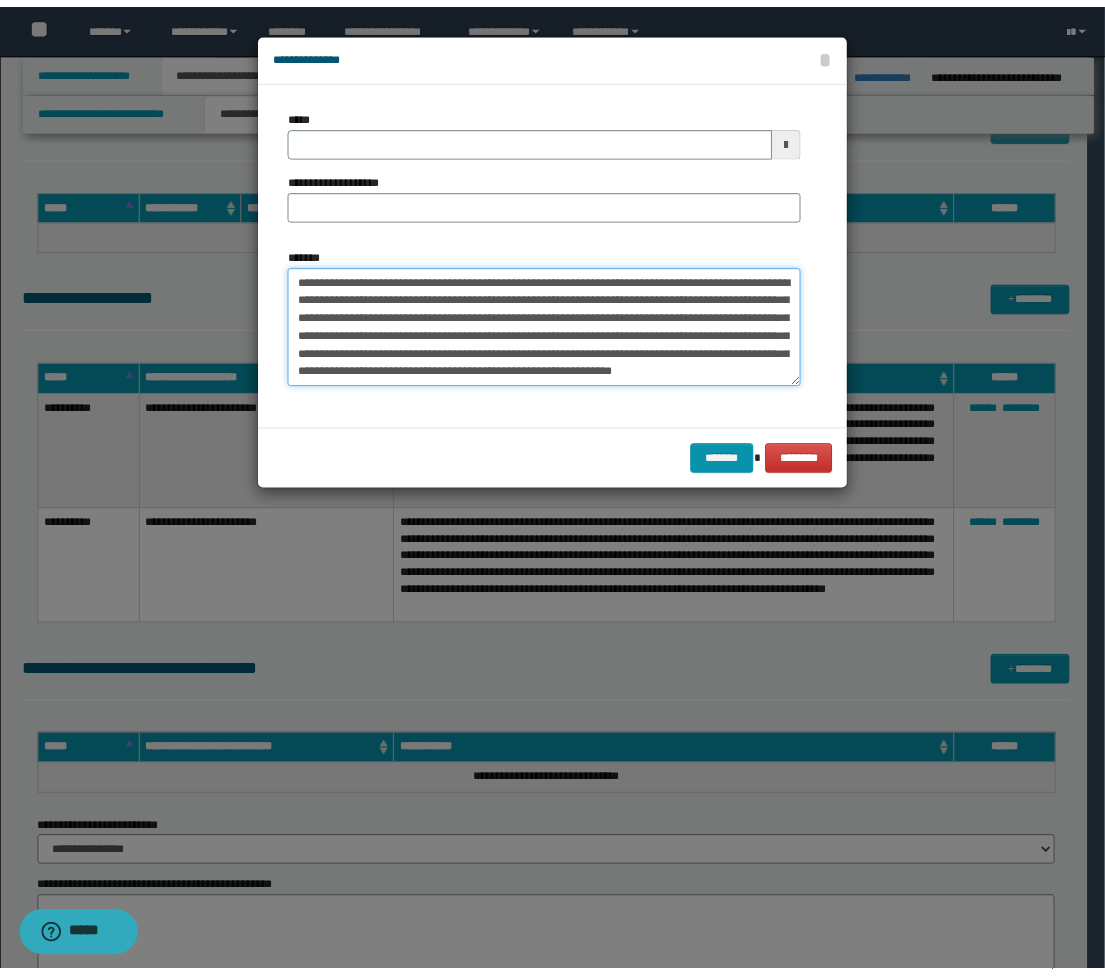 scroll, scrollTop: 12, scrollLeft: 0, axis: vertical 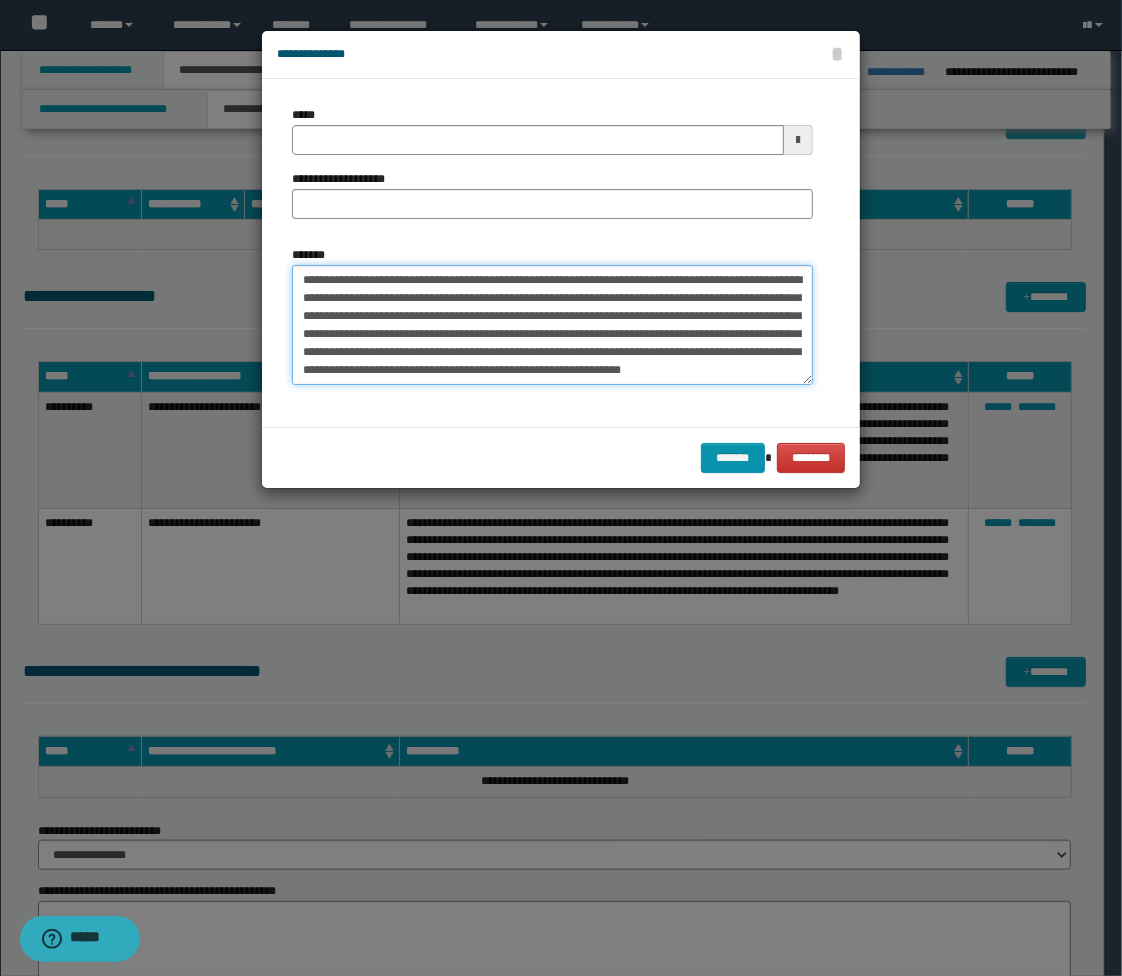 type on "**********" 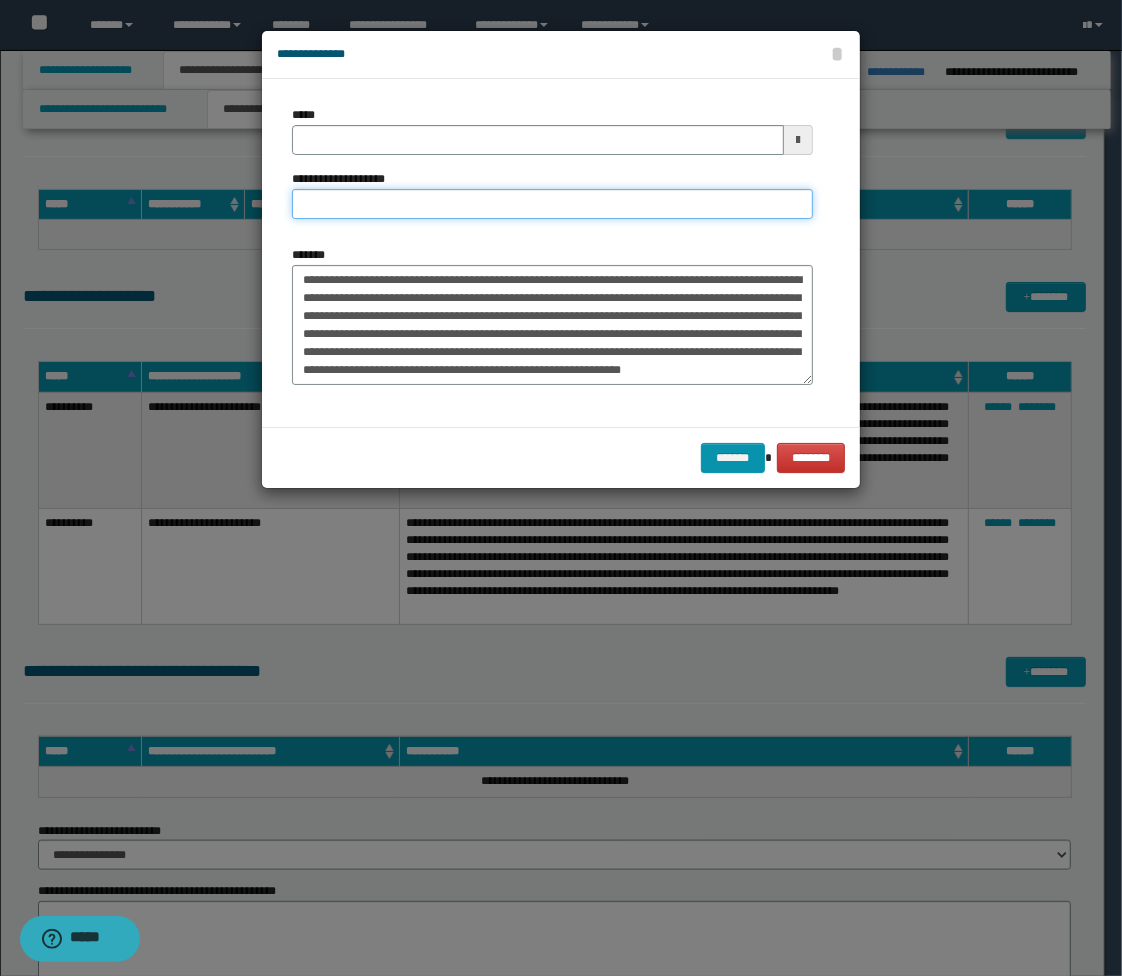 click on "**********" at bounding box center (552, 204) 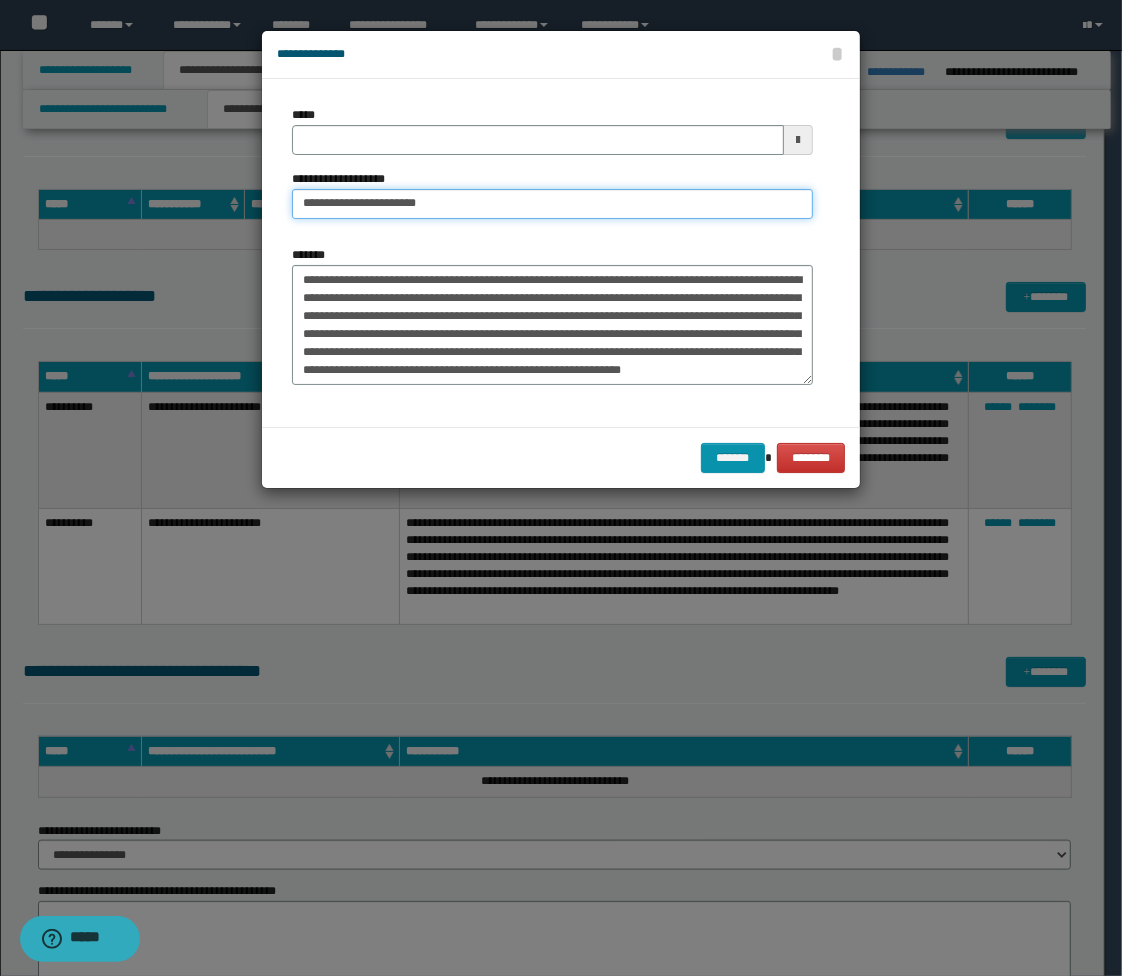 type 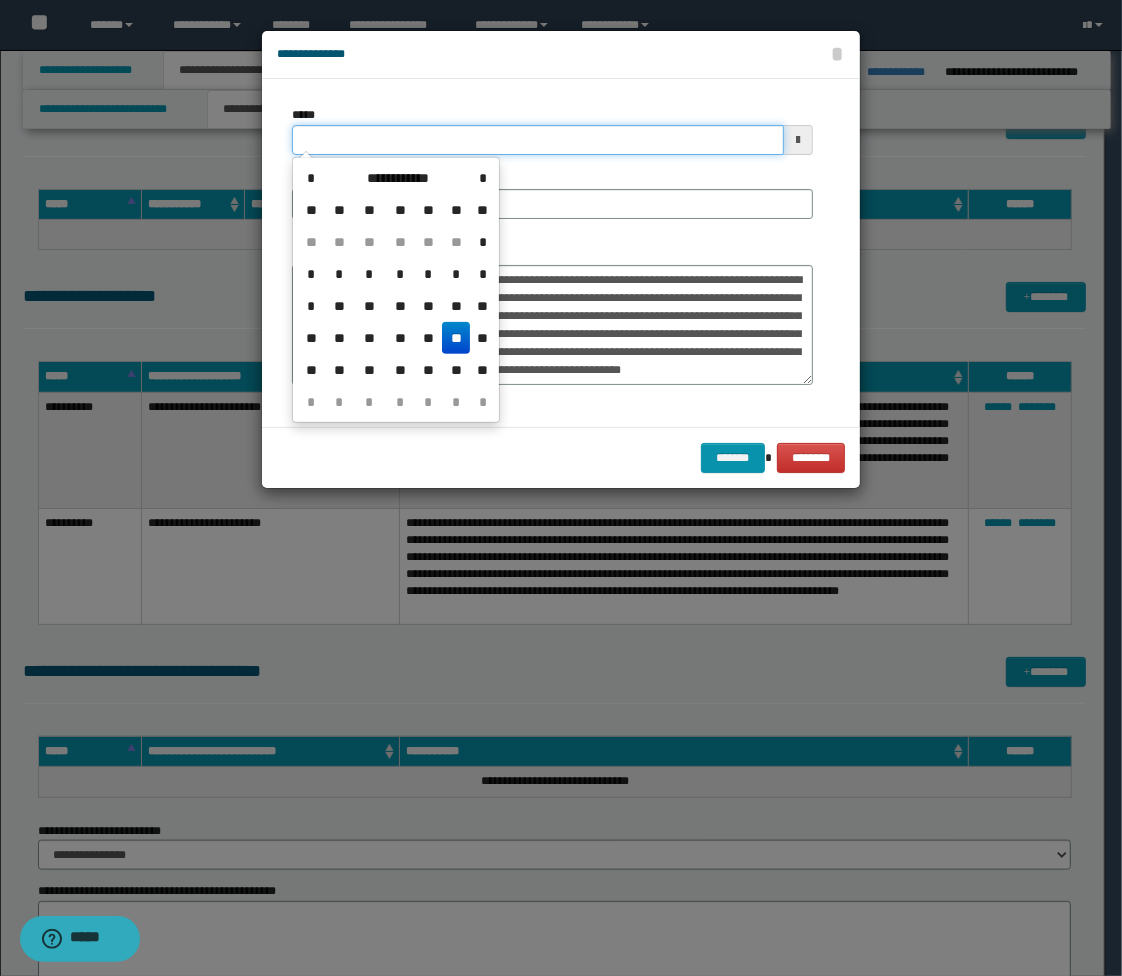 click on "*****" at bounding box center [538, 140] 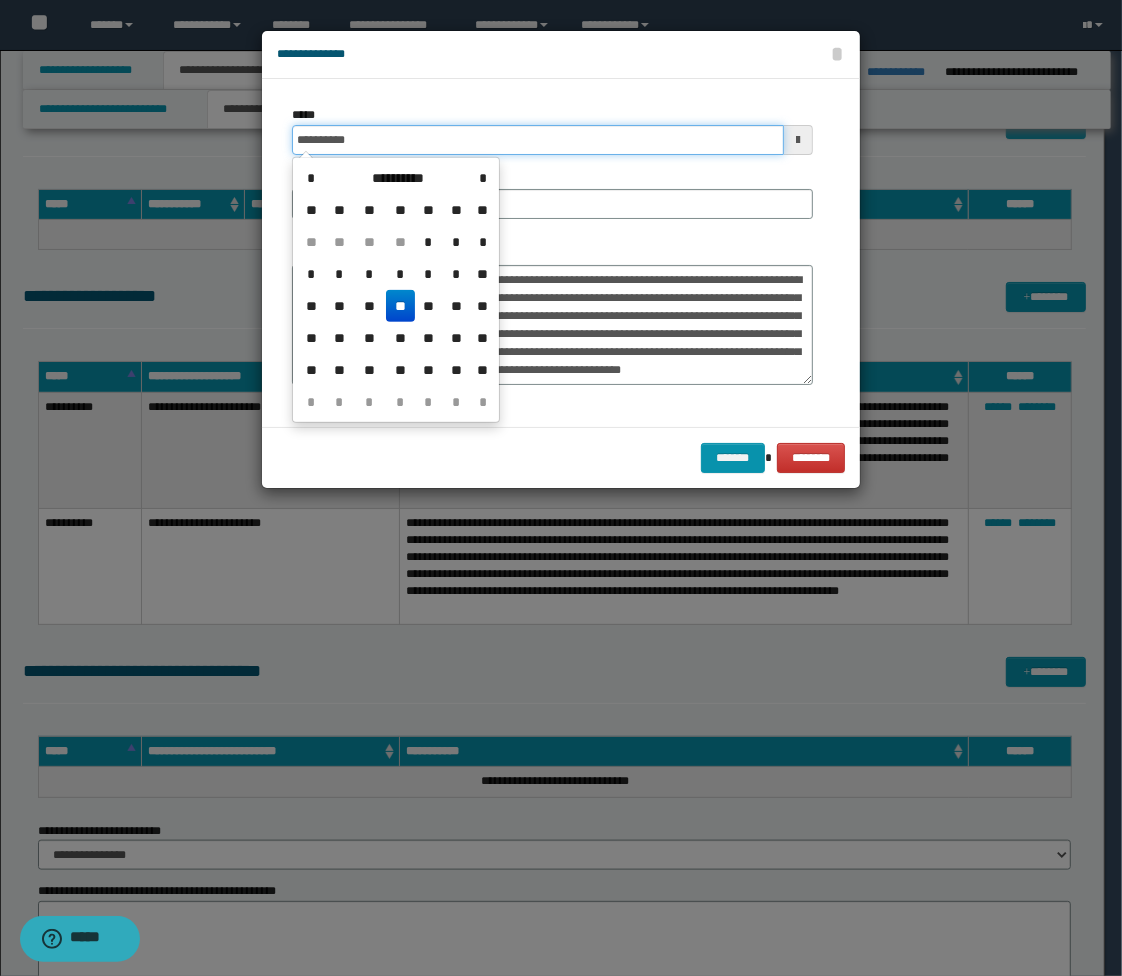 type on "**********" 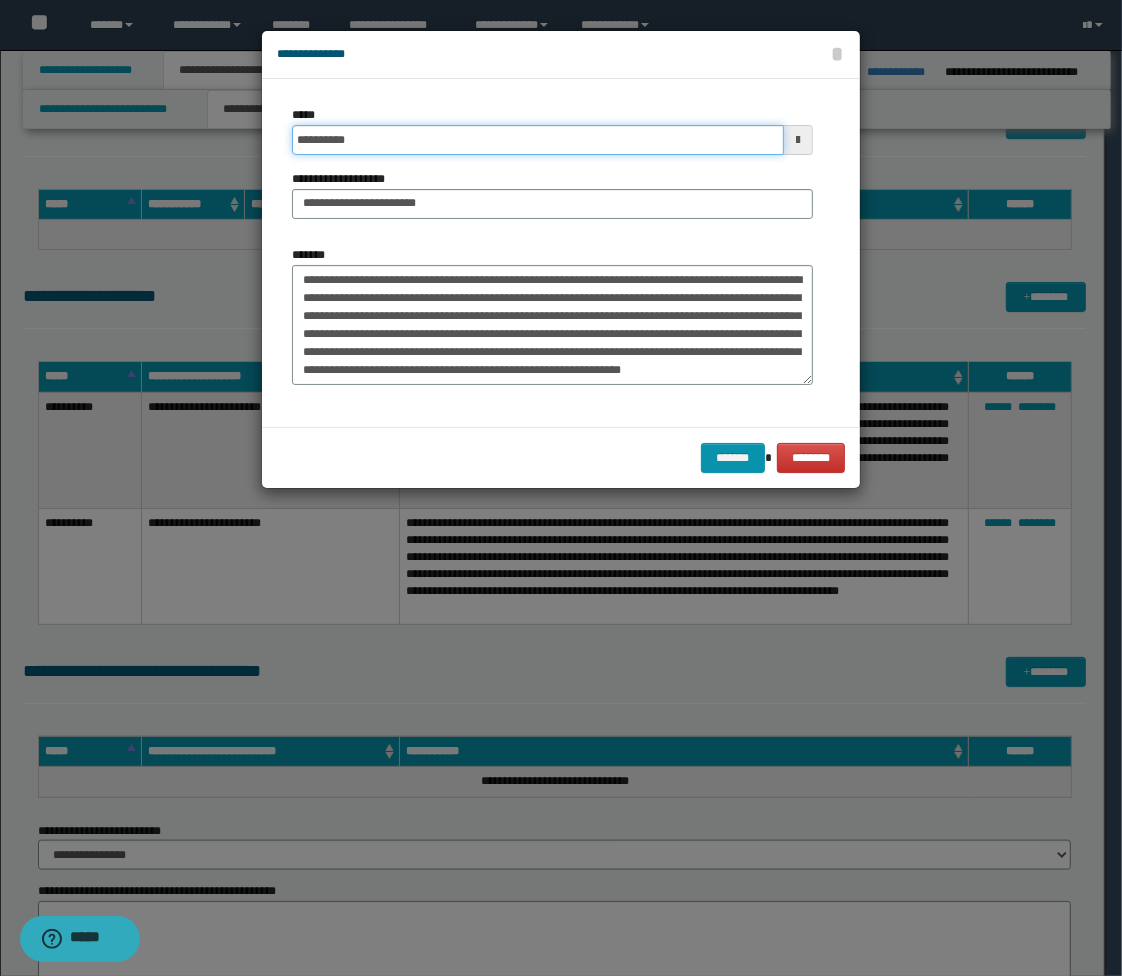 click on "*******" at bounding box center (733, 458) 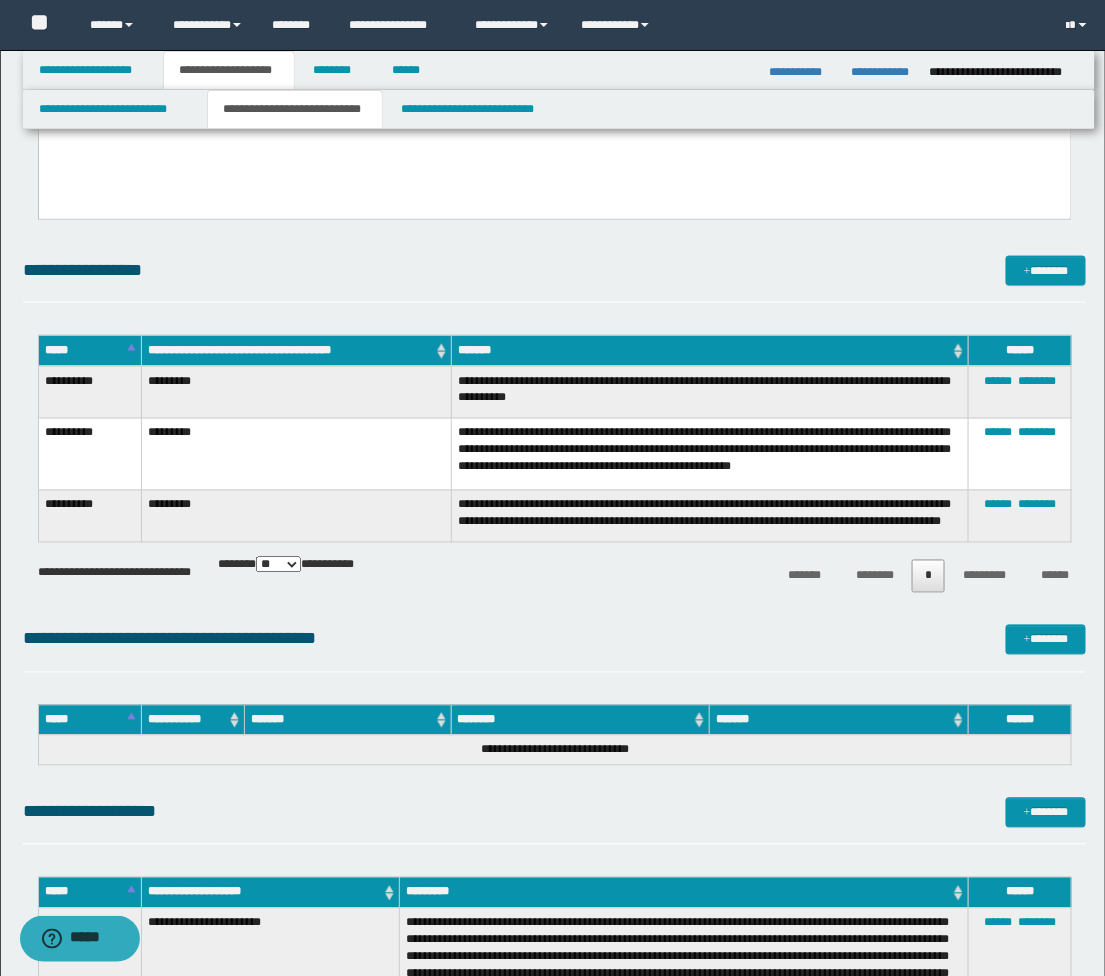 scroll, scrollTop: 555, scrollLeft: 0, axis: vertical 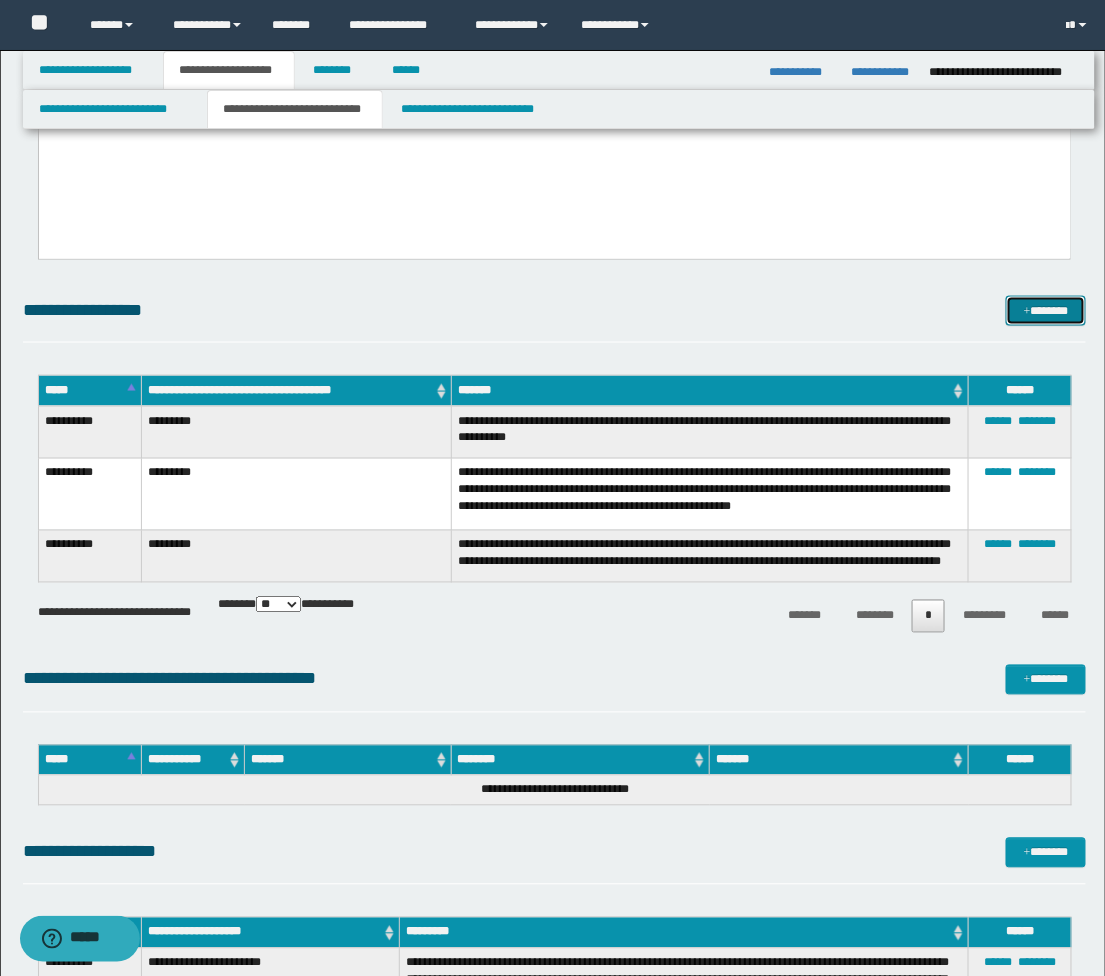 click on "*******" at bounding box center [1046, 311] 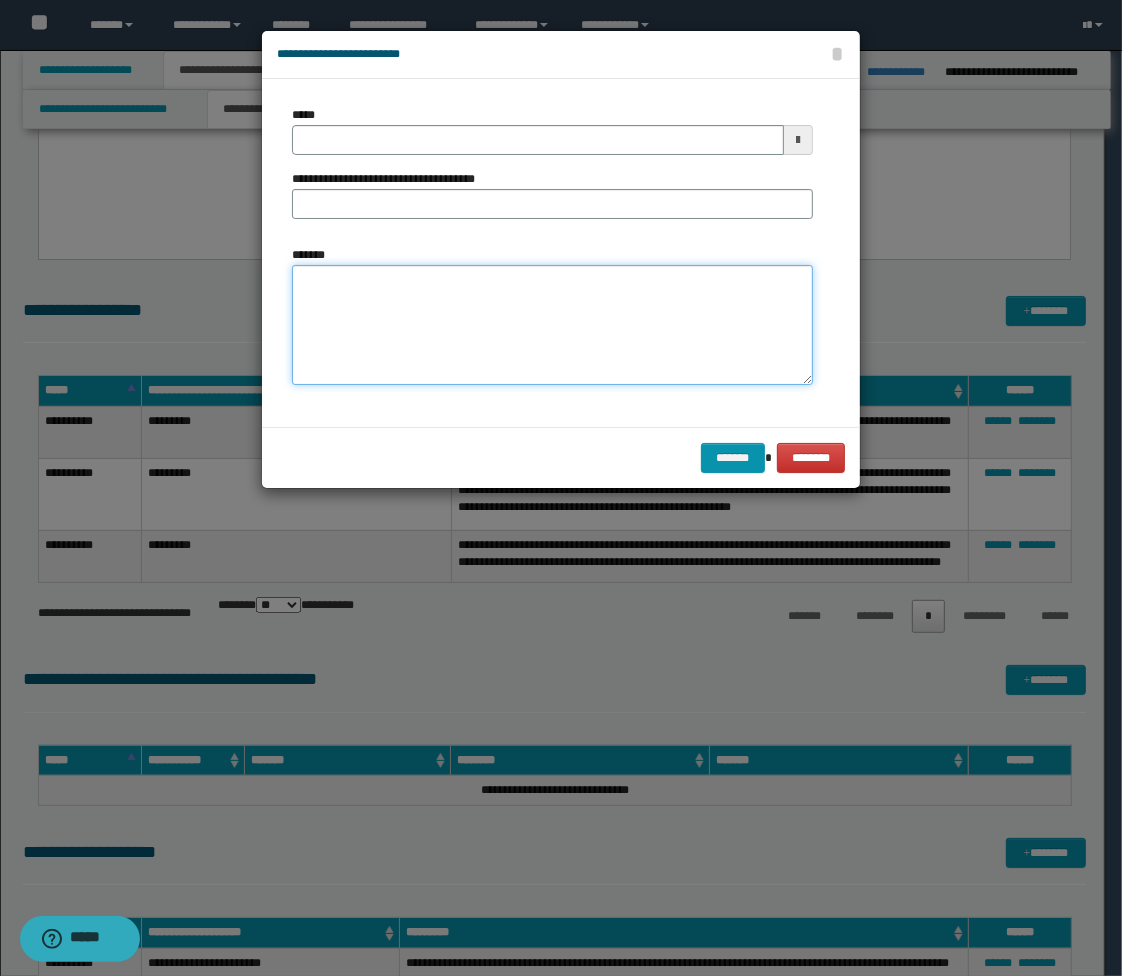 click on "*******" at bounding box center [552, 325] 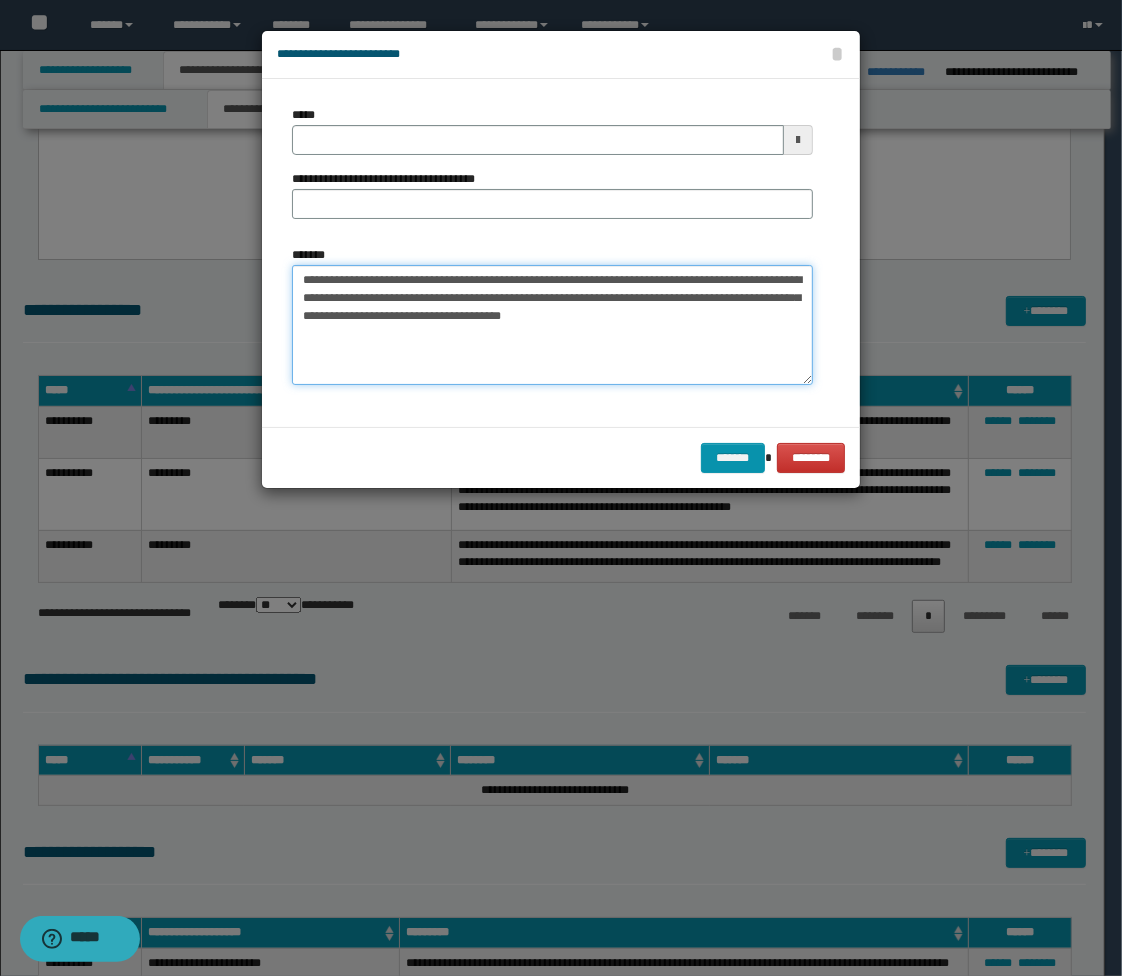 type on "**********" 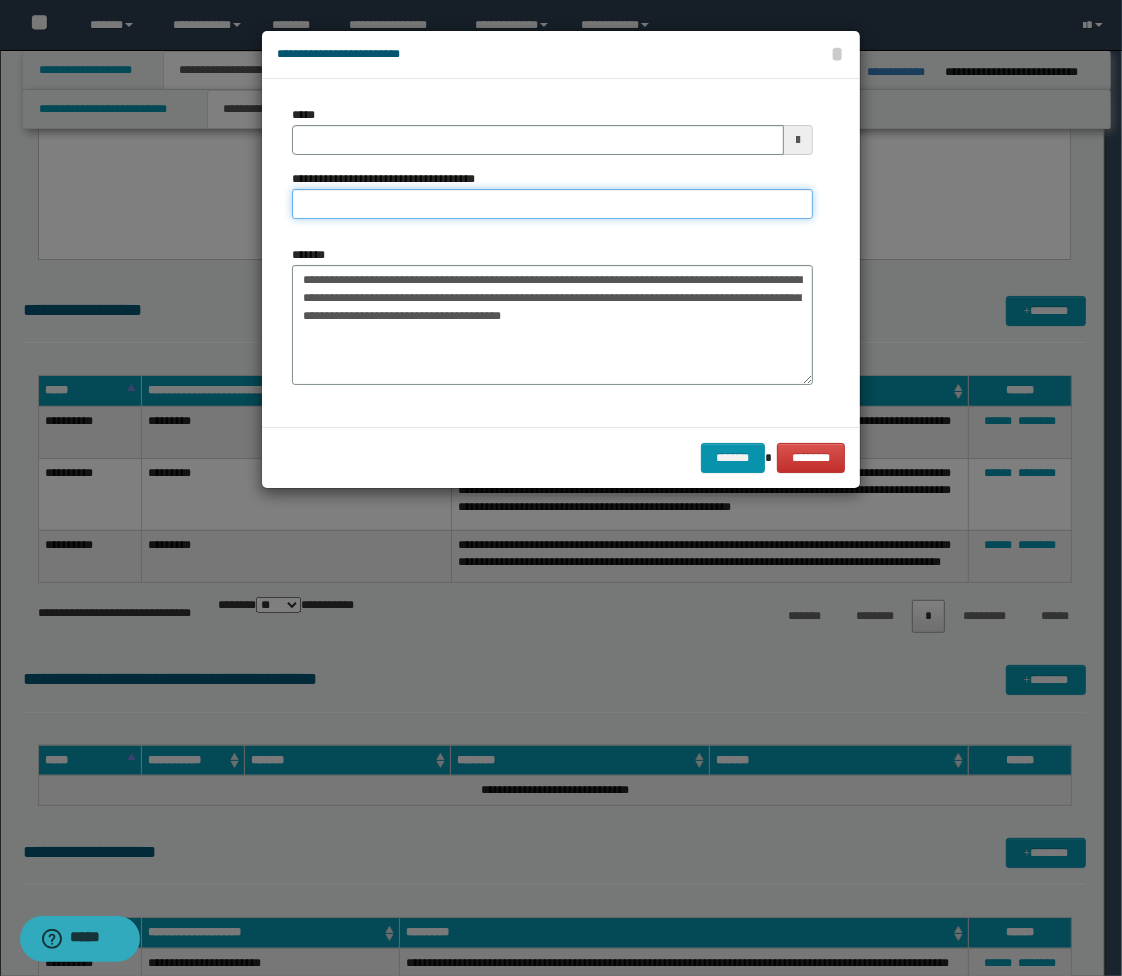 click on "**********" at bounding box center (552, 204) 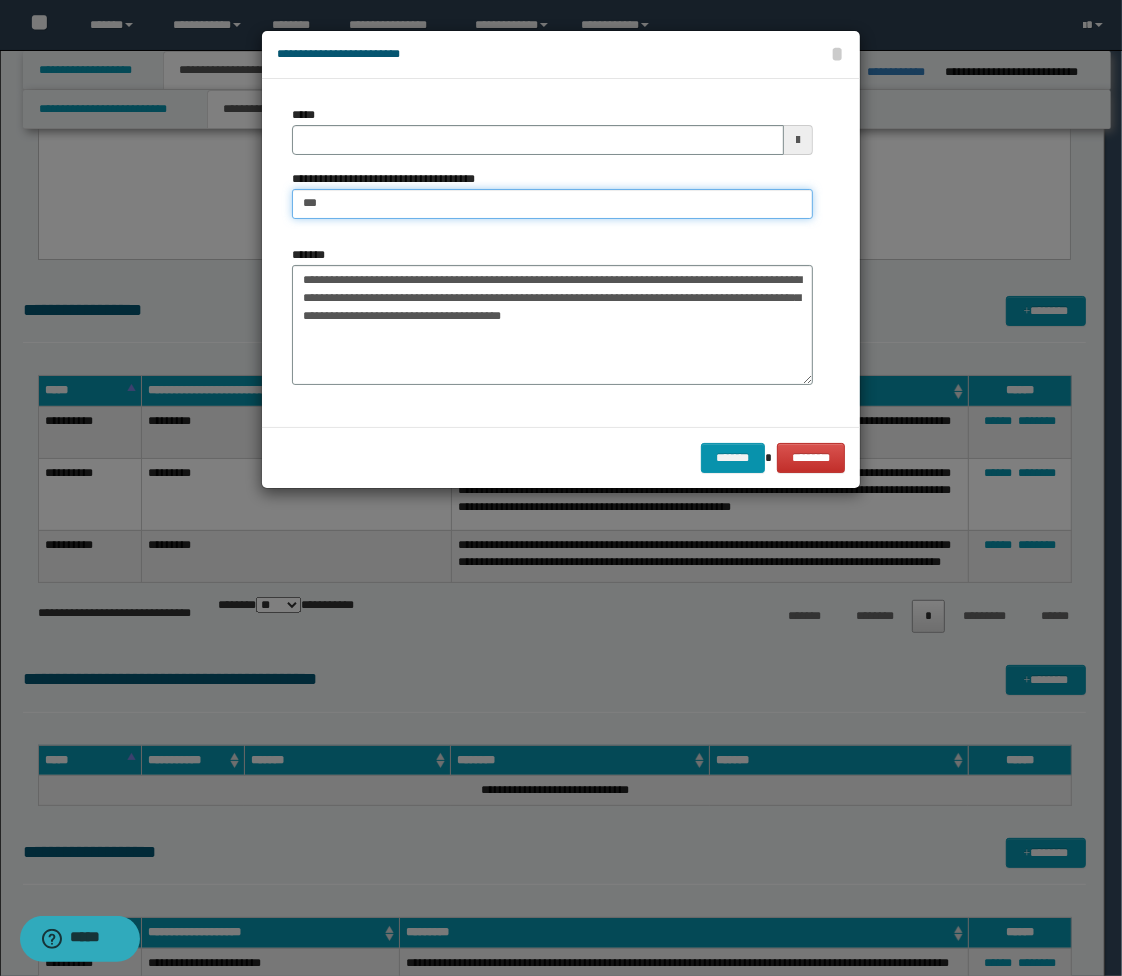 type on "*********" 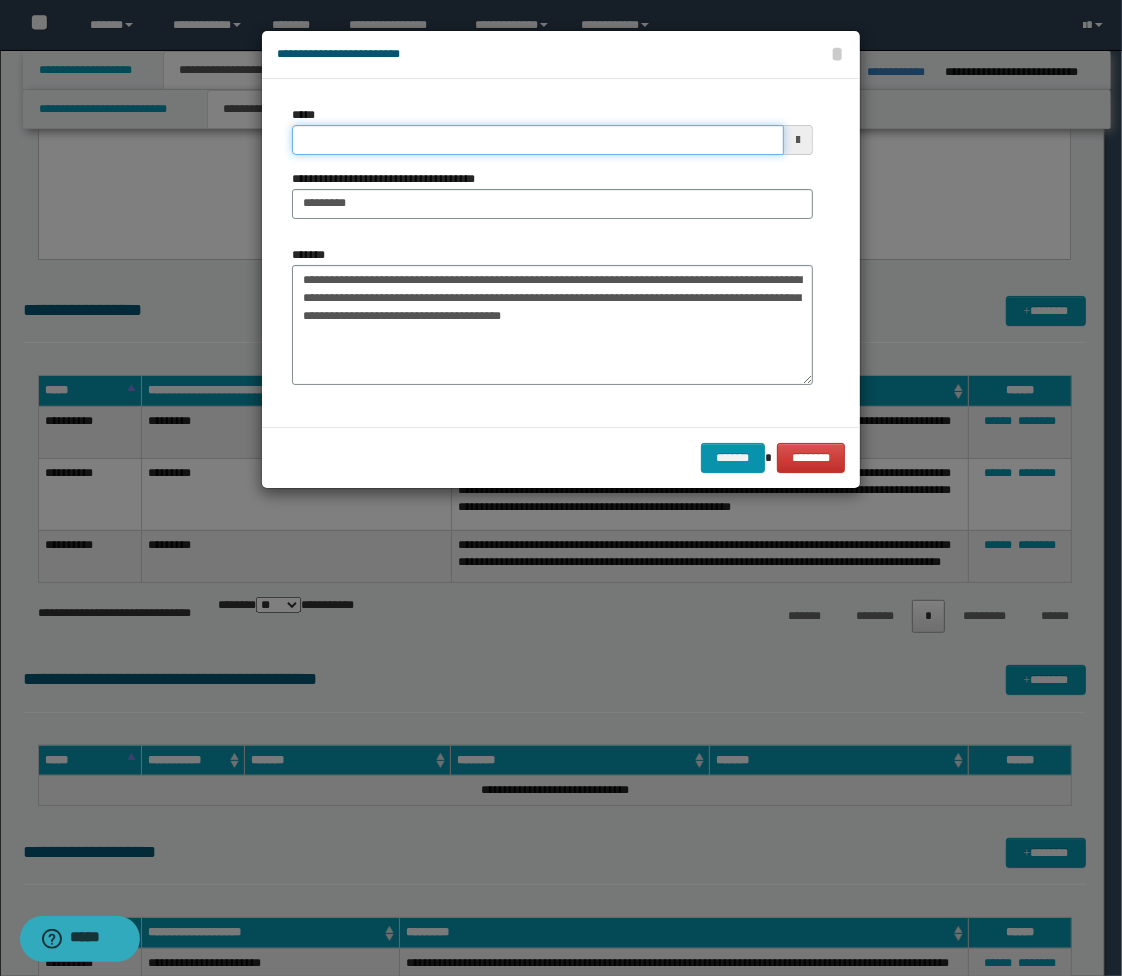 click on "*****" at bounding box center (538, 140) 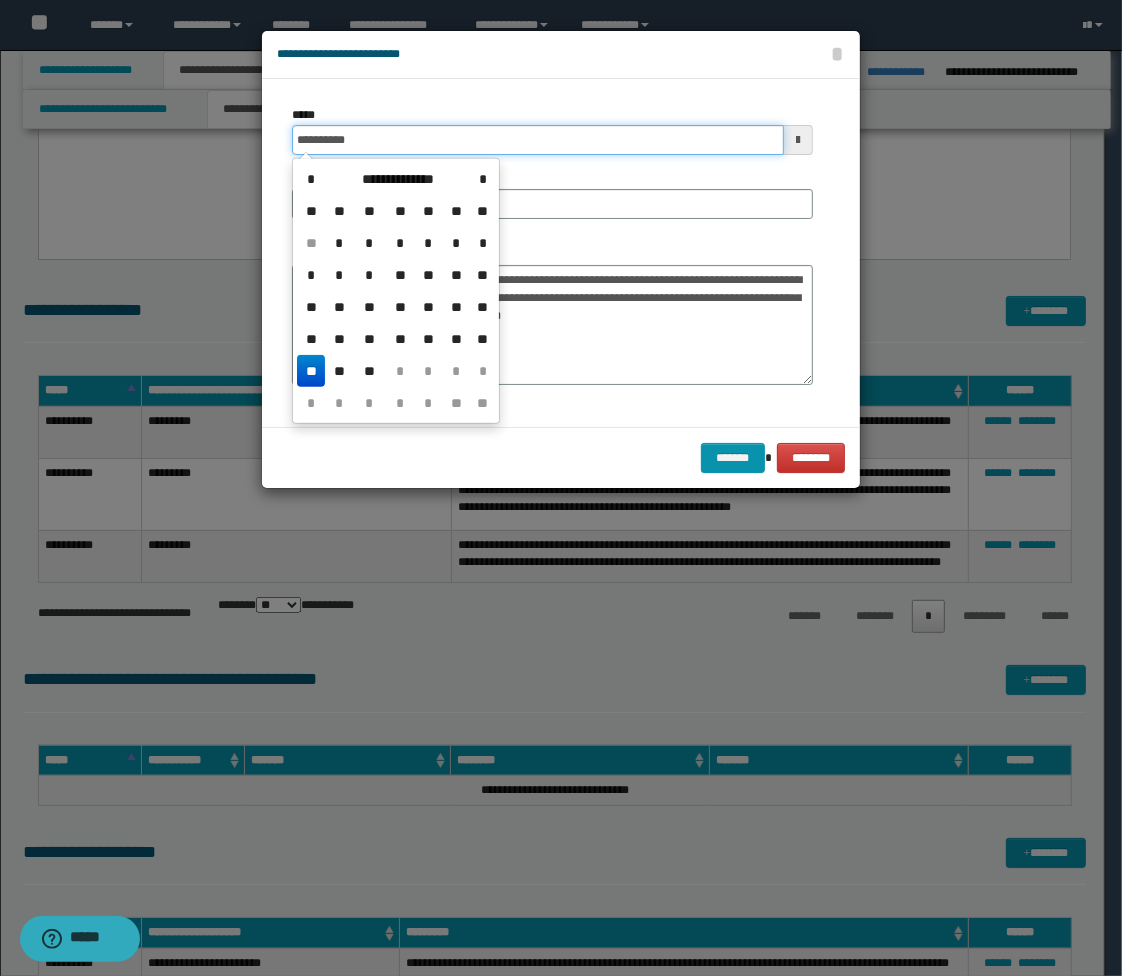 type on "**********" 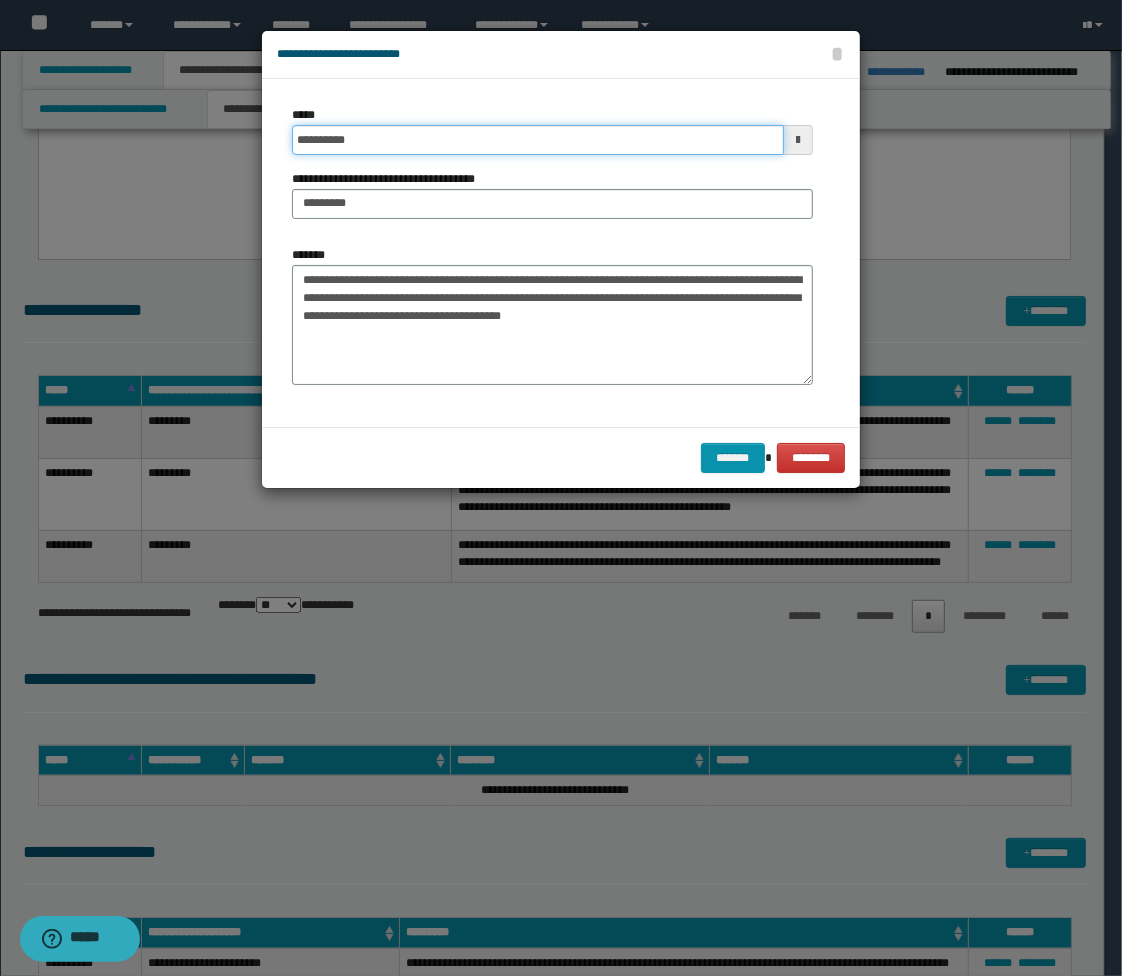 click on "*******" at bounding box center (733, 458) 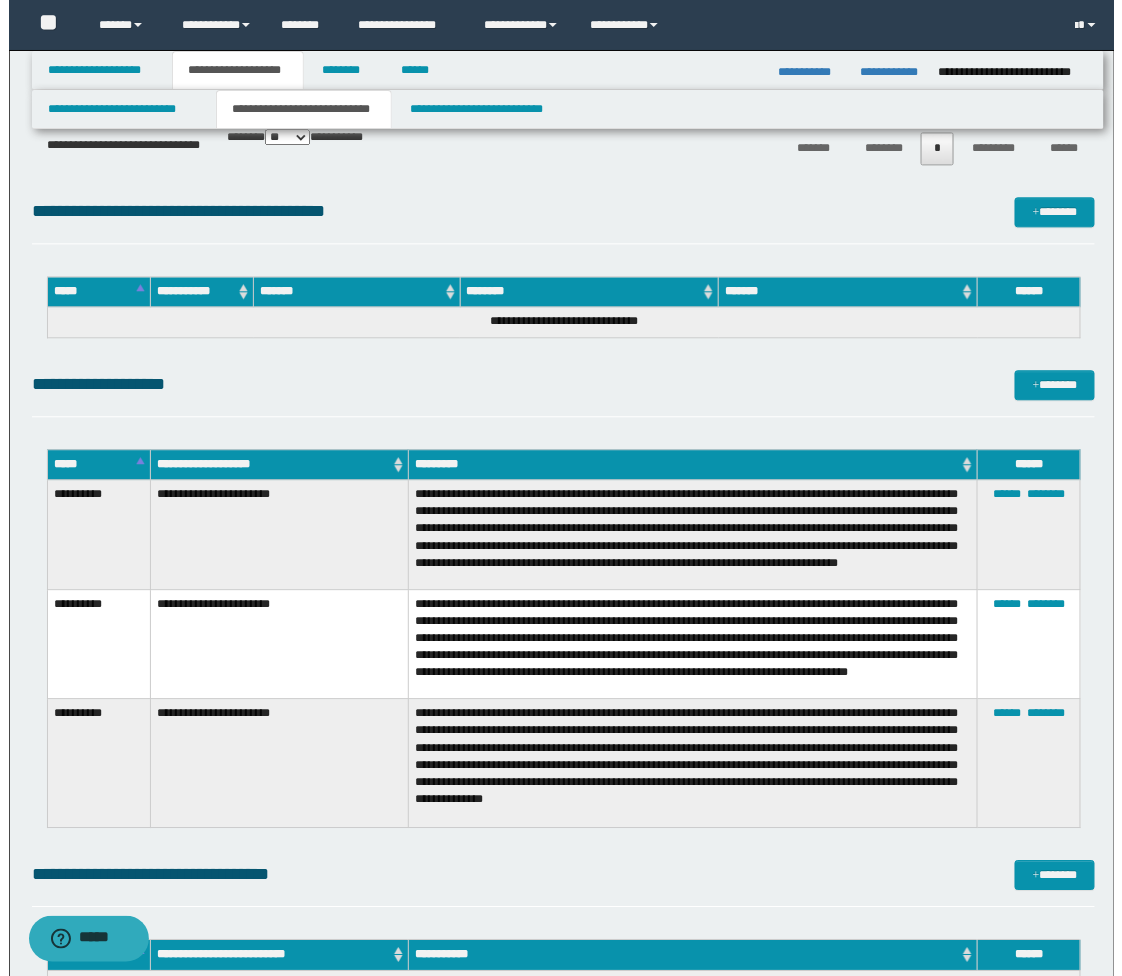 scroll, scrollTop: 1111, scrollLeft: 0, axis: vertical 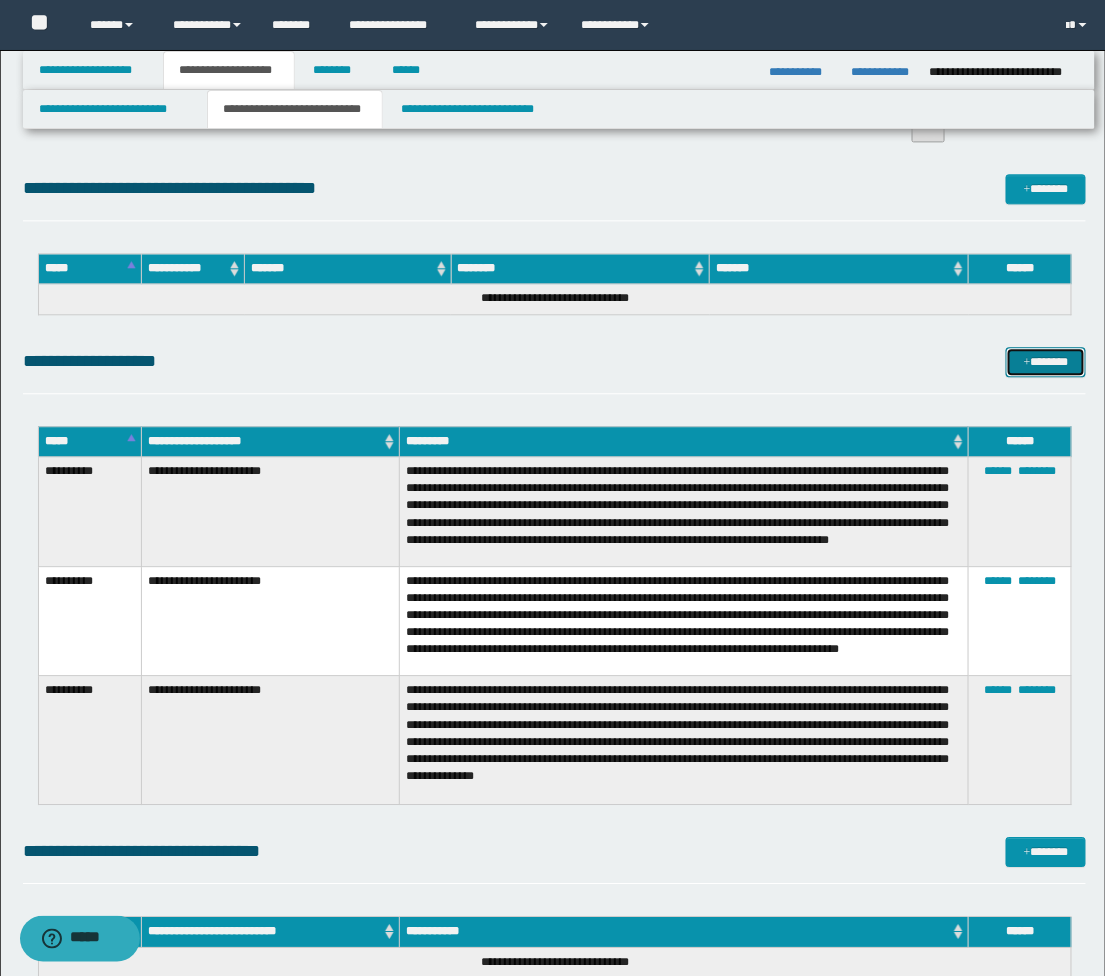 click on "*******" at bounding box center (1046, 362) 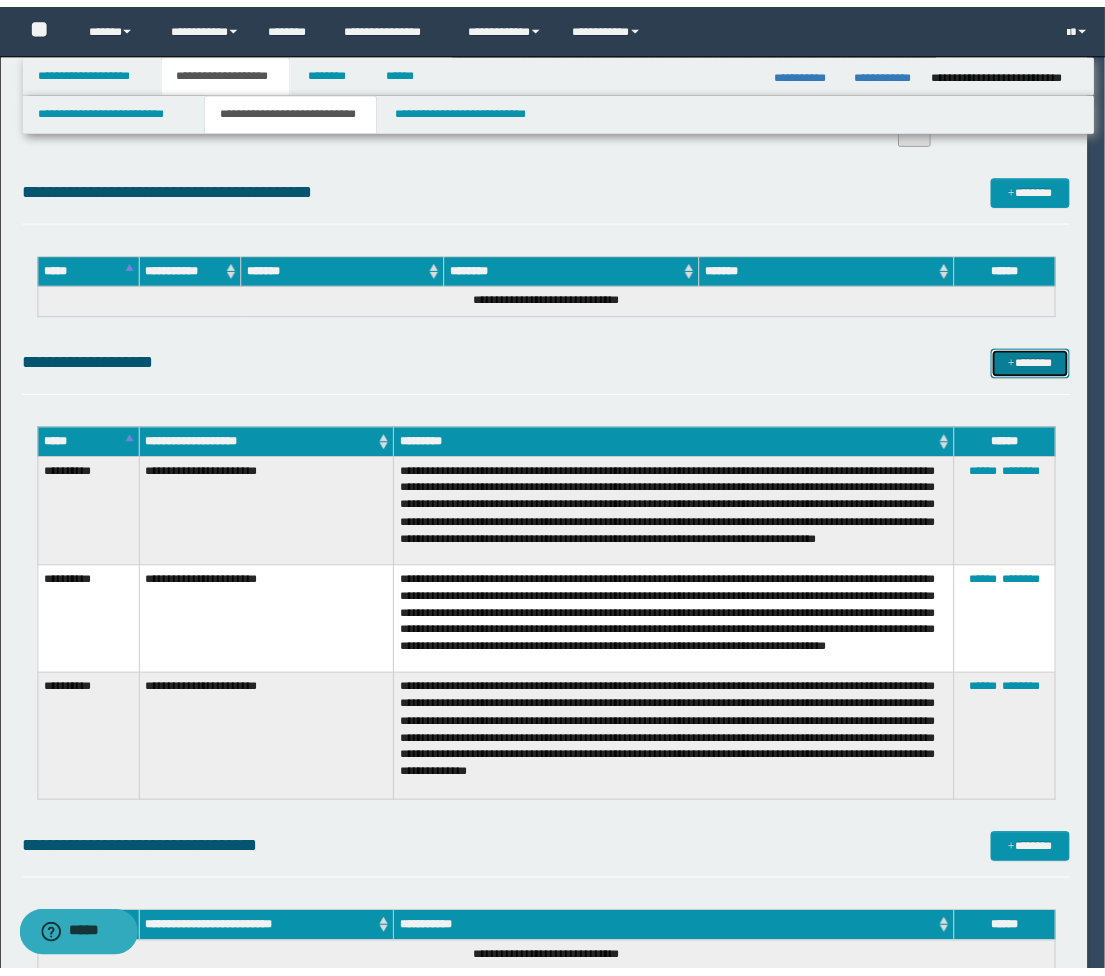 scroll, scrollTop: 0, scrollLeft: 0, axis: both 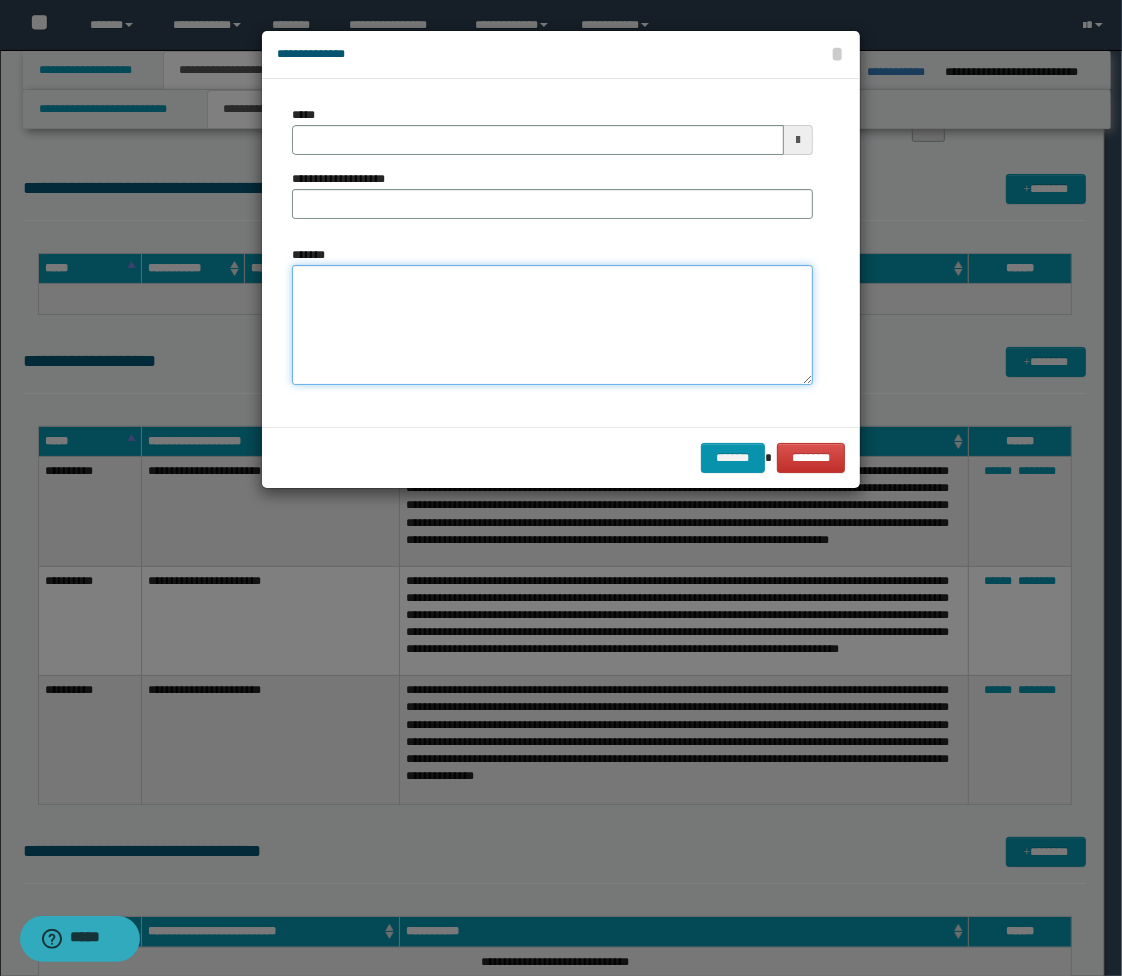 click on "*******" at bounding box center (552, 325) 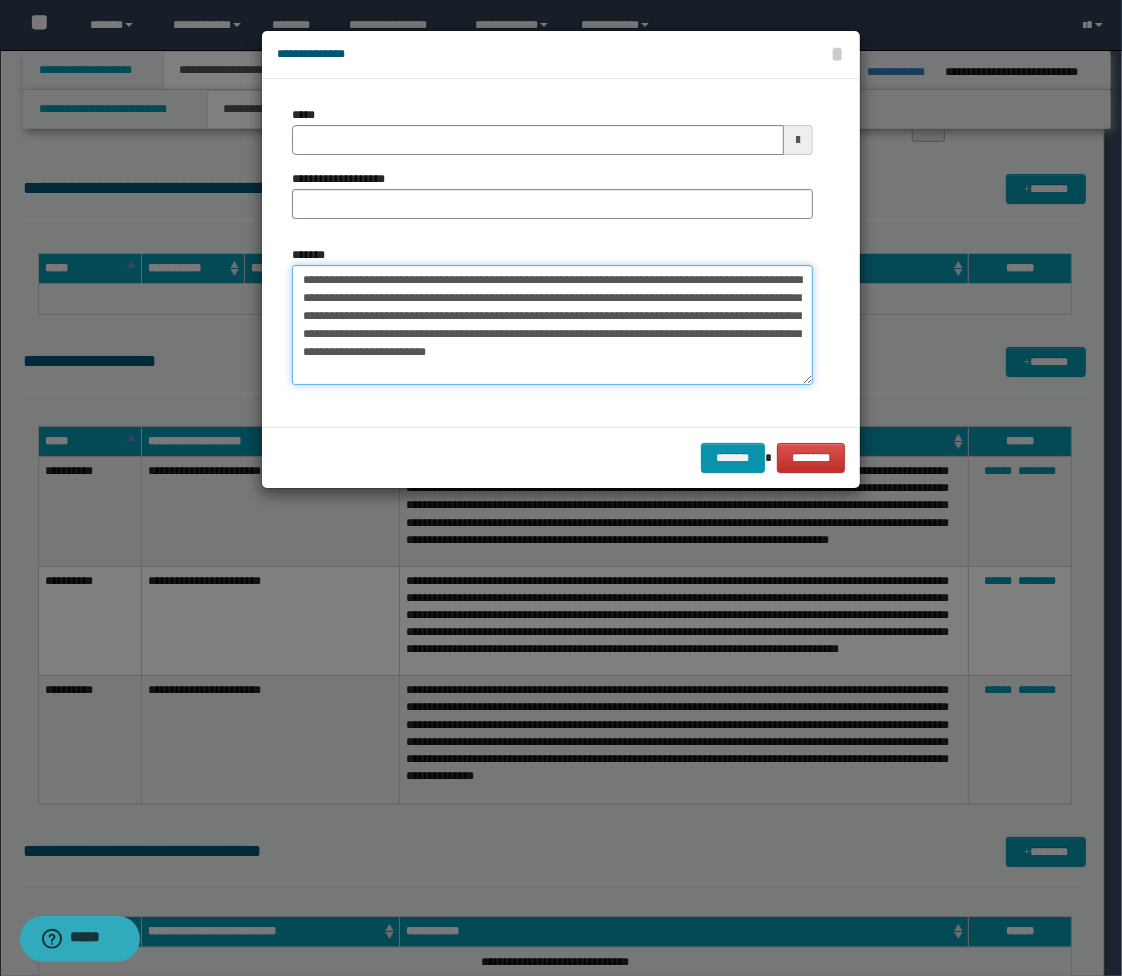 type on "**********" 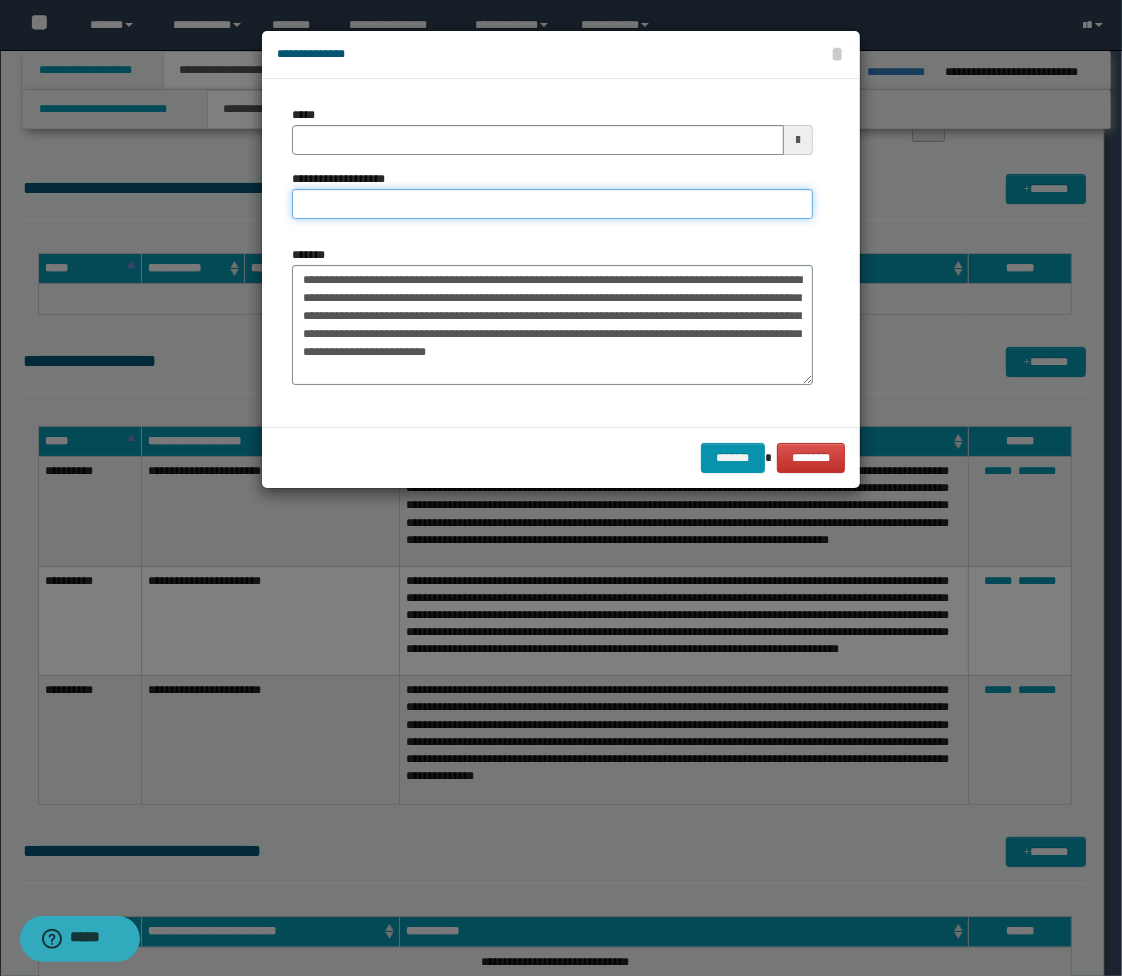 click on "**********" at bounding box center (552, 204) 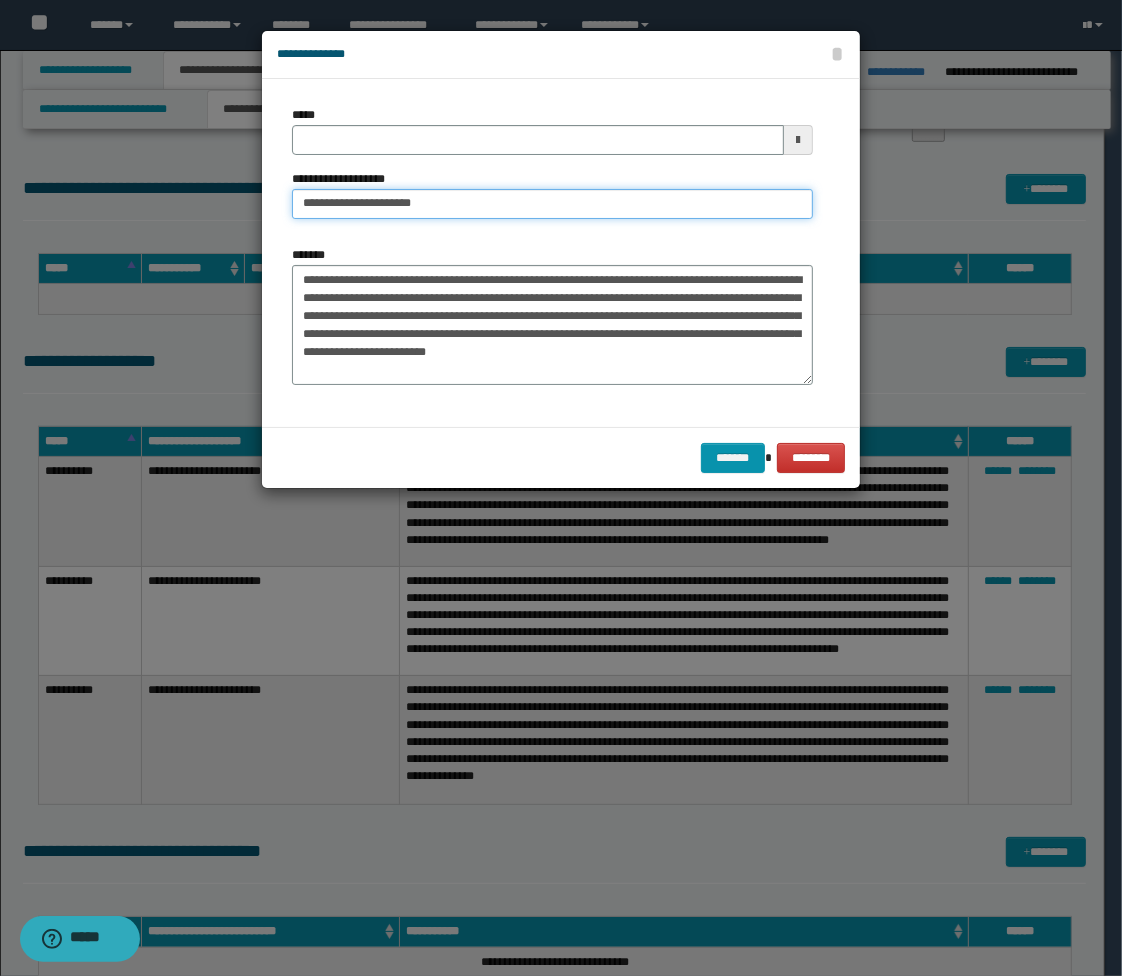 type 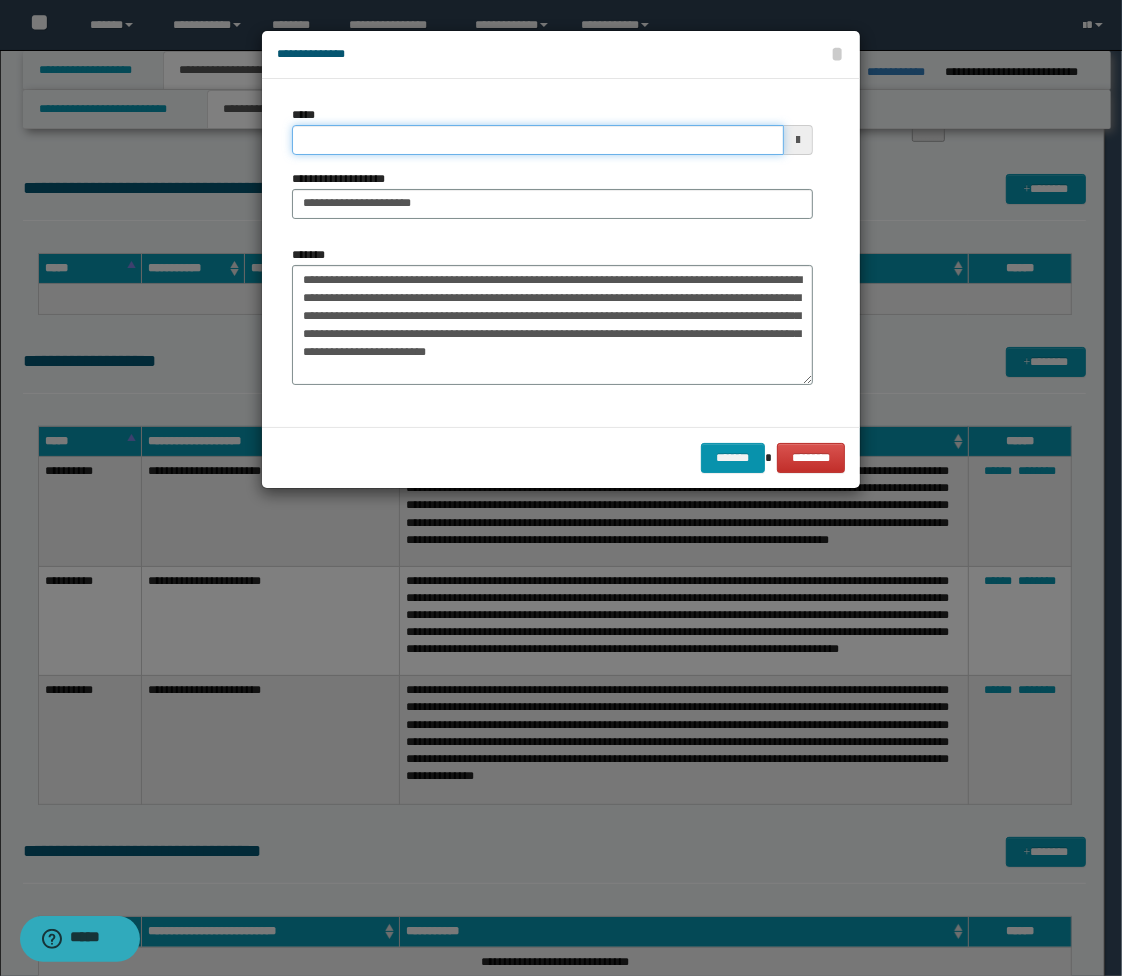 click on "*****" at bounding box center (538, 140) 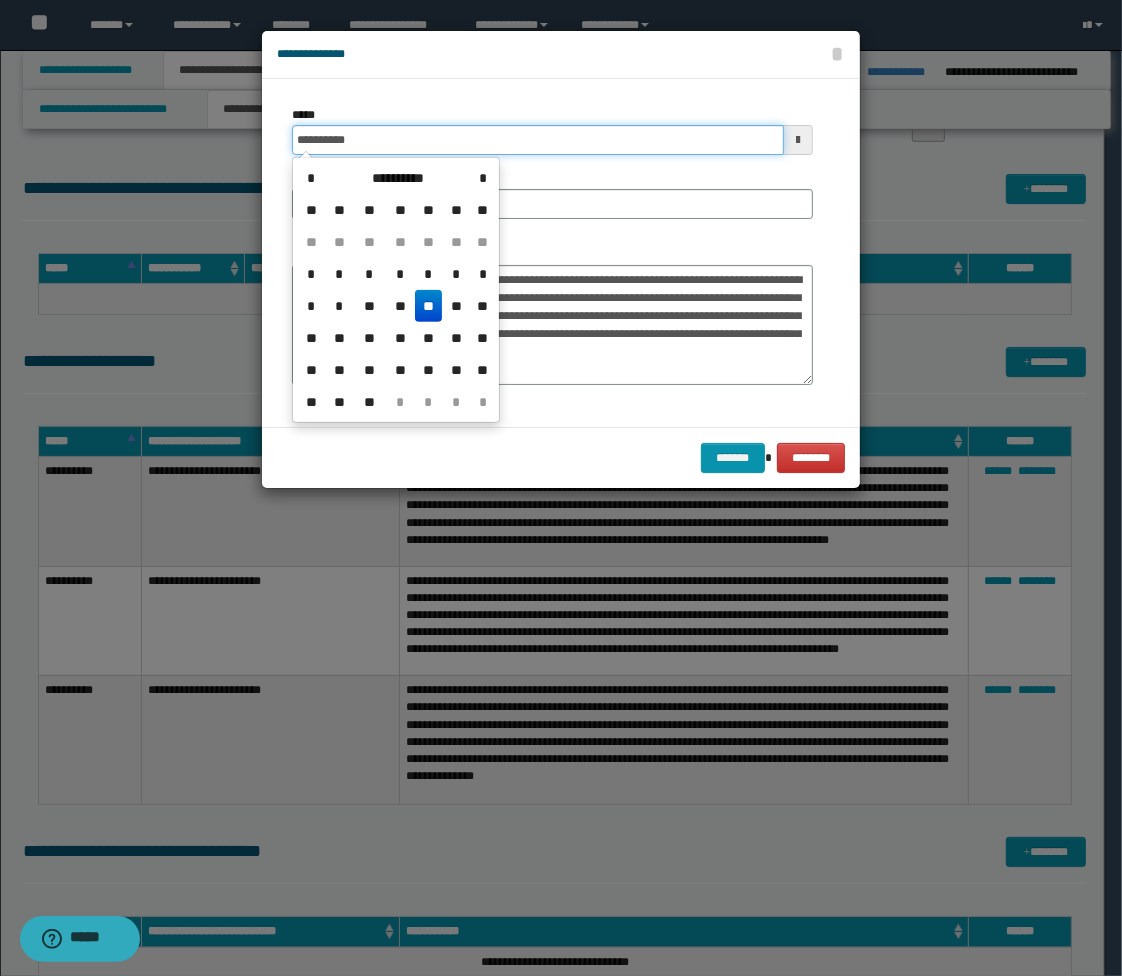 type on "**********" 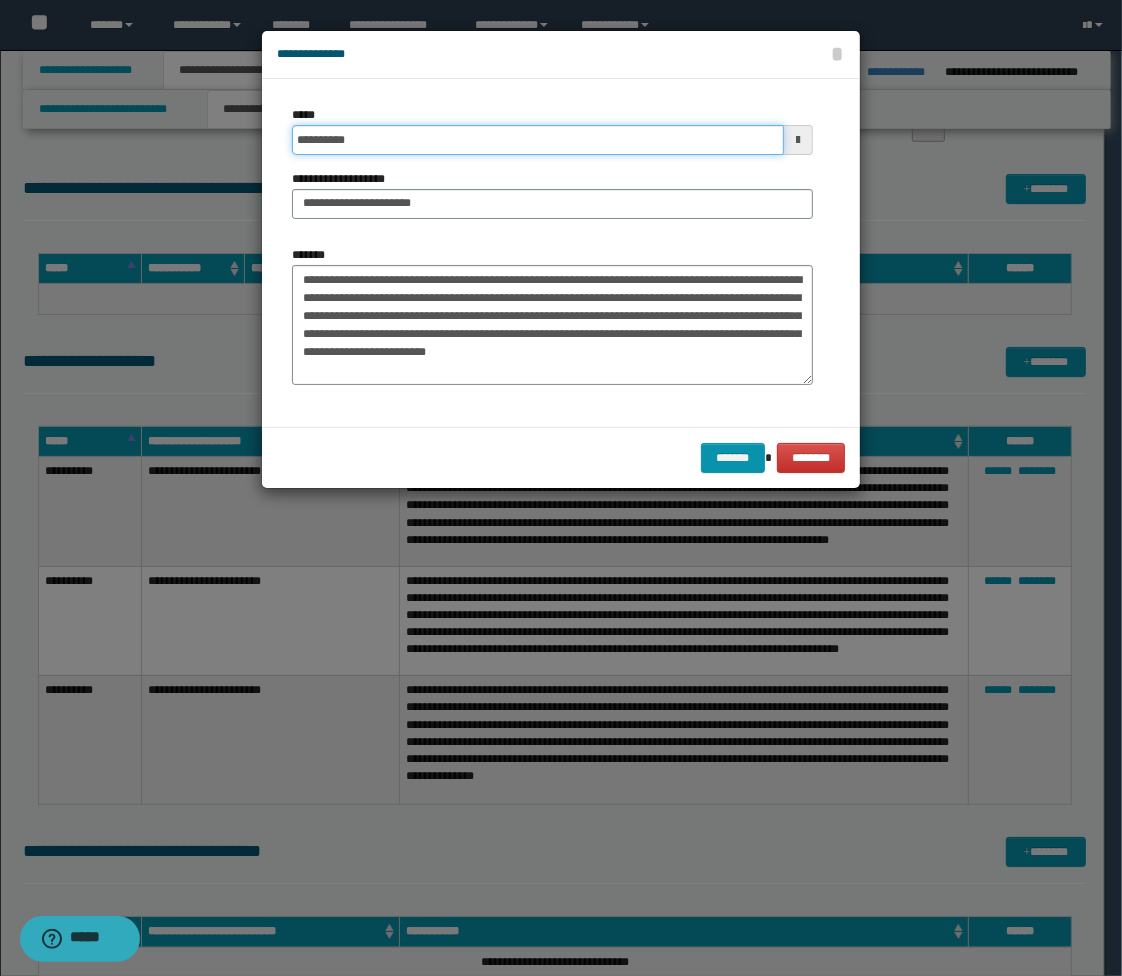 click on "*******" at bounding box center [733, 458] 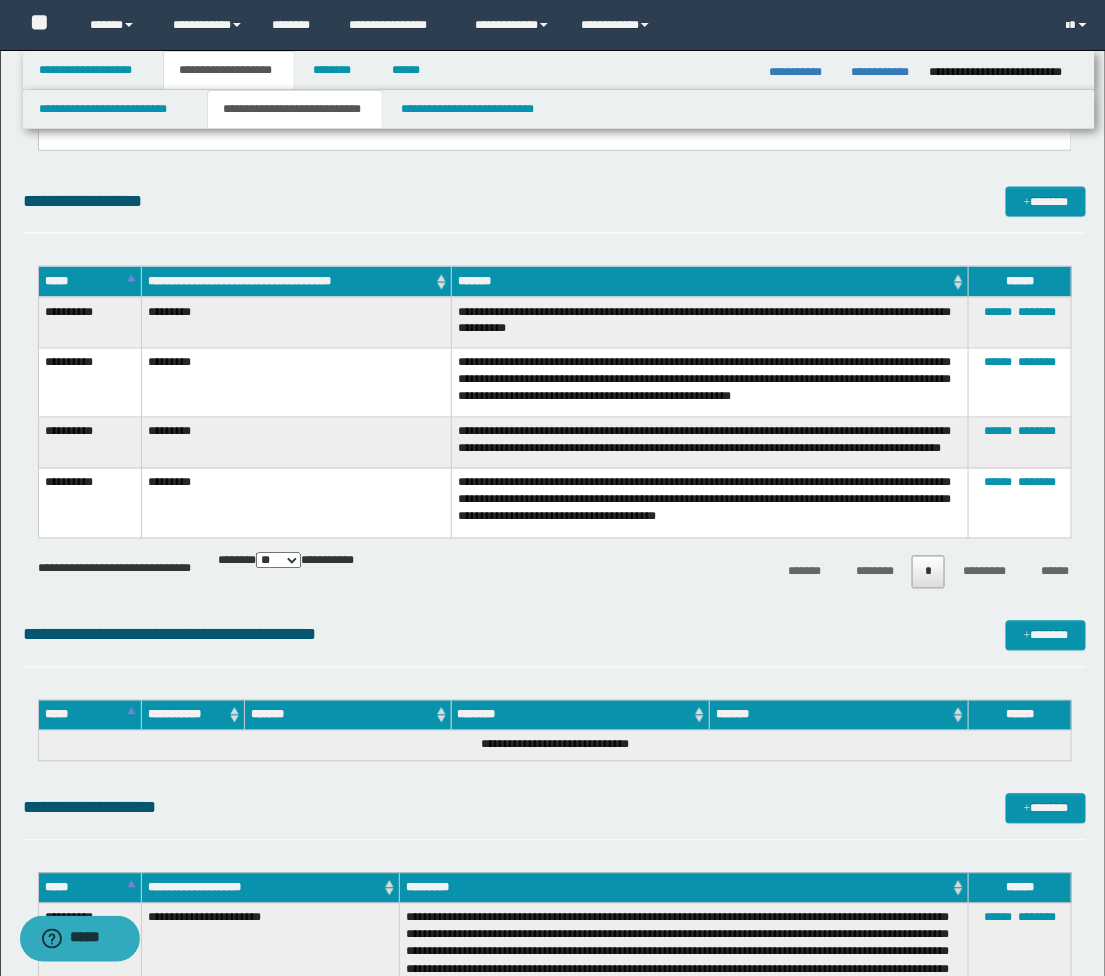 scroll, scrollTop: 488, scrollLeft: 0, axis: vertical 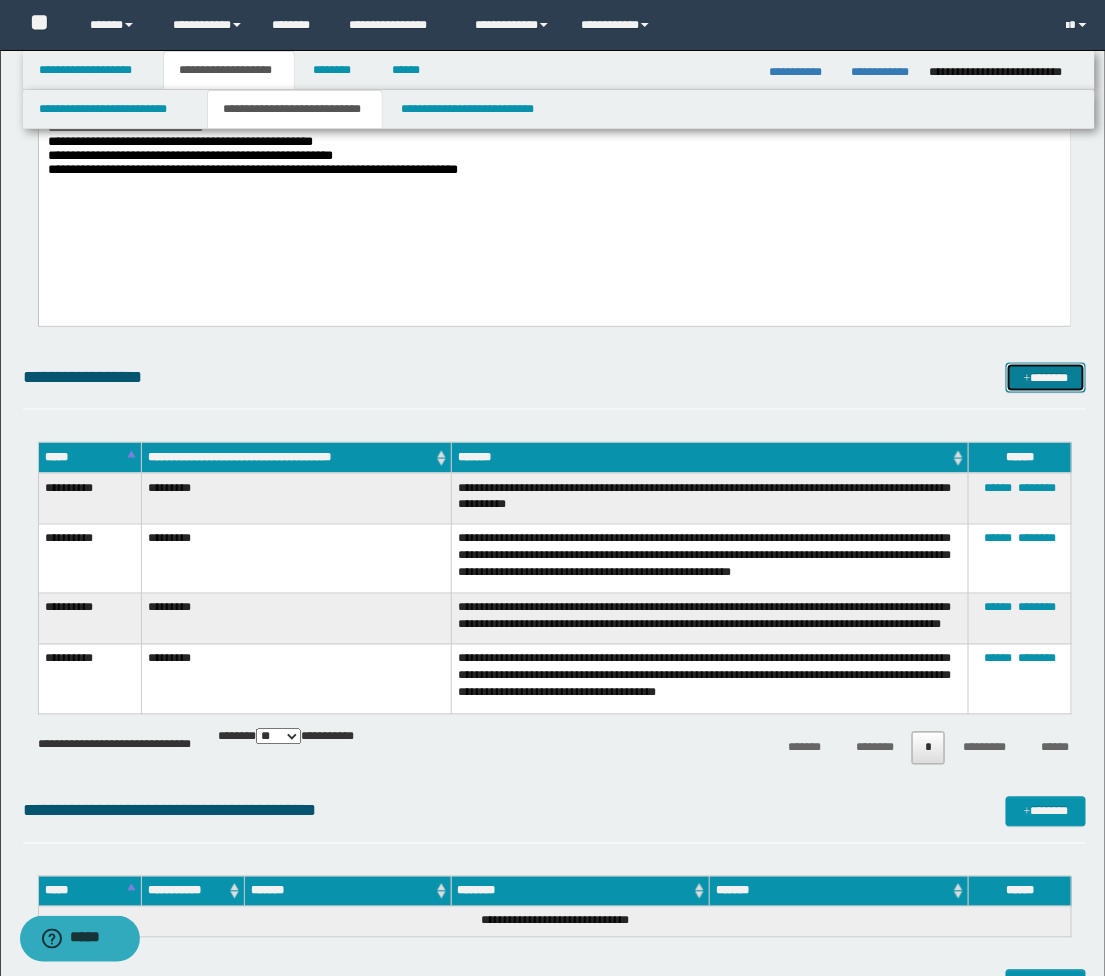 click on "*******" at bounding box center (1046, 378) 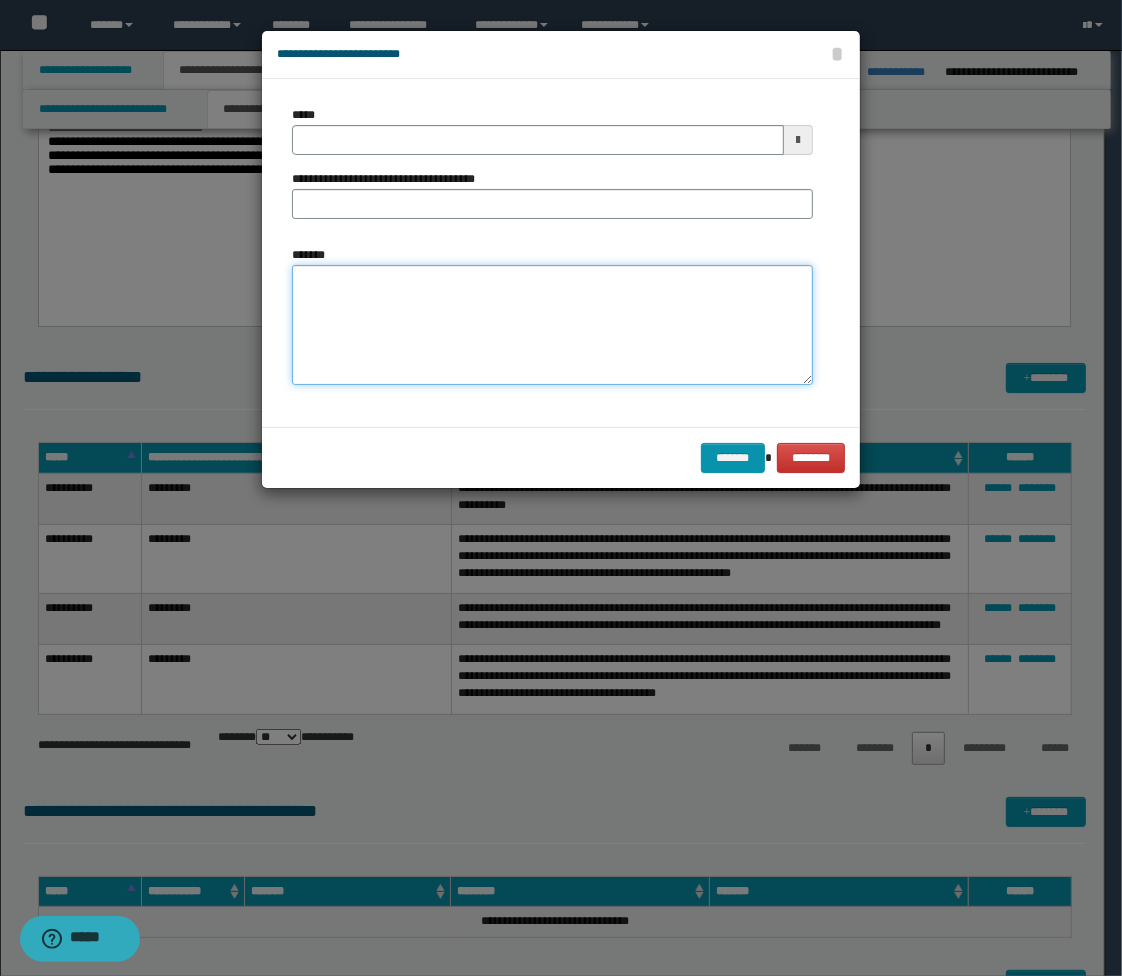 click on "*******" at bounding box center [552, 325] 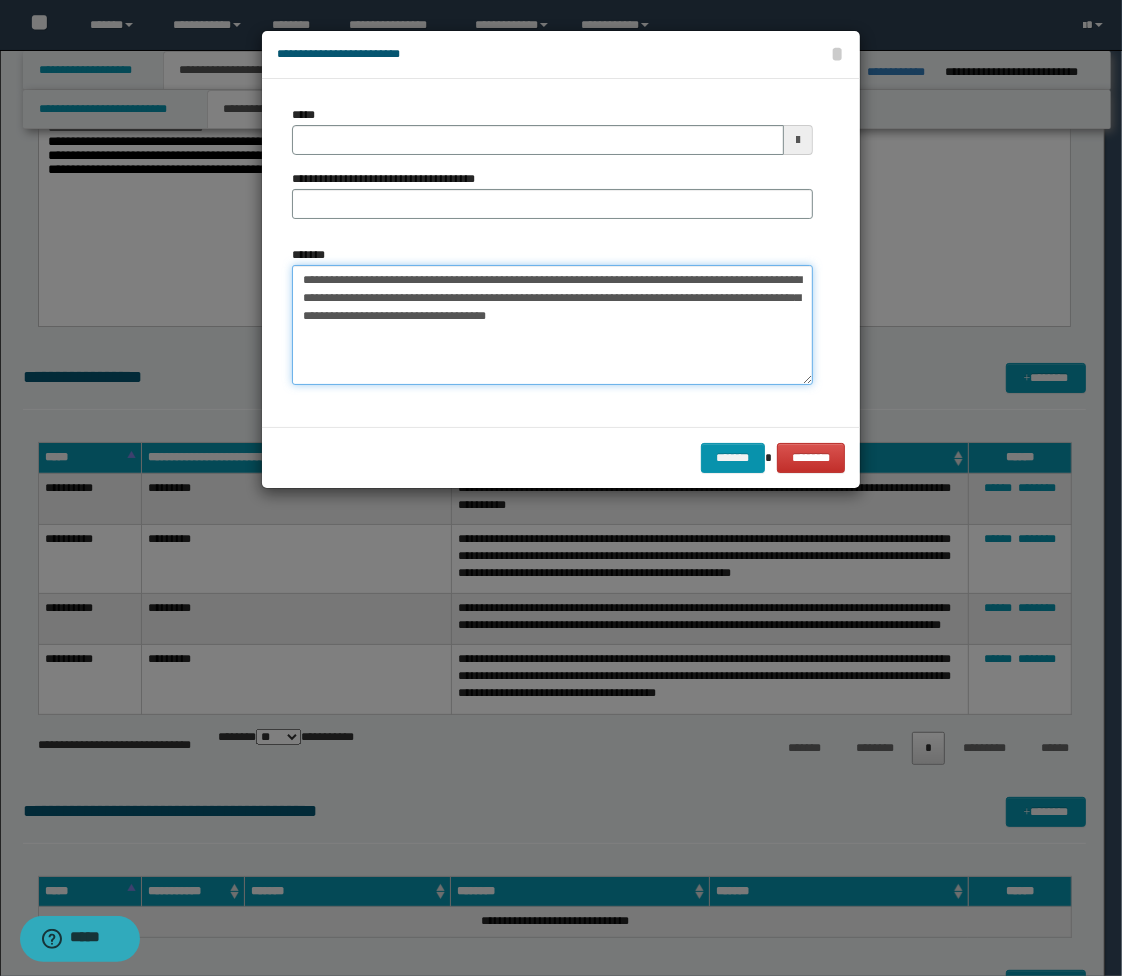 type on "**********" 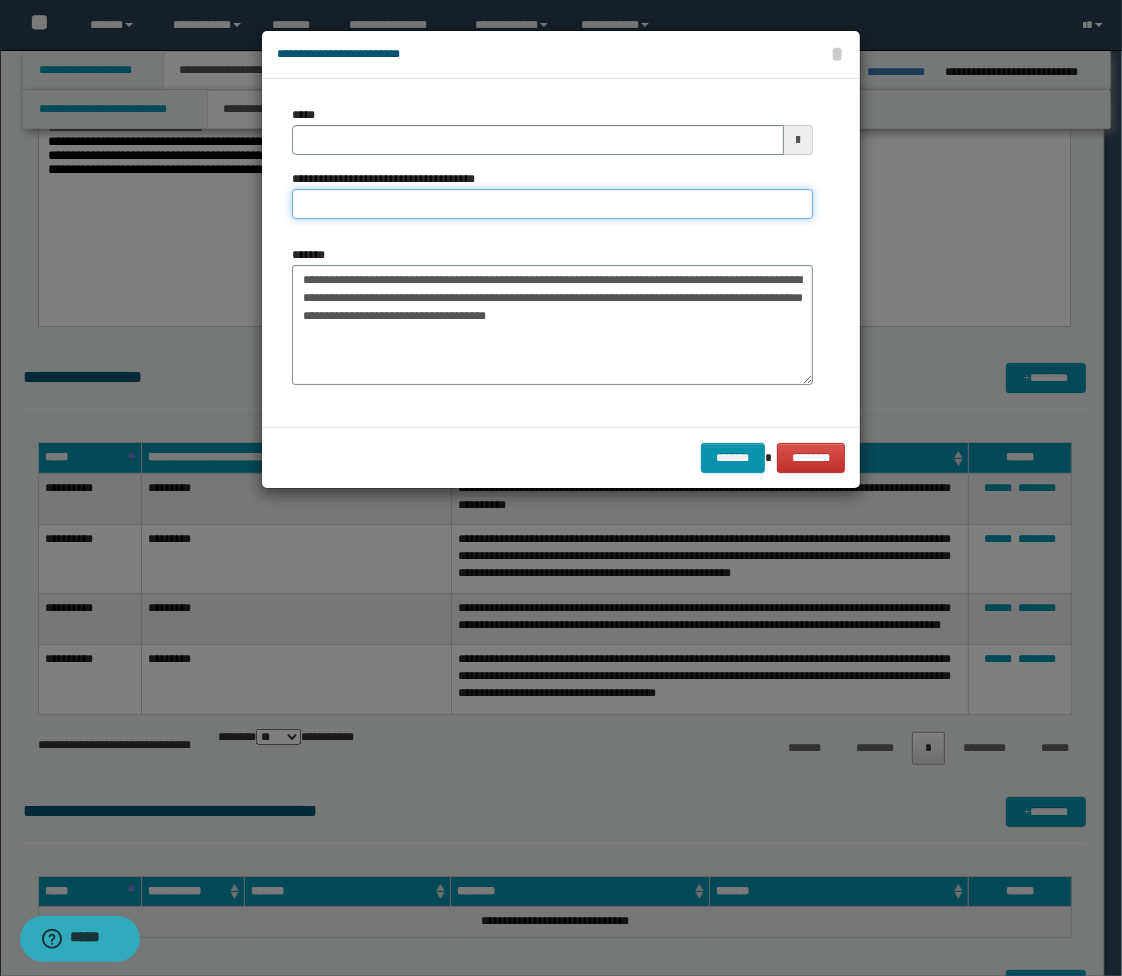 click on "**********" at bounding box center [552, 204] 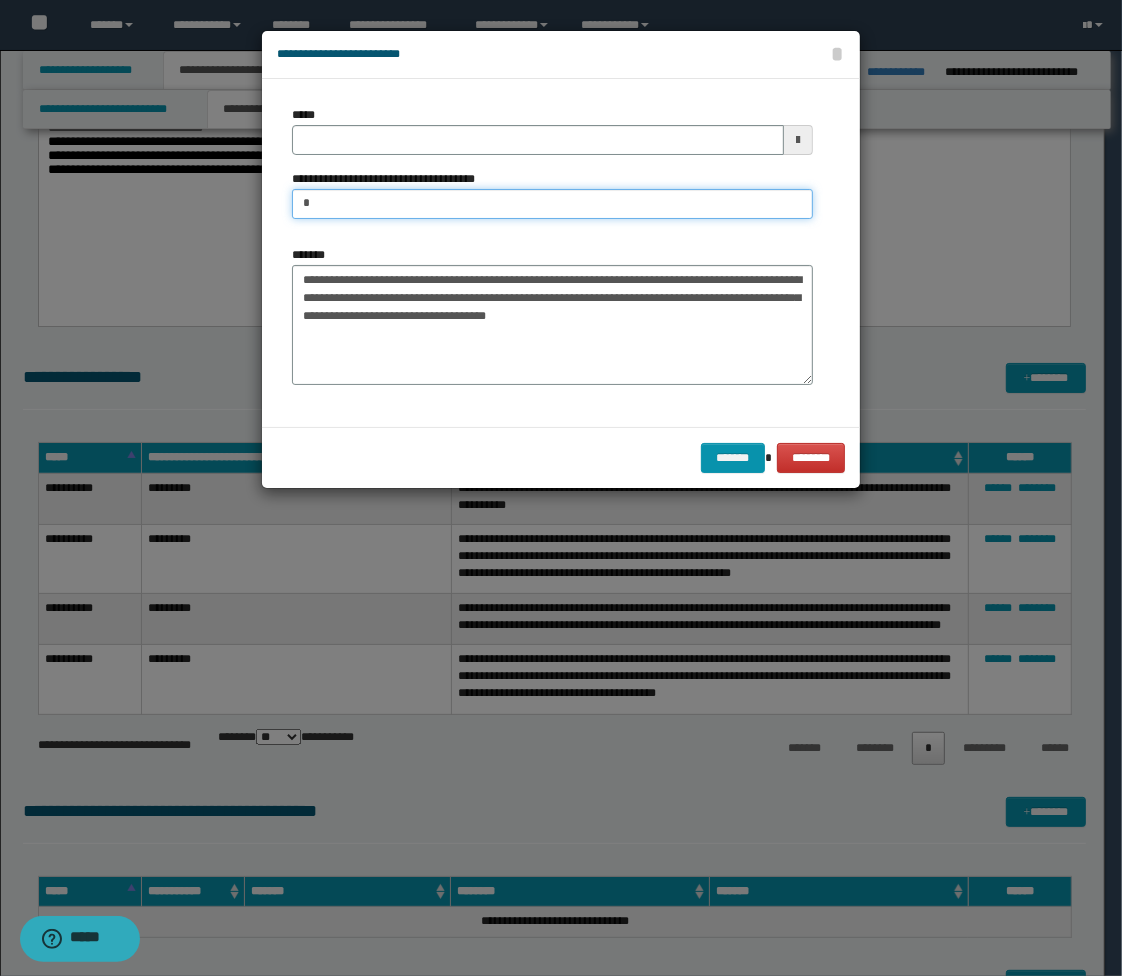type on "*********" 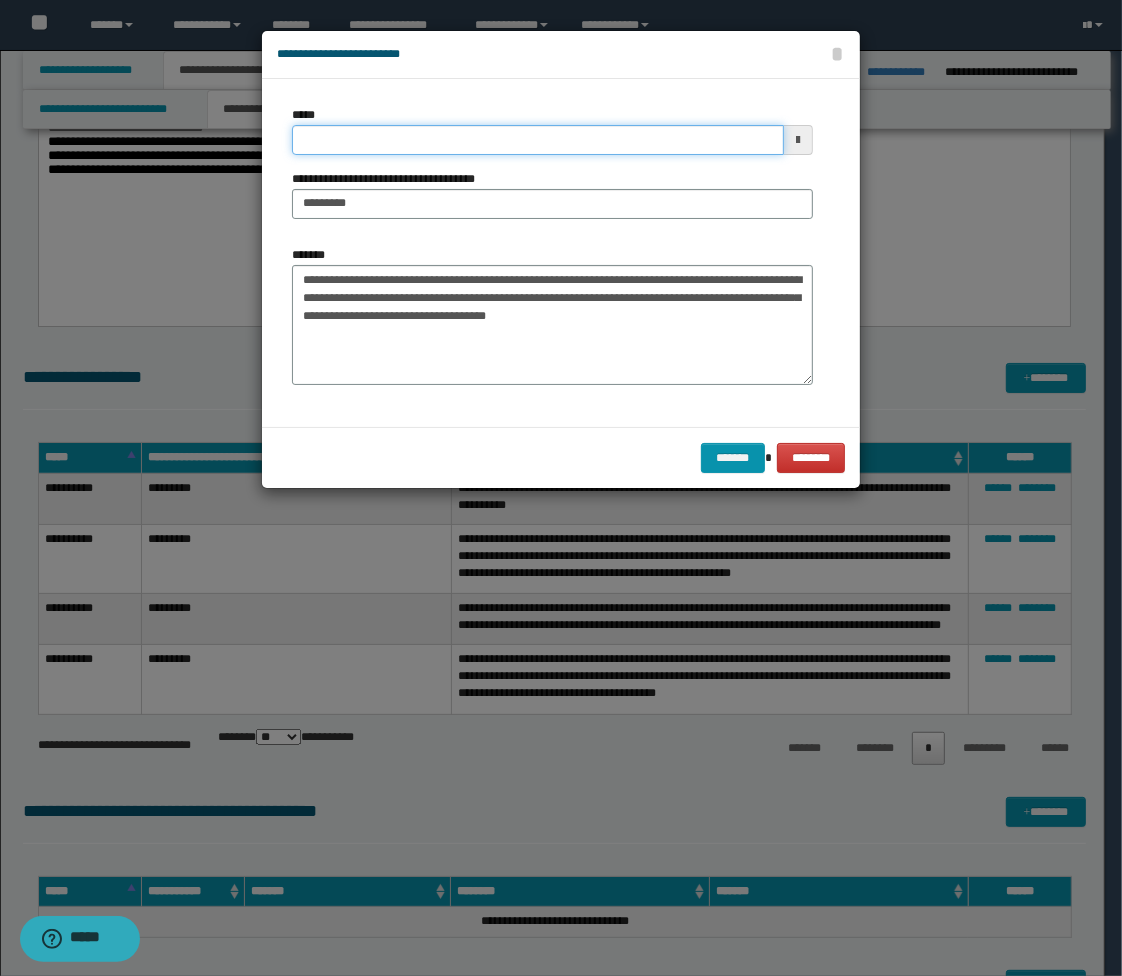 click on "*****" at bounding box center (538, 140) 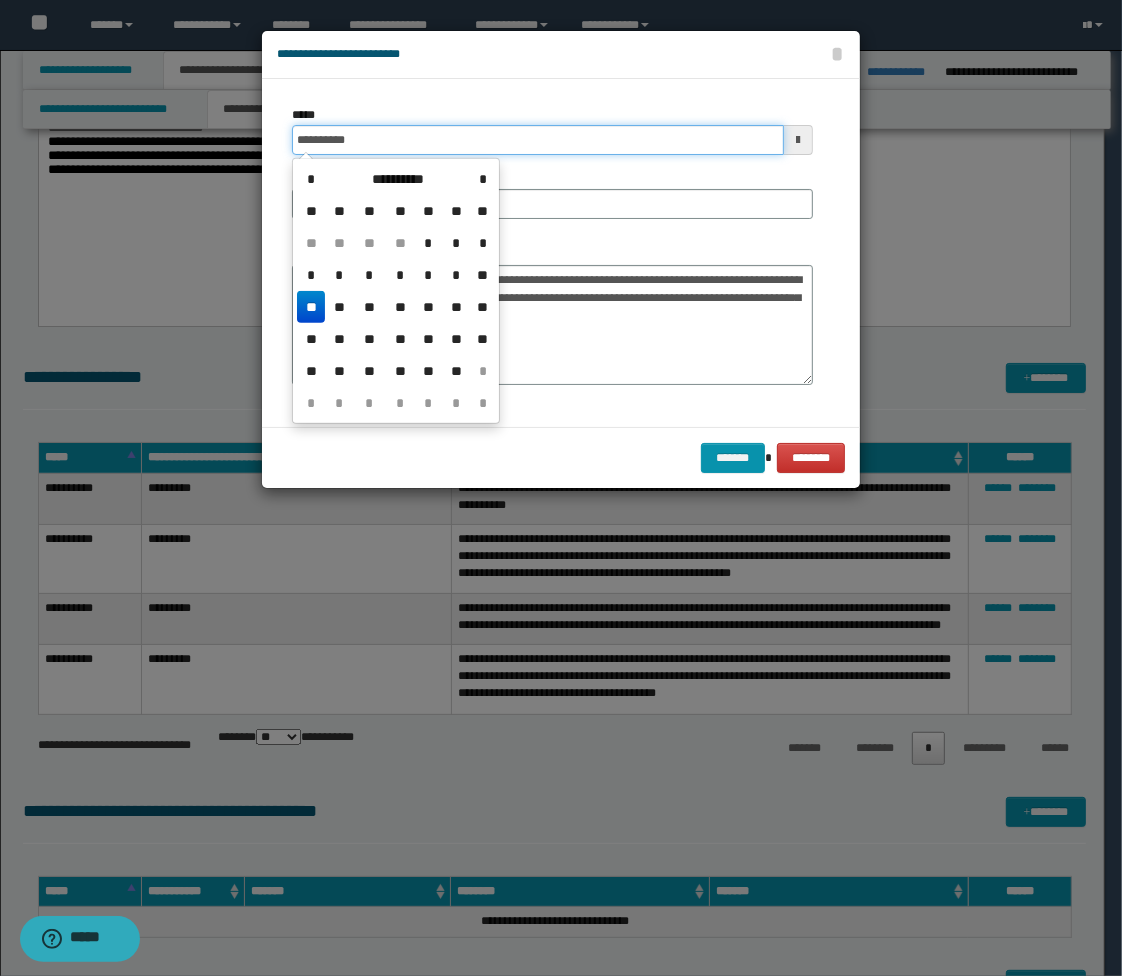 type on "**********" 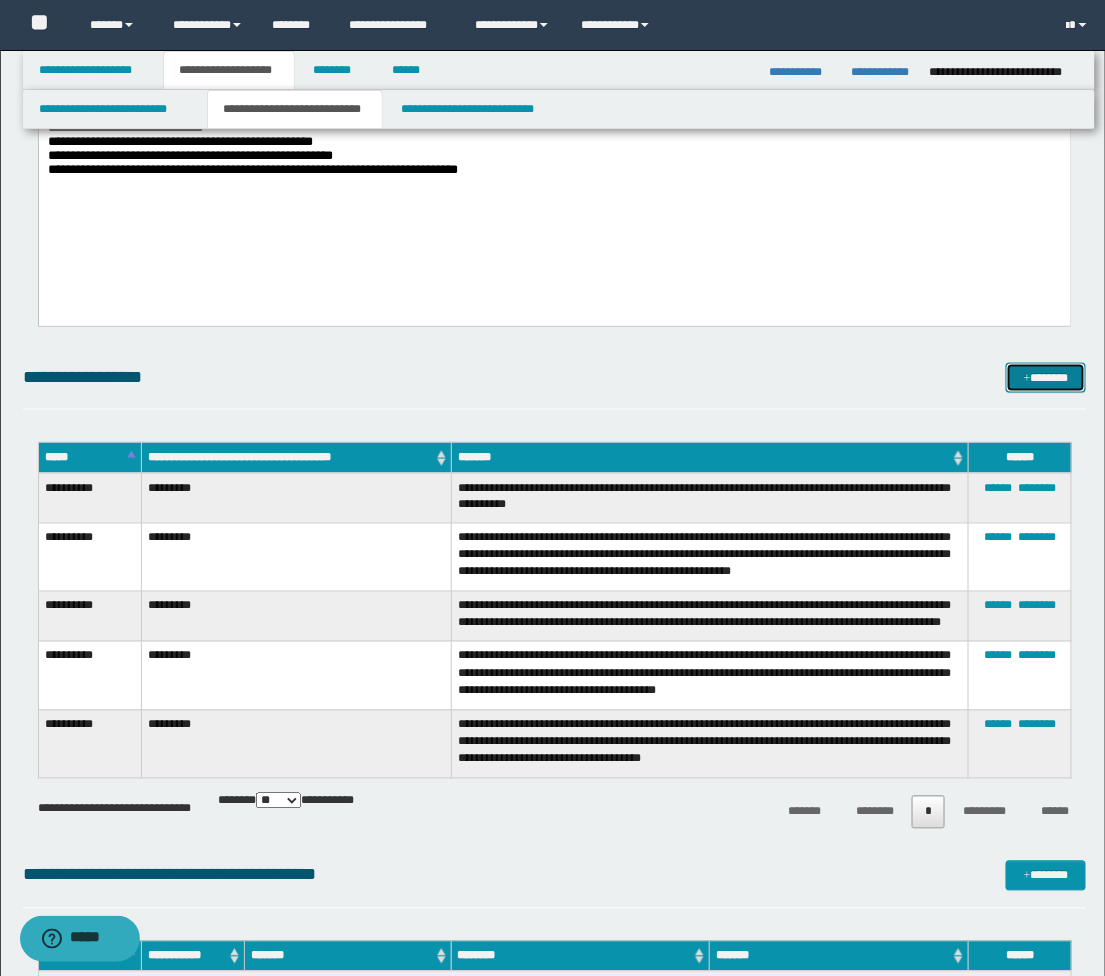 click at bounding box center (1027, 379) 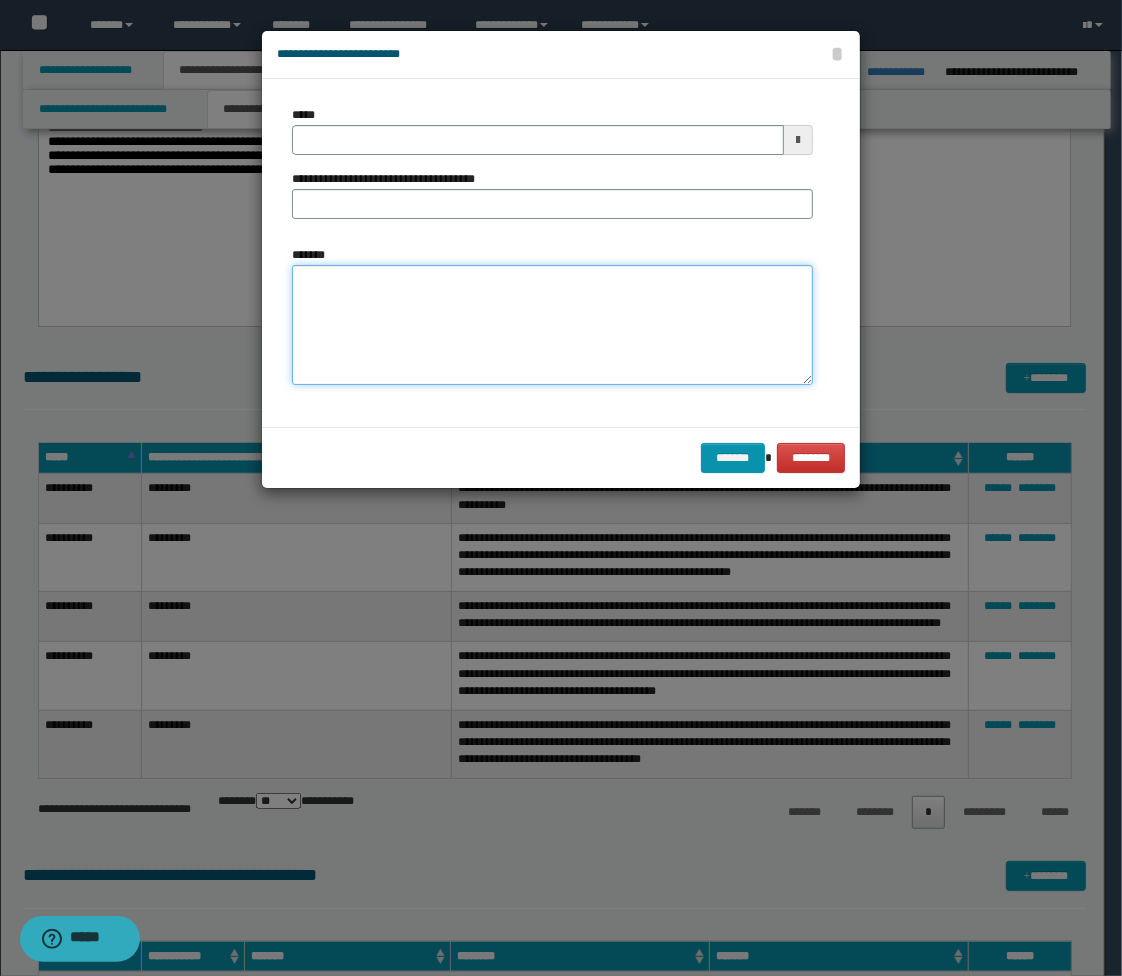 click on "*******" at bounding box center (552, 325) 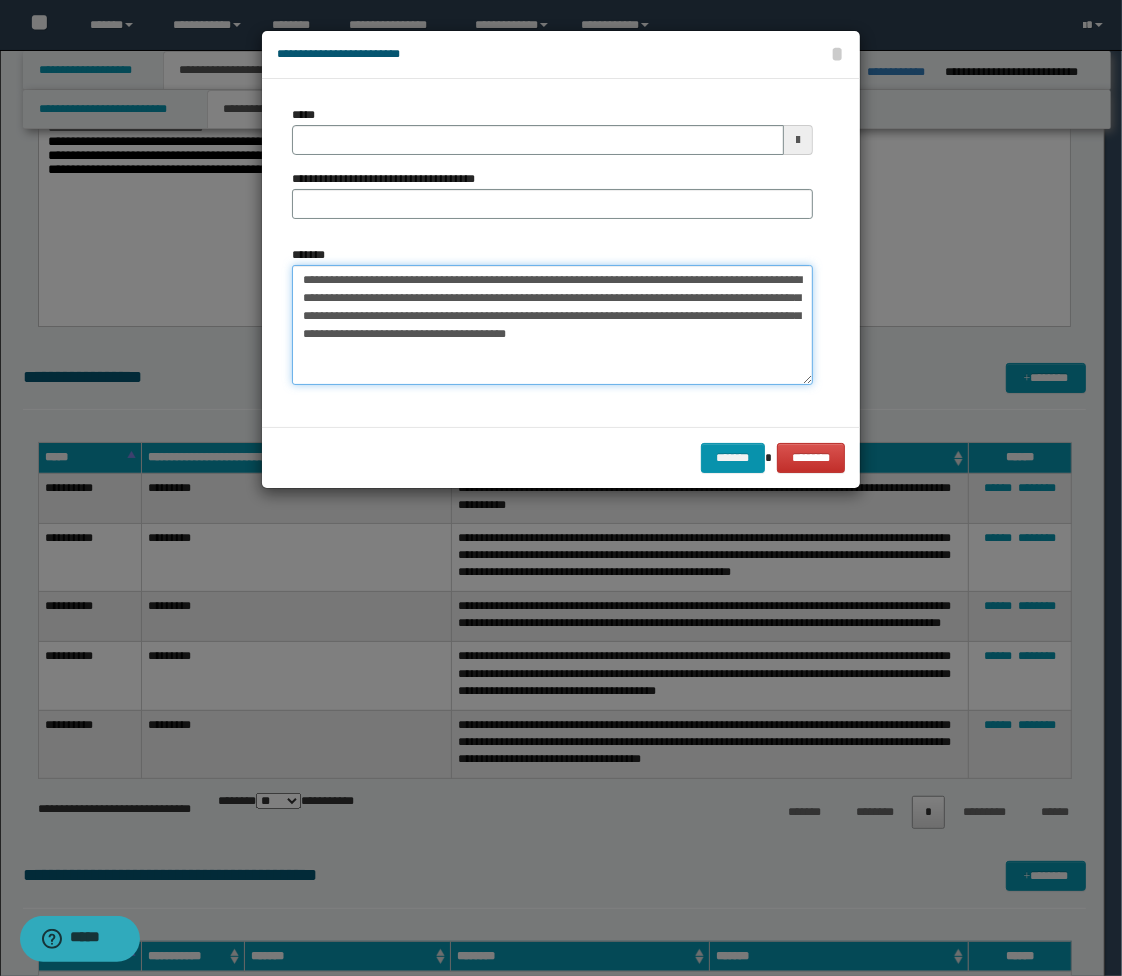 type on "**********" 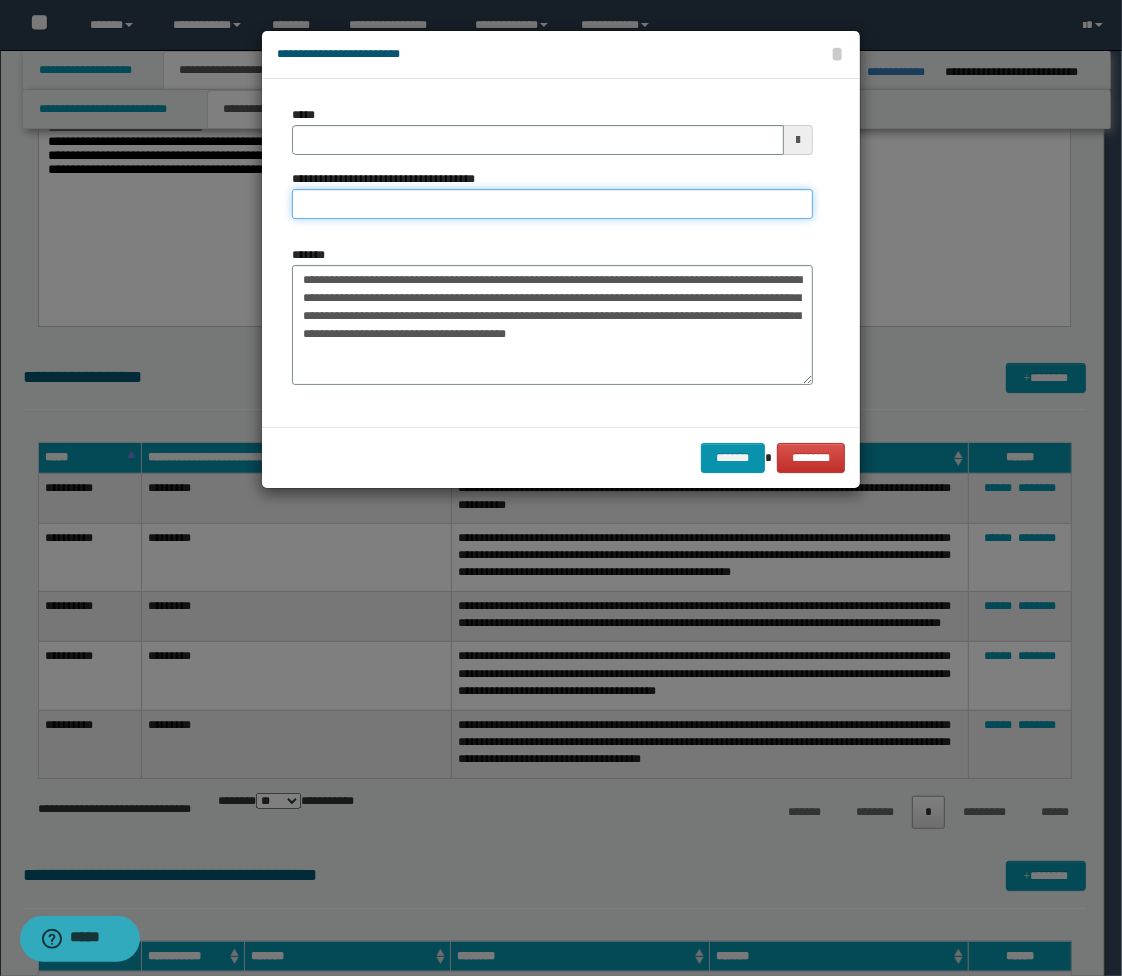 click on "**********" at bounding box center (552, 204) 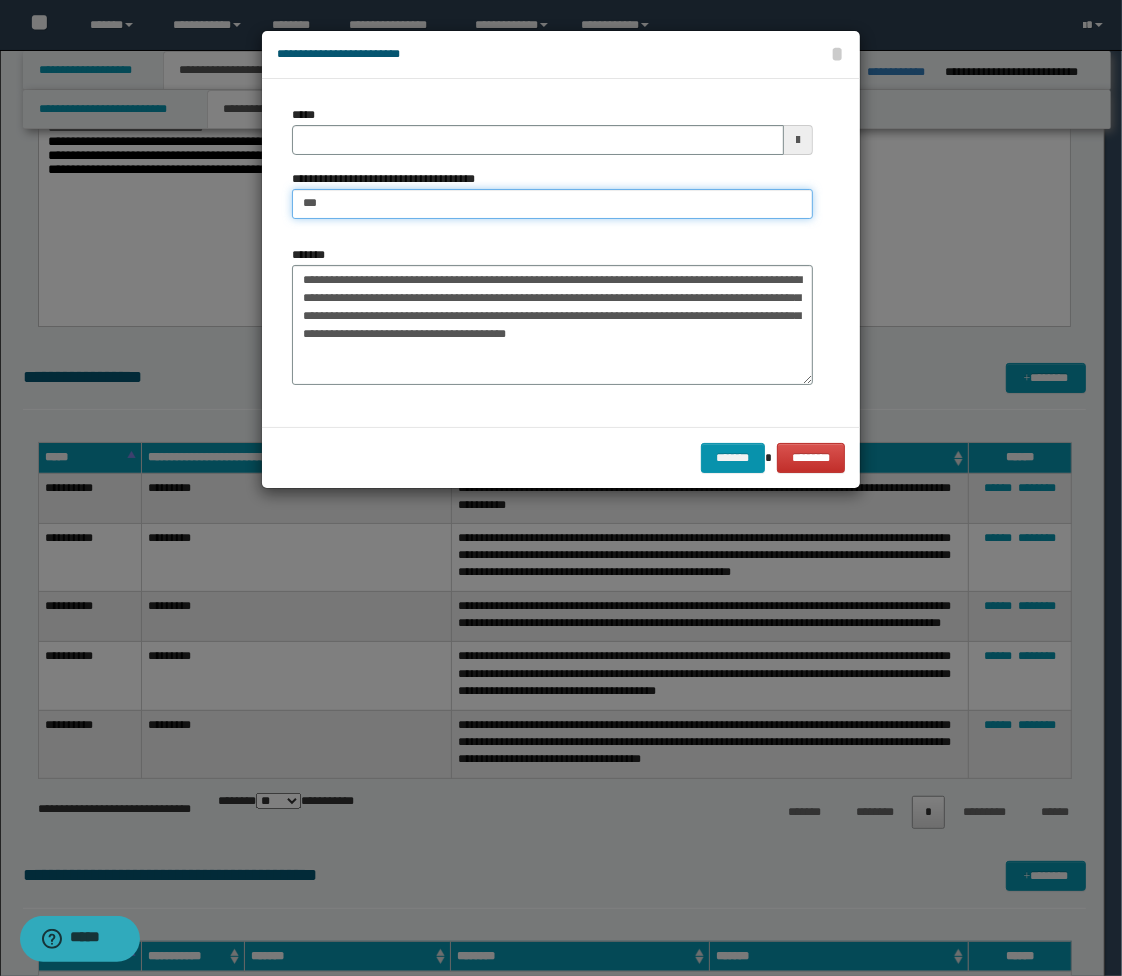 type on "*********" 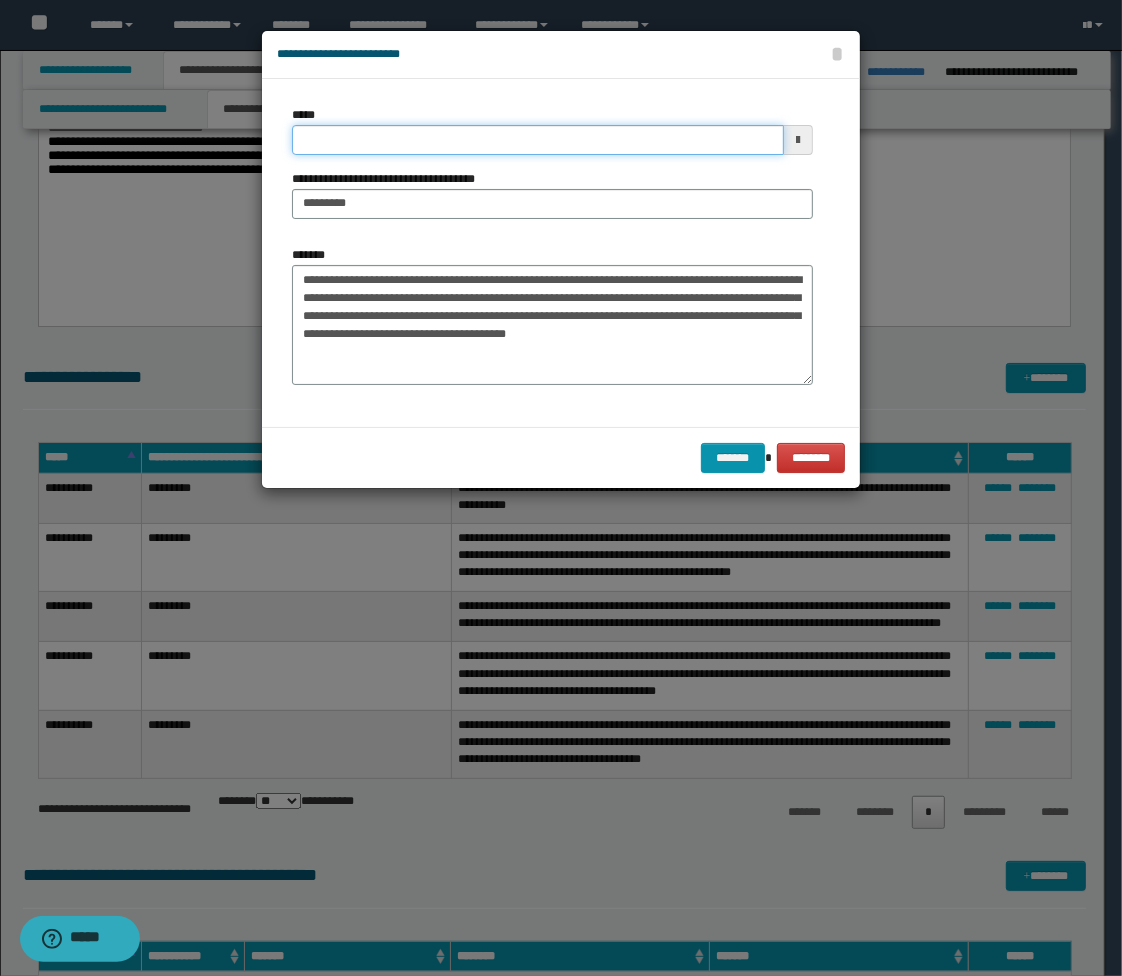 click on "*****" at bounding box center [538, 140] 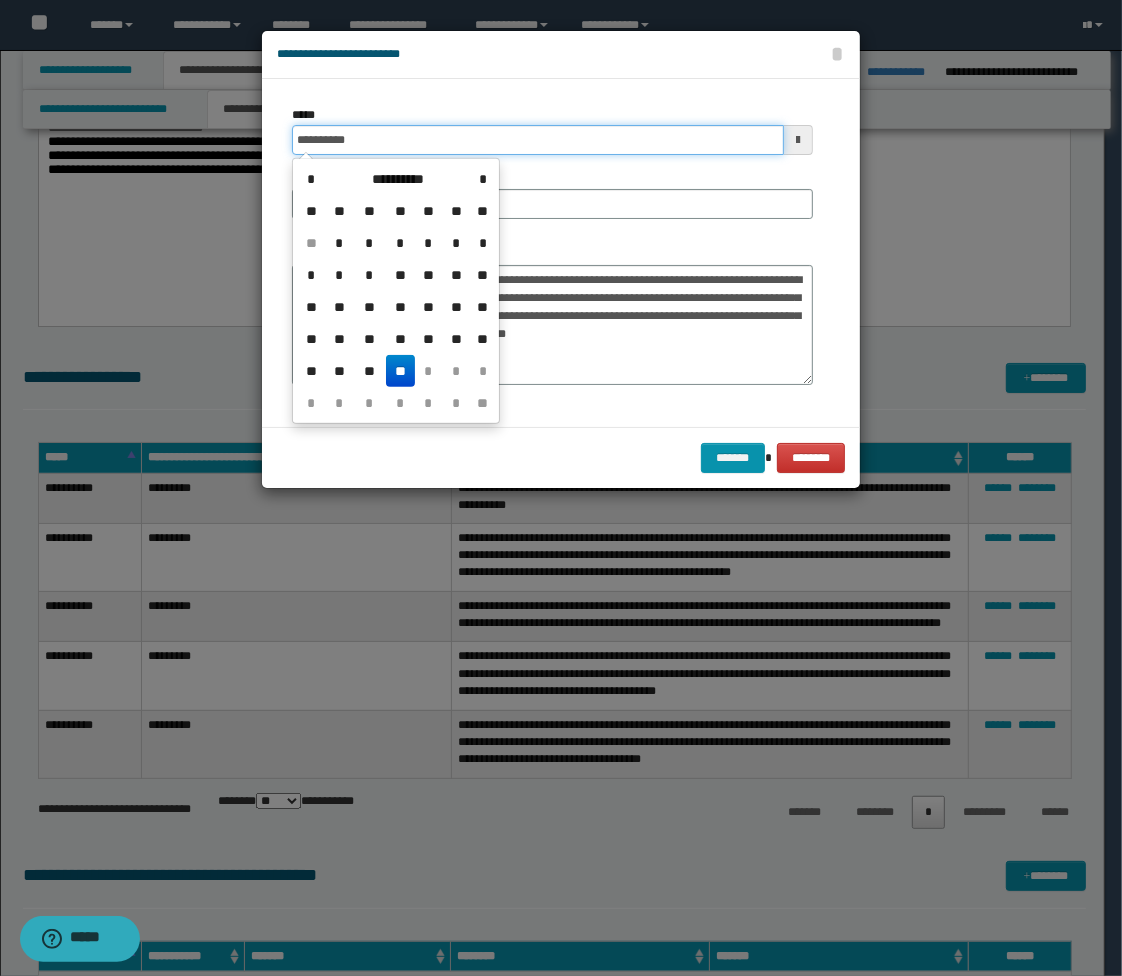 type on "**********" 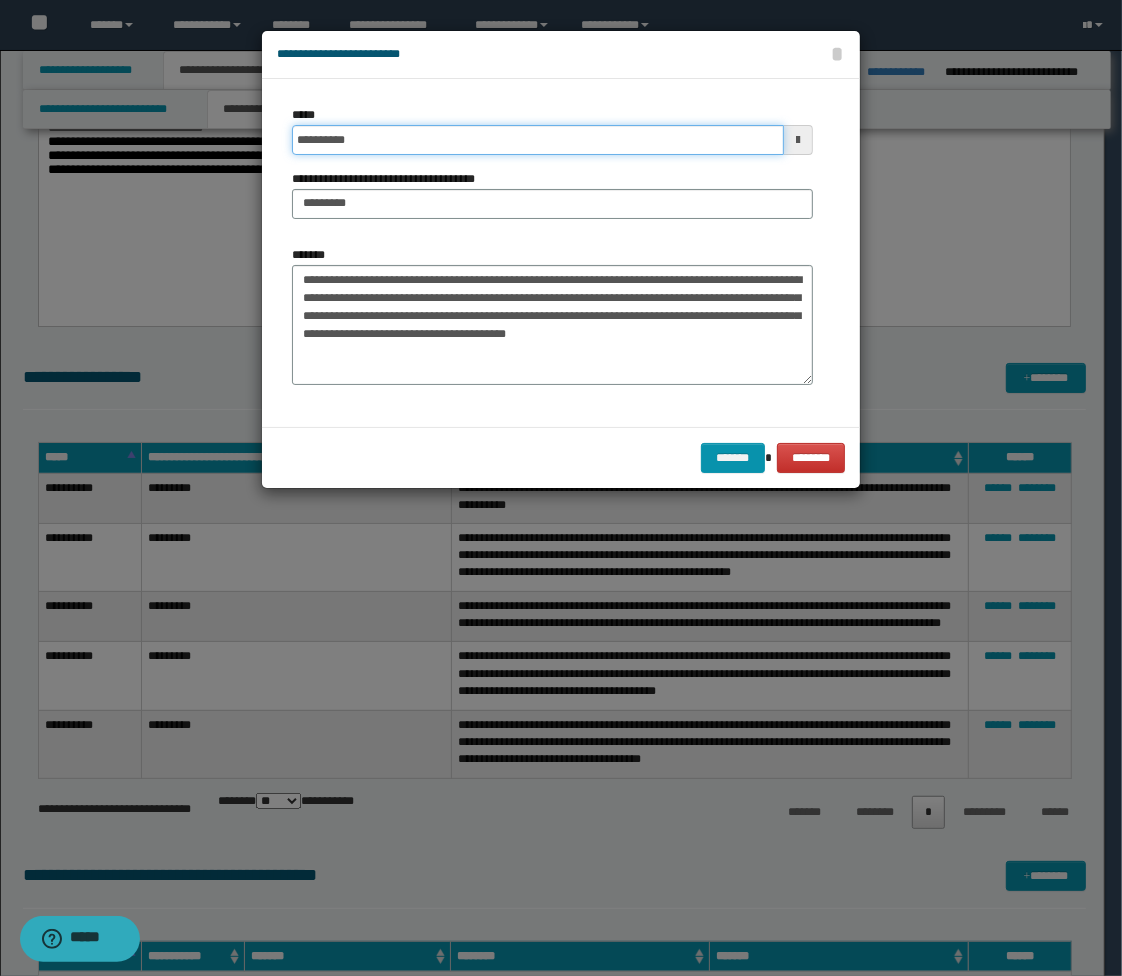 click on "*******" at bounding box center (733, 458) 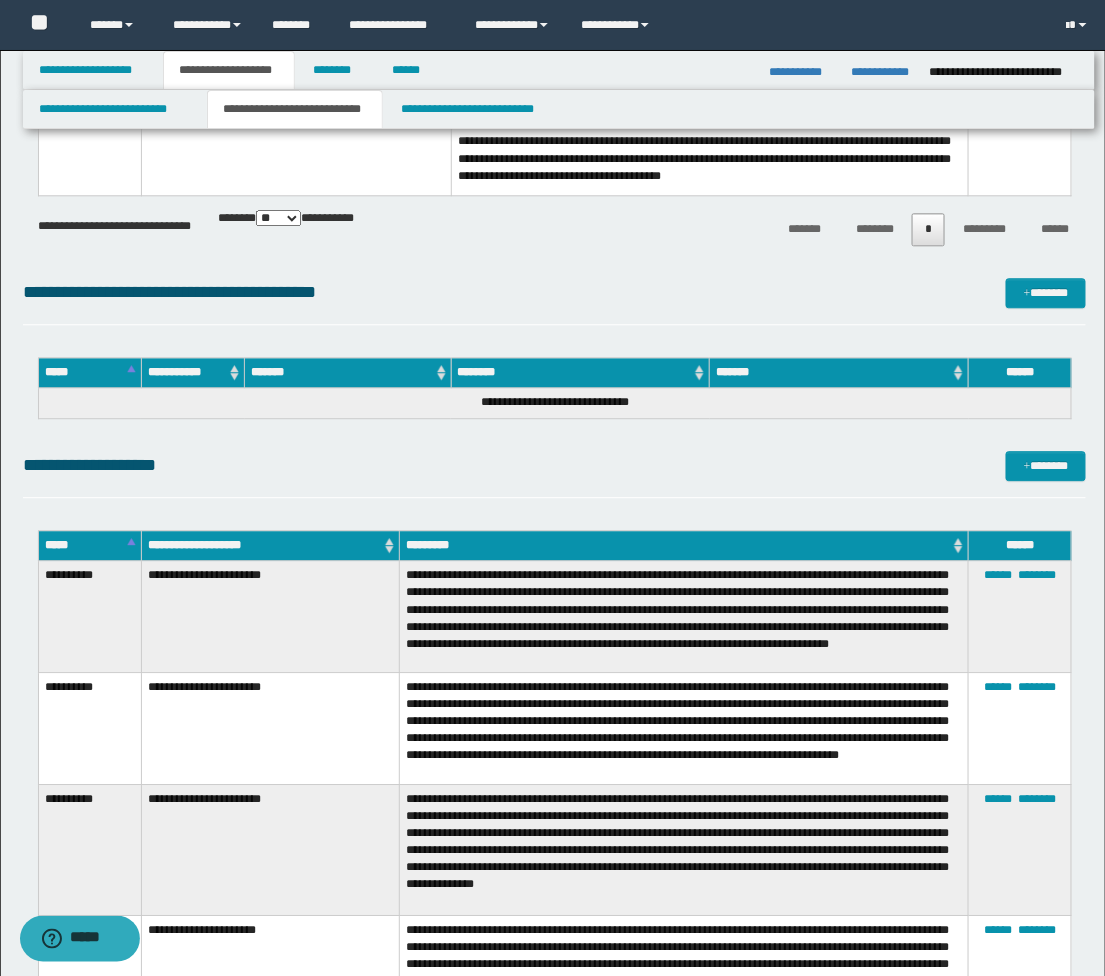 scroll, scrollTop: 1155, scrollLeft: 0, axis: vertical 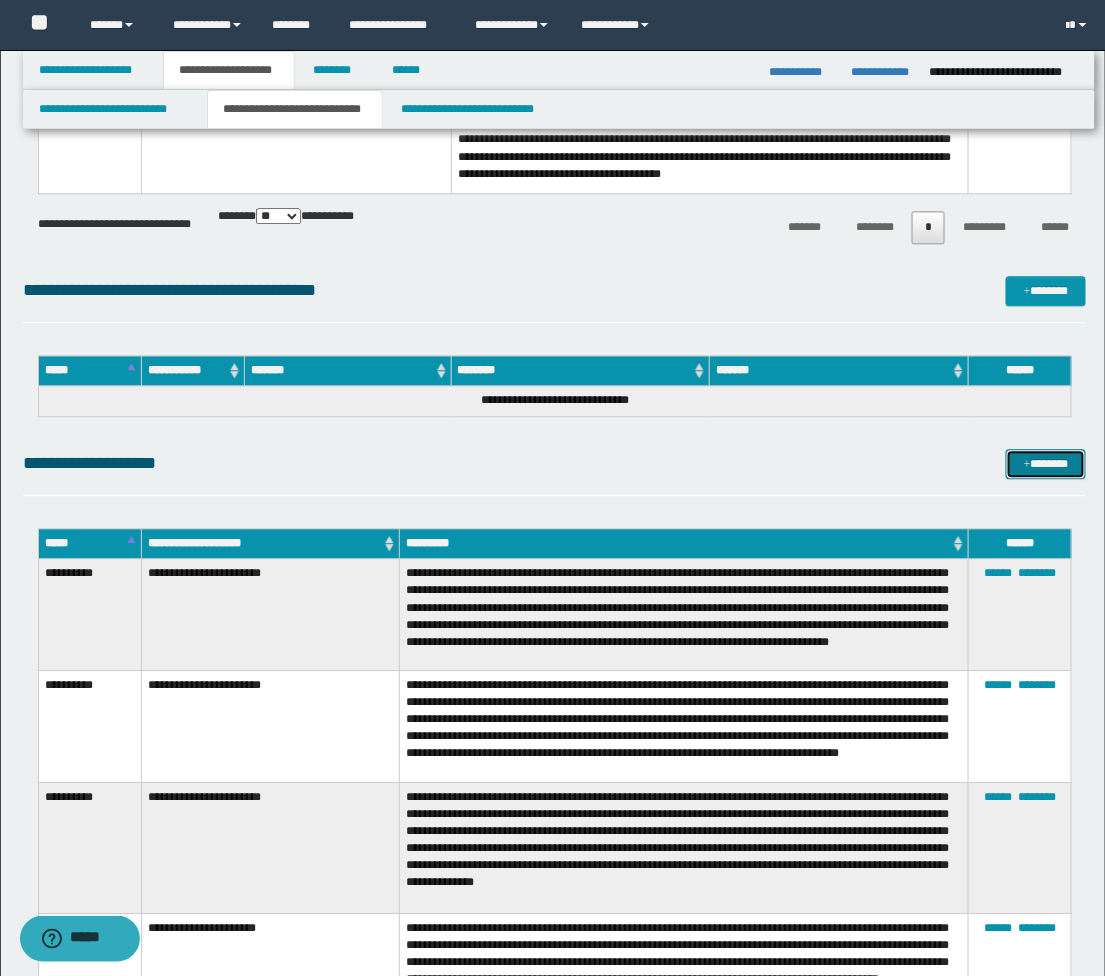 click on "*******" at bounding box center (1046, 464) 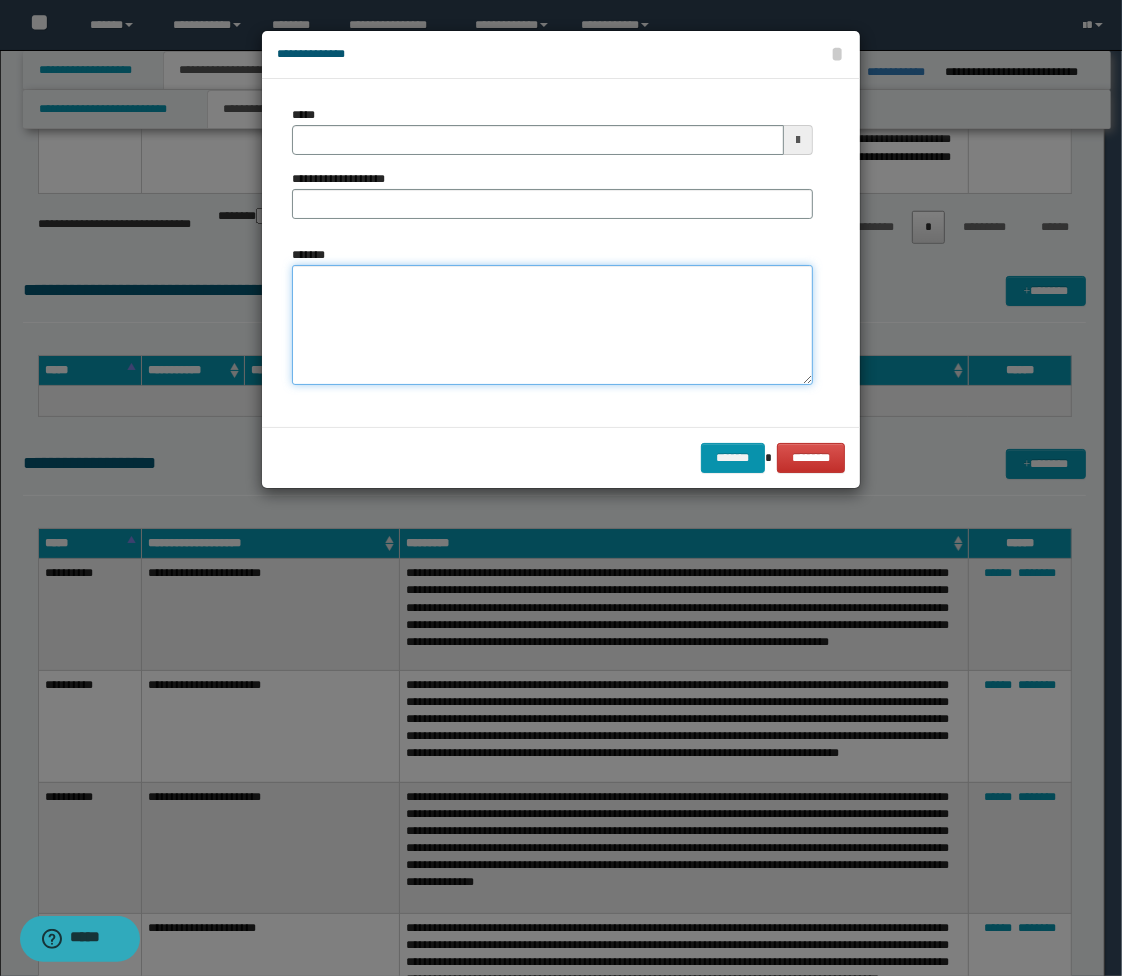 click on "*******" at bounding box center (552, 325) 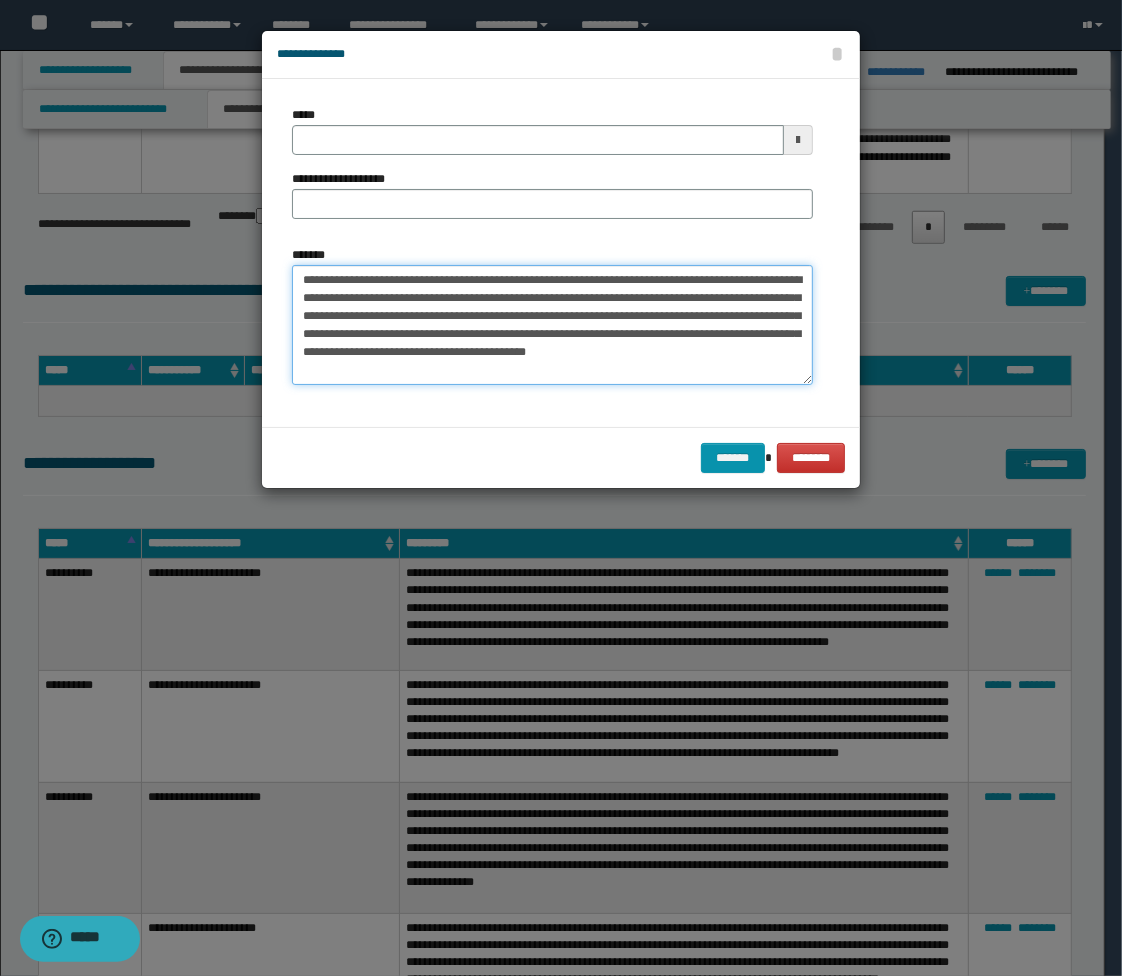 type on "**********" 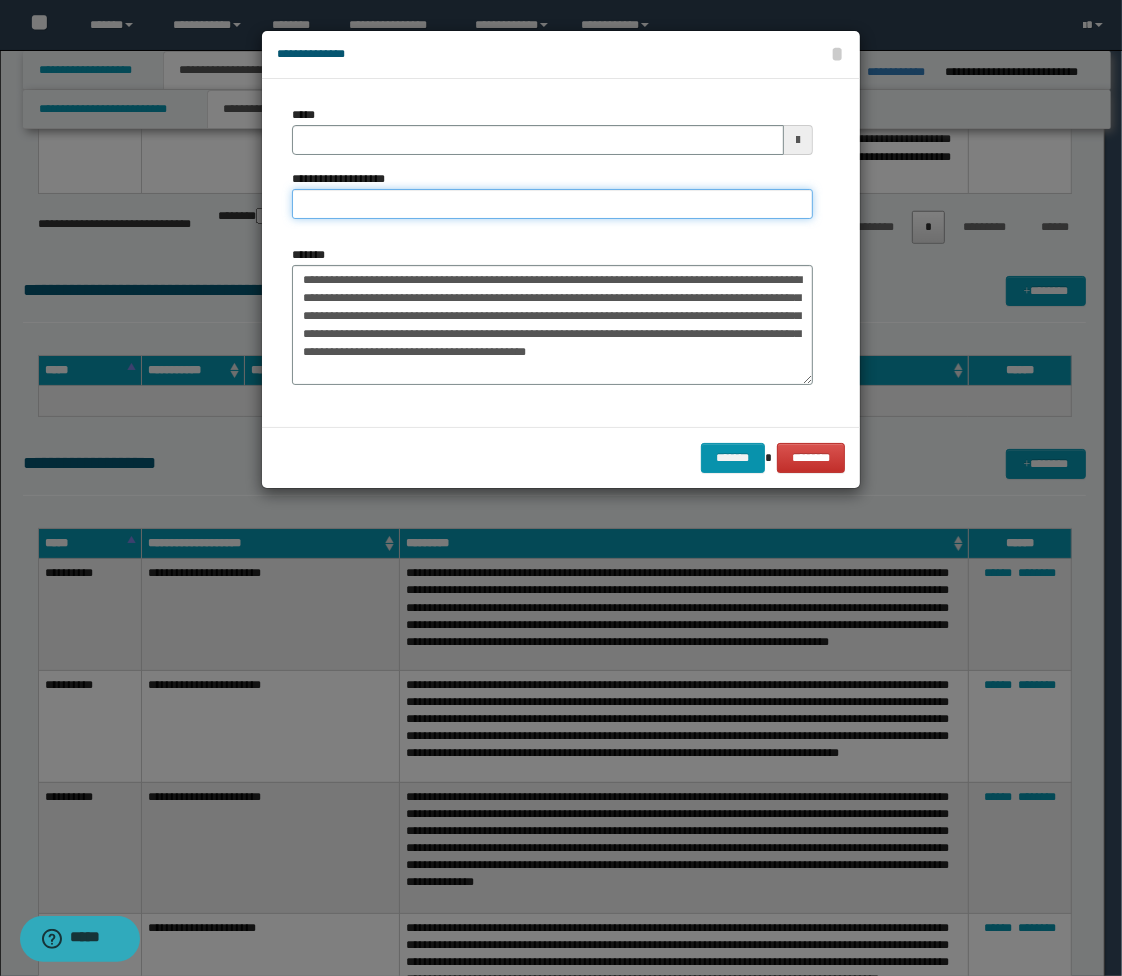 click on "**********" at bounding box center [552, 204] 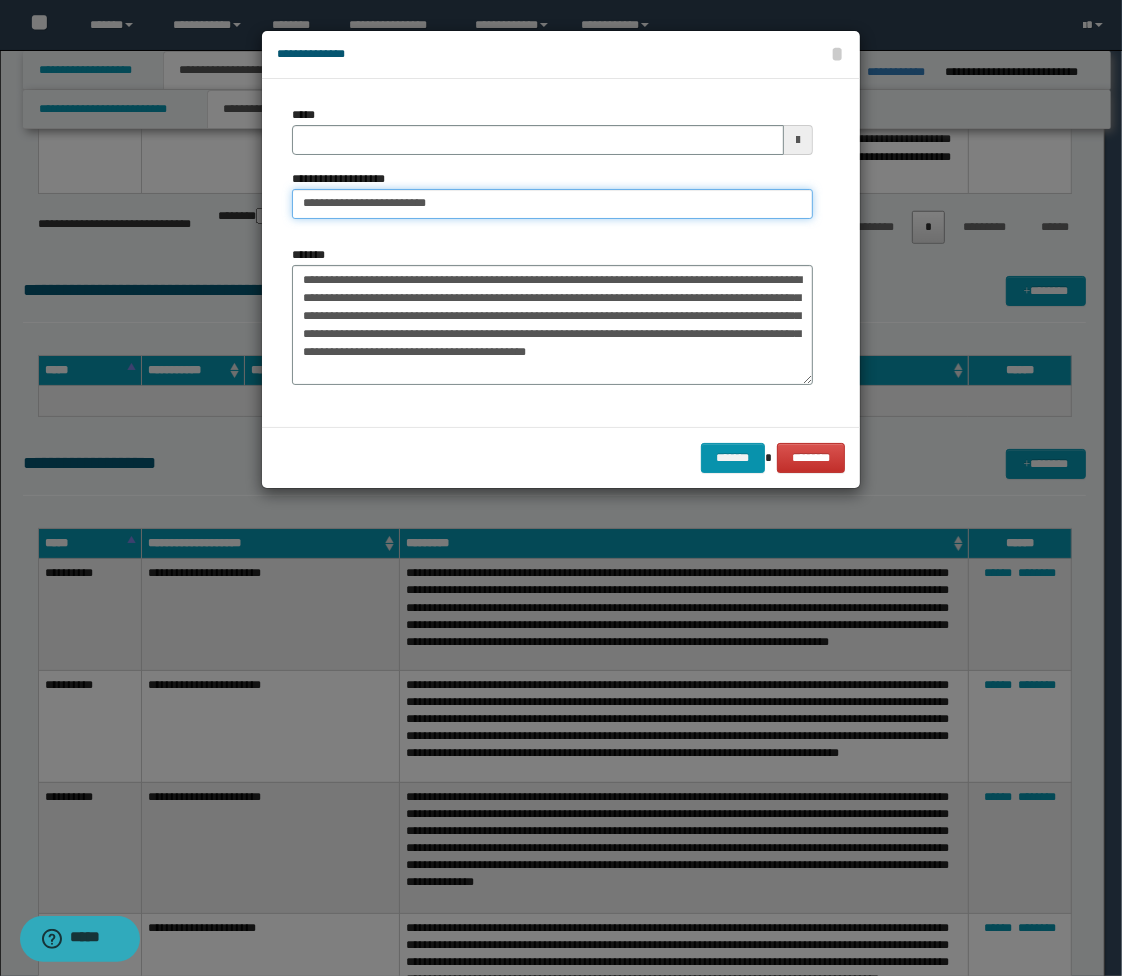 type 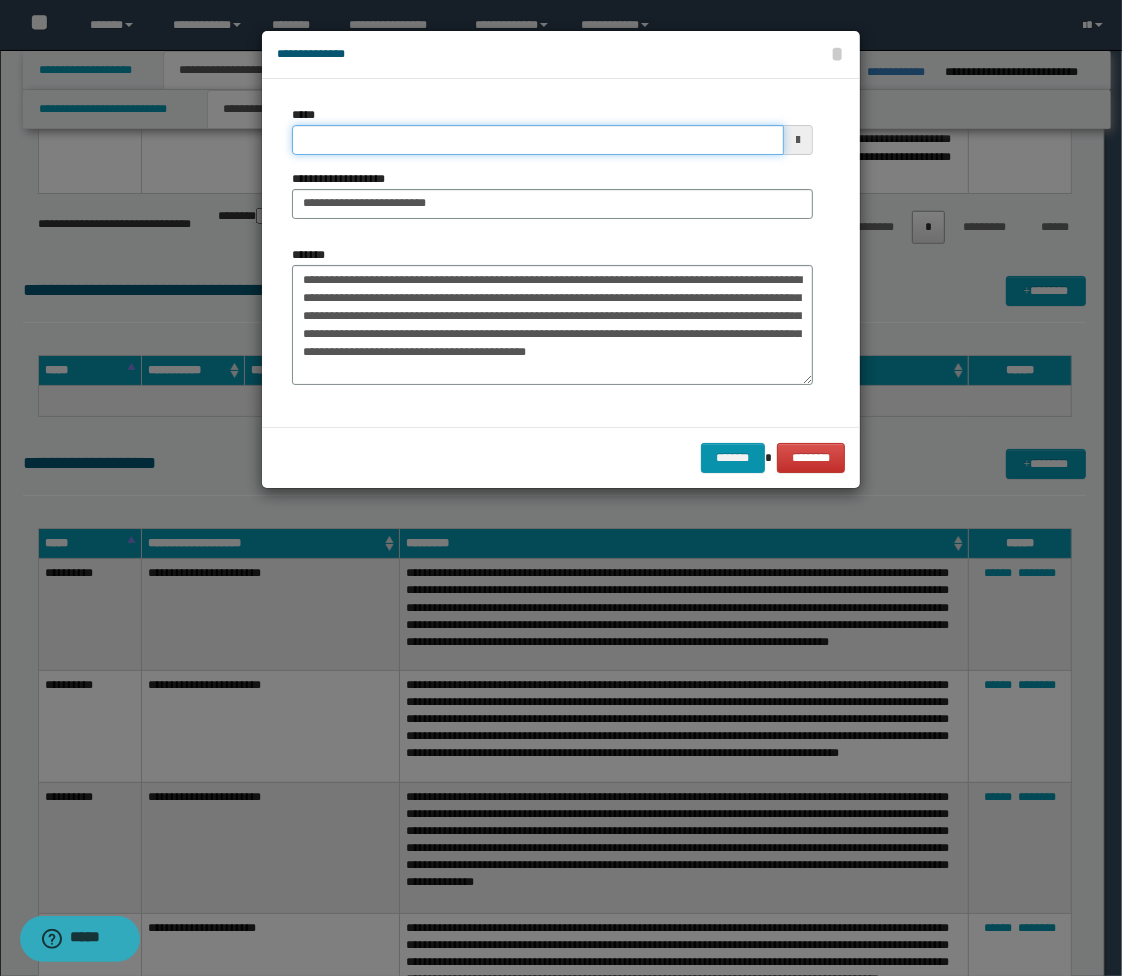 click on "*****" at bounding box center [538, 140] 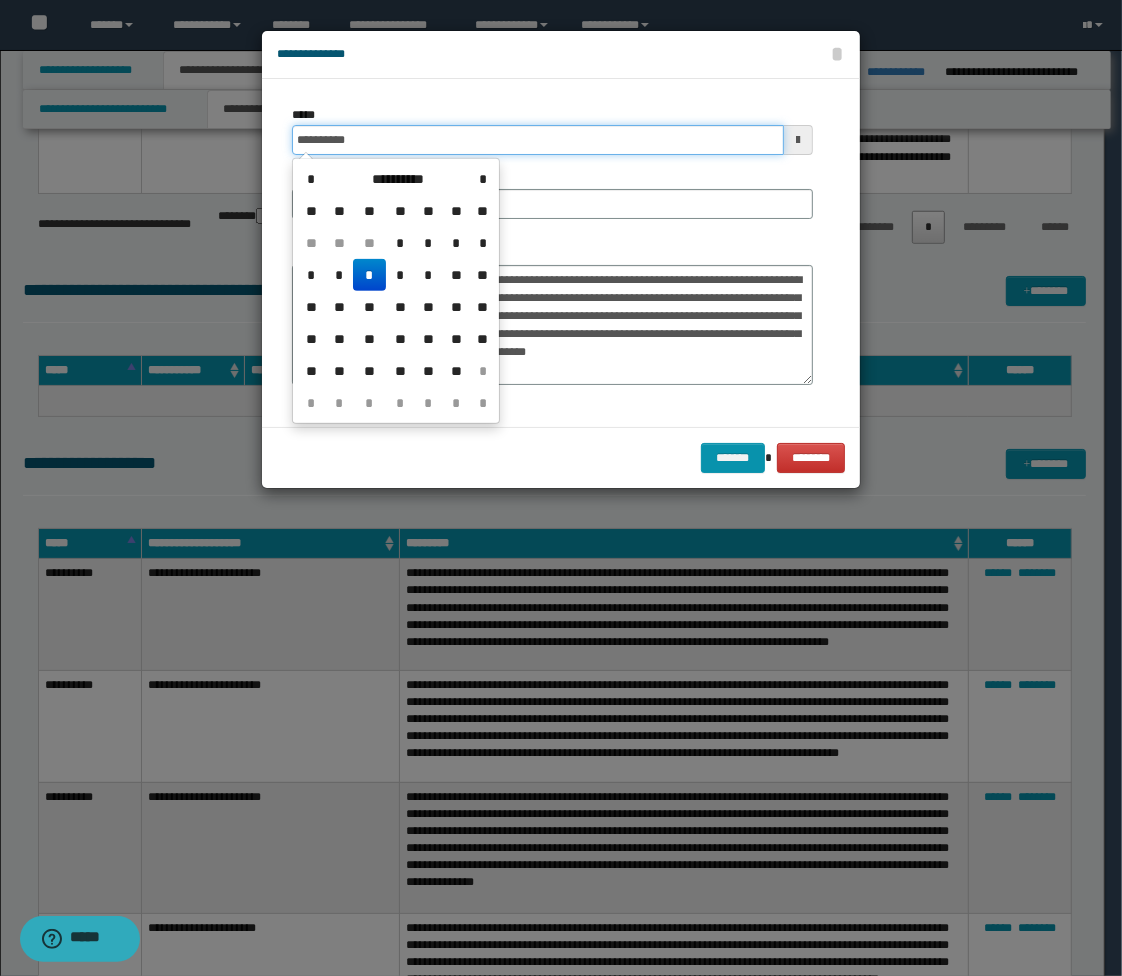 type on "**********" 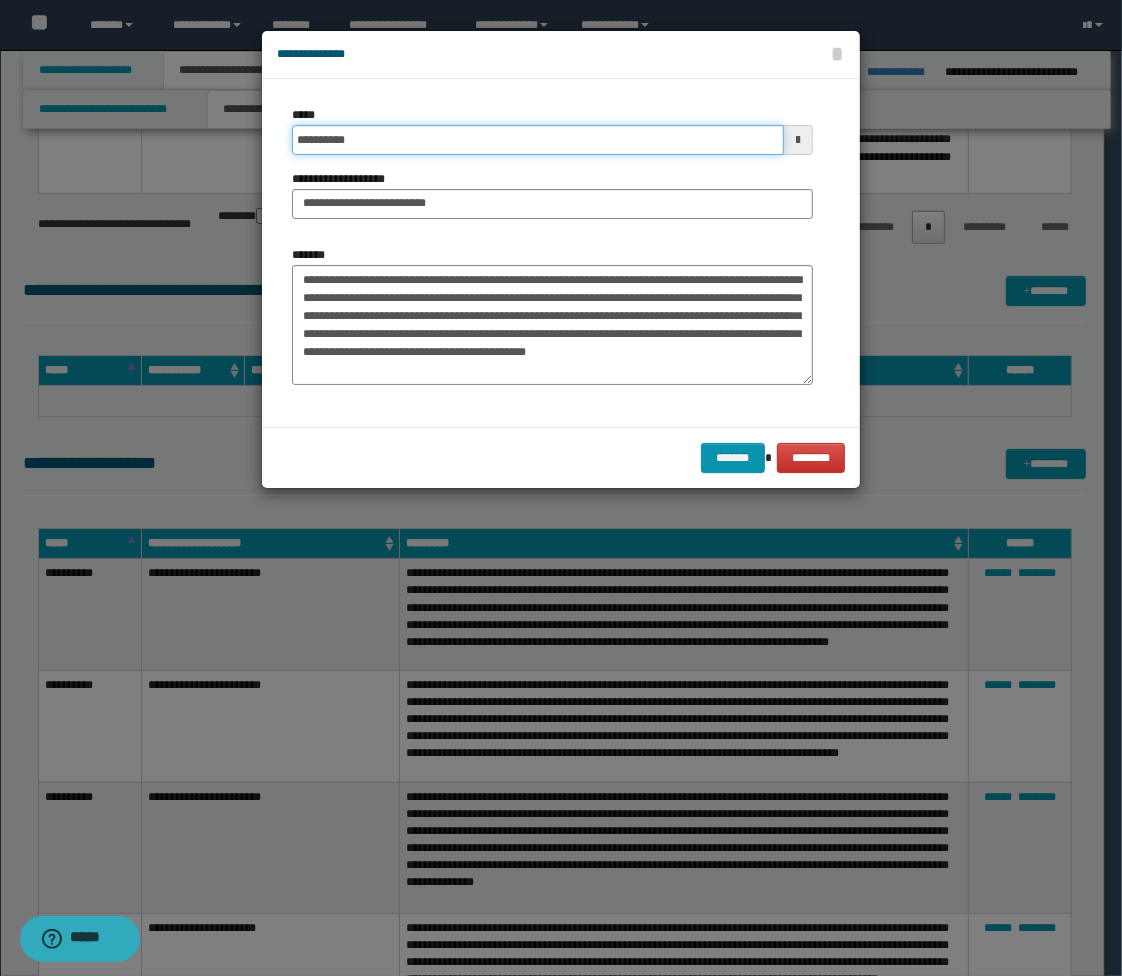 click on "*******" at bounding box center [733, 458] 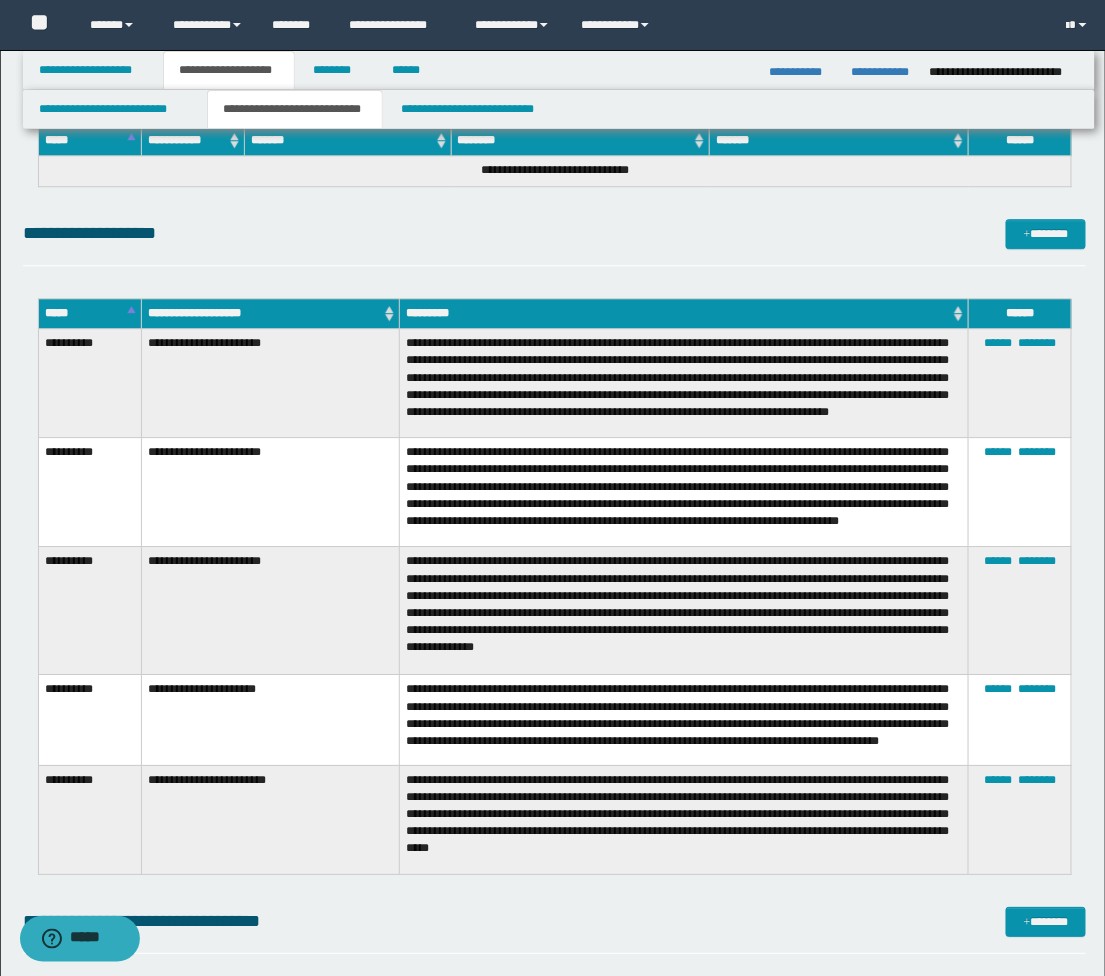 scroll, scrollTop: 1377, scrollLeft: 0, axis: vertical 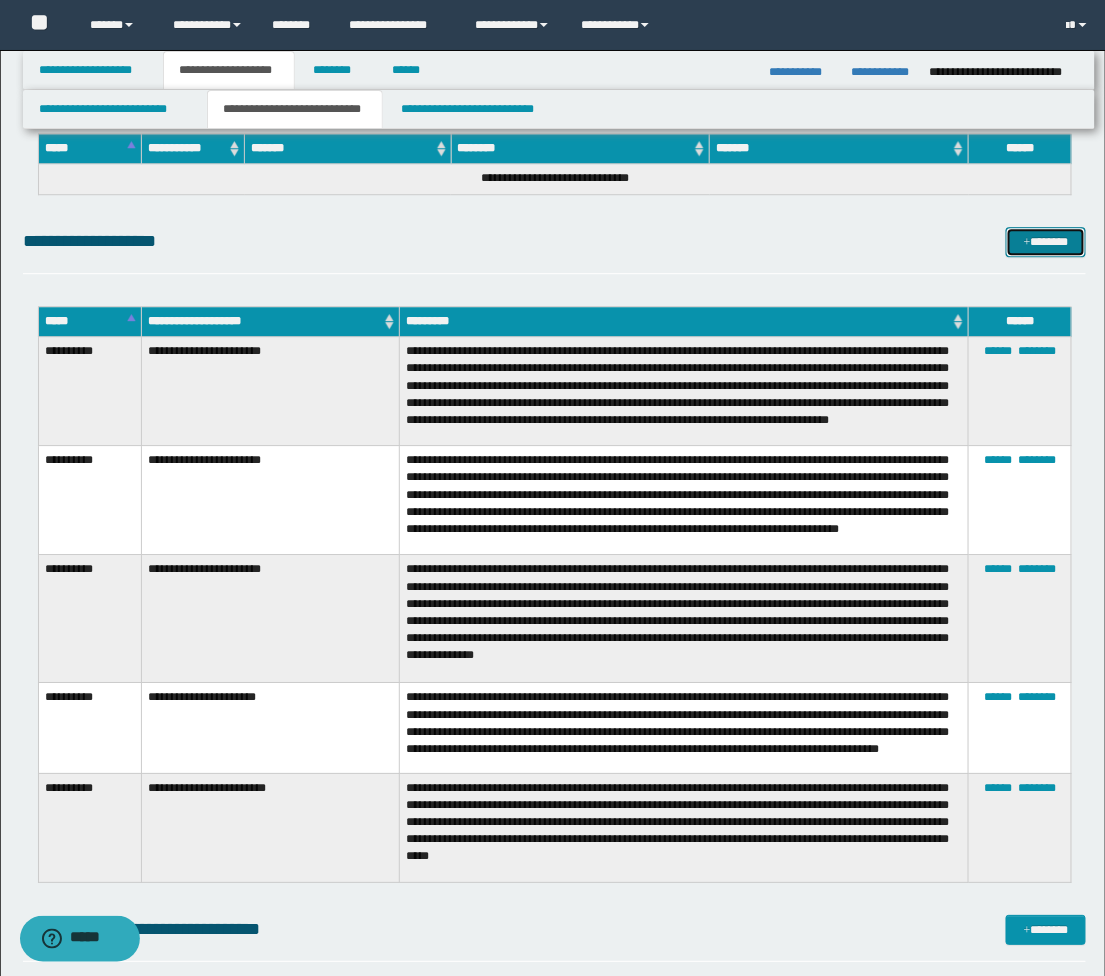 click on "*******" at bounding box center [1046, 242] 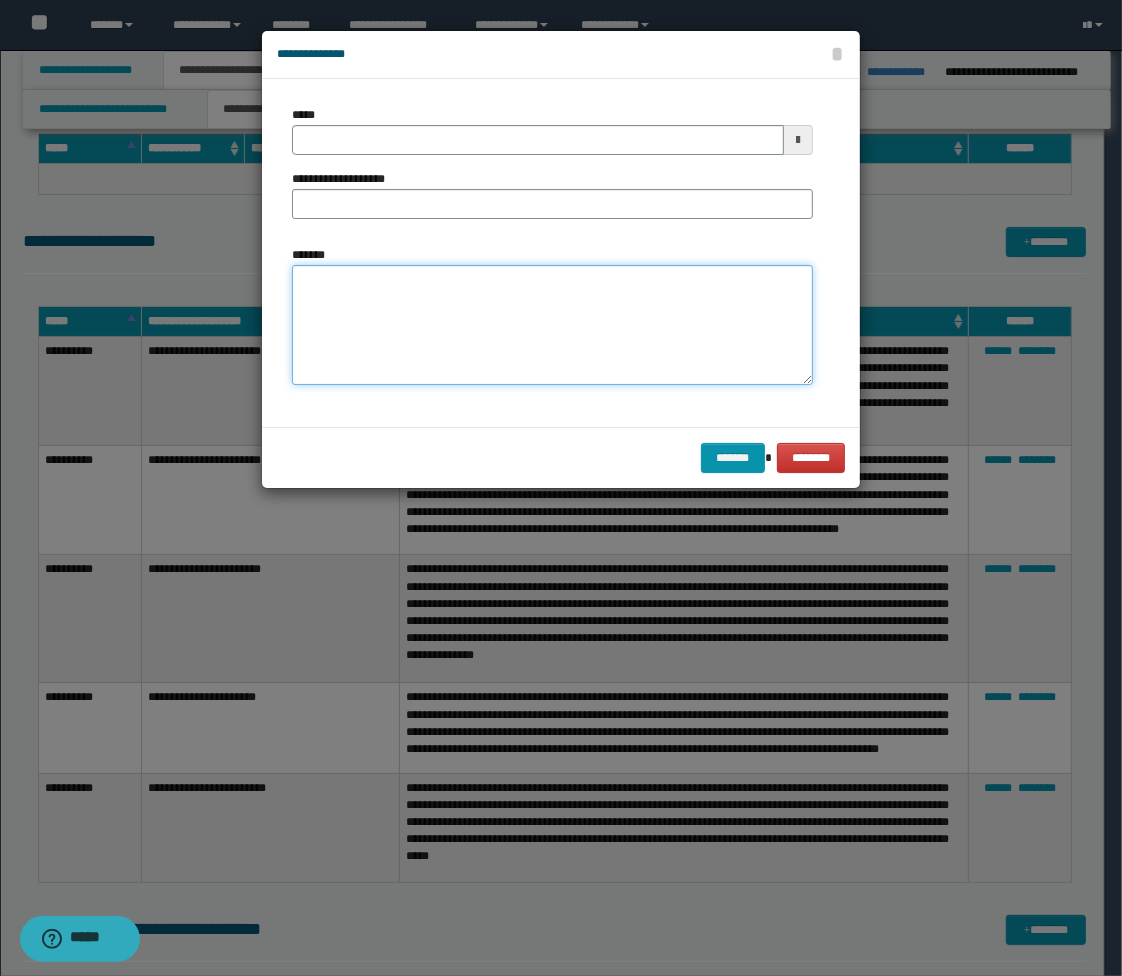 click on "*******" at bounding box center (552, 325) 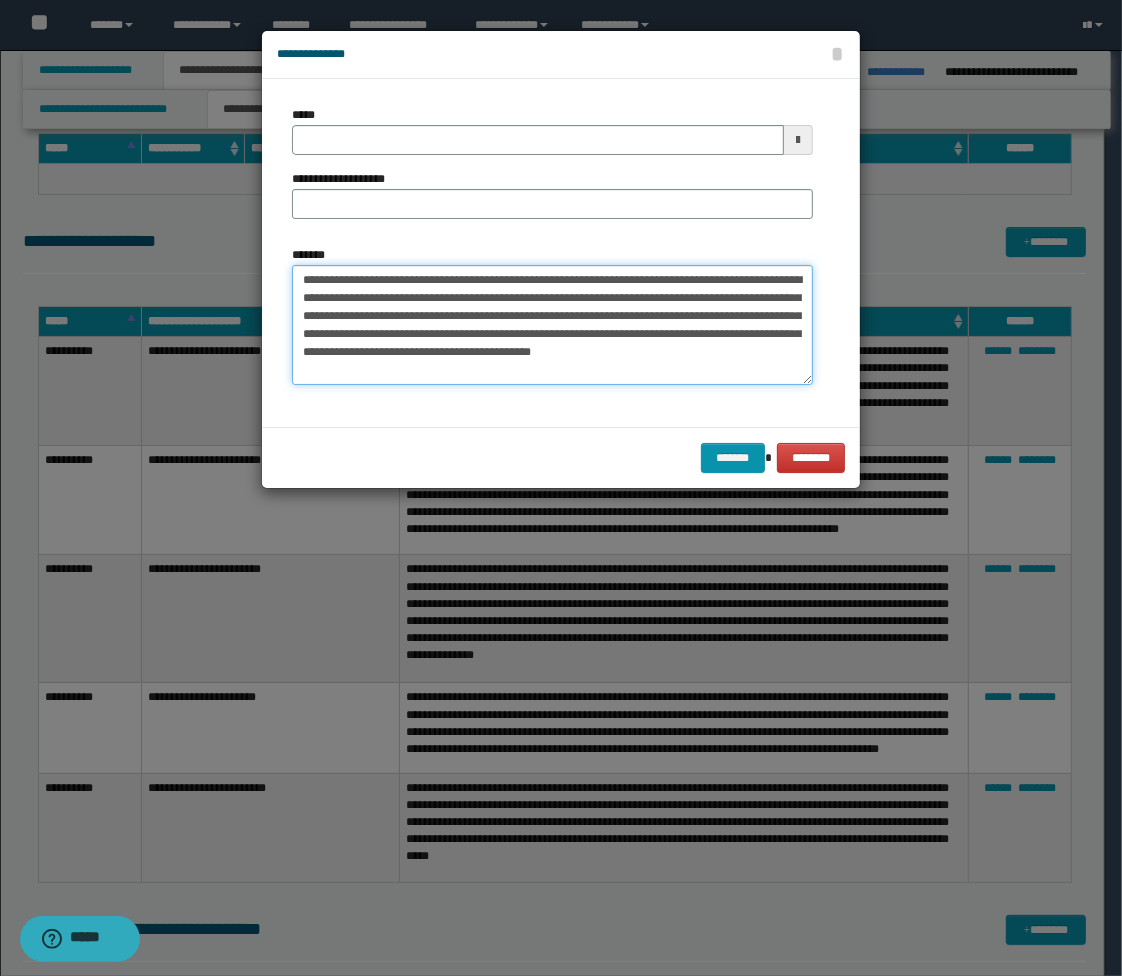 type on "**********" 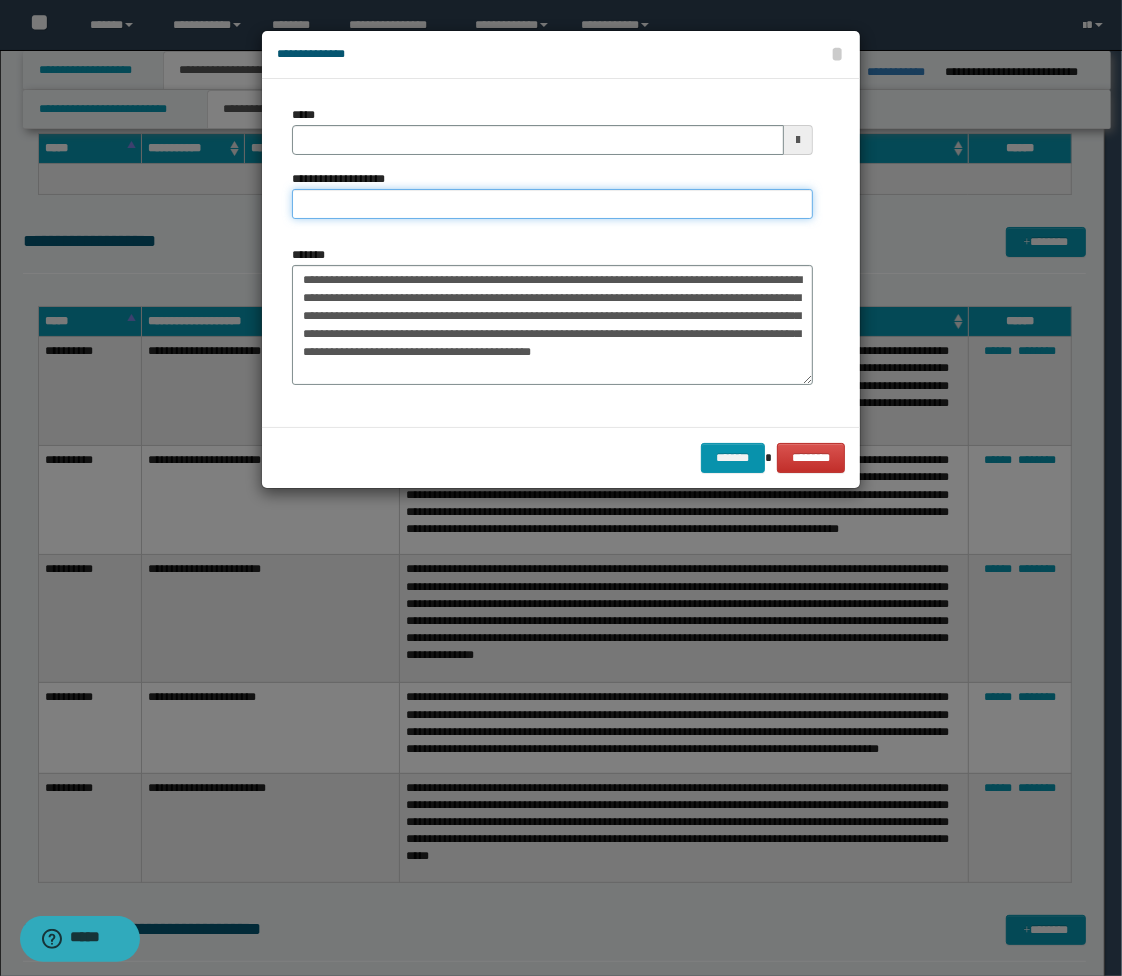 click on "**********" at bounding box center [552, 204] 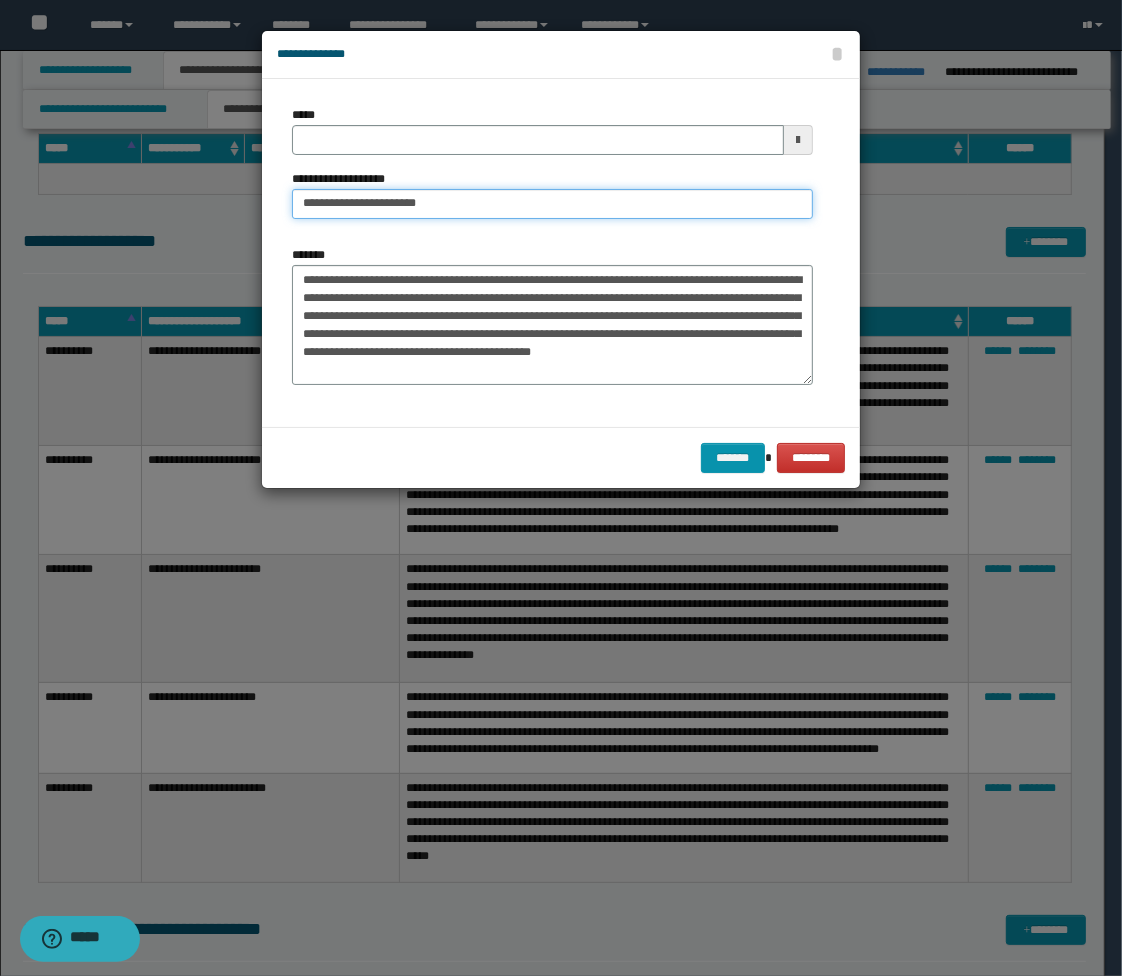 type 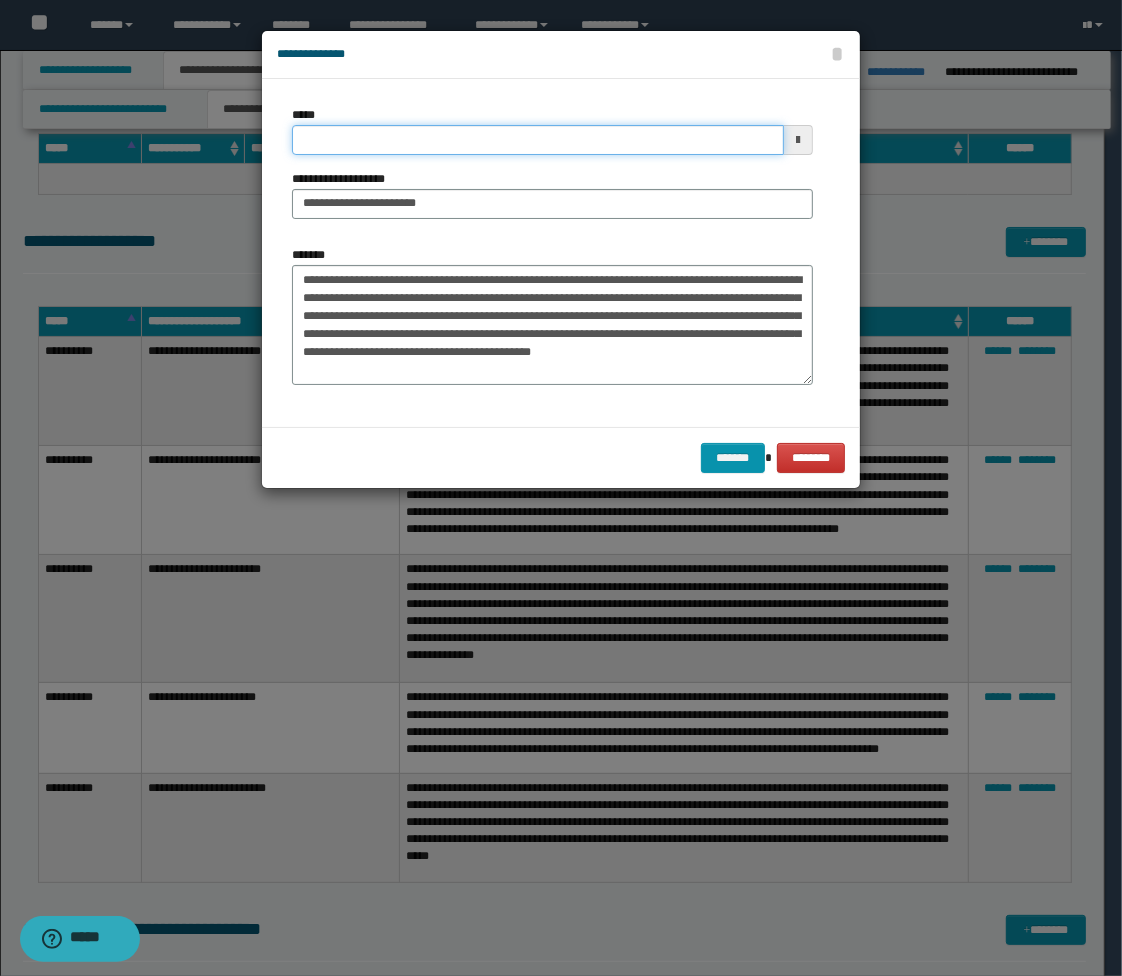 click on "*****" at bounding box center [538, 140] 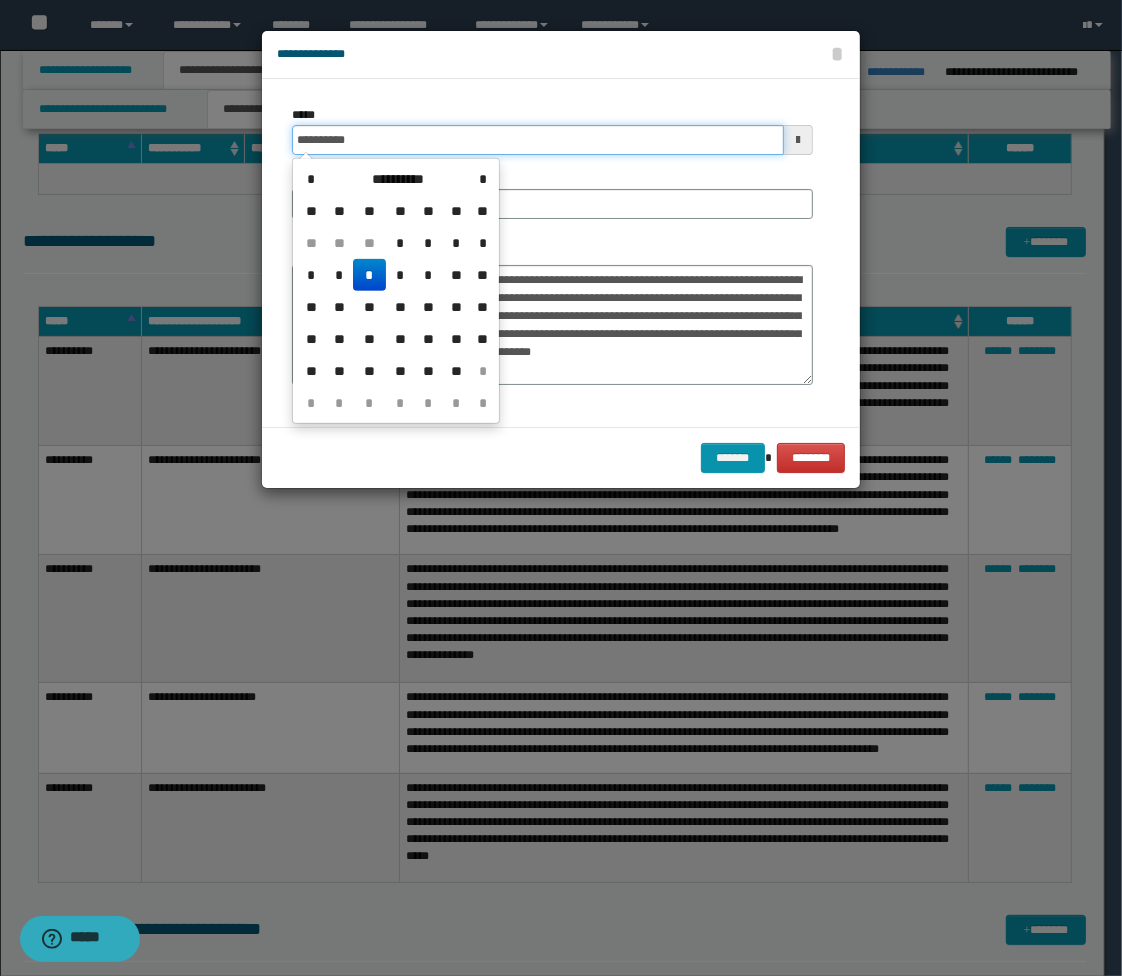 type on "**********" 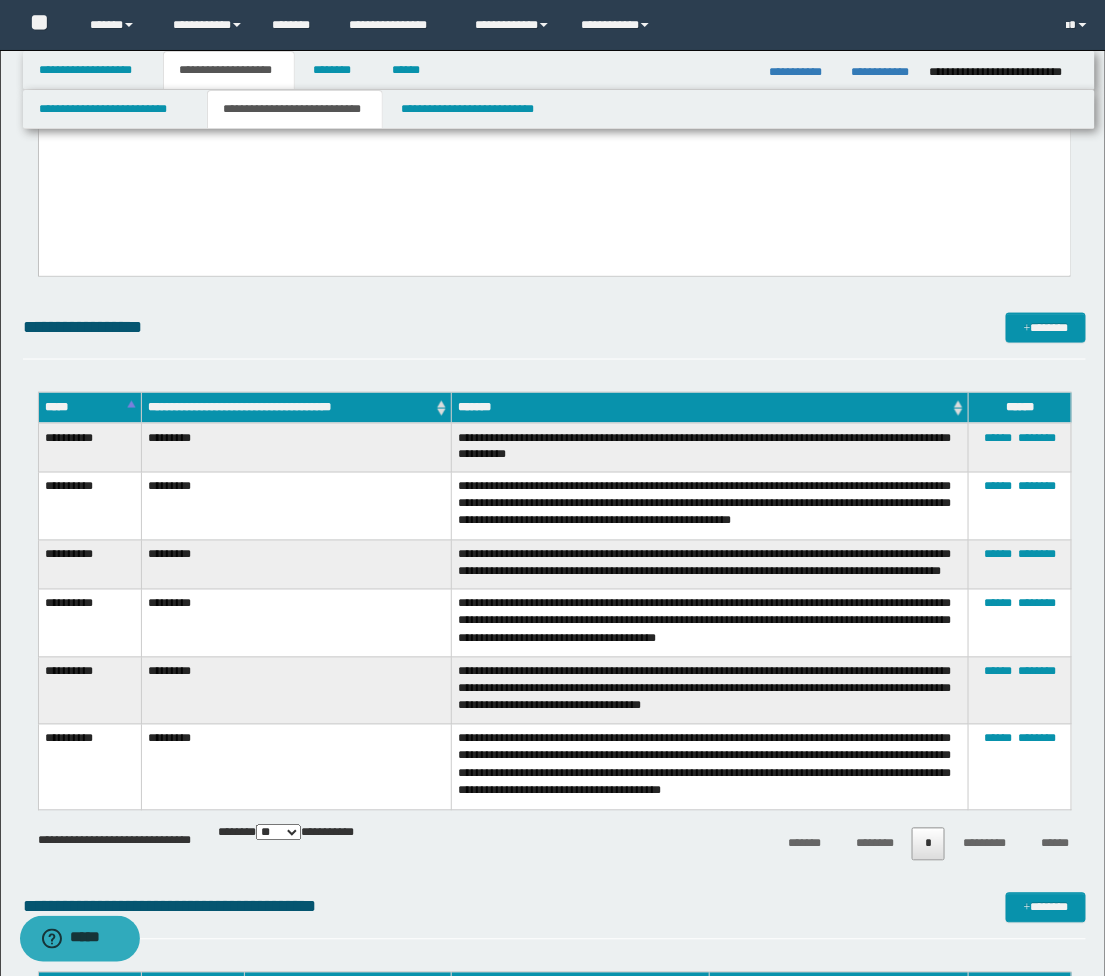 scroll, scrollTop: 498, scrollLeft: 0, axis: vertical 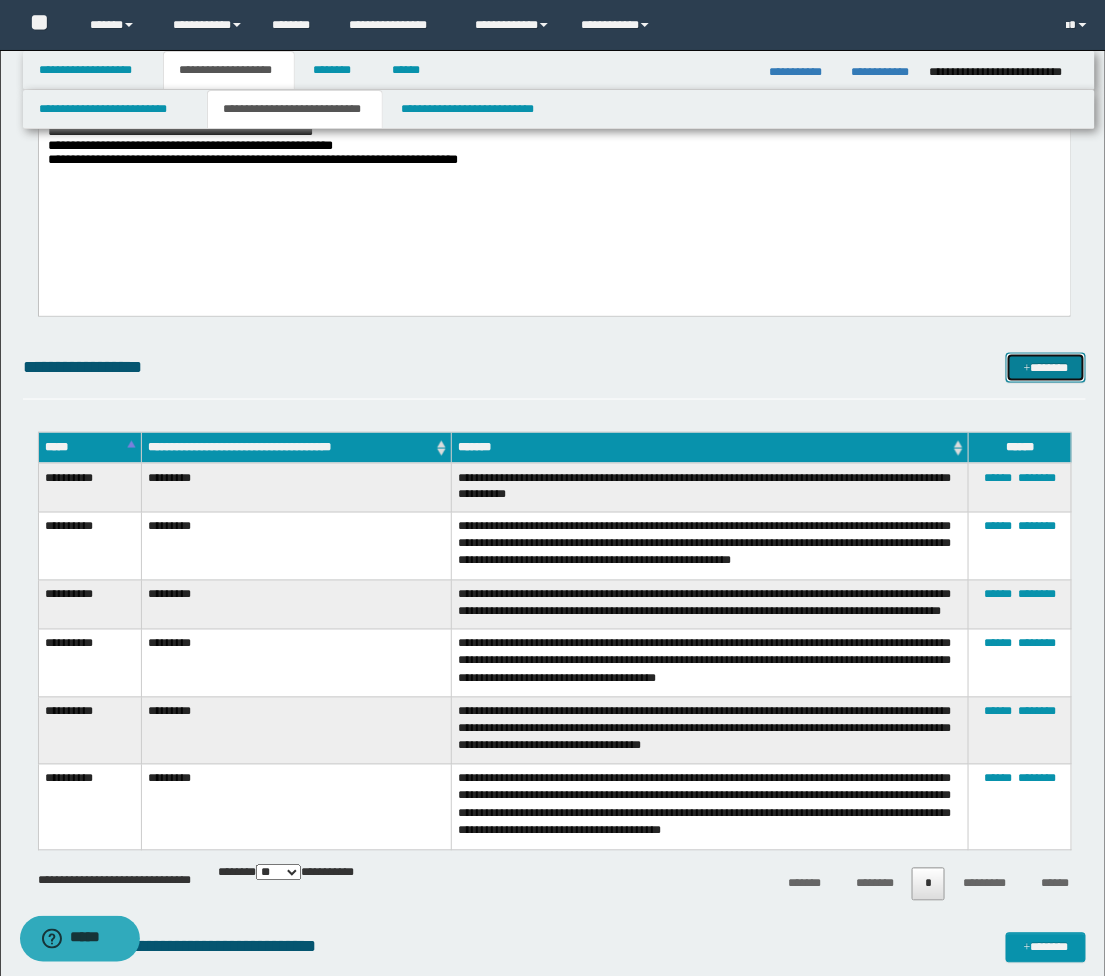 drag, startPoint x: 1038, startPoint y: 363, endPoint x: 965, endPoint y: 371, distance: 73.43705 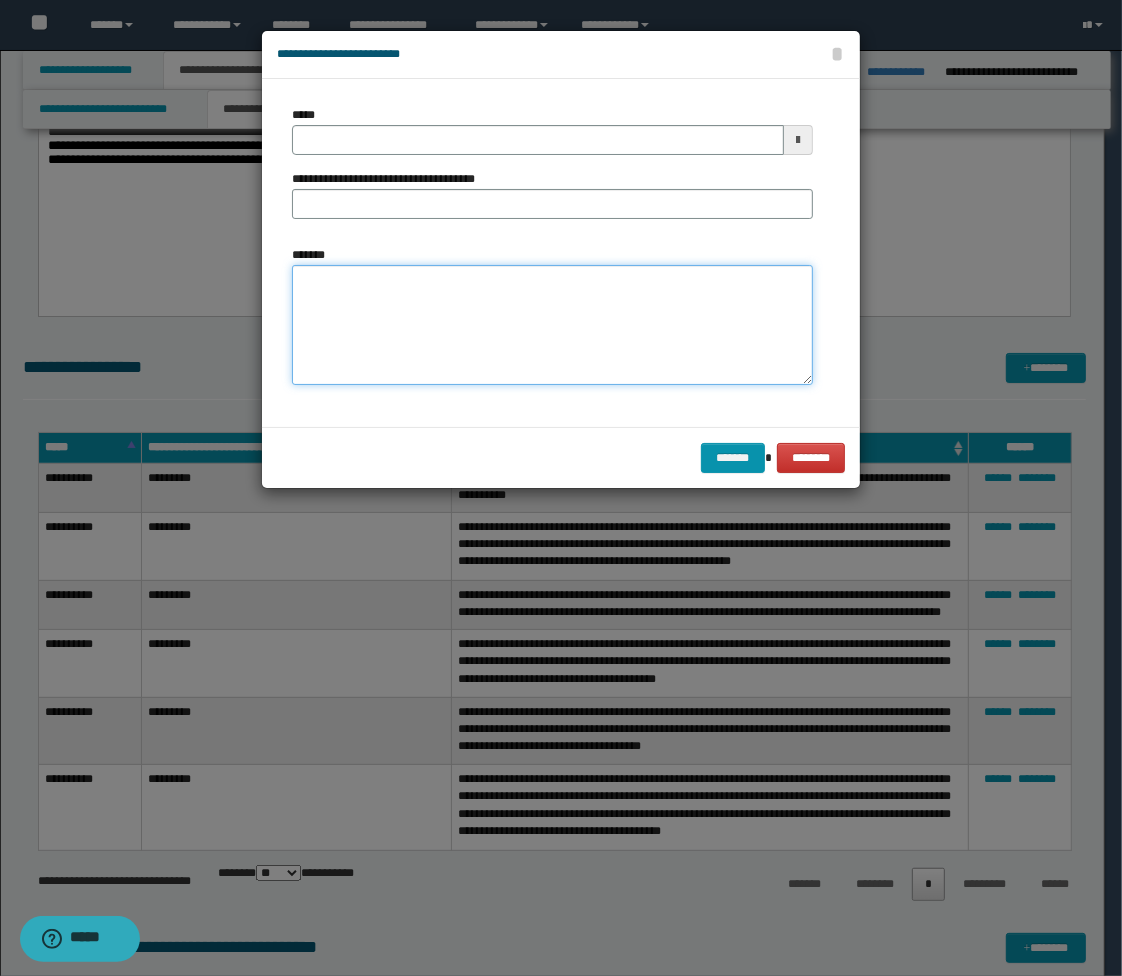 click on "*******" at bounding box center (552, 325) 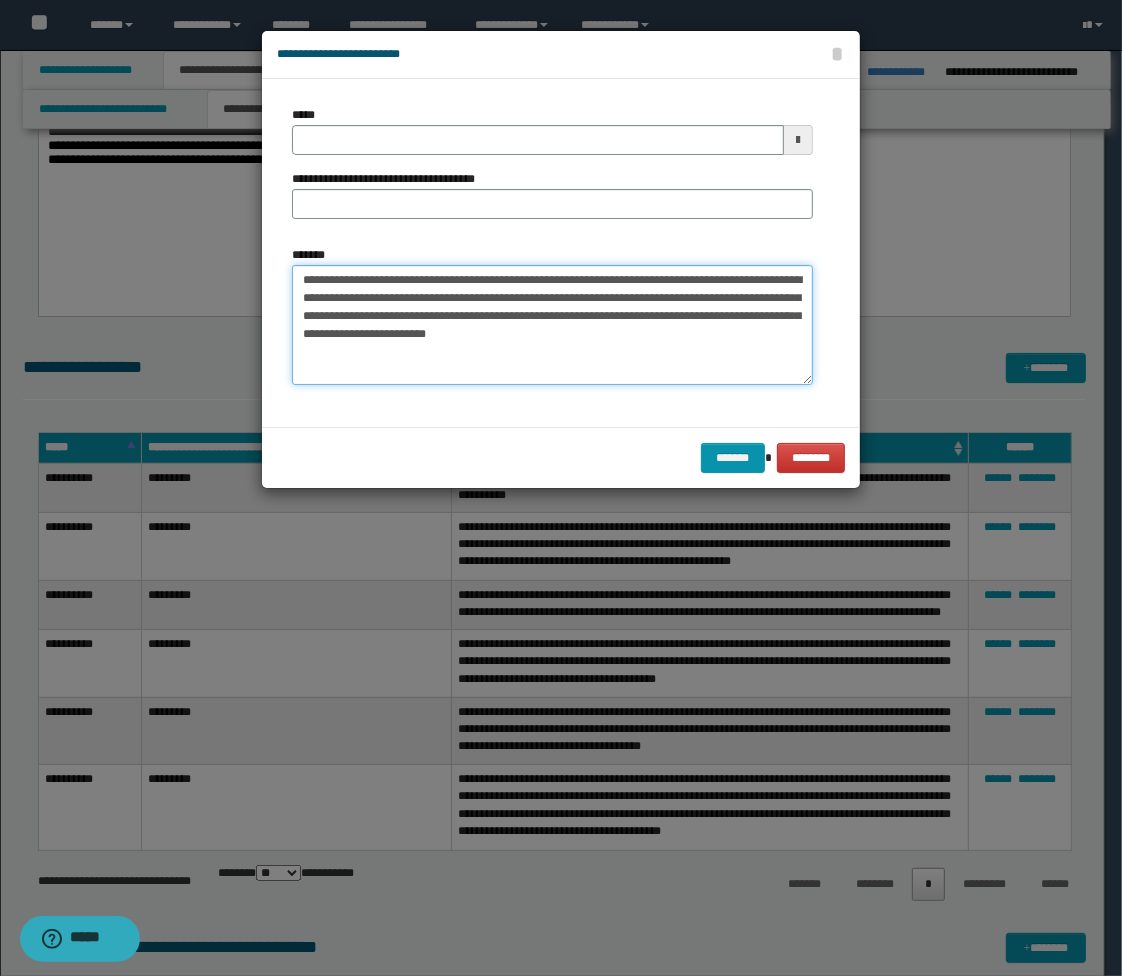 type 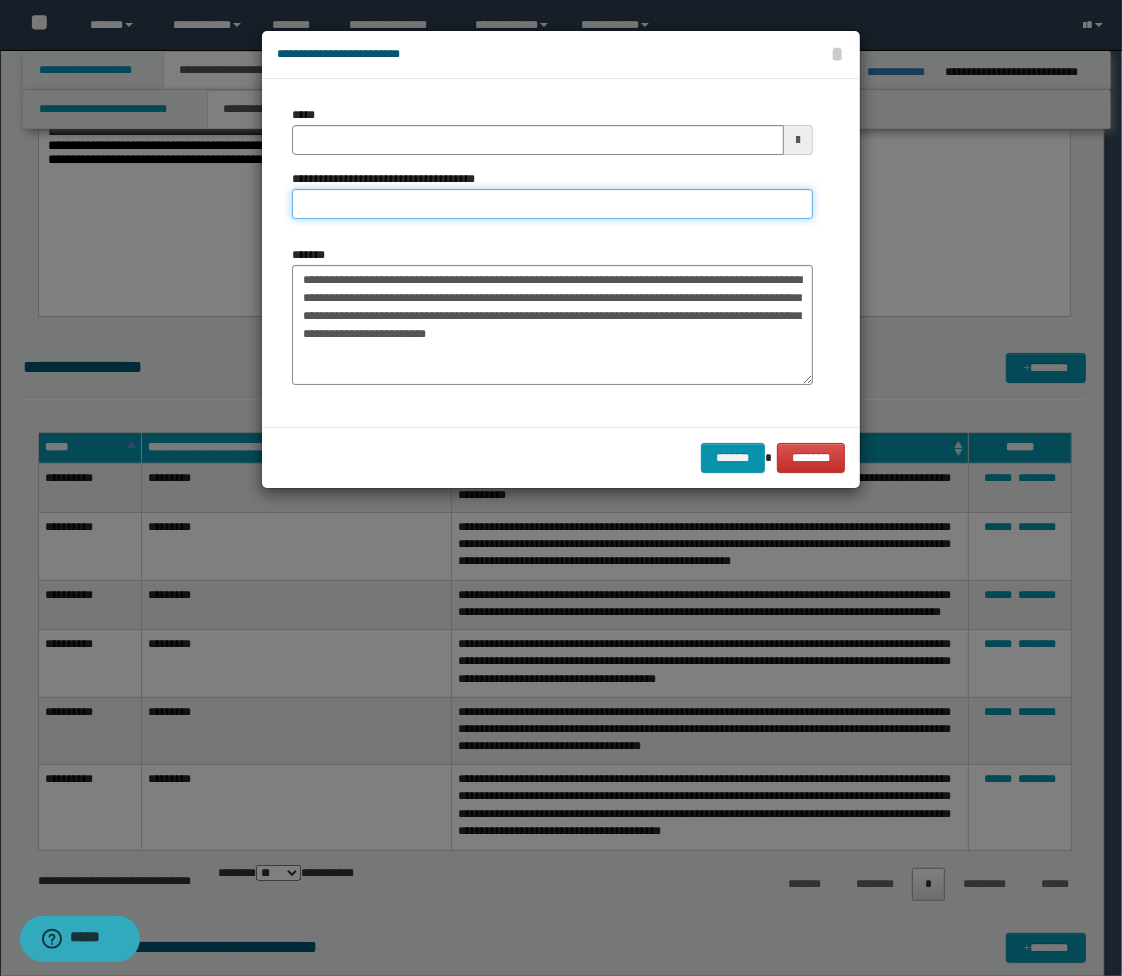 click on "**********" at bounding box center [552, 204] 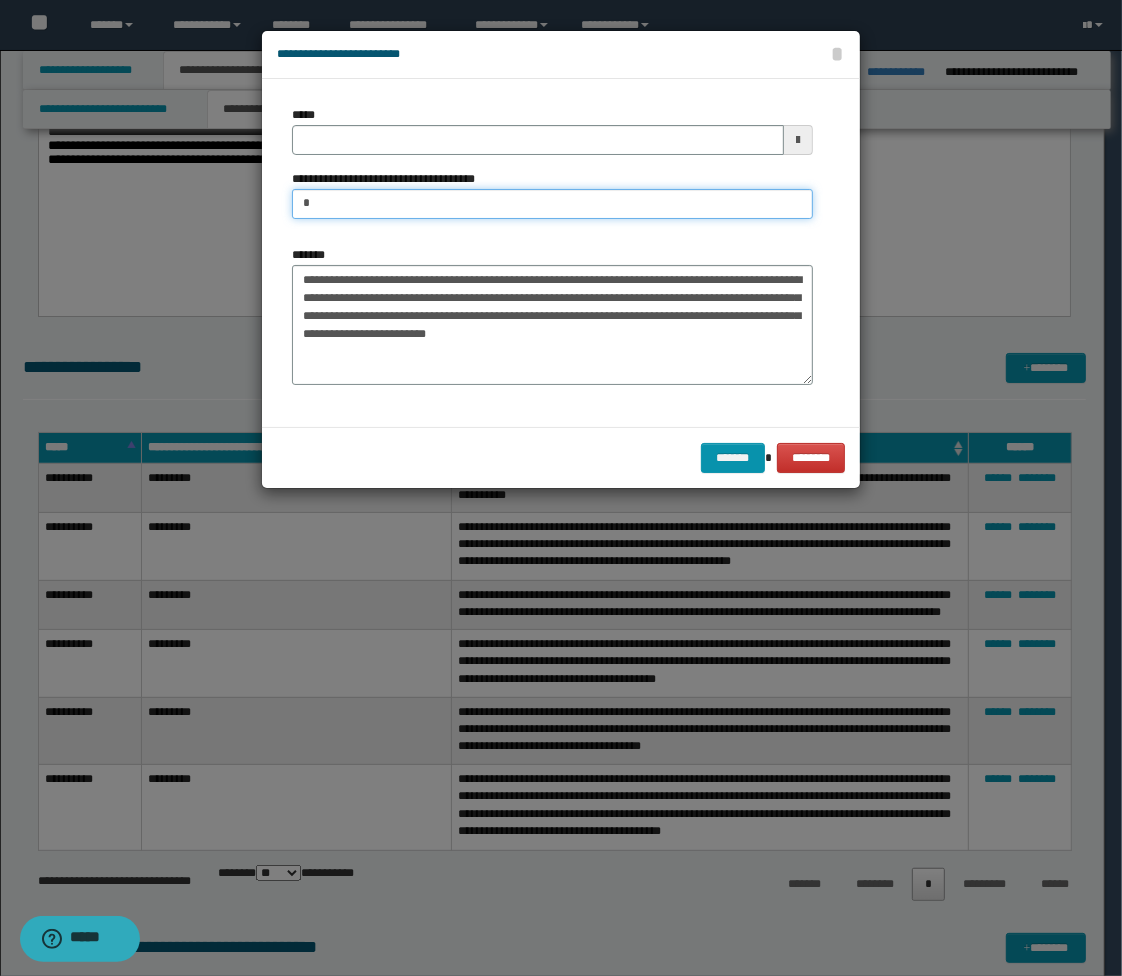 type on "*********" 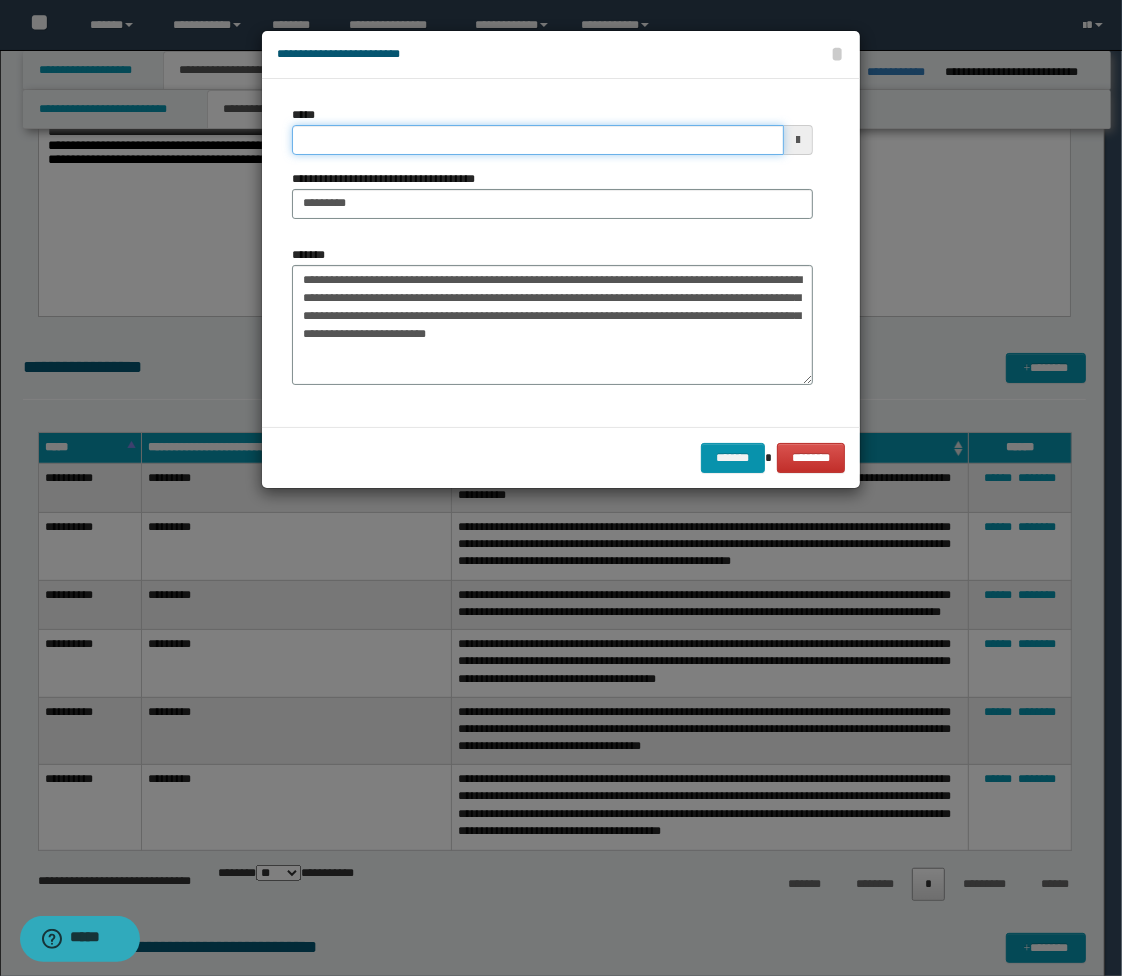 click on "*****" at bounding box center [538, 140] 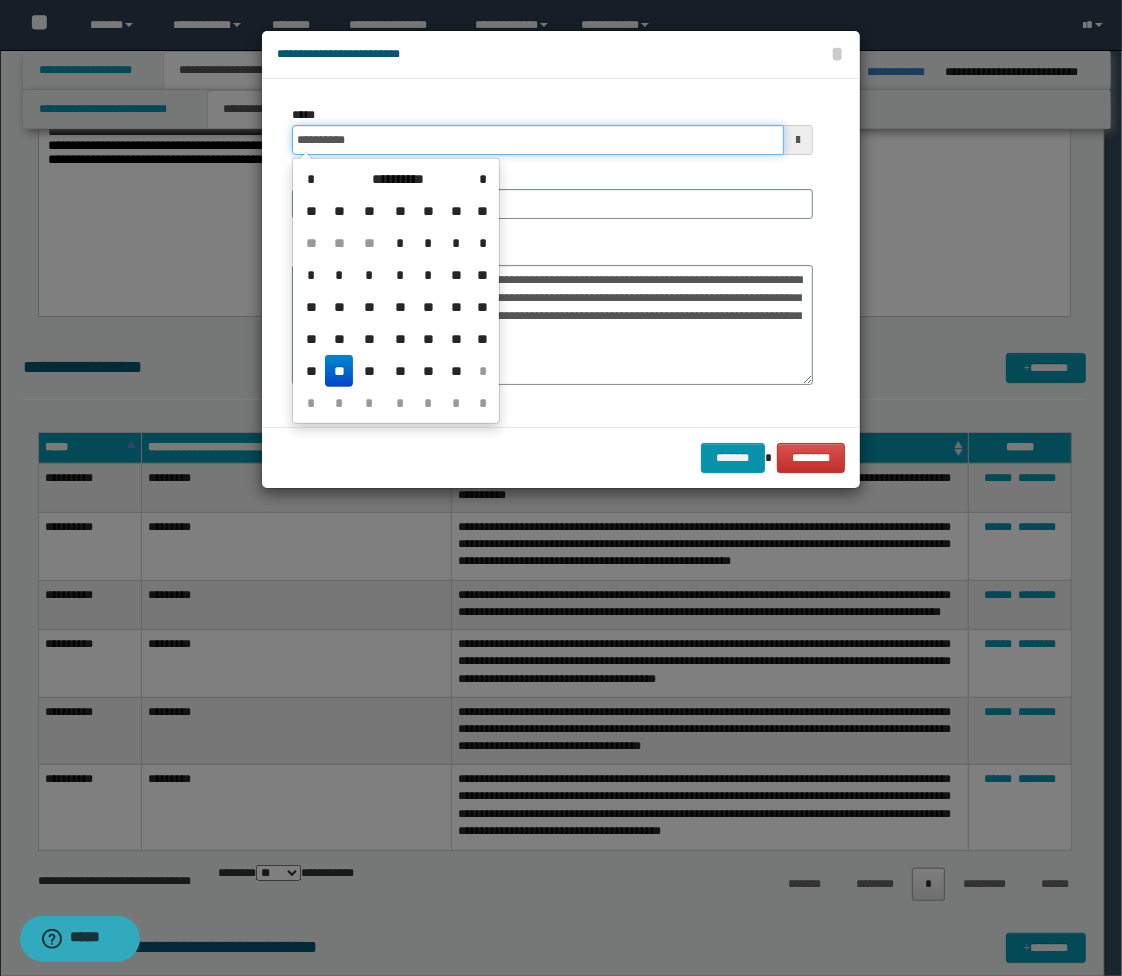 type on "**********" 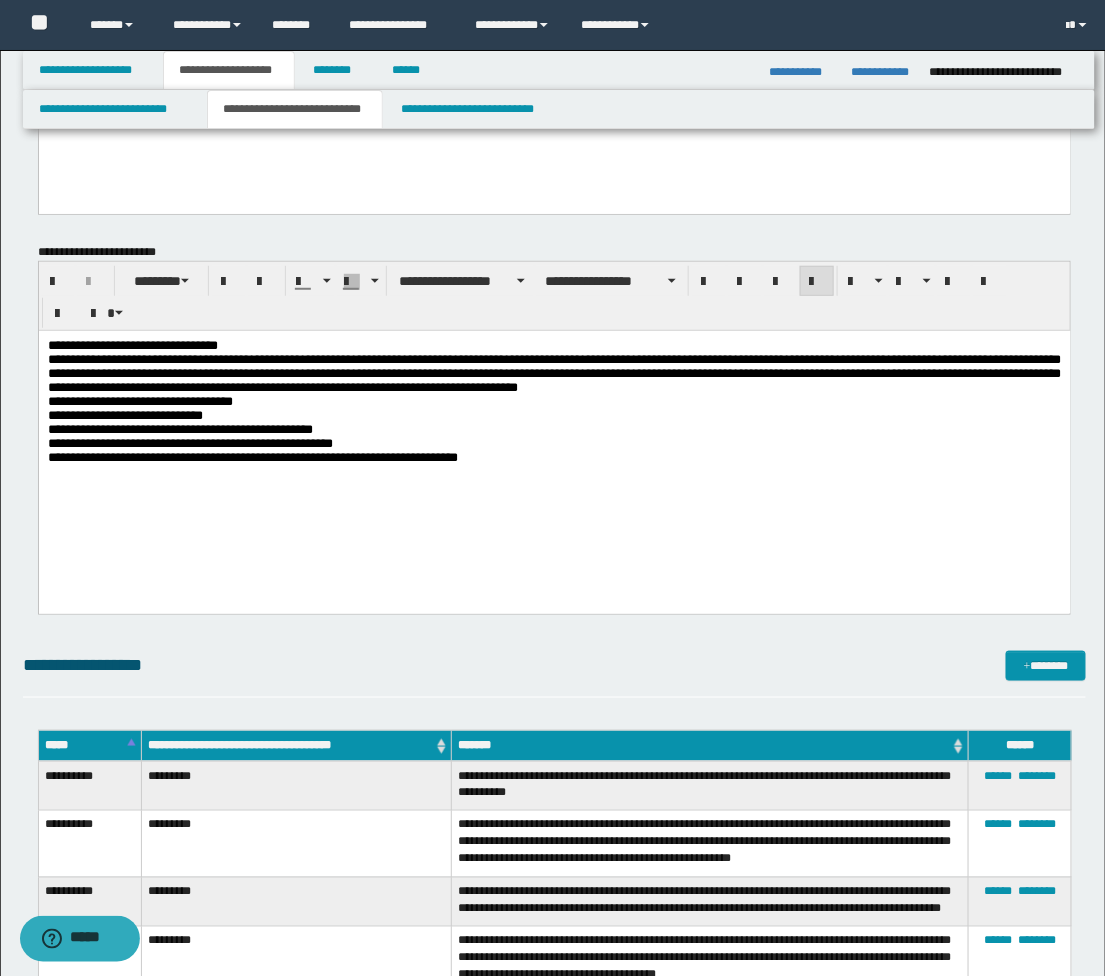 scroll, scrollTop: 54, scrollLeft: 0, axis: vertical 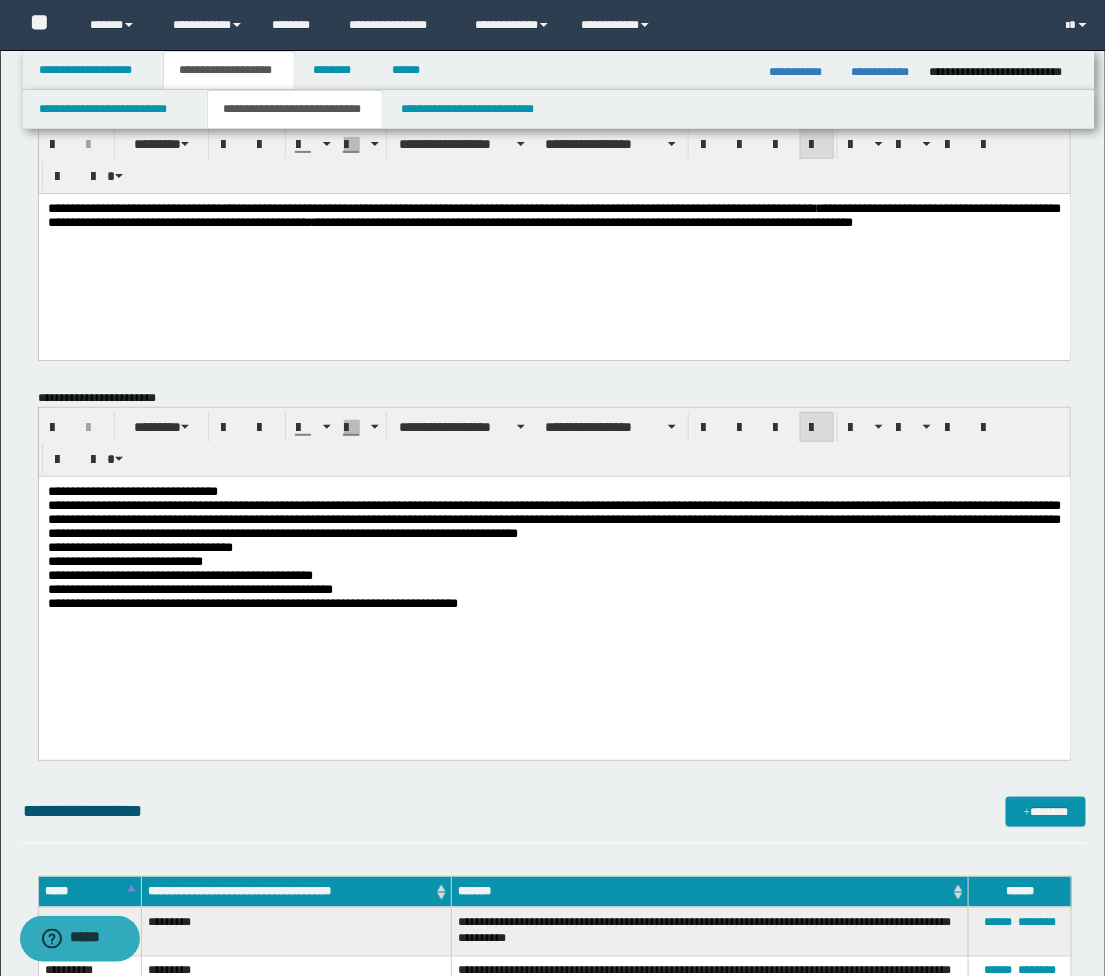 click on "**********" at bounding box center (554, 240) 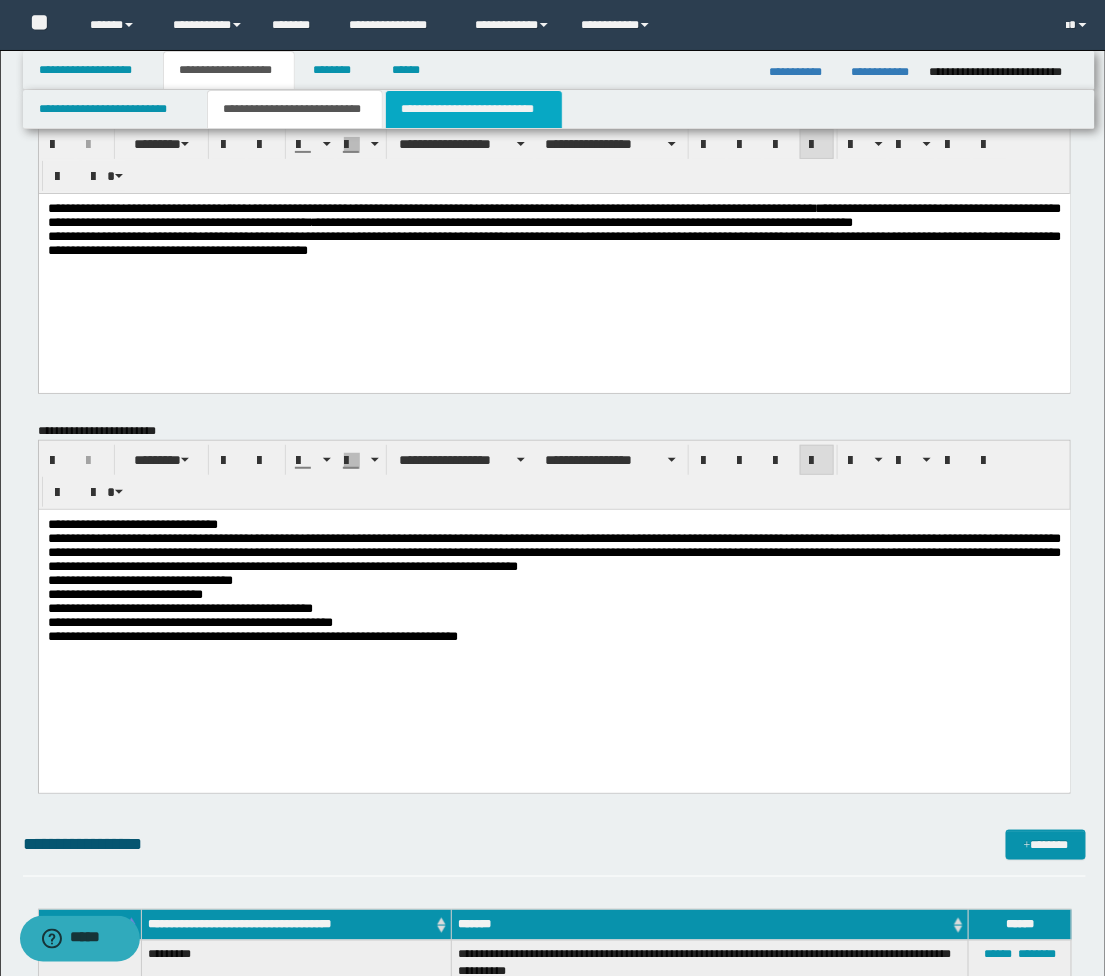 click on "**********" at bounding box center (474, 109) 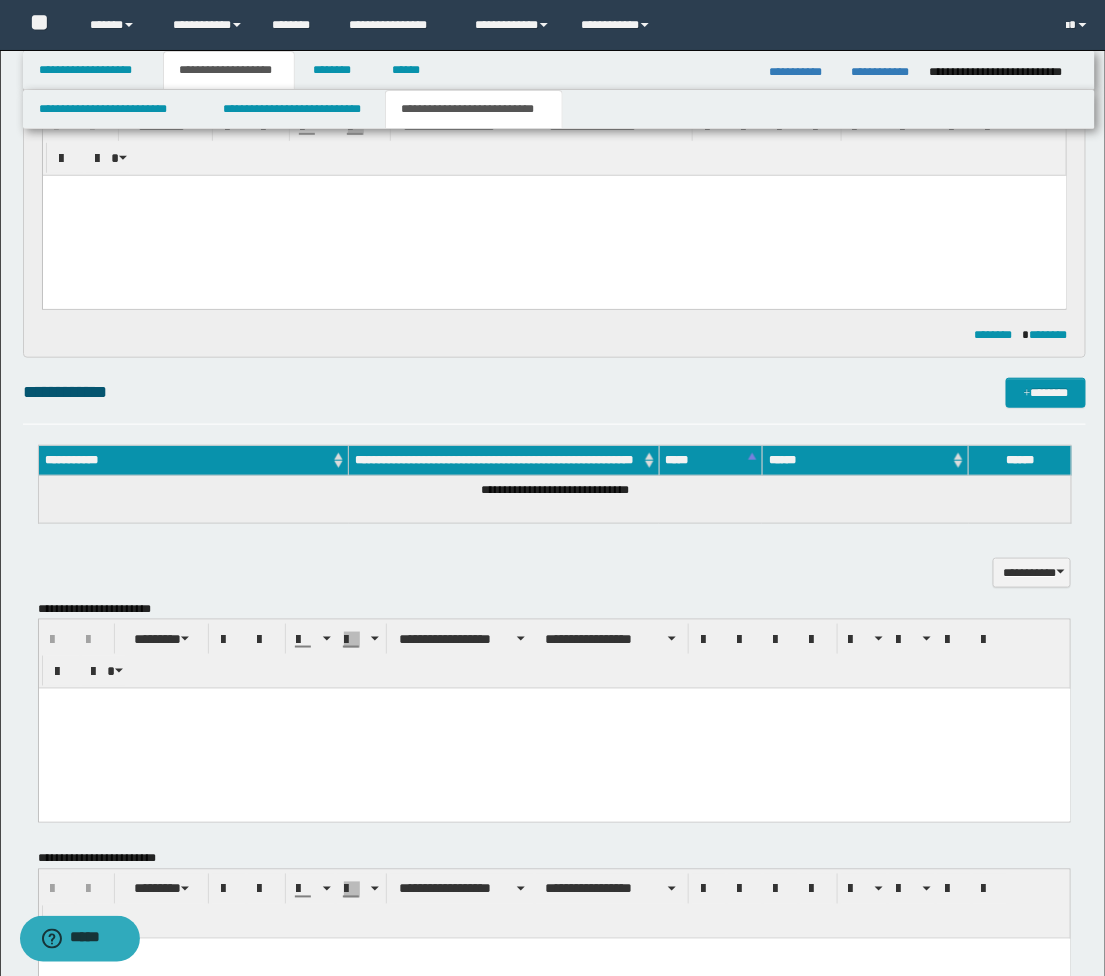 scroll, scrollTop: 0, scrollLeft: 0, axis: both 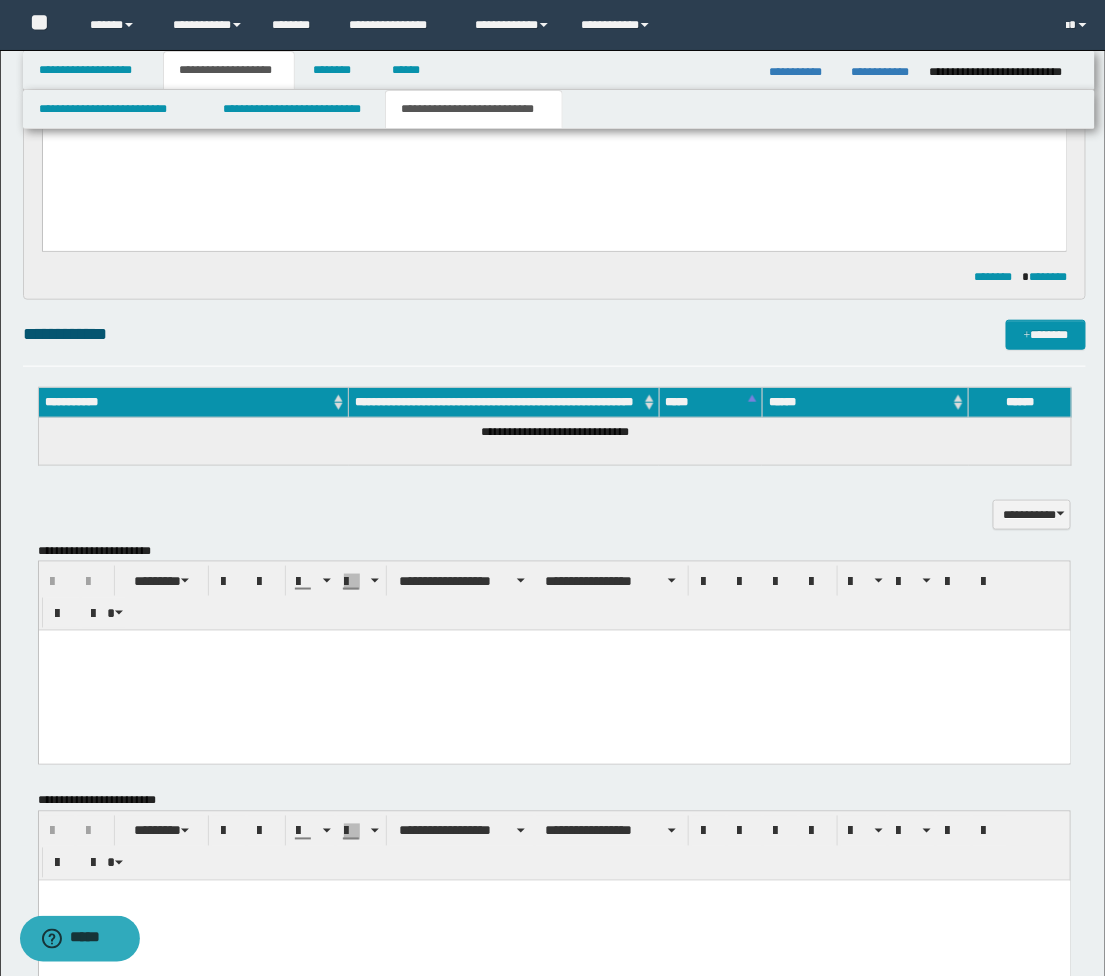 click at bounding box center (554, 670) 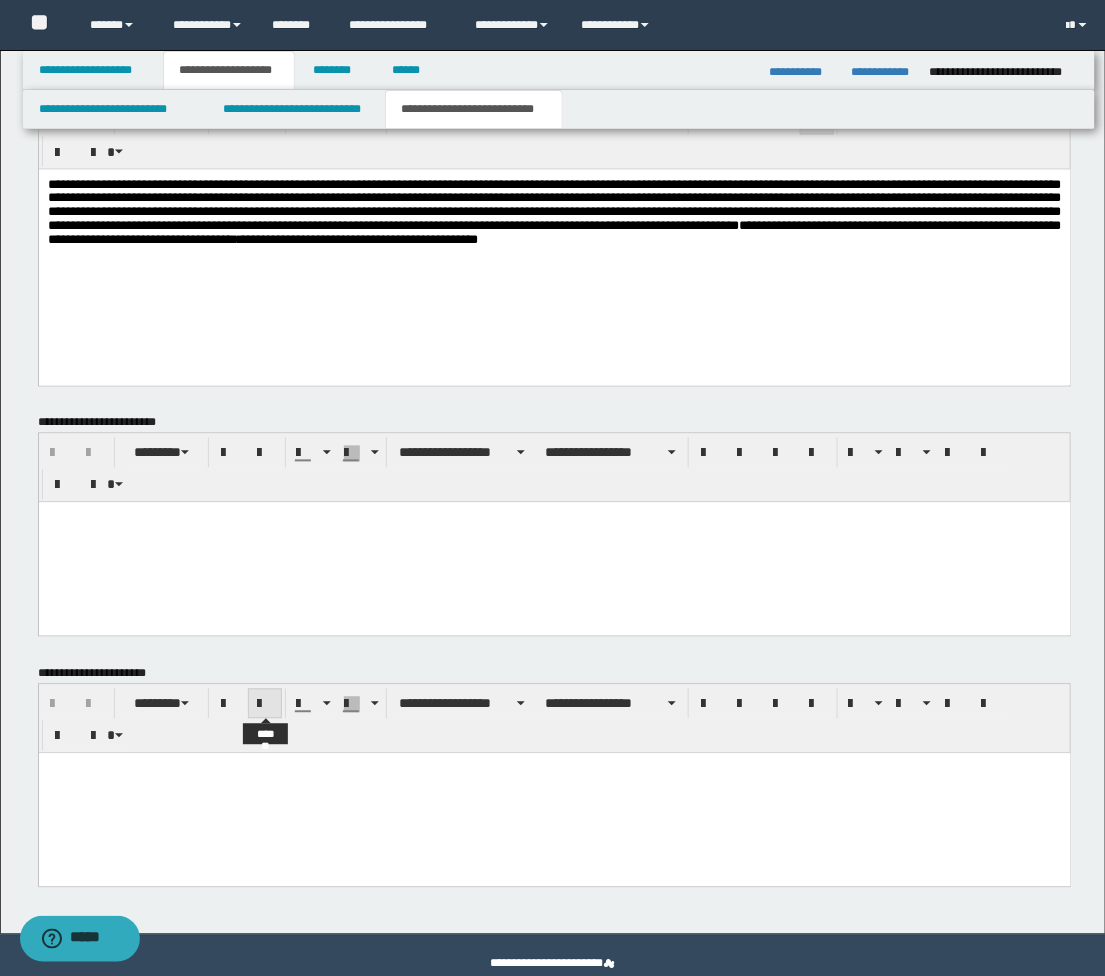 scroll, scrollTop: 830, scrollLeft: 0, axis: vertical 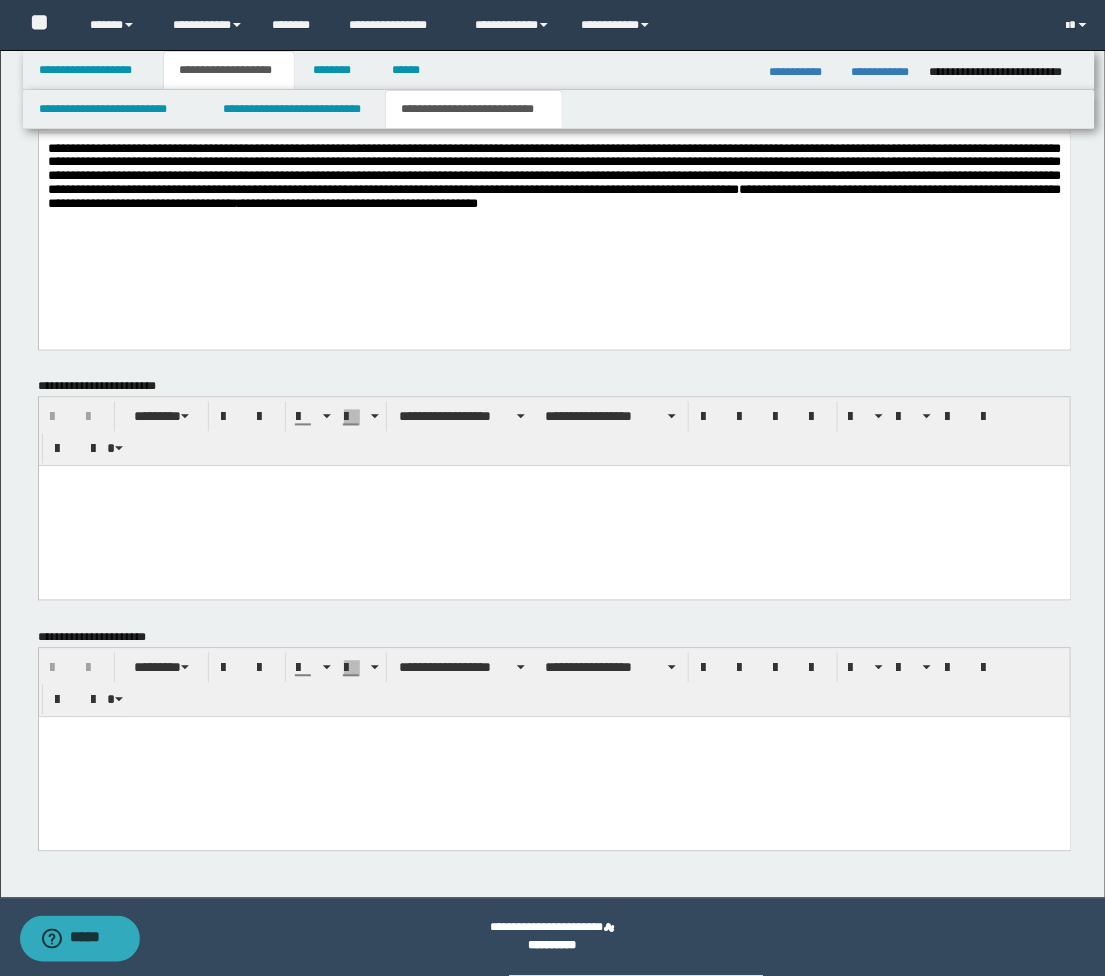 drag, startPoint x: 320, startPoint y: 1549, endPoint x: 281, endPoint y: 830, distance: 720.05695 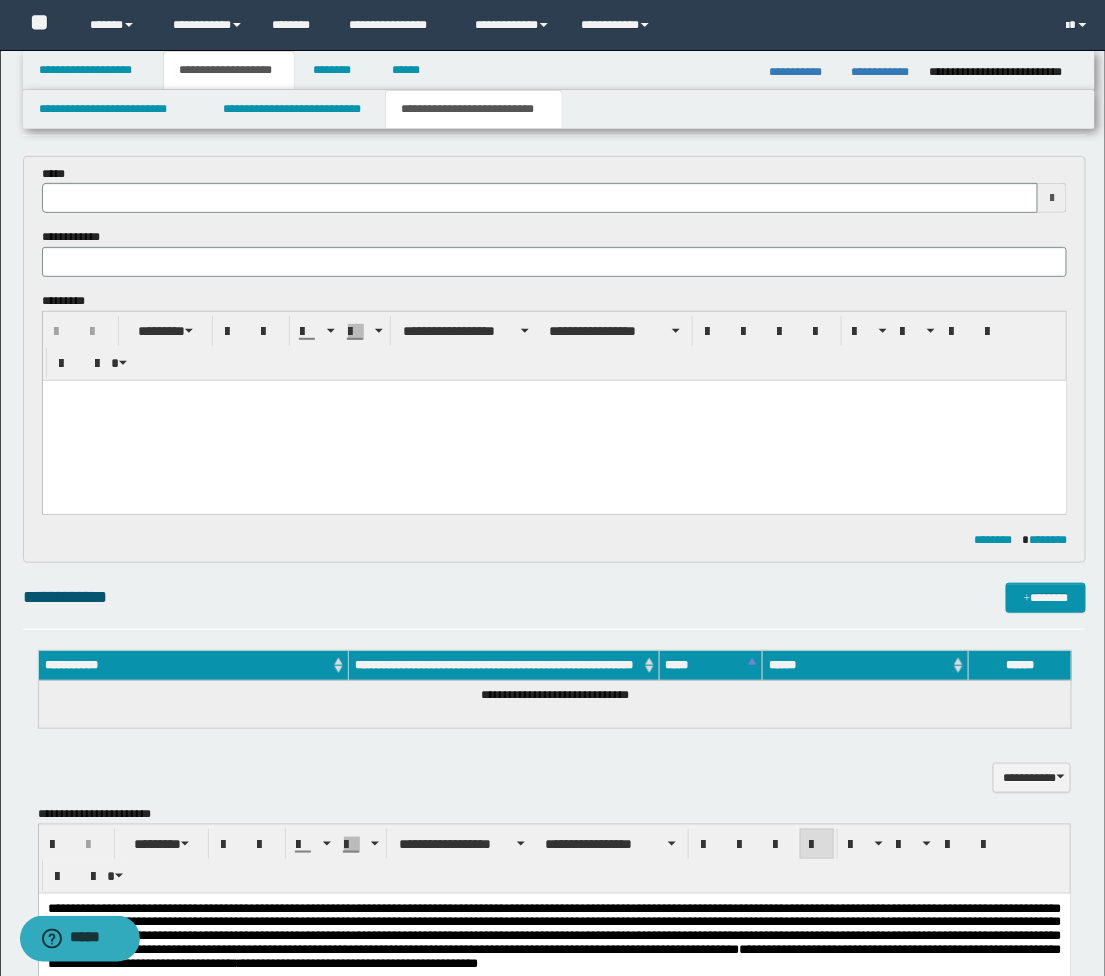 scroll, scrollTop: 52, scrollLeft: 0, axis: vertical 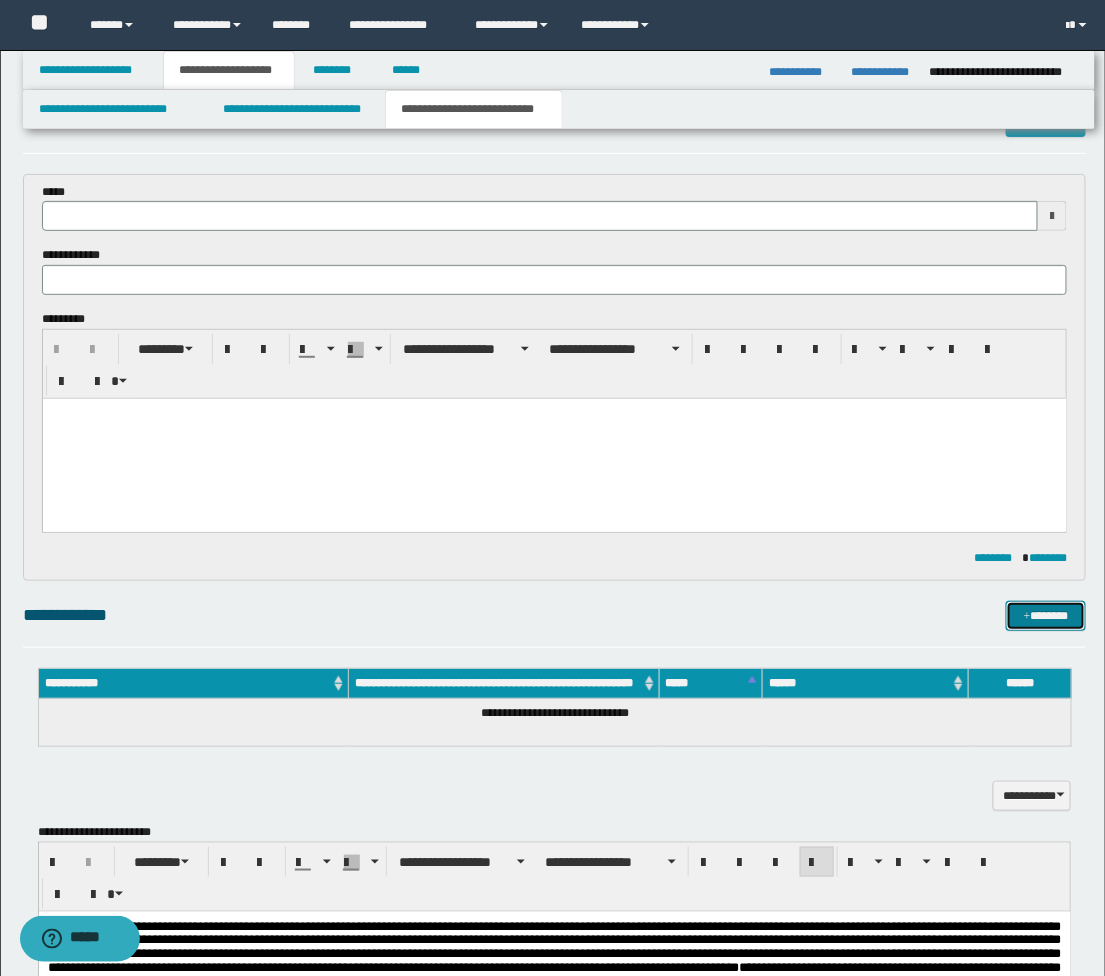 click at bounding box center [1027, 617] 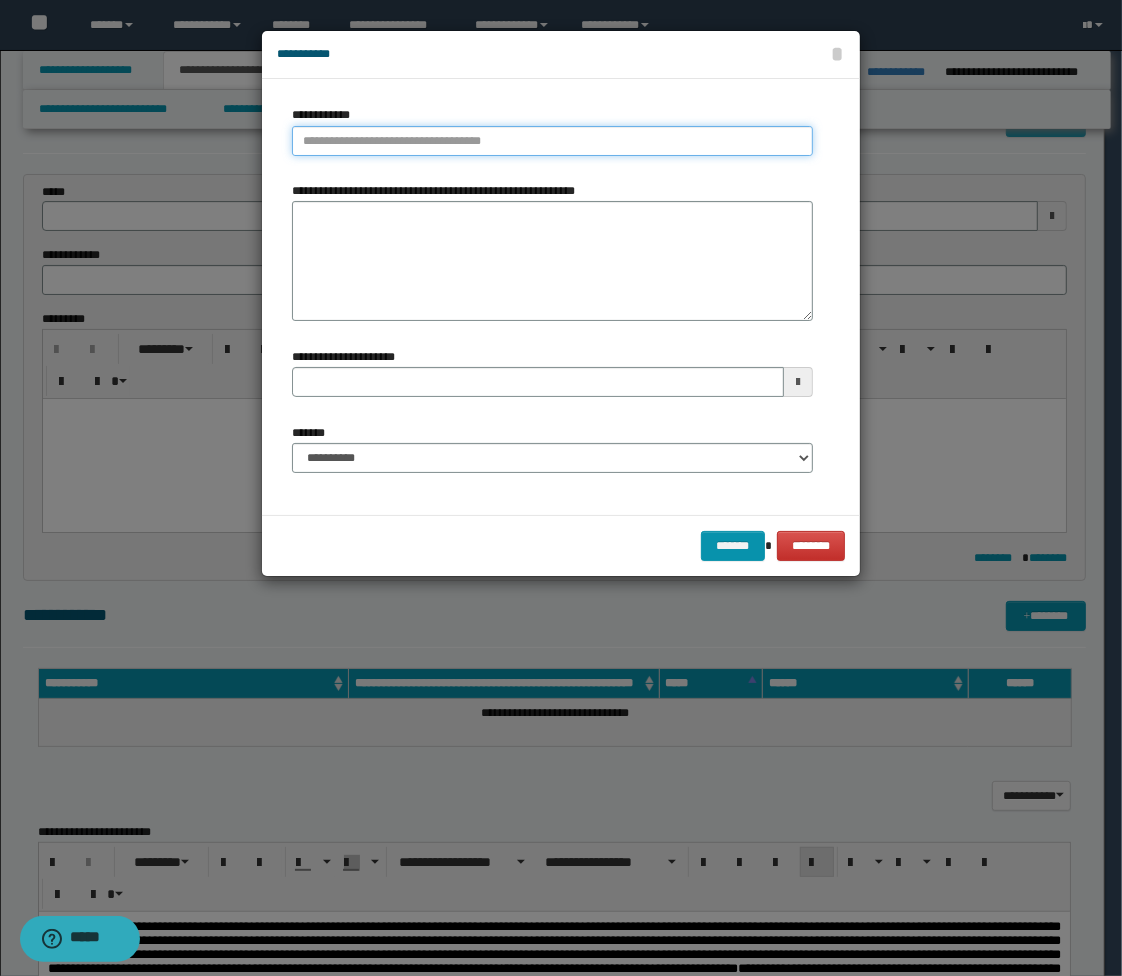 click on "**********" at bounding box center [552, 141] 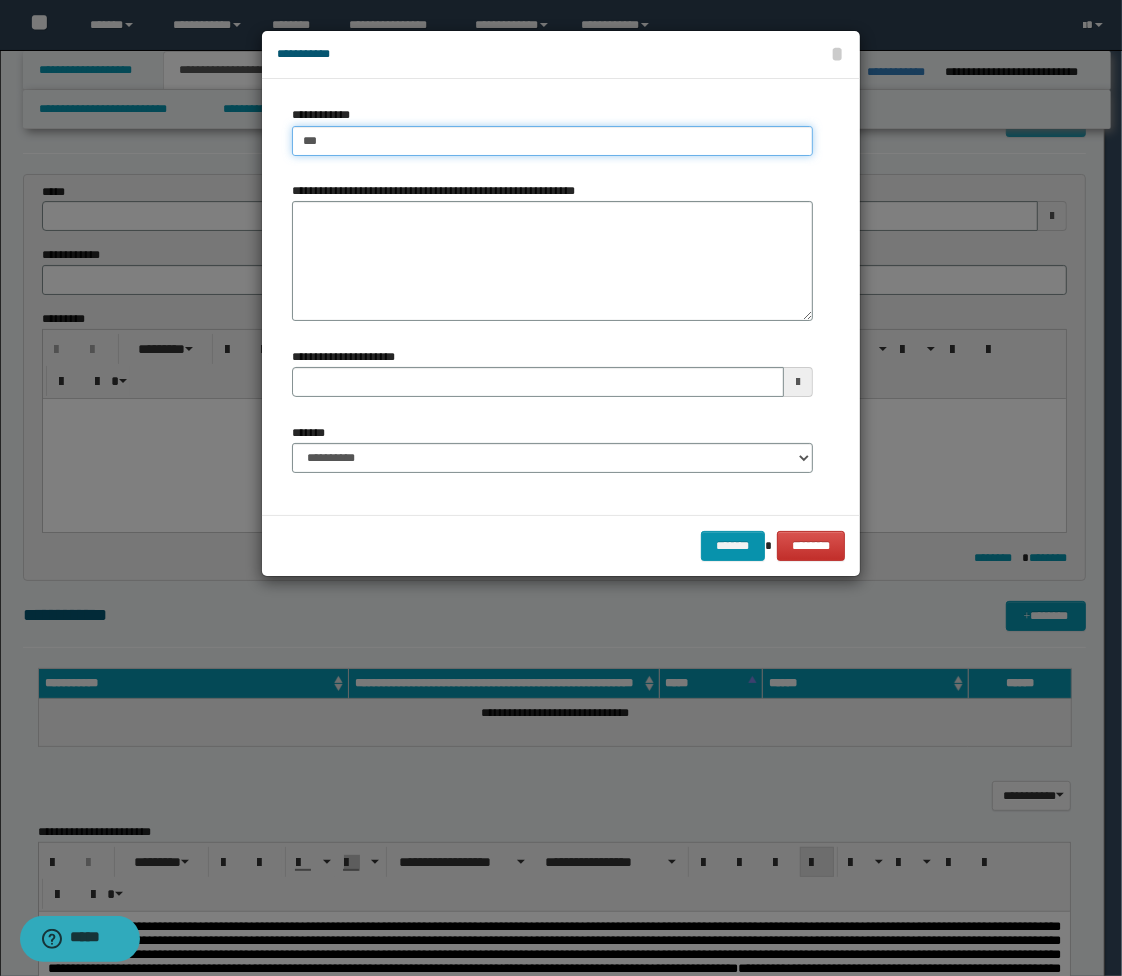 type on "****" 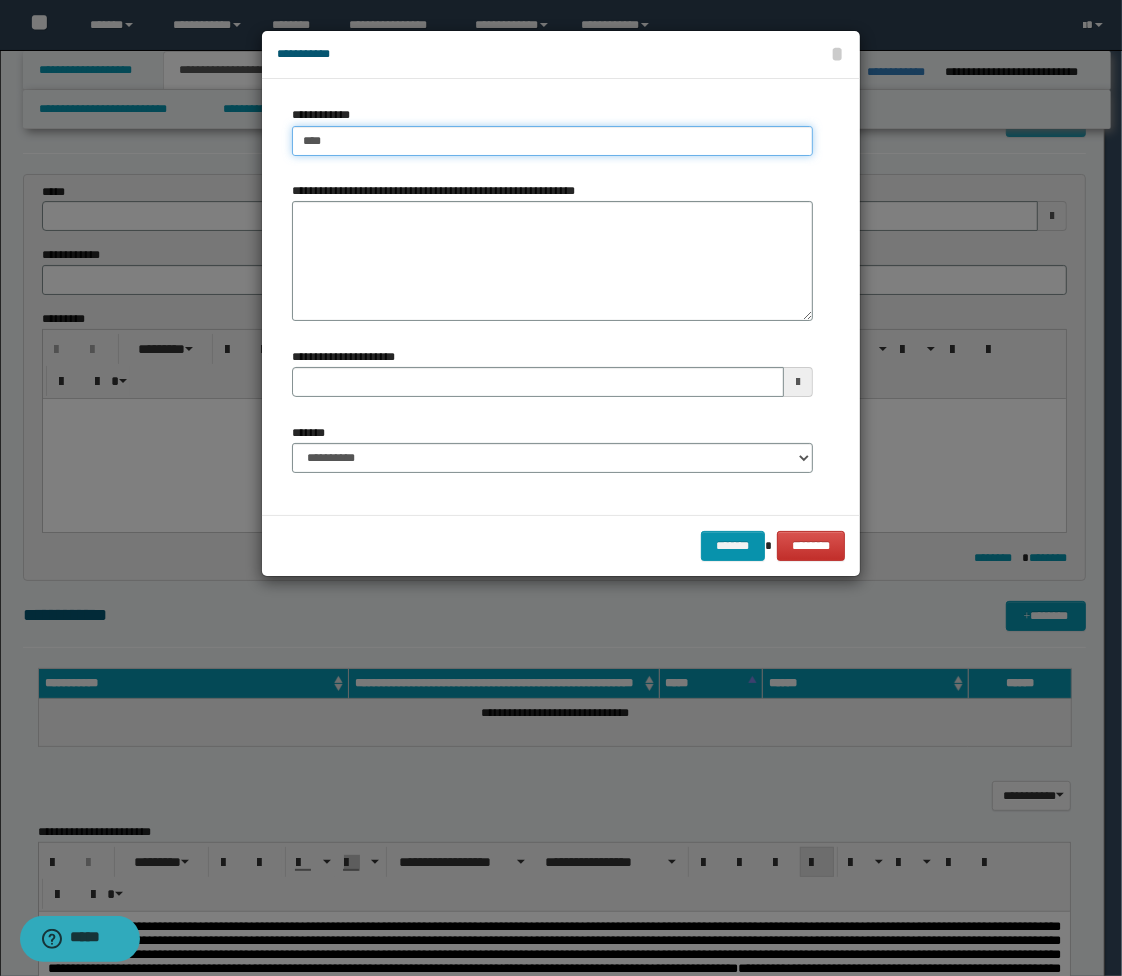 type on "****" 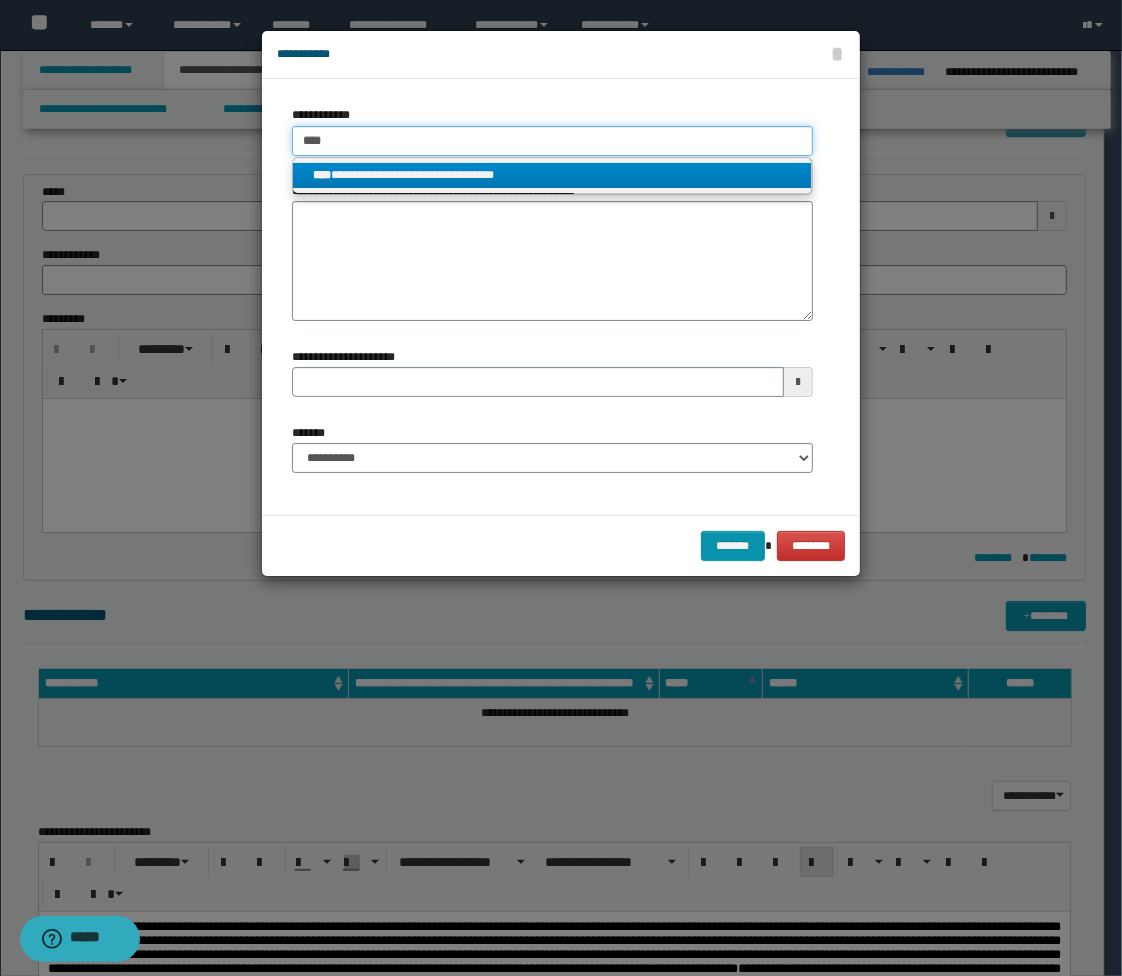 type on "****" 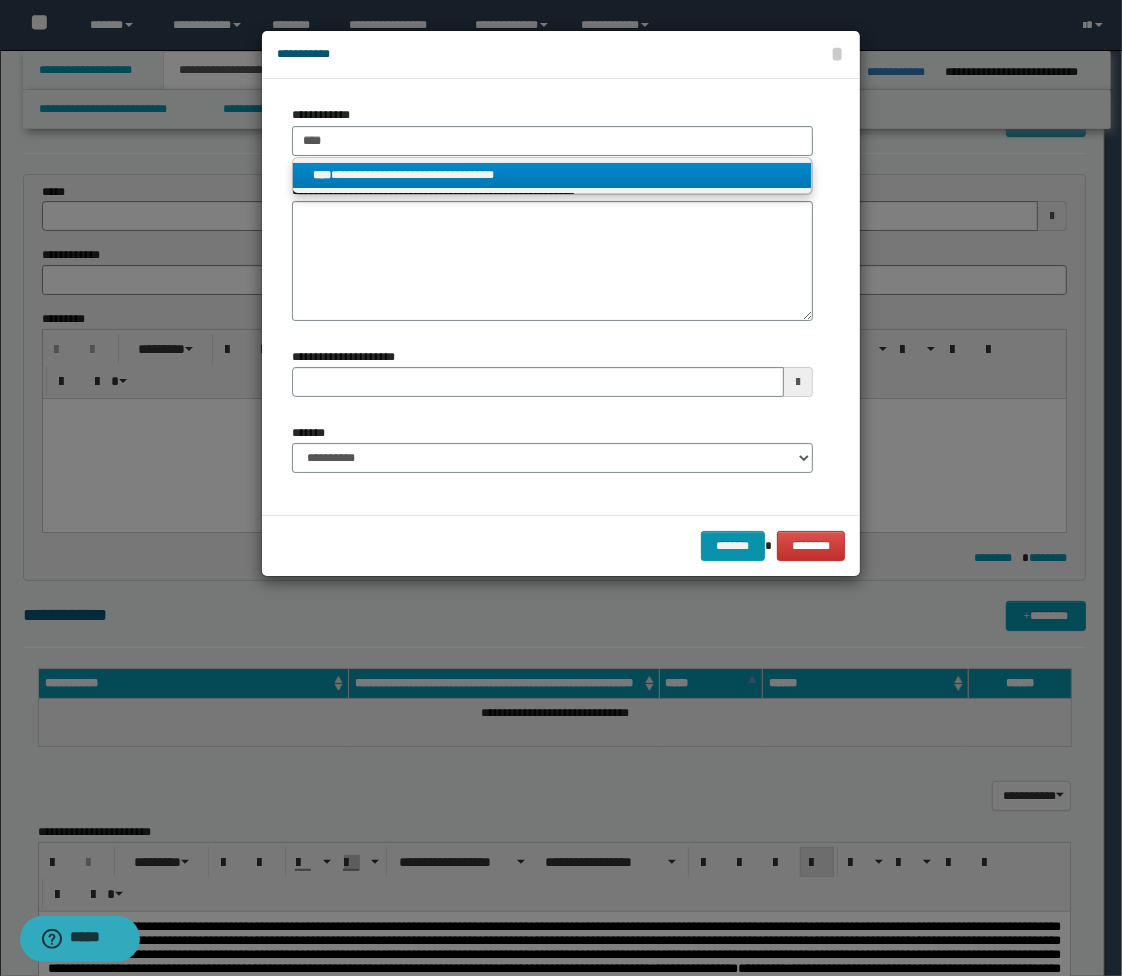 click on "**********" at bounding box center [552, 175] 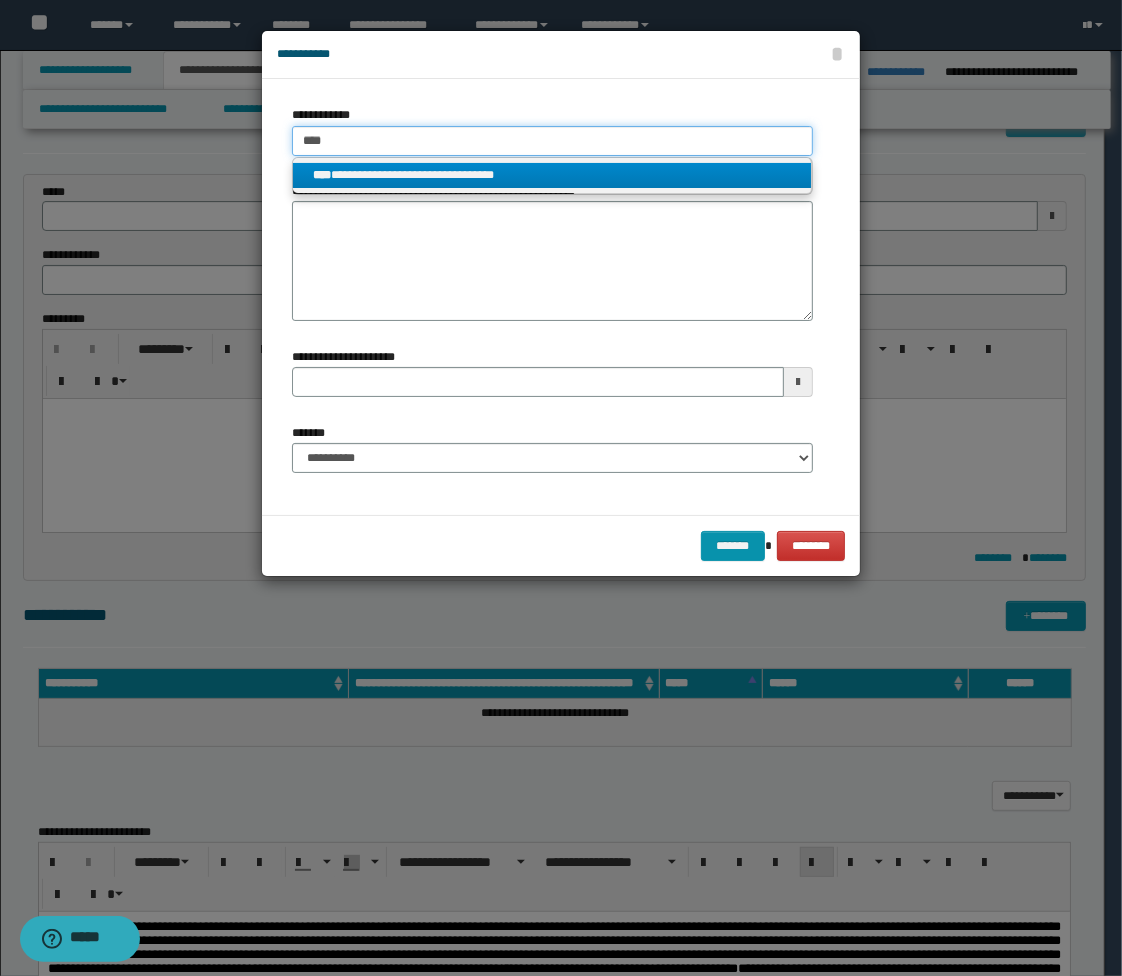 type 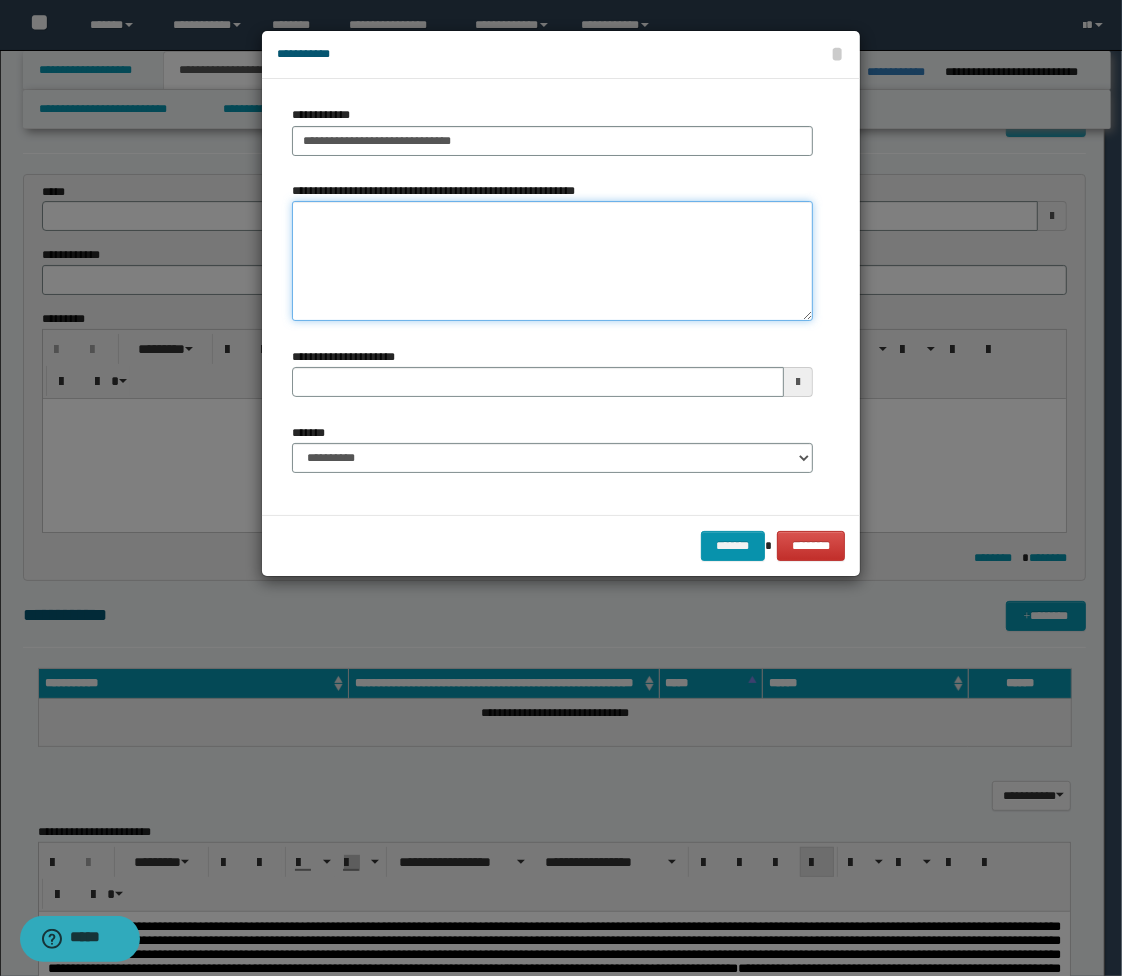 click on "**********" at bounding box center [552, 261] 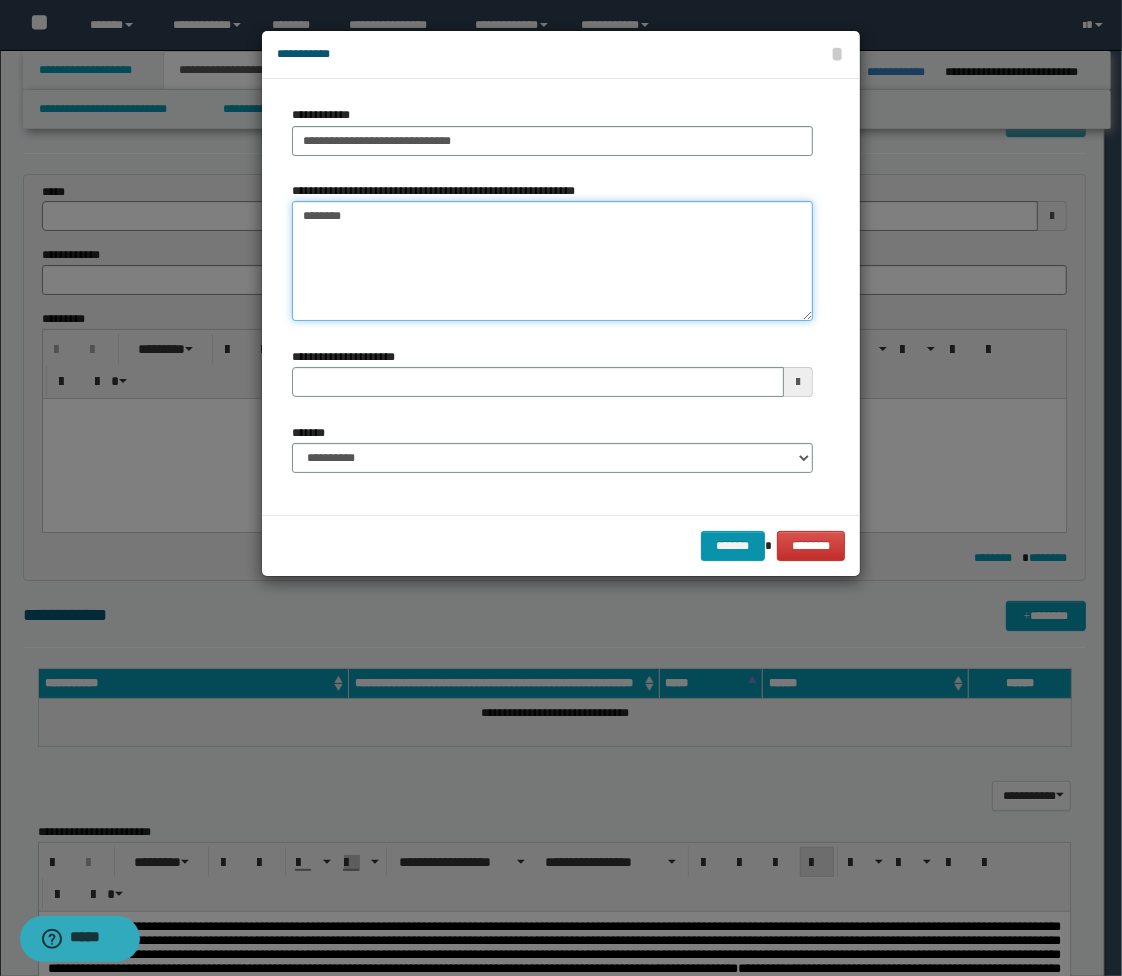 type on "*********" 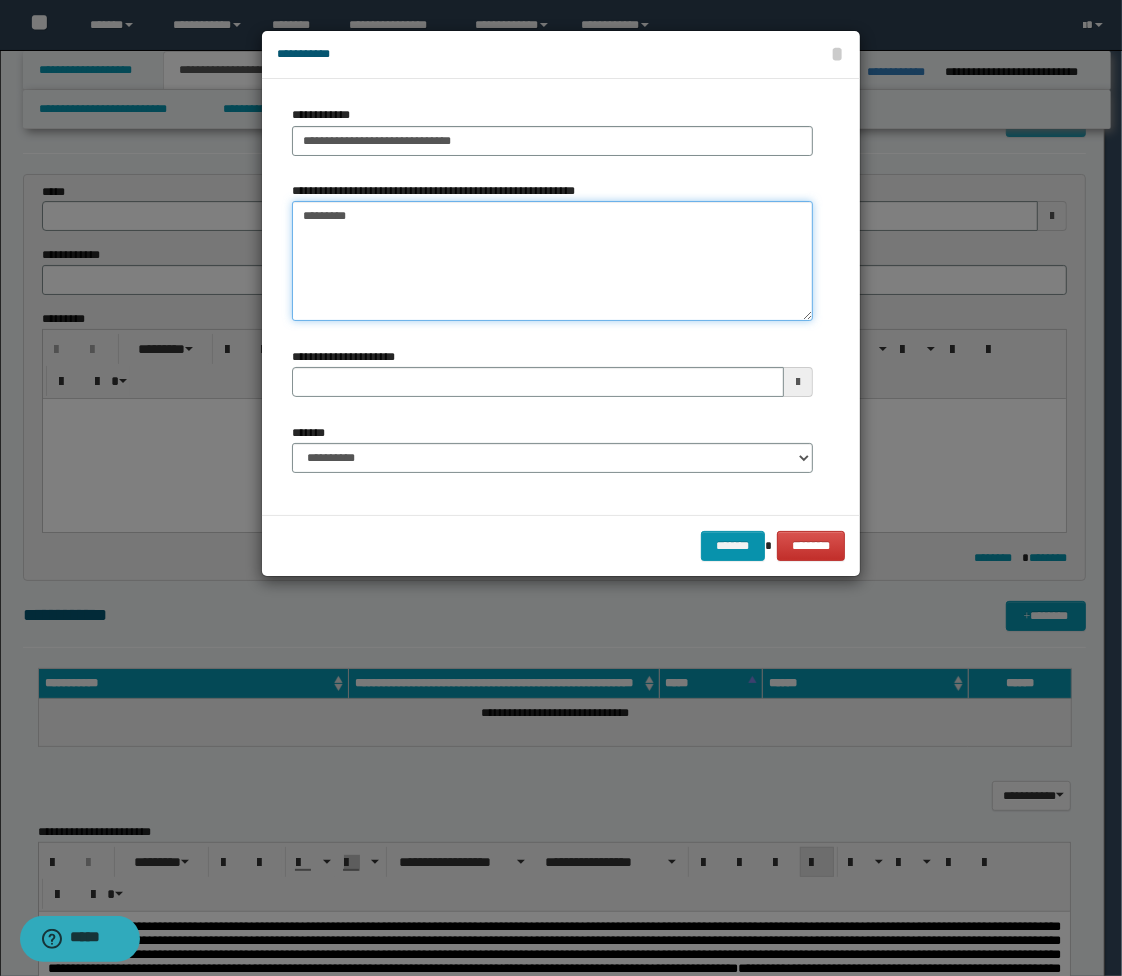 type 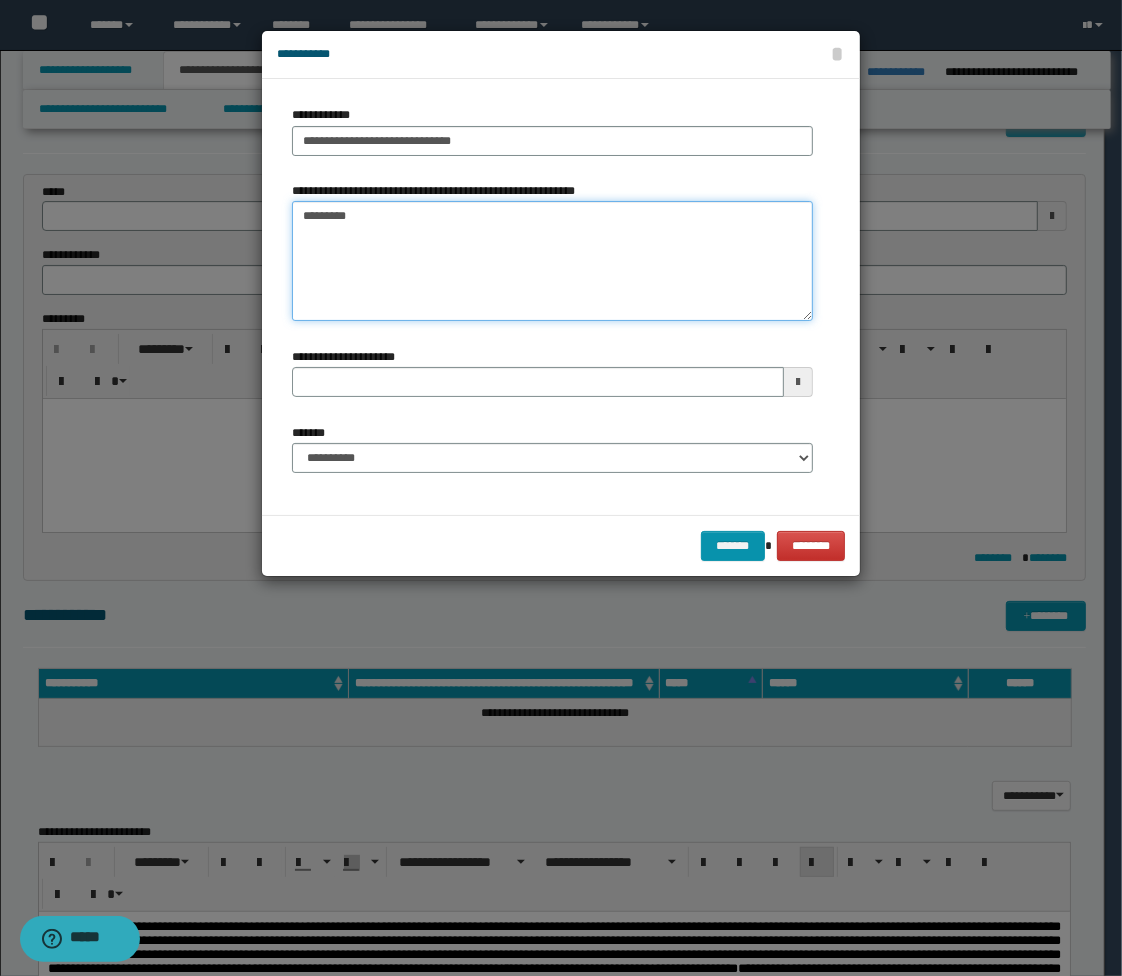 type on "*********" 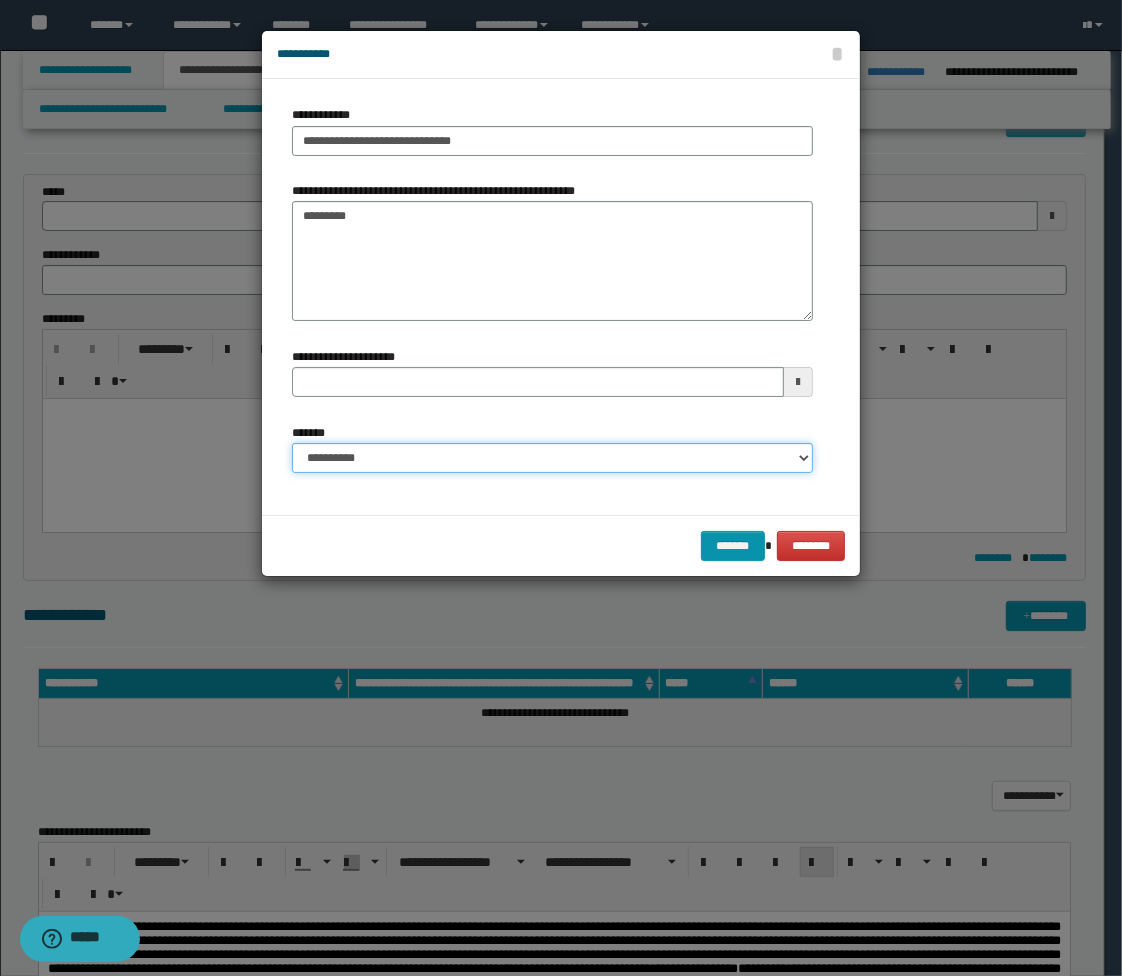 click on "**********" at bounding box center (552, 458) 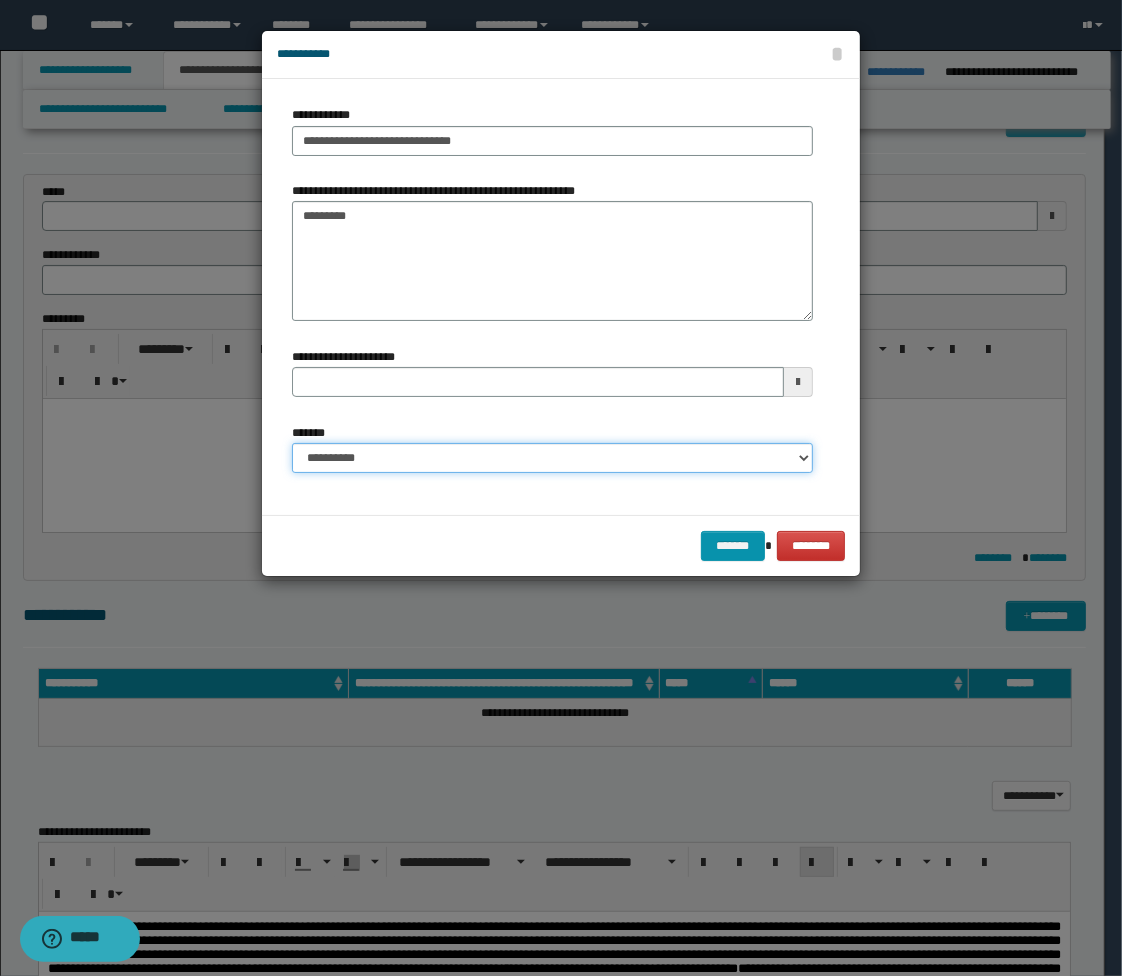 select on "*" 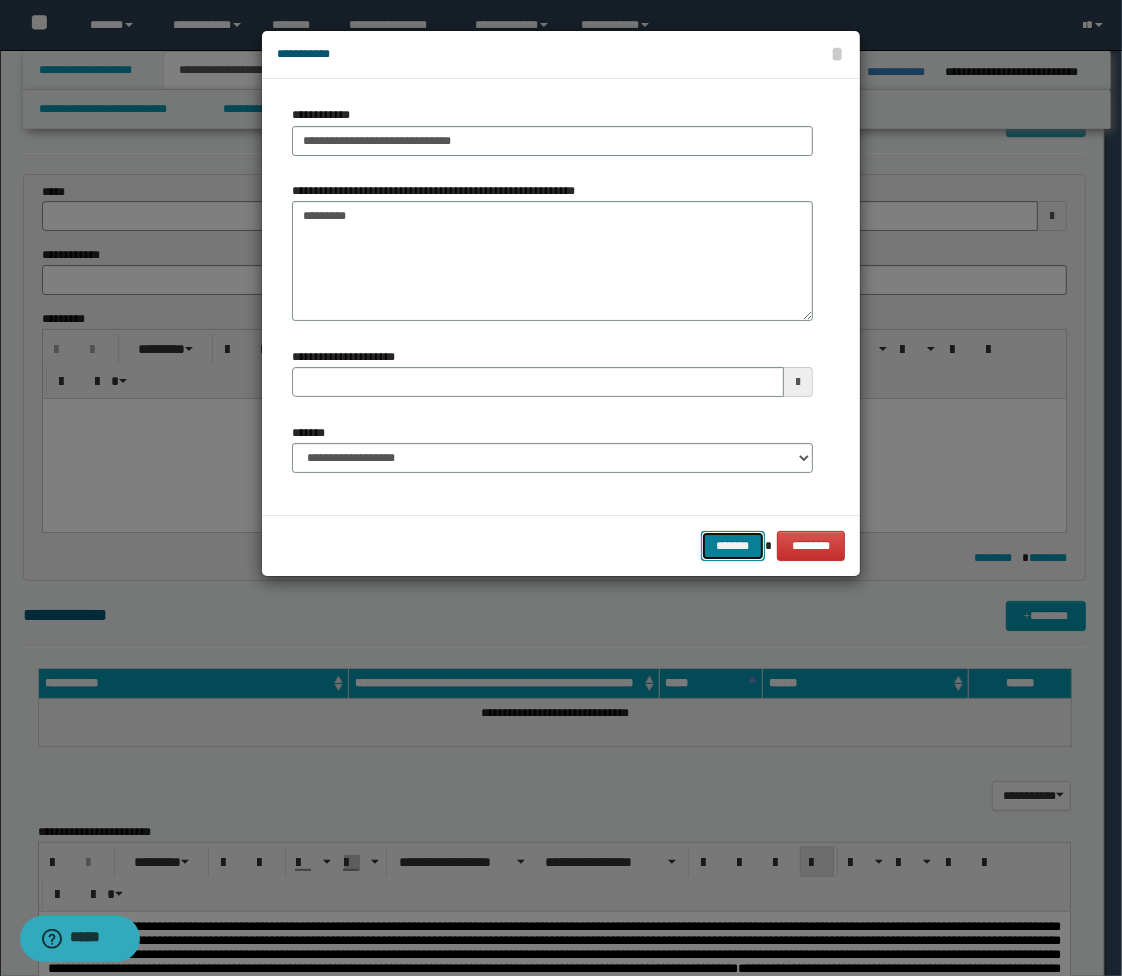 click on "*******" at bounding box center (733, 546) 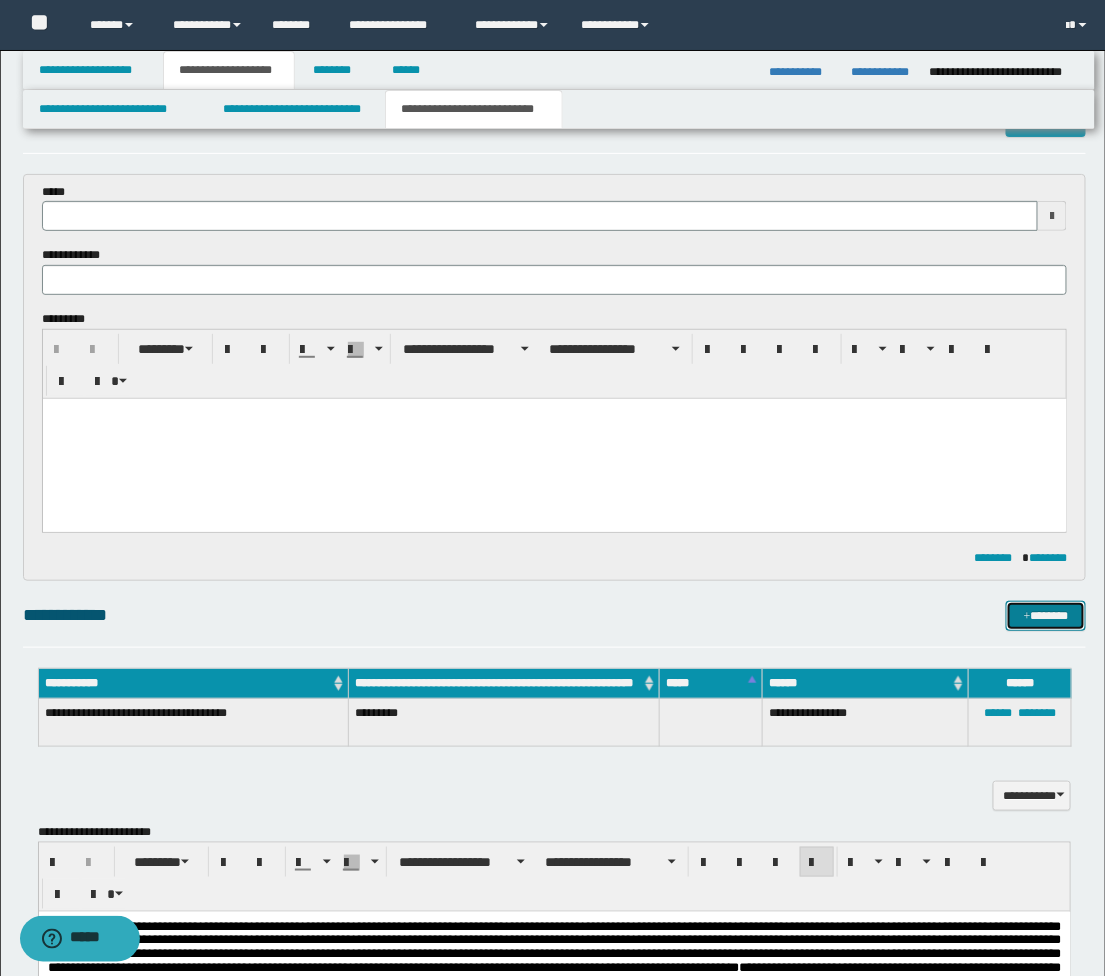 click on "*******" at bounding box center (1046, 616) 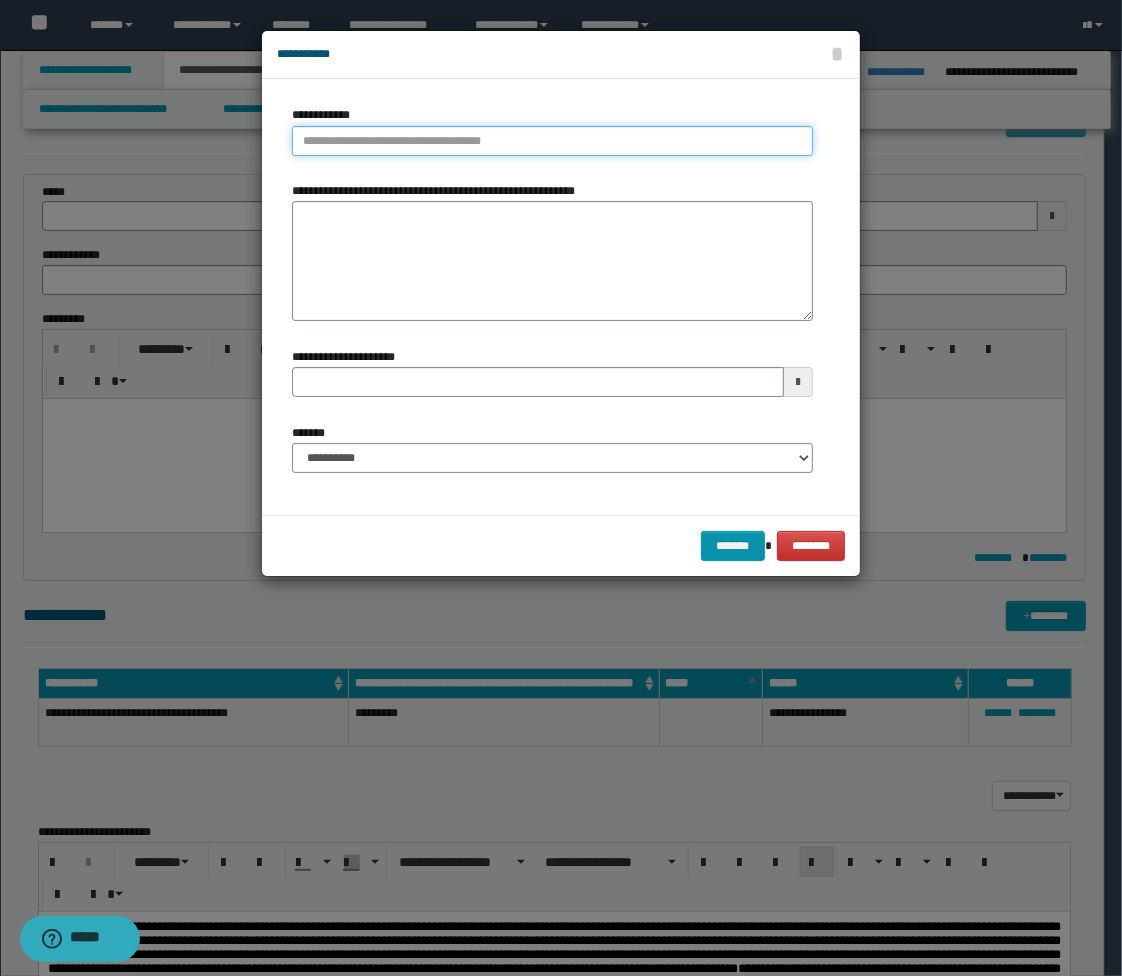 type on "**********" 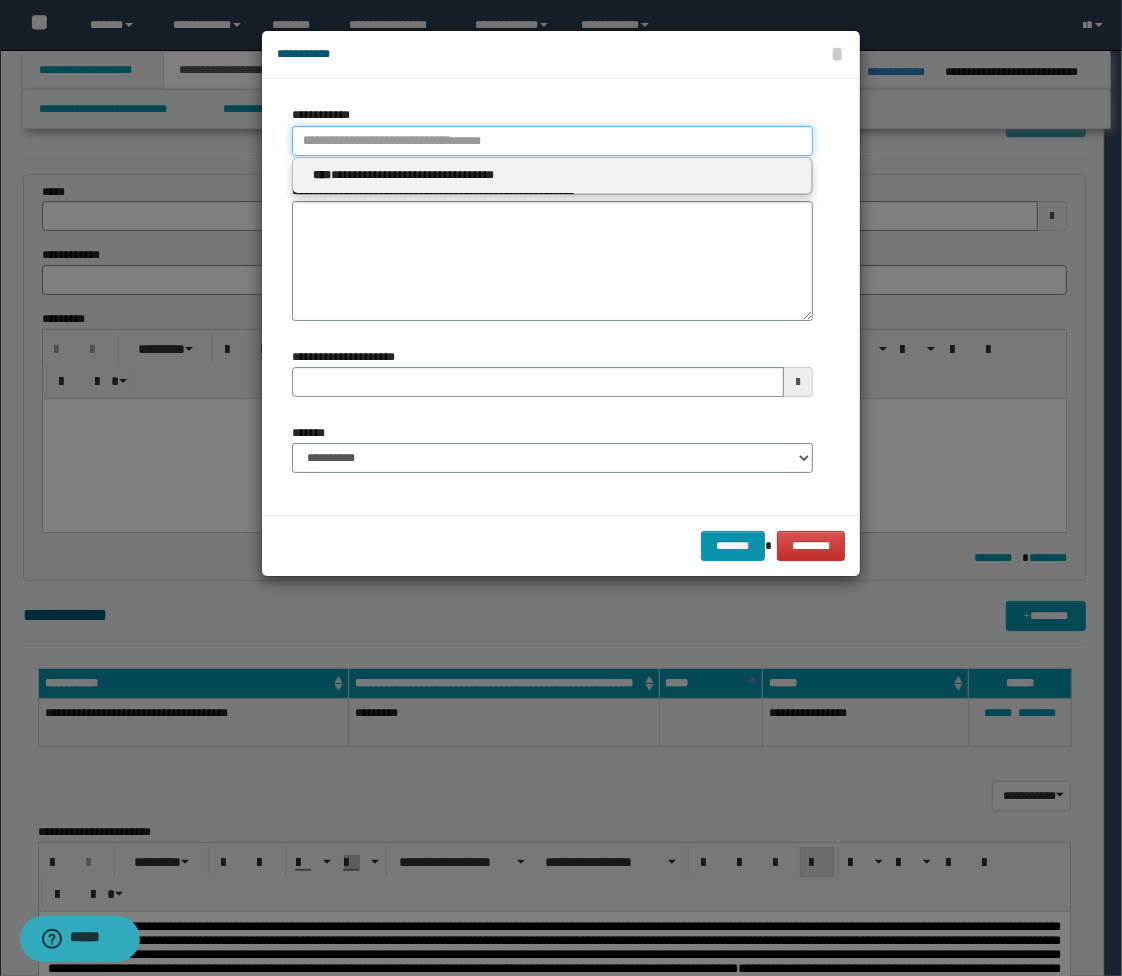 click on "**********" at bounding box center (552, 141) 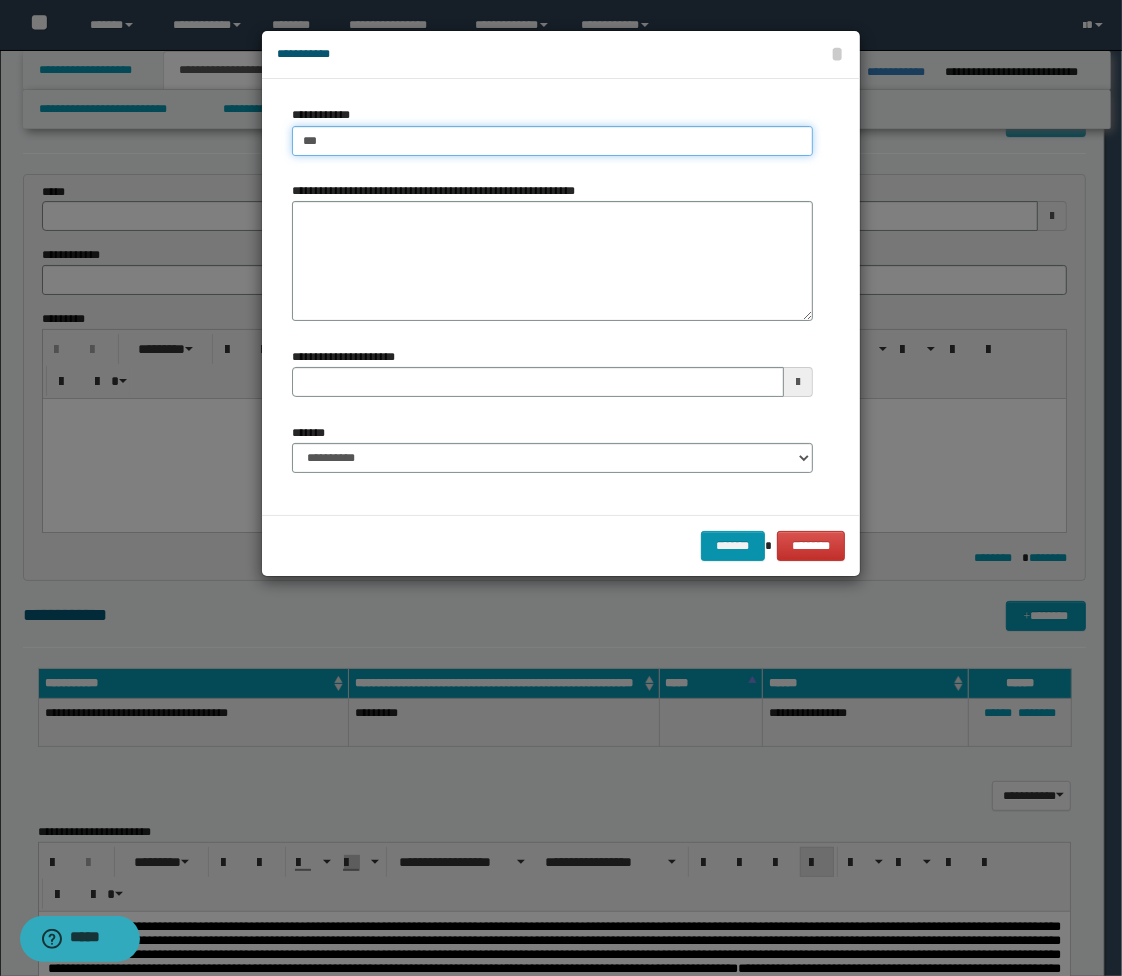 type on "****" 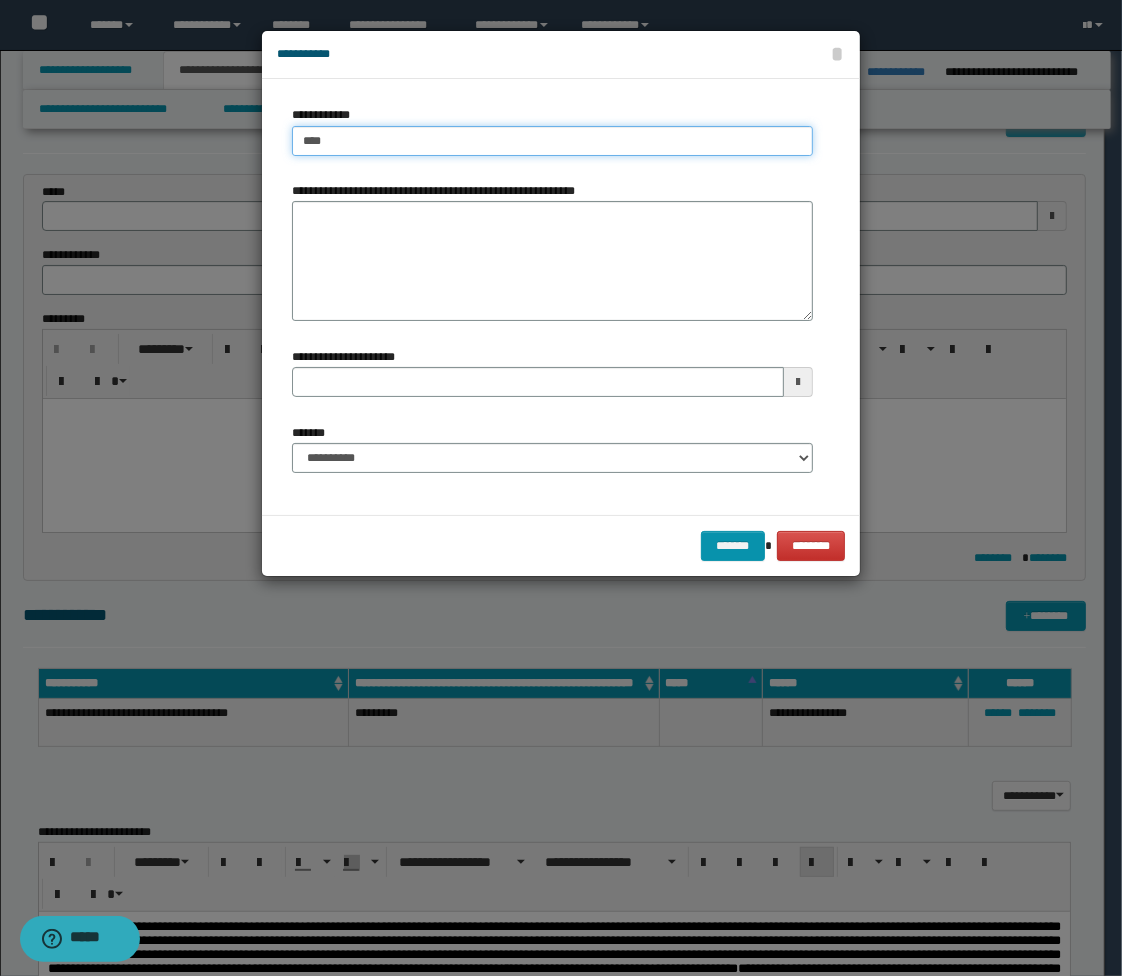 type on "****" 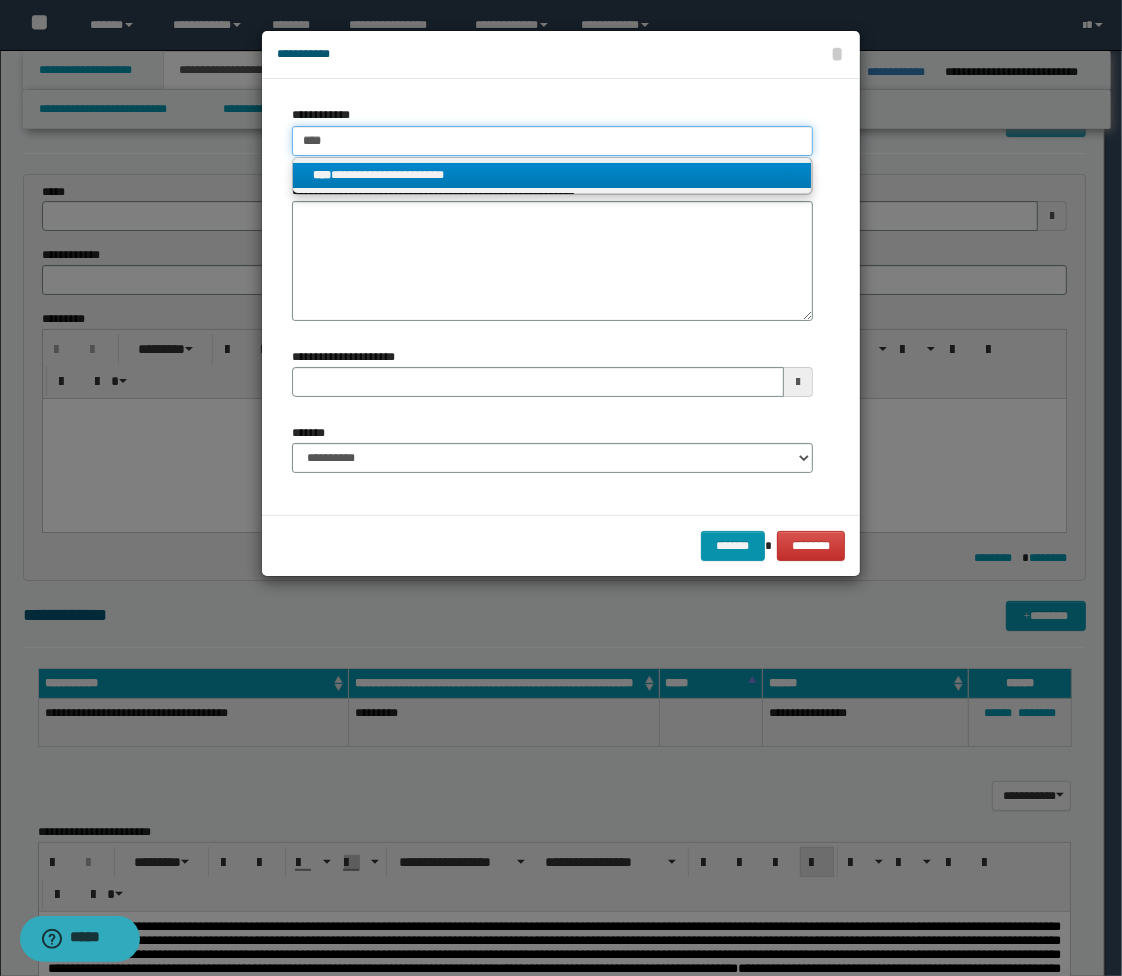 type on "****" 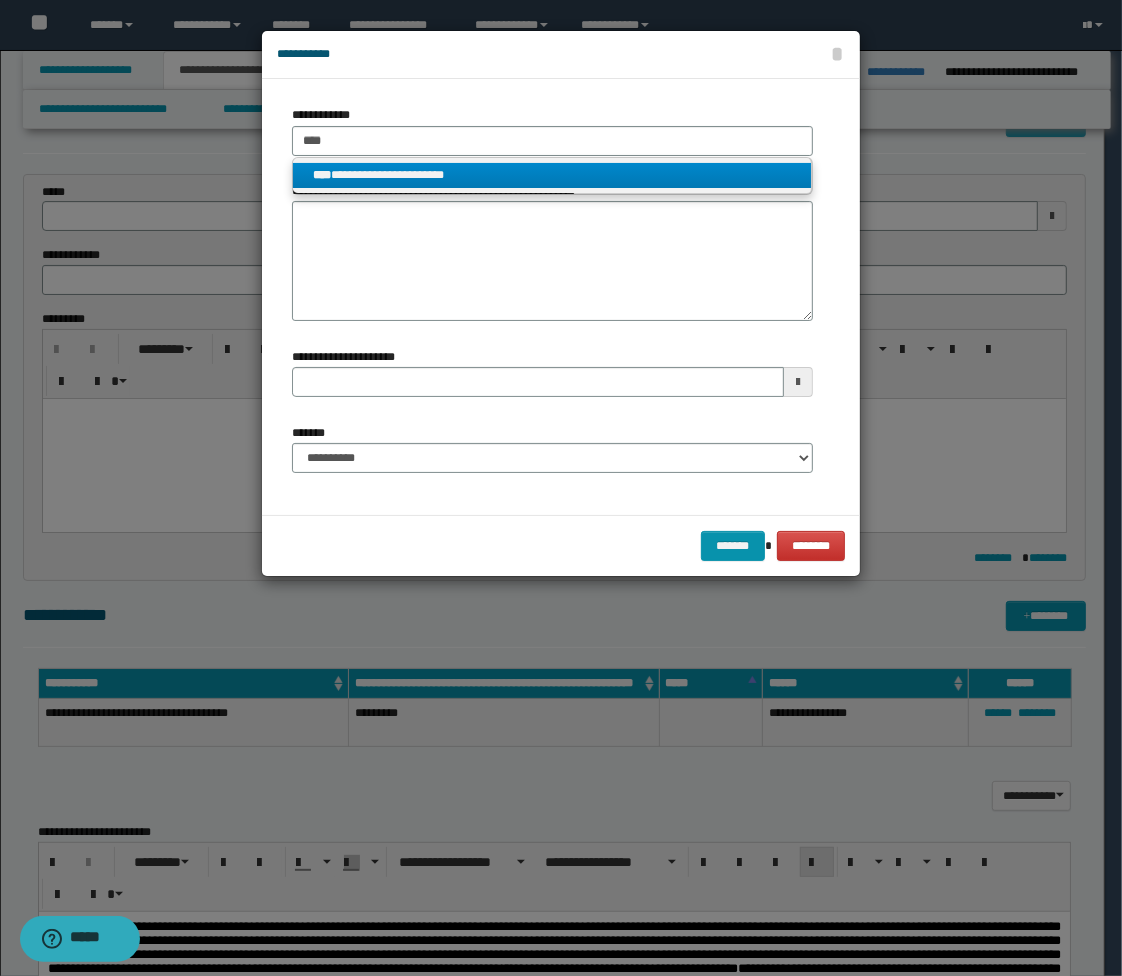 click on "**********" at bounding box center (552, 175) 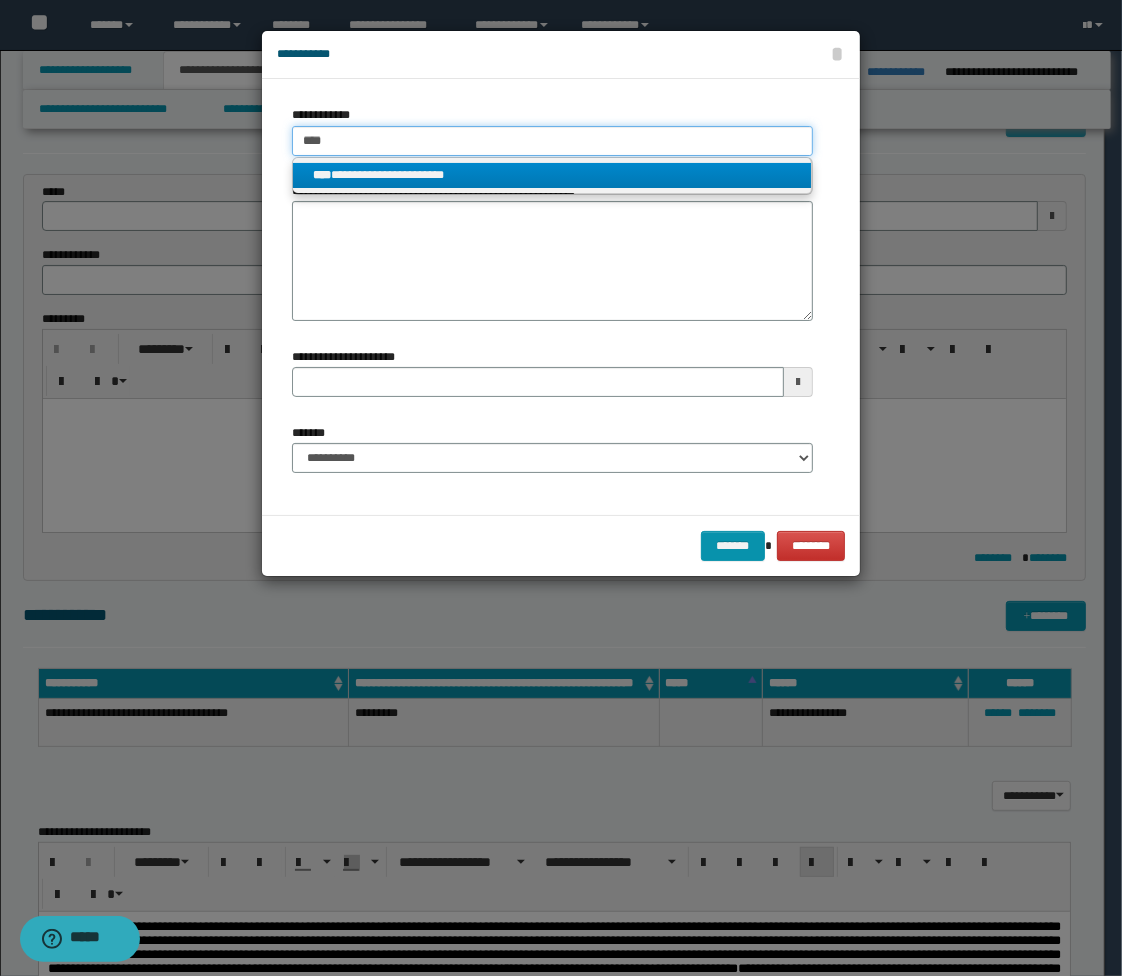 type 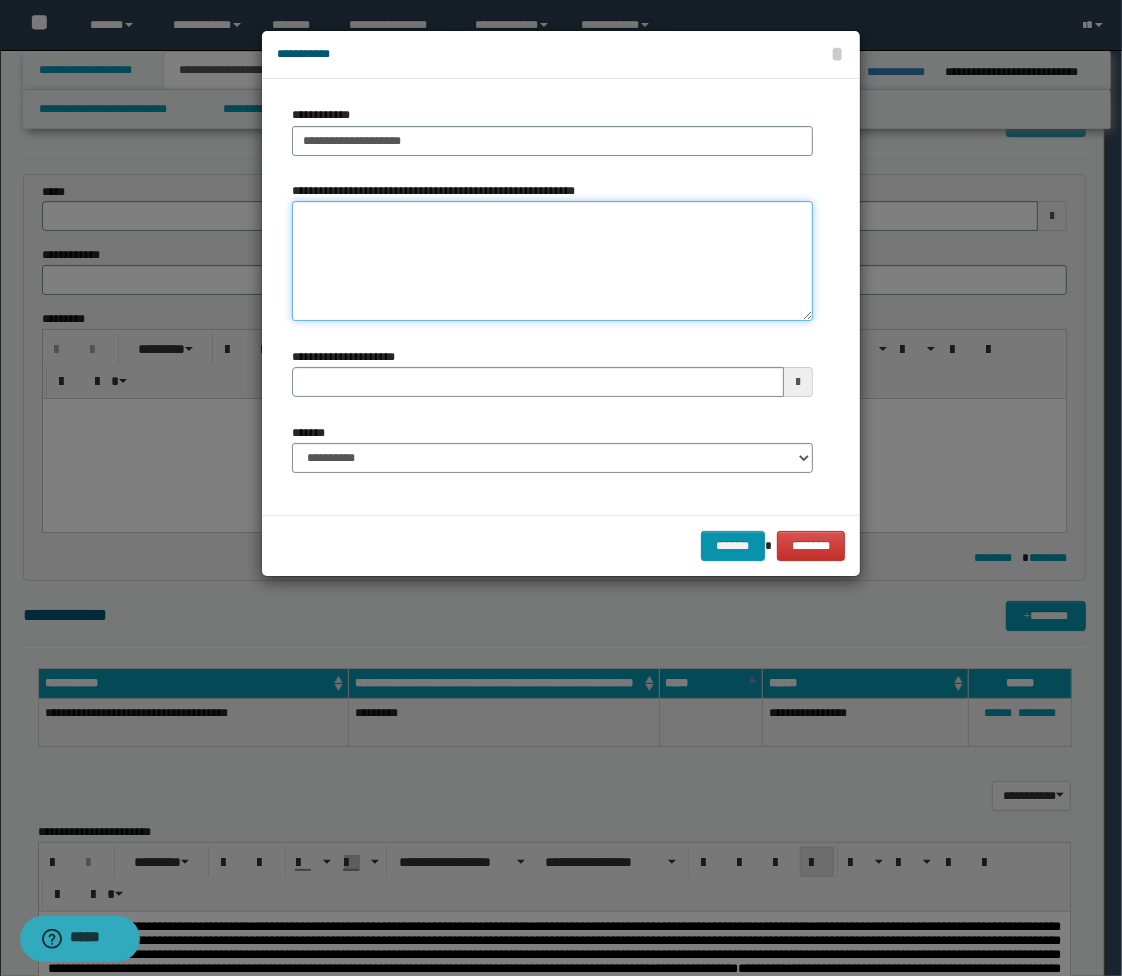 click on "**********" at bounding box center (552, 261) 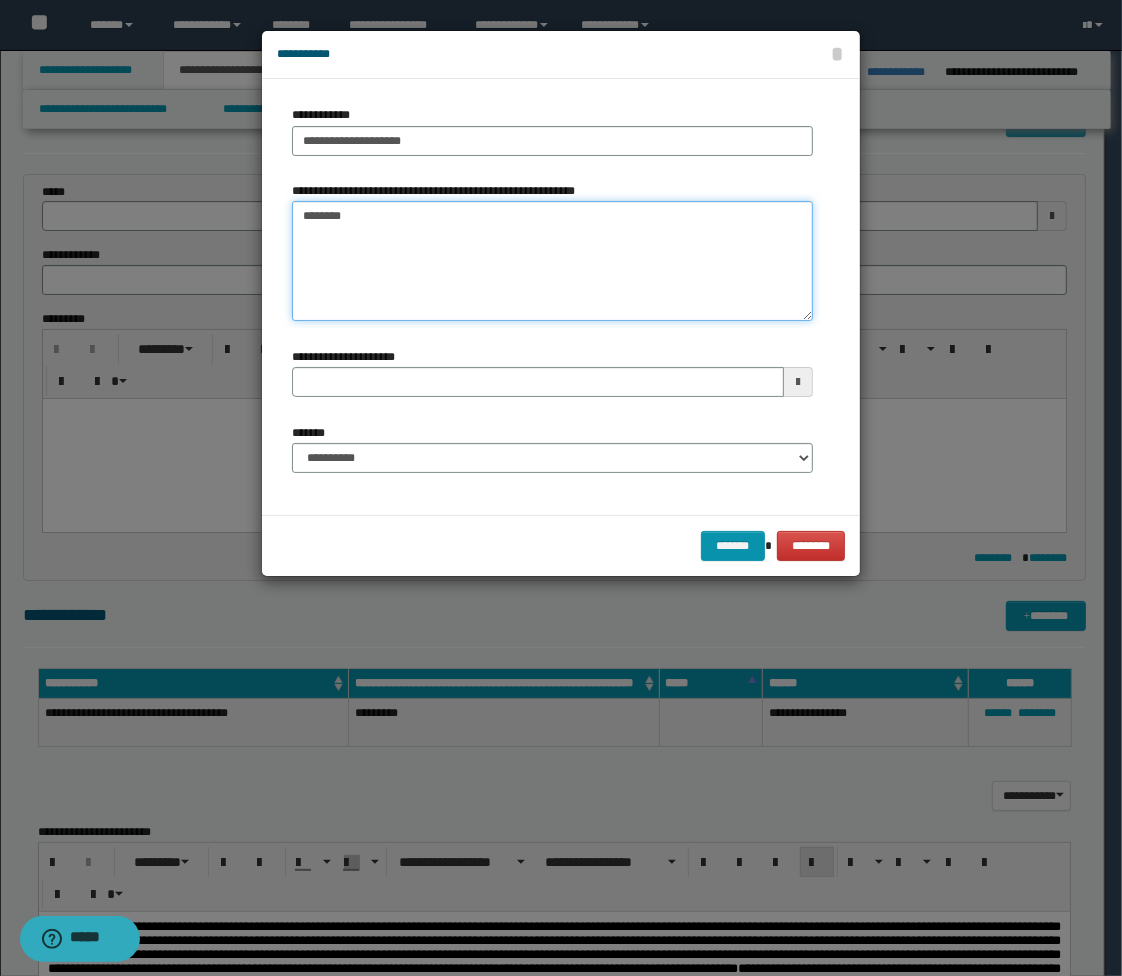 type on "*********" 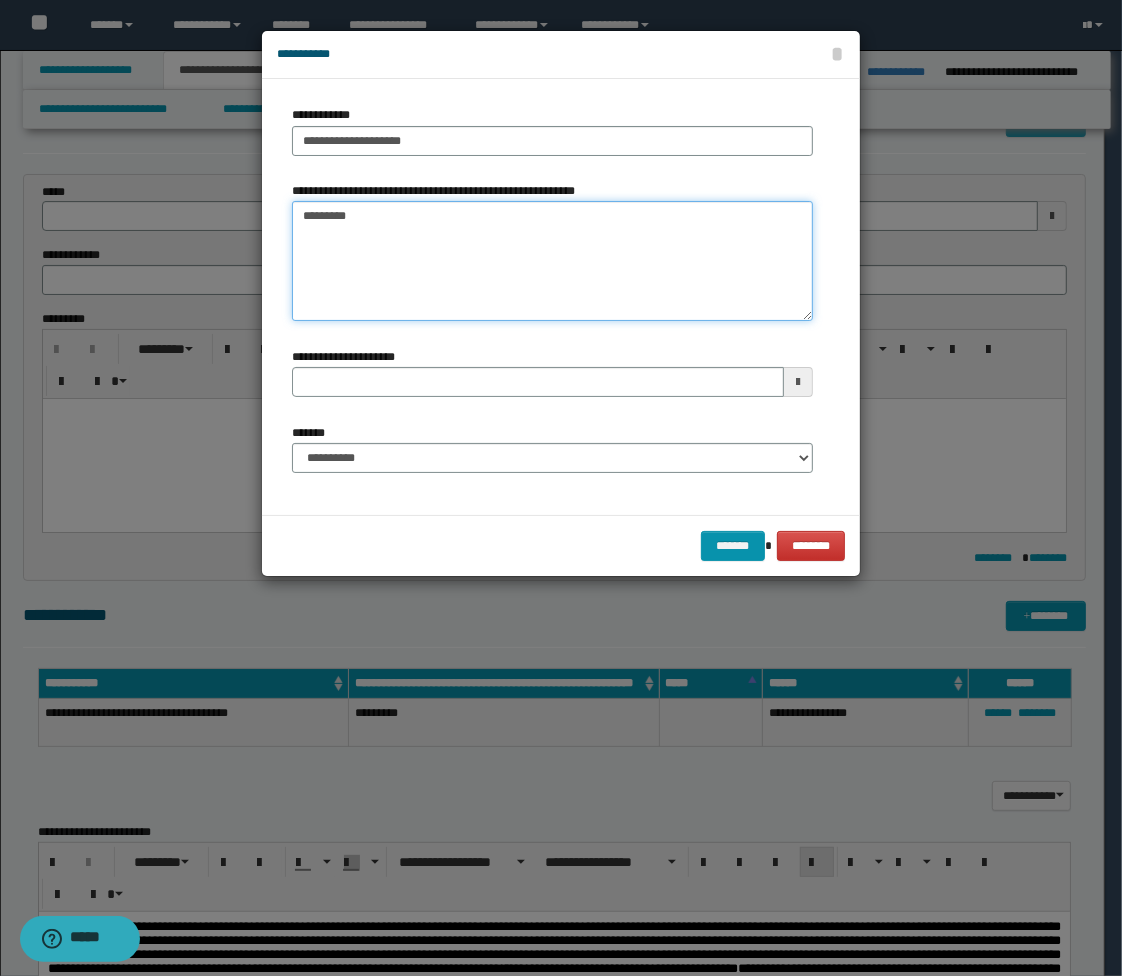 type 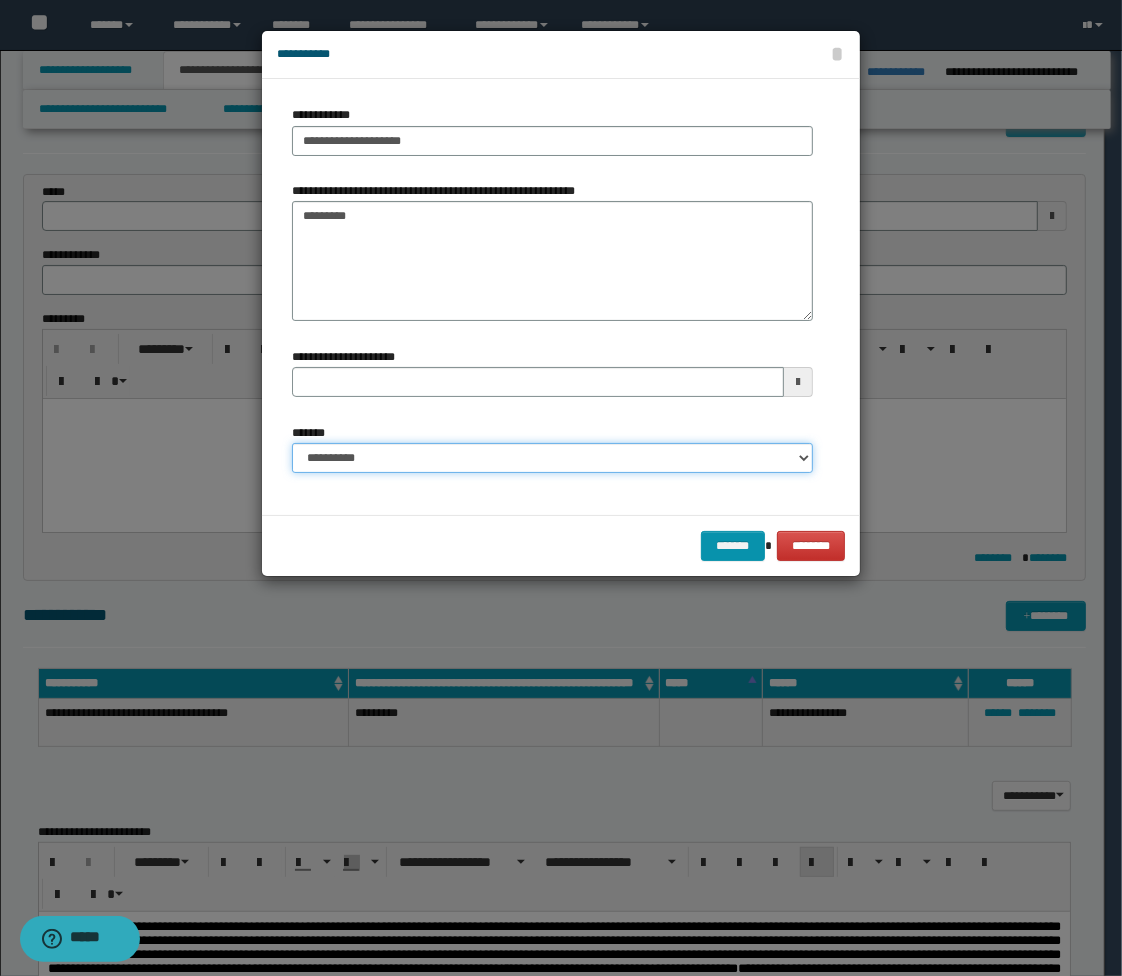 click on "**********" at bounding box center [552, 458] 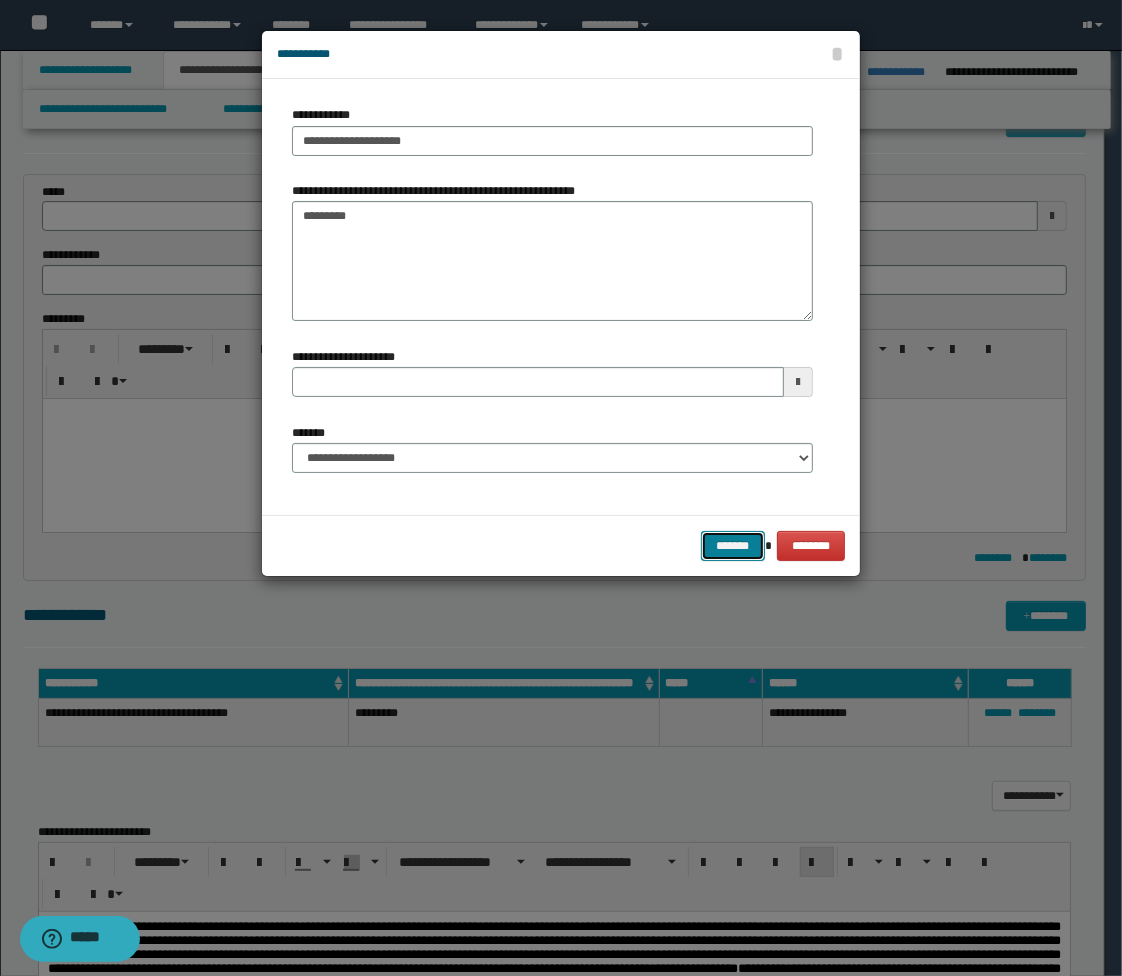 click on "*******" at bounding box center [733, 546] 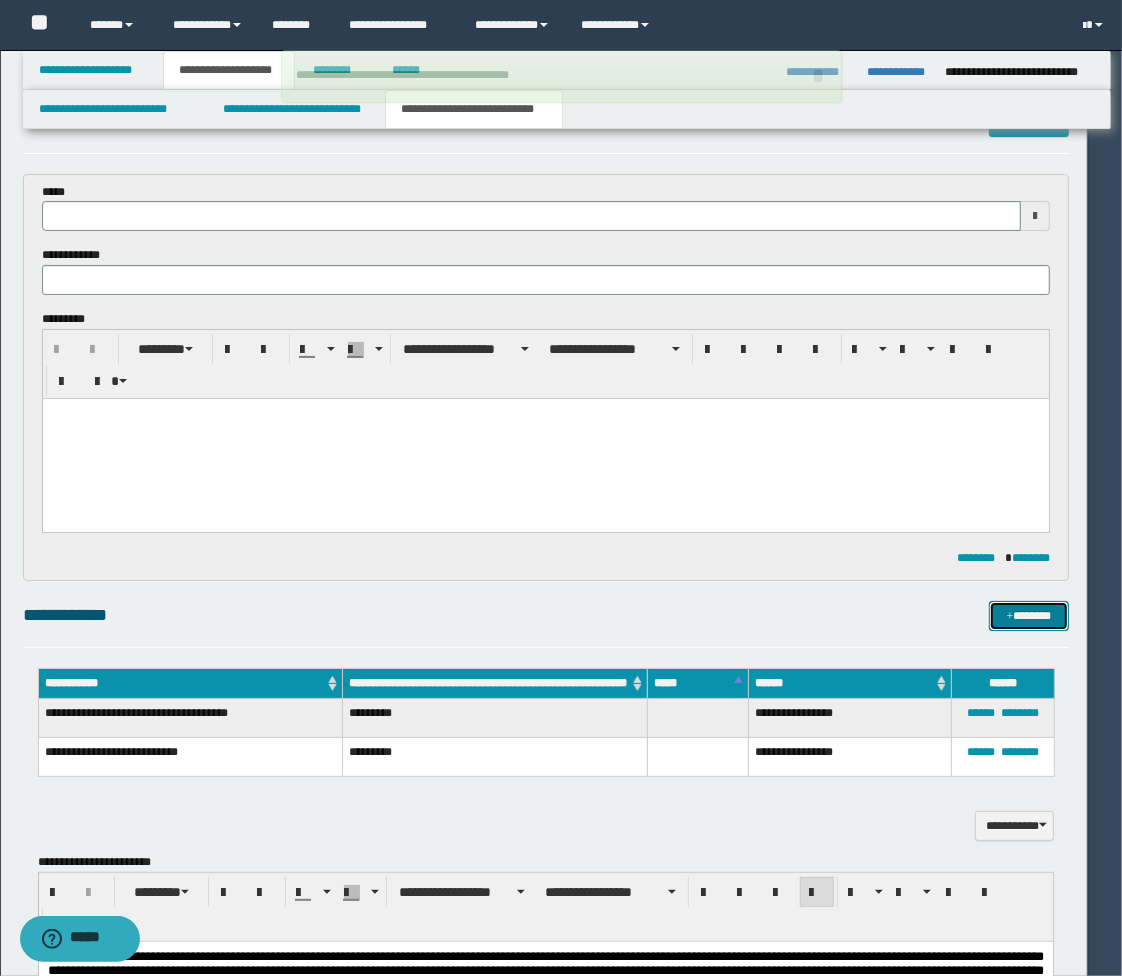 type 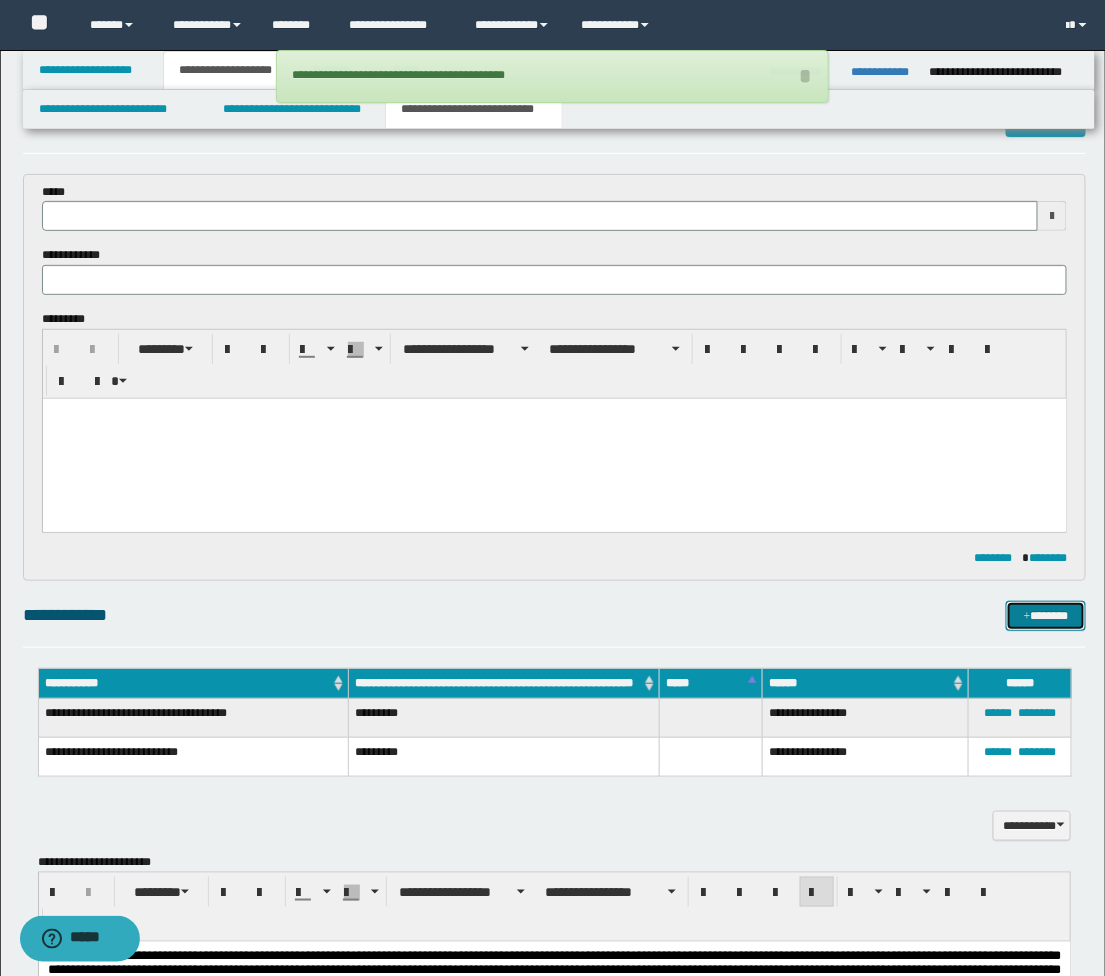 click on "*******" at bounding box center [1046, 616] 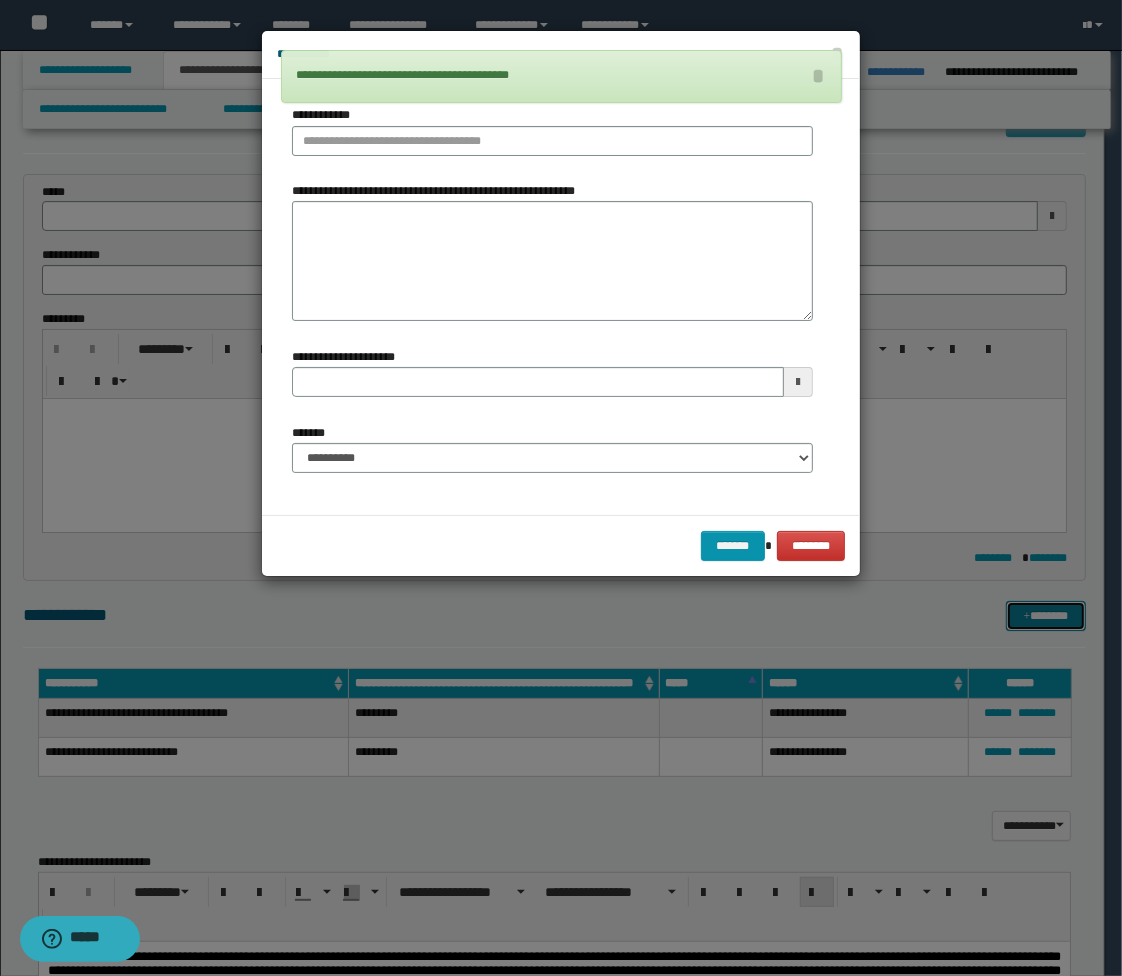 type 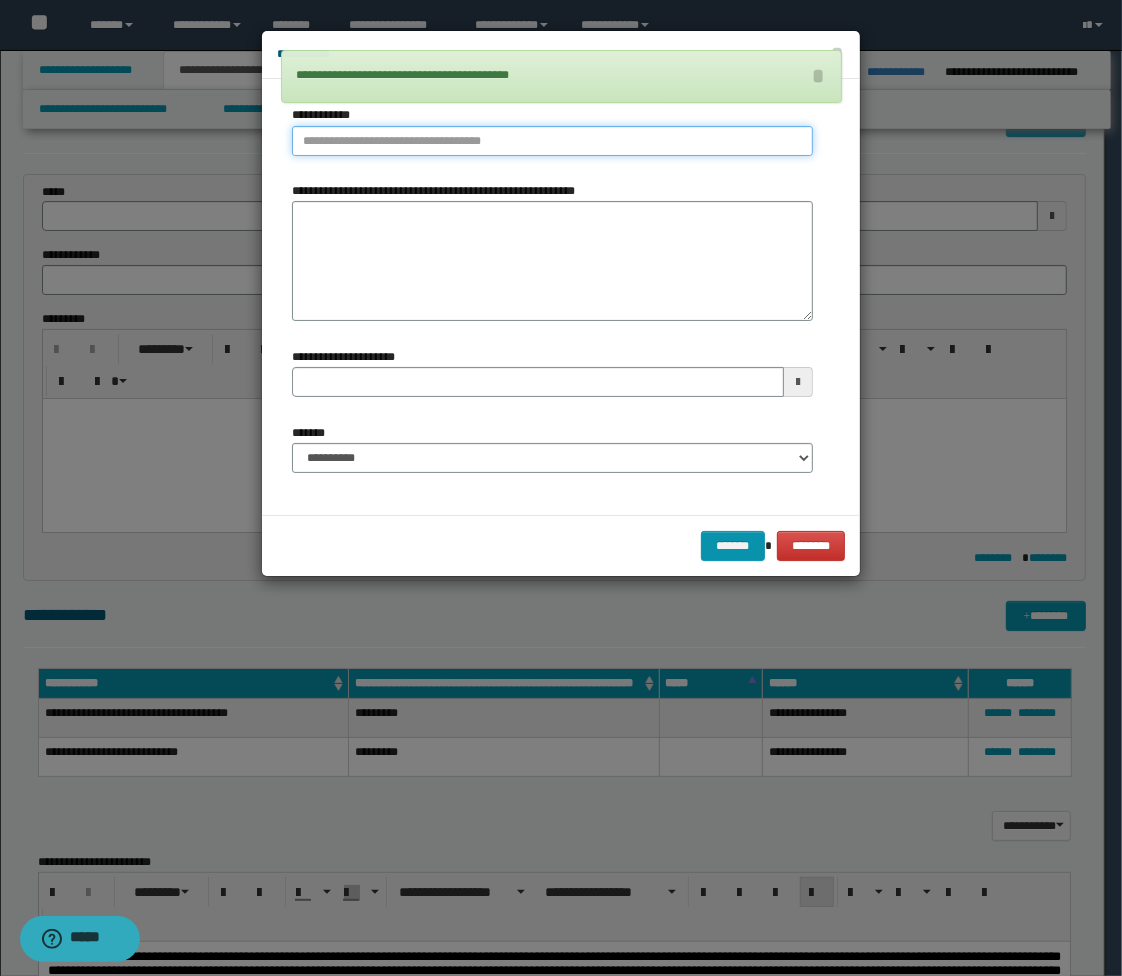 type on "**********" 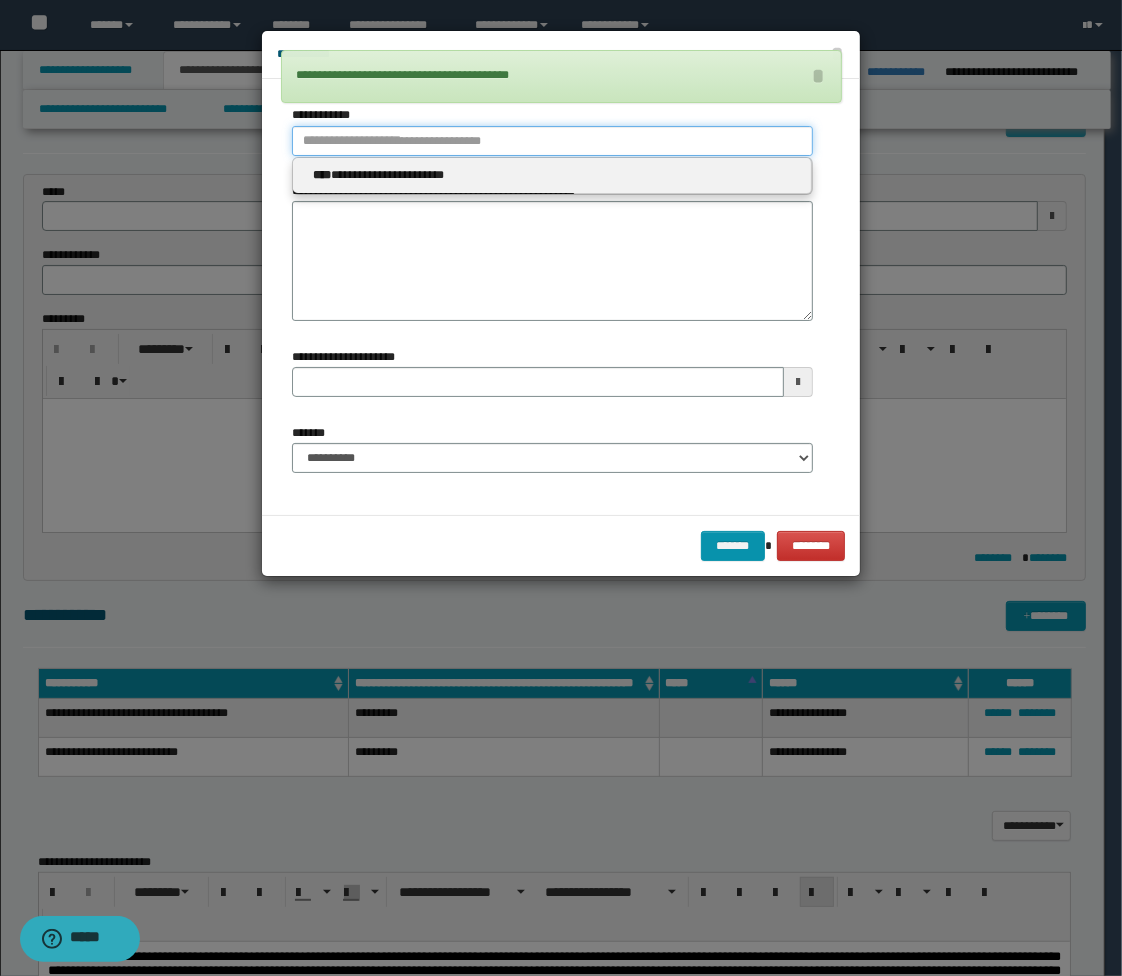 click on "**********" at bounding box center [552, 141] 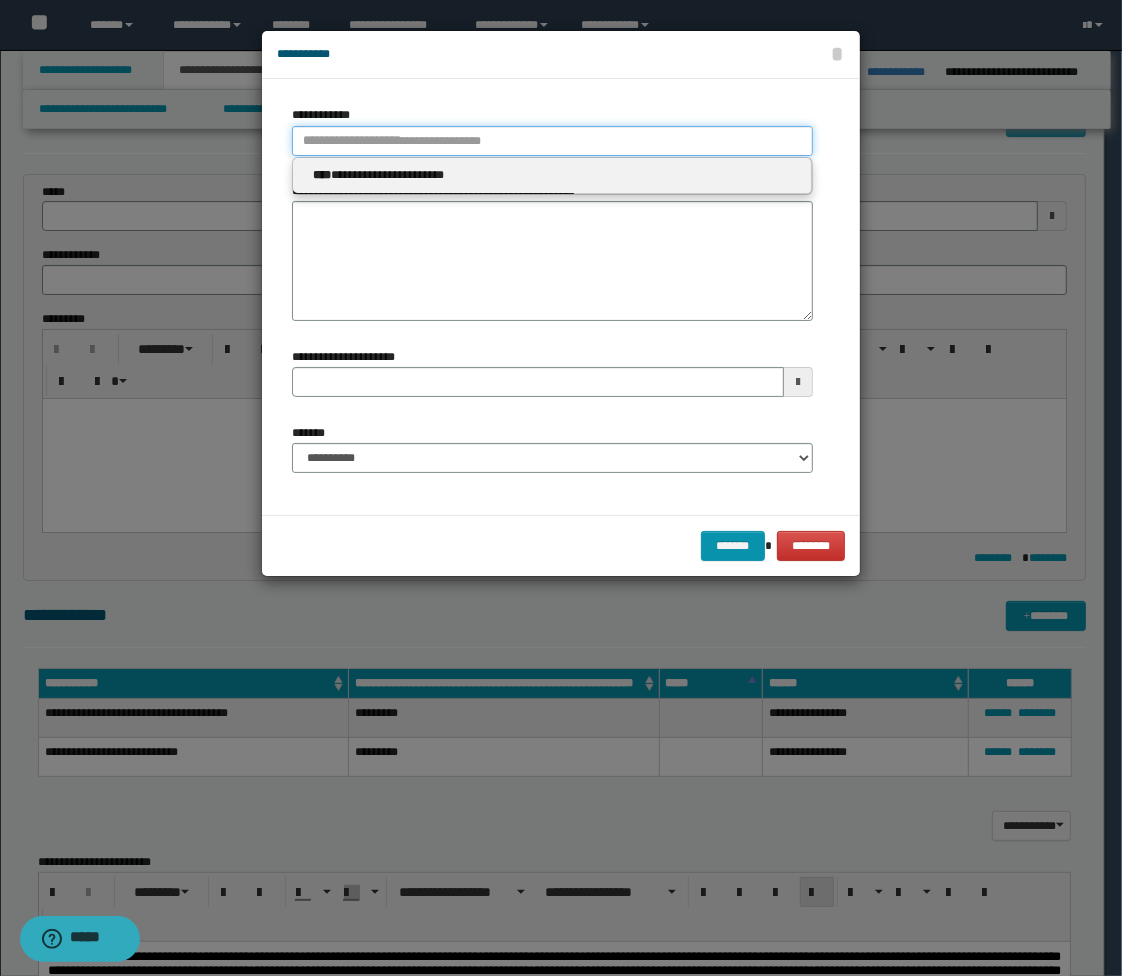 type 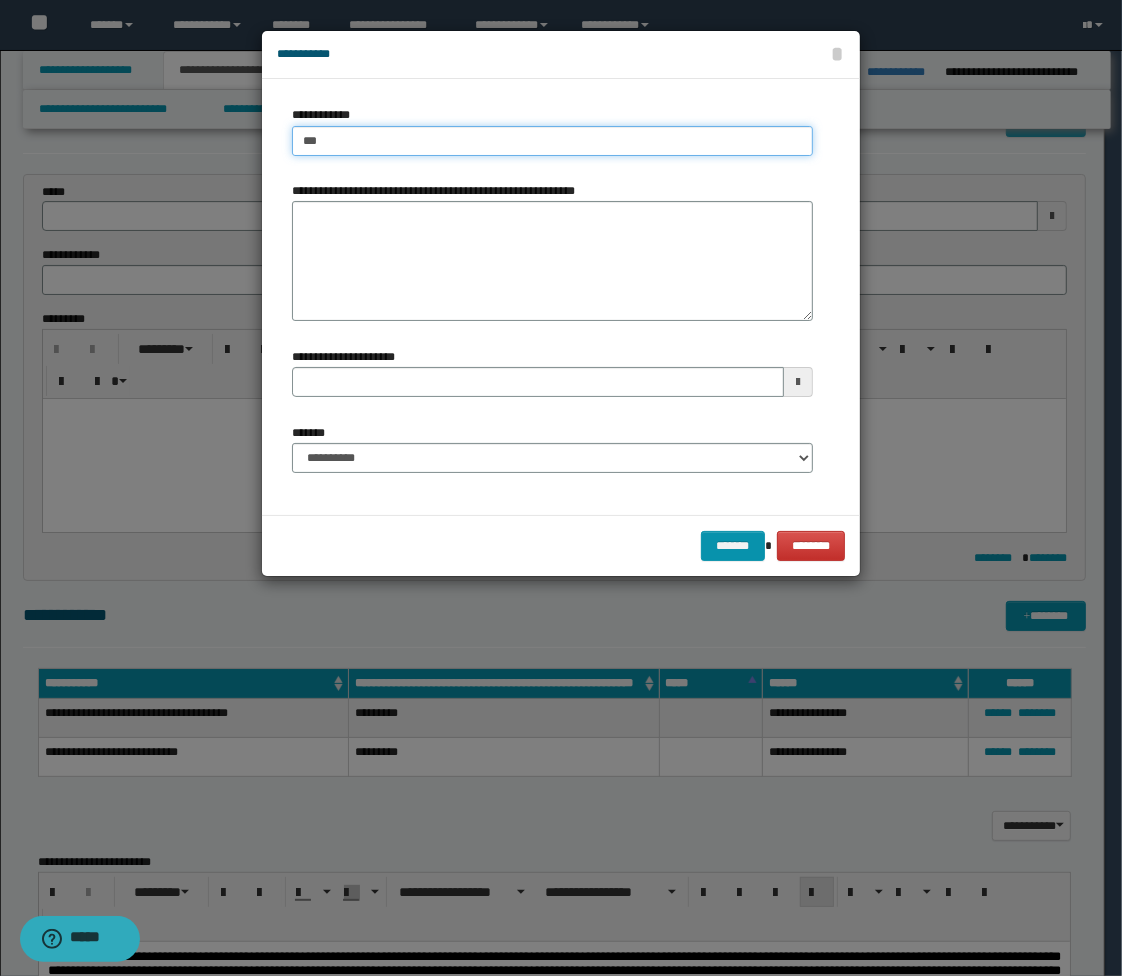 type on "****" 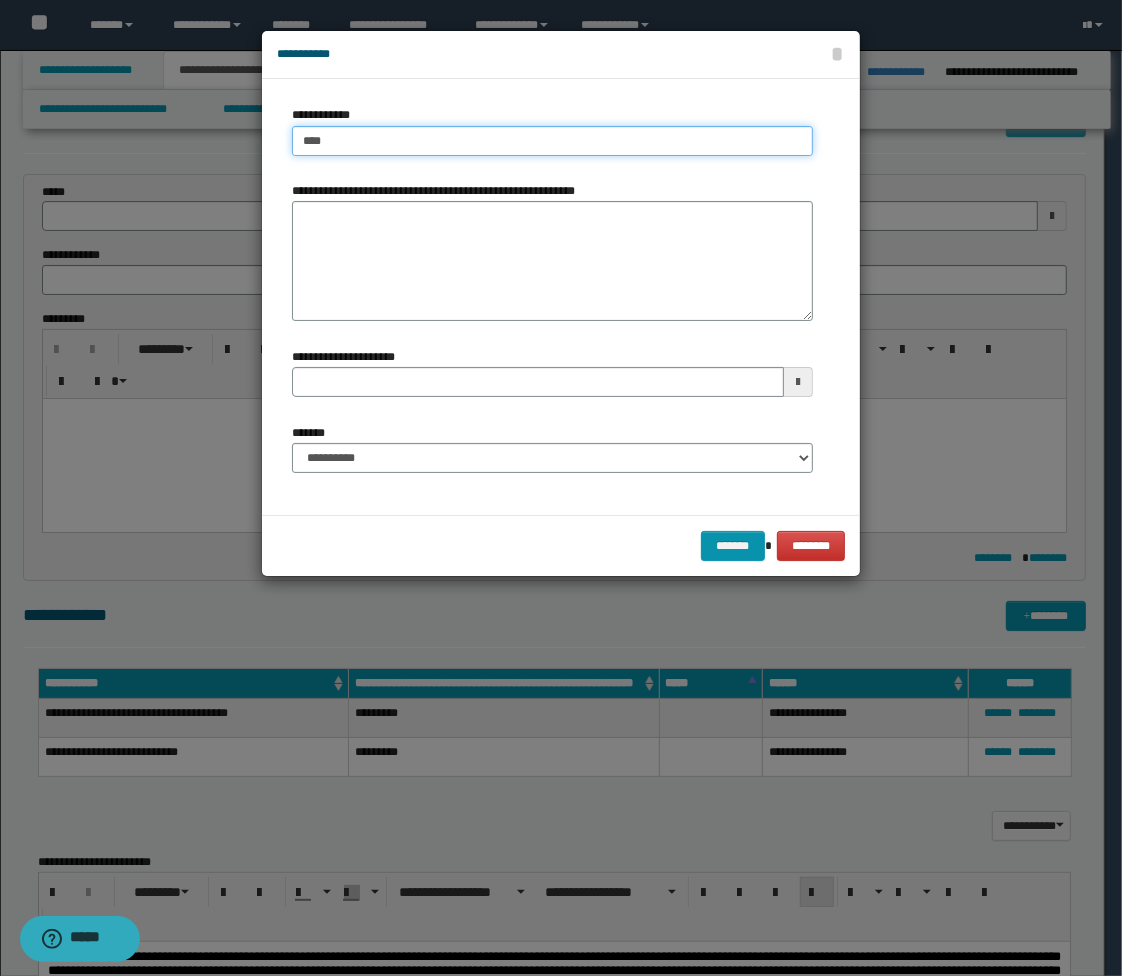 type on "****" 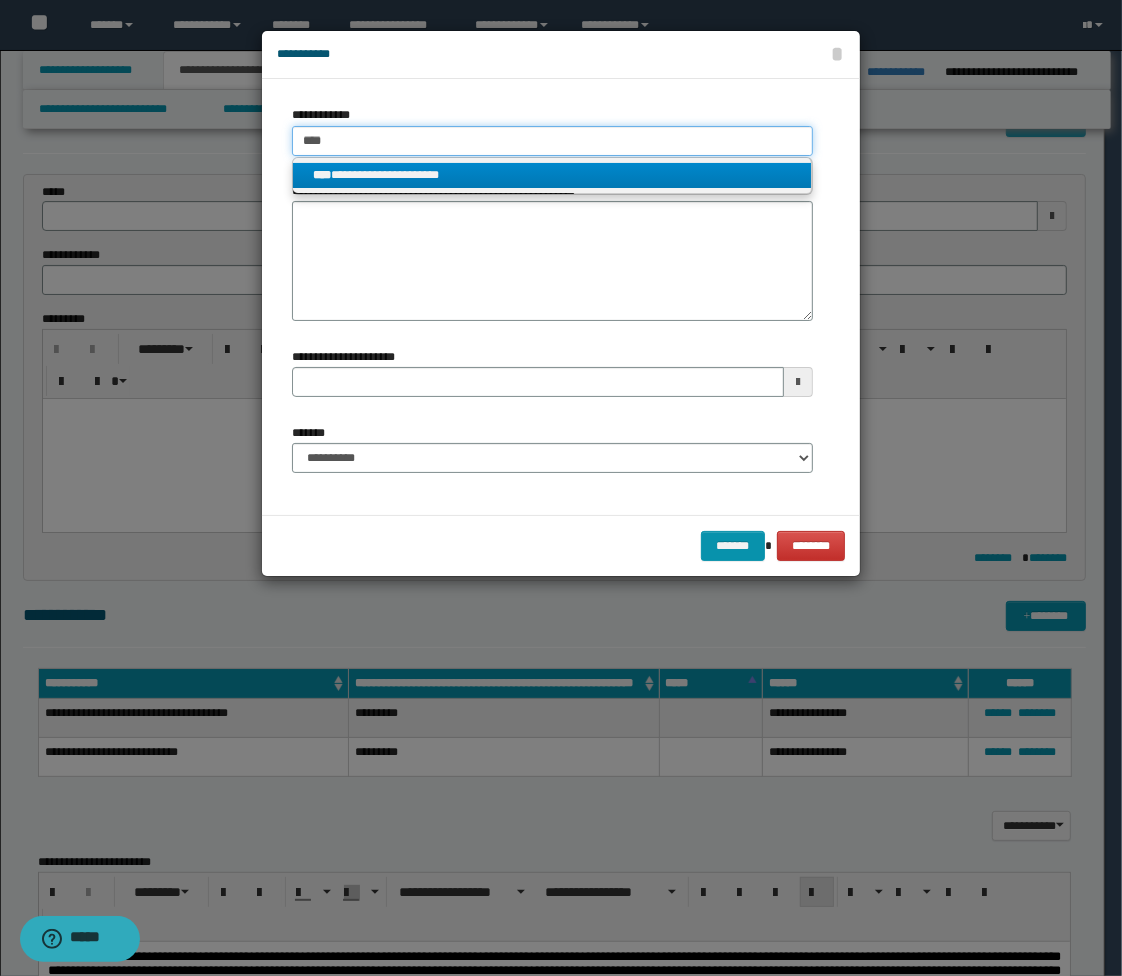 type on "****" 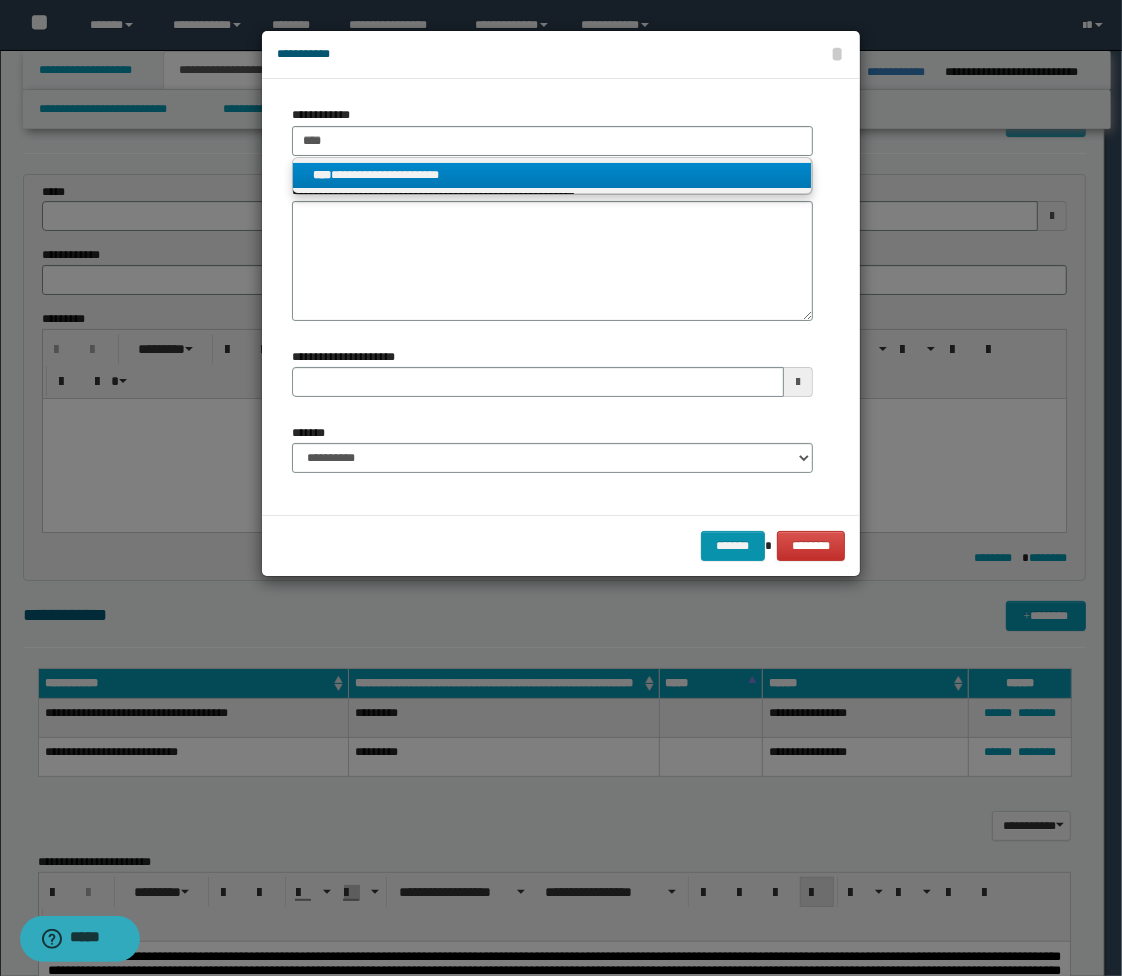 click on "**********" at bounding box center [552, 175] 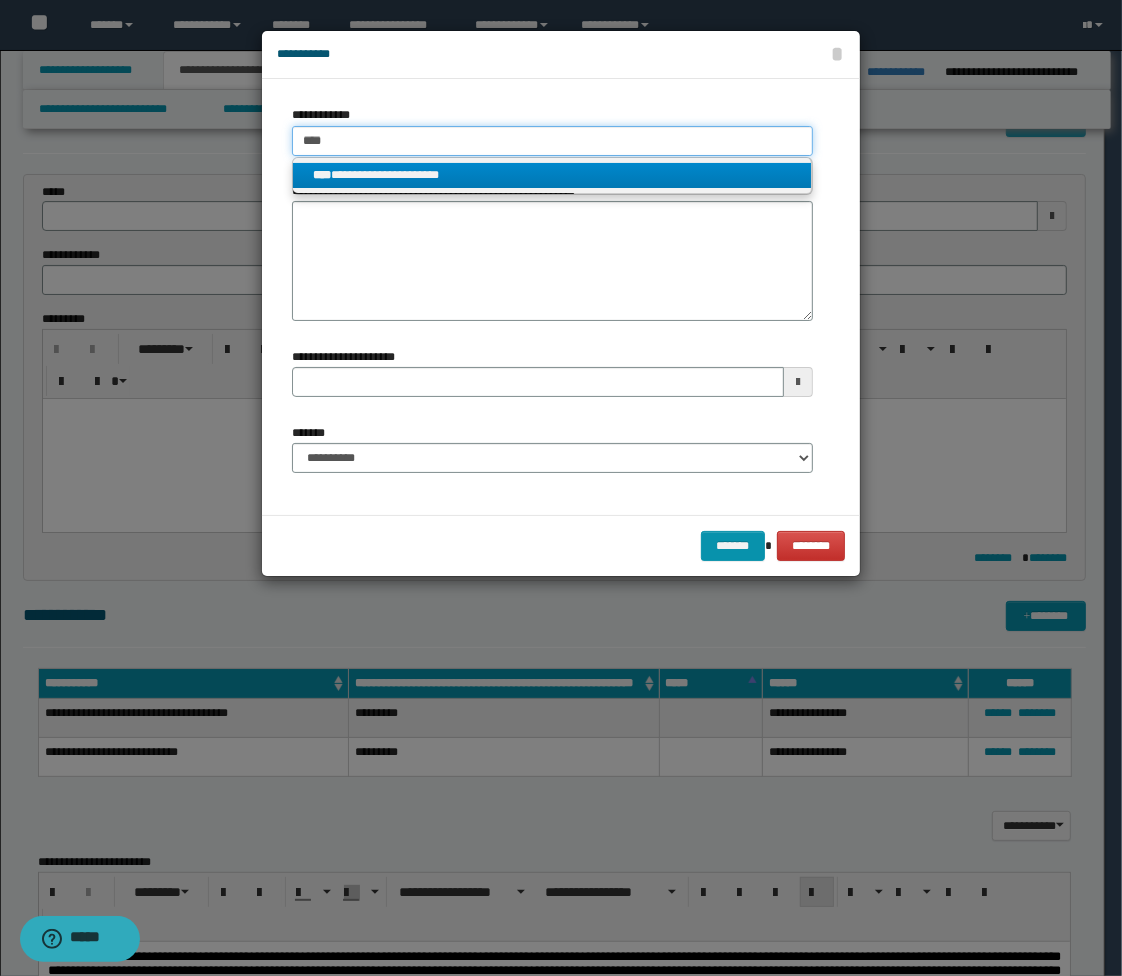 type 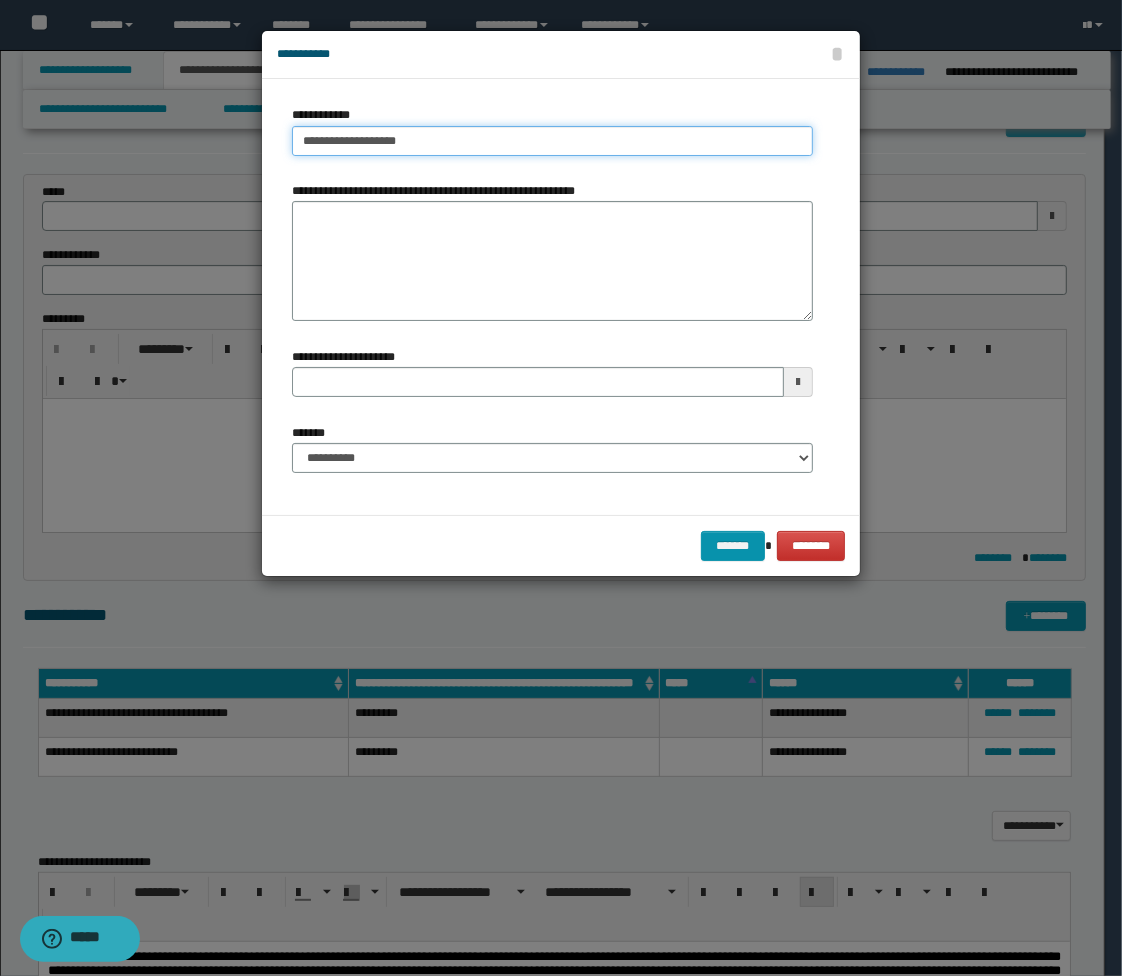 type 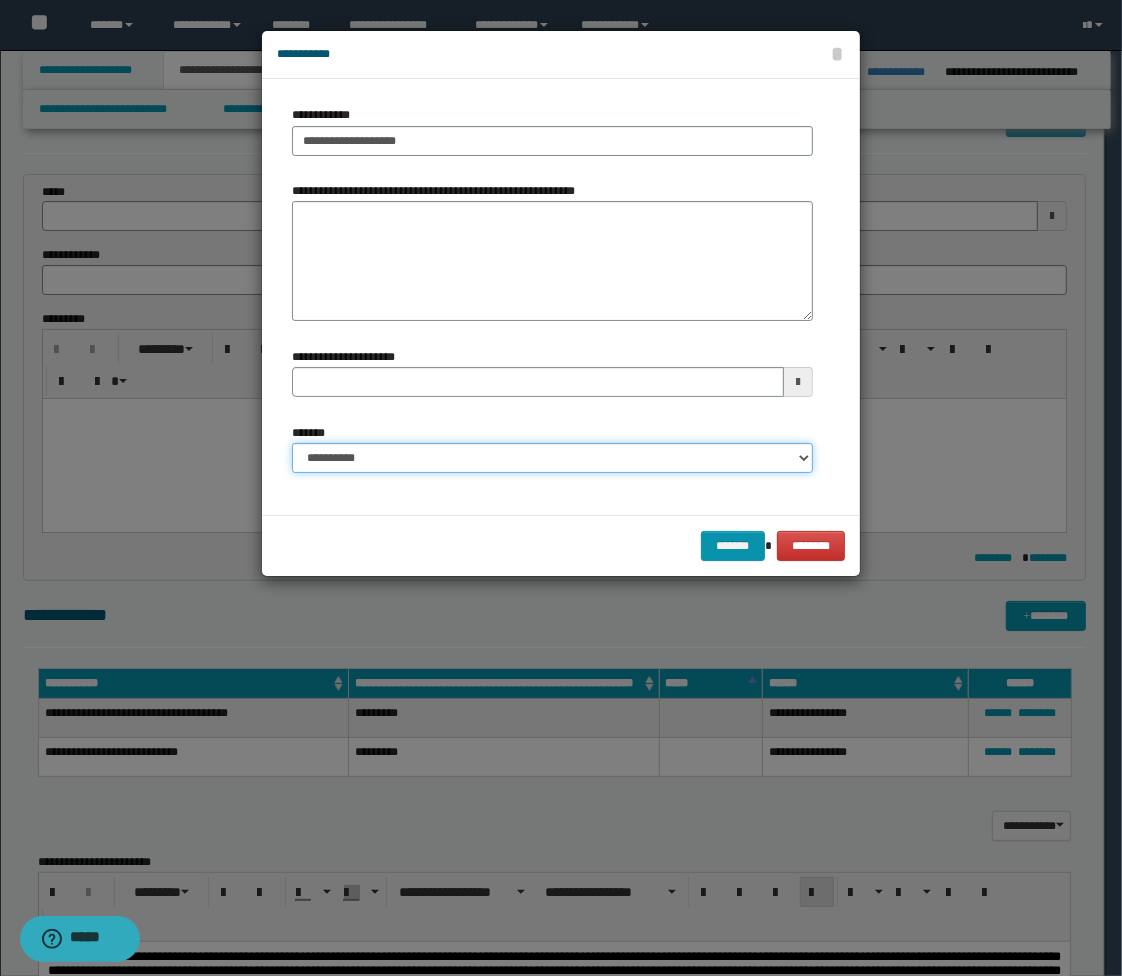 click on "**********" at bounding box center (552, 458) 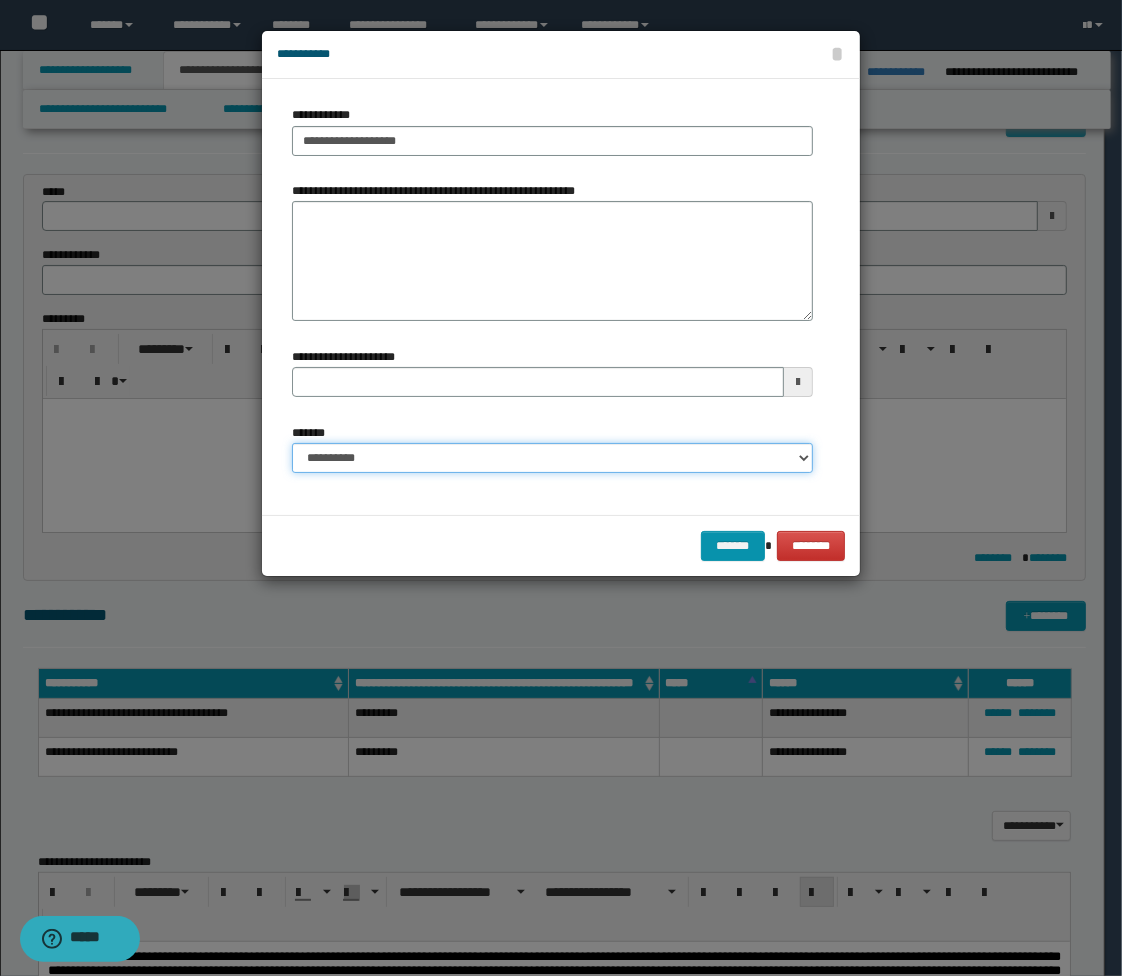 select on "*" 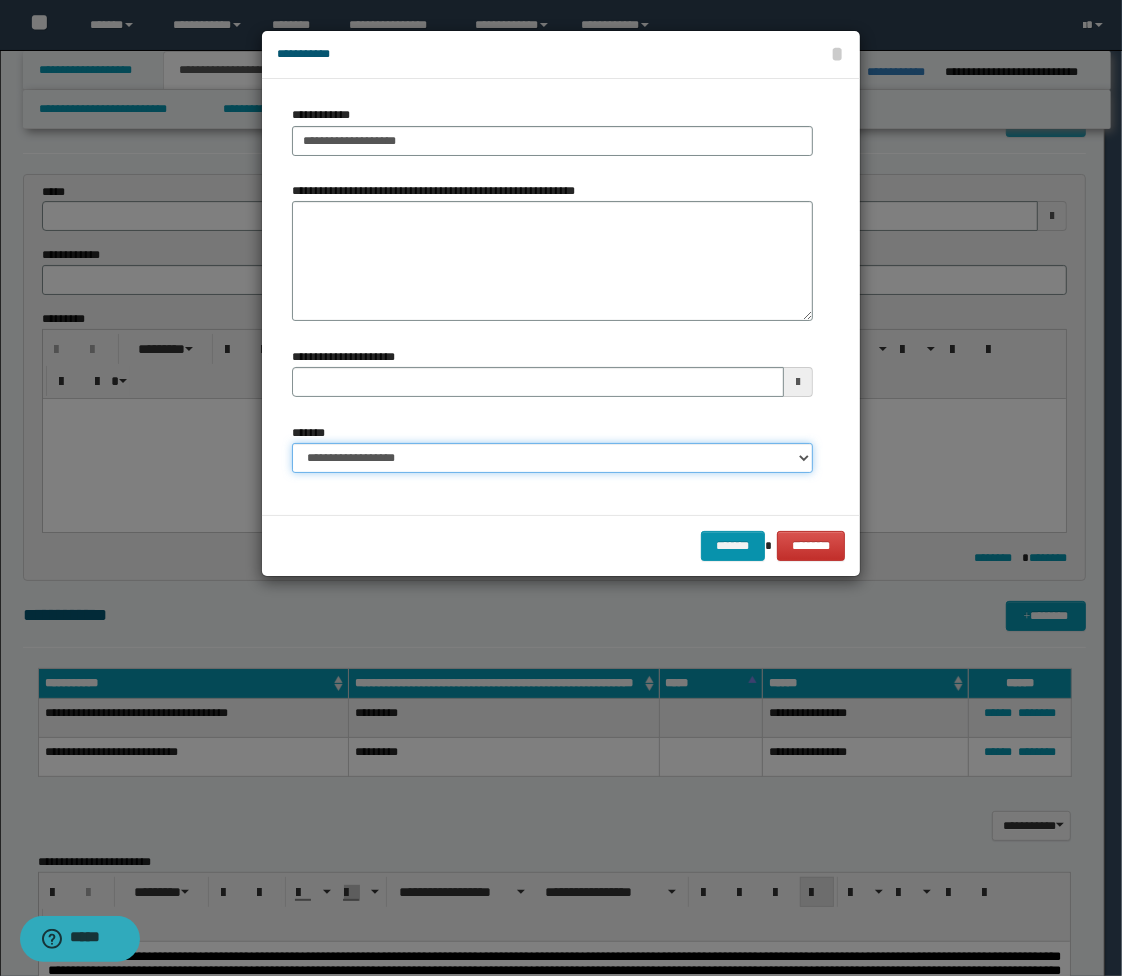 type 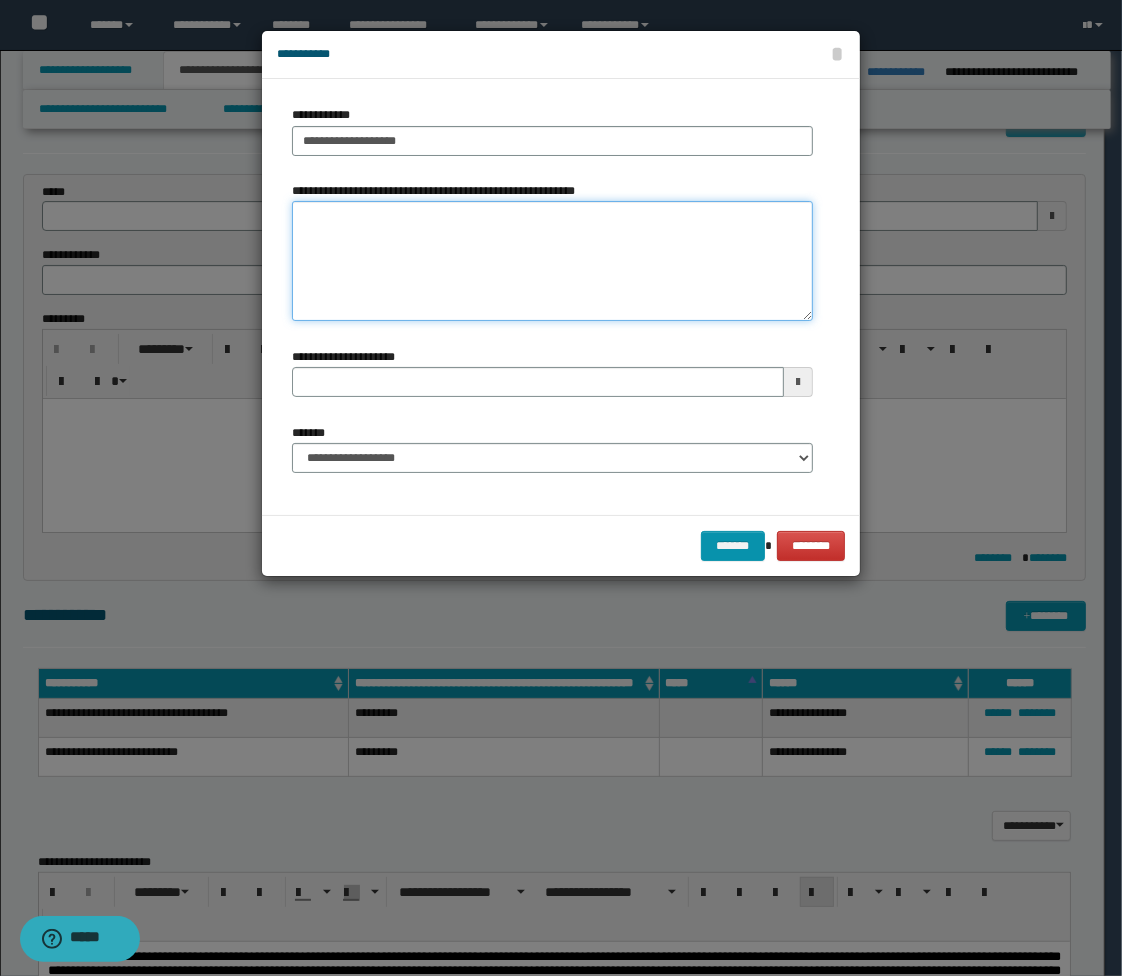 click on "**********" at bounding box center (552, 261) 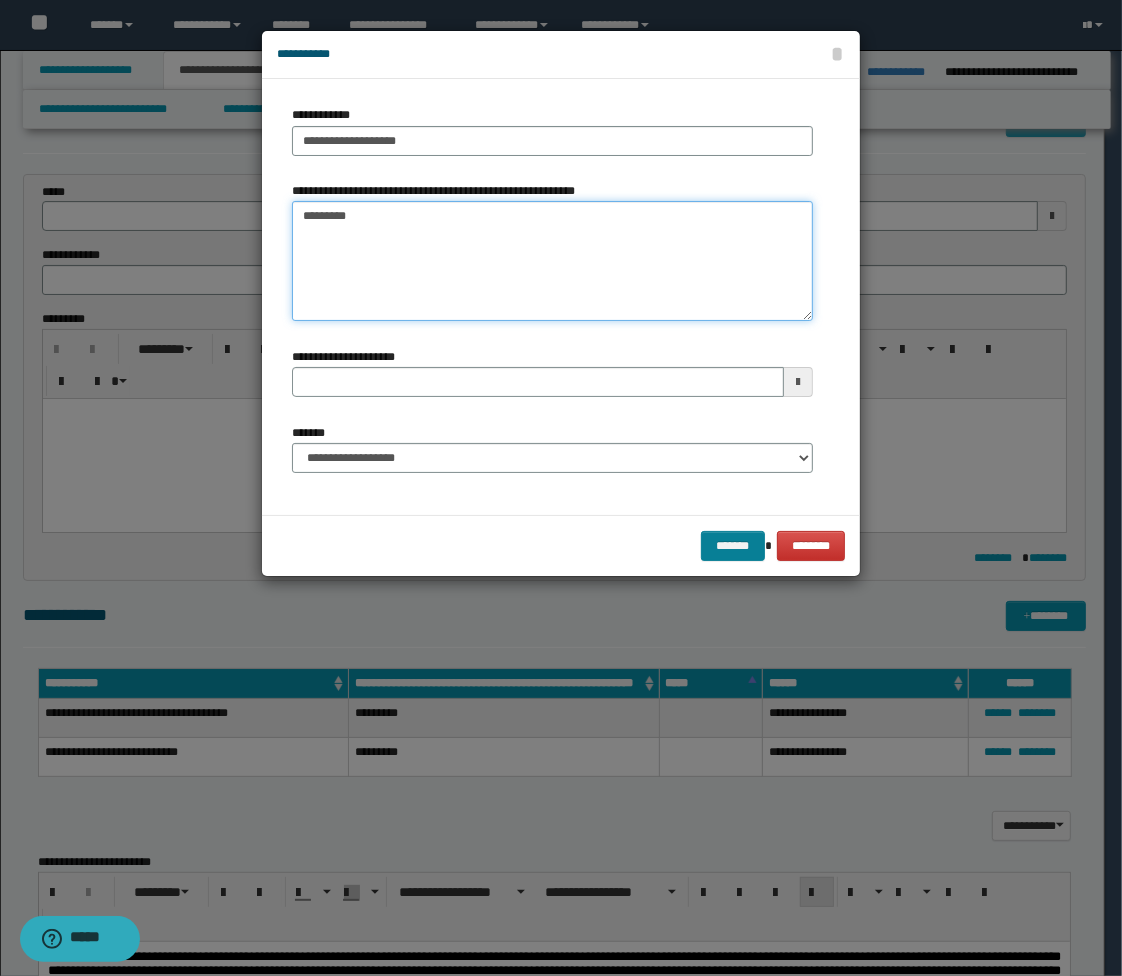 type on "*********" 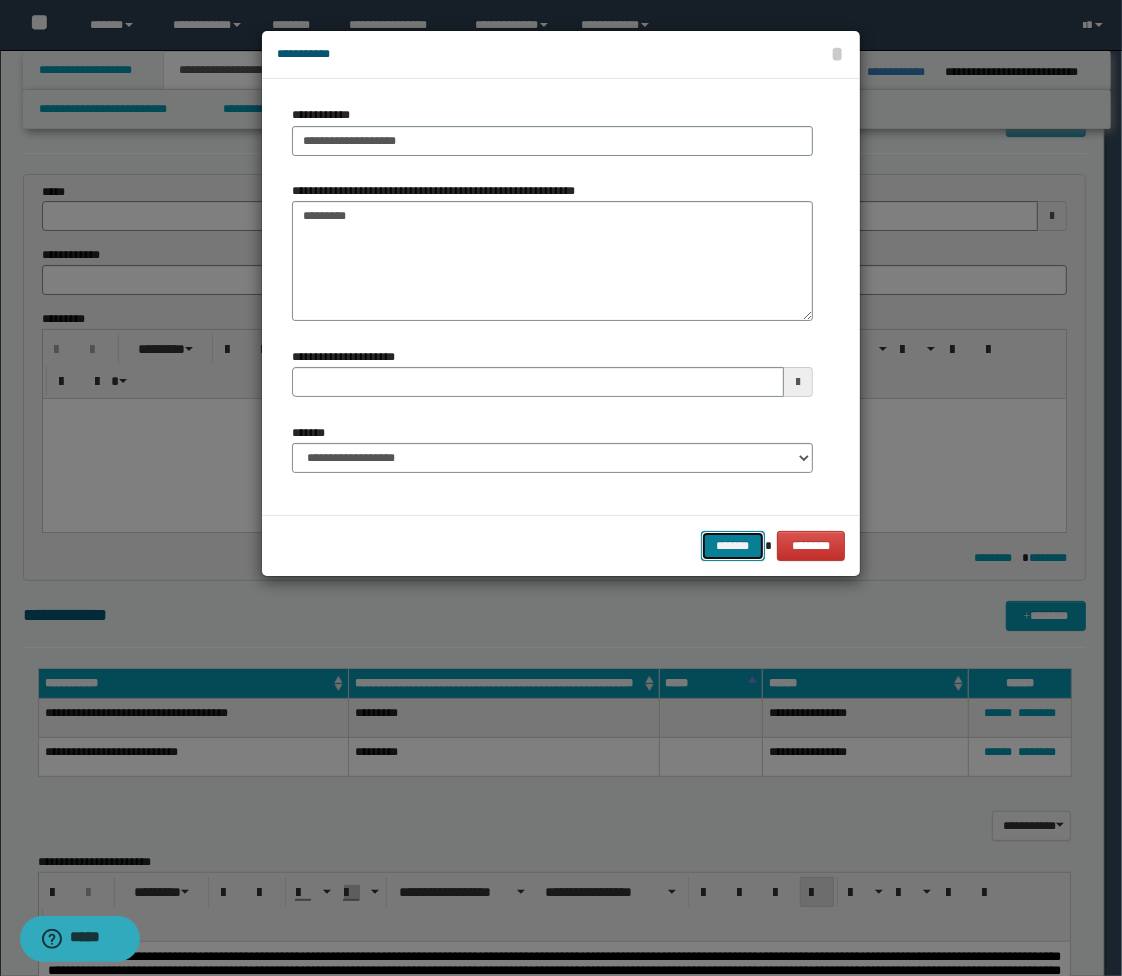 click on "*******" at bounding box center (733, 546) 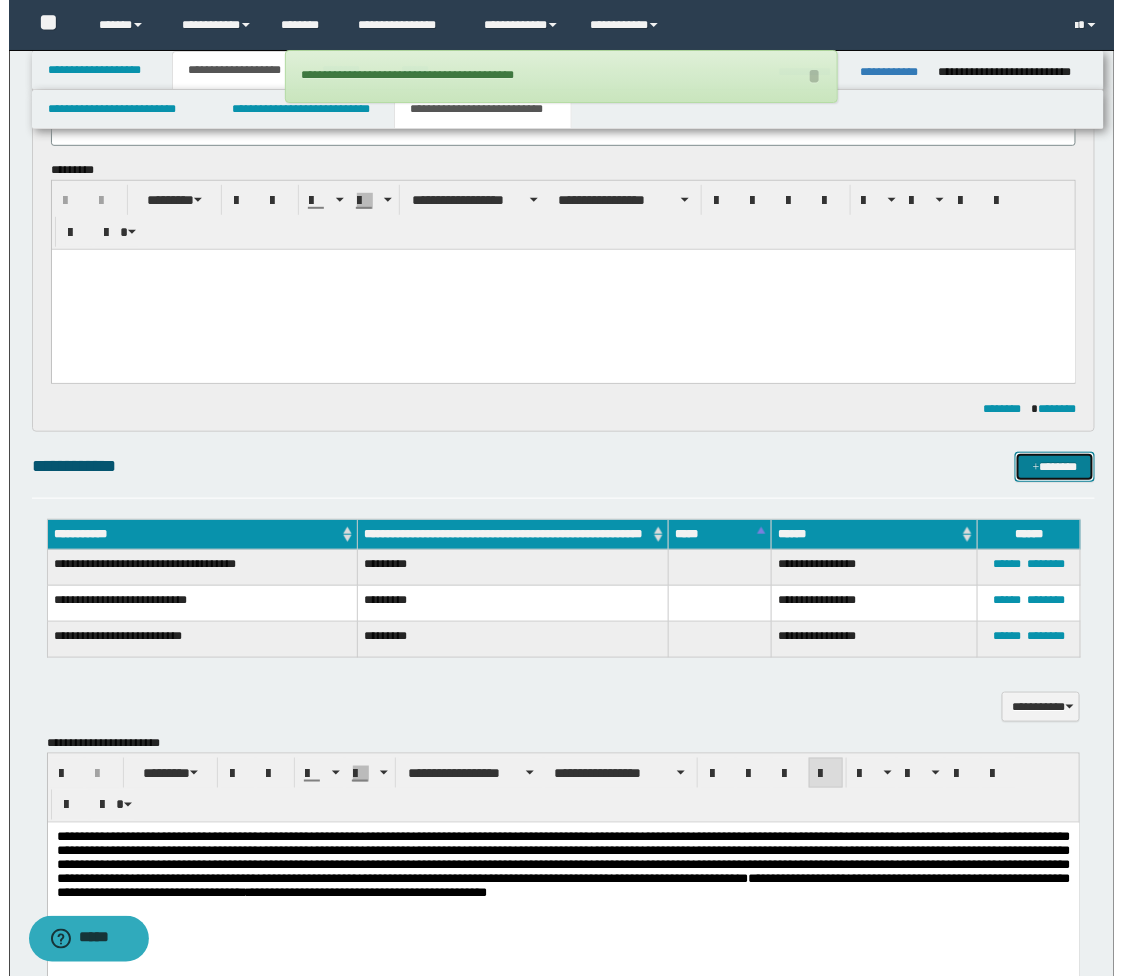 scroll, scrollTop: 0, scrollLeft: 0, axis: both 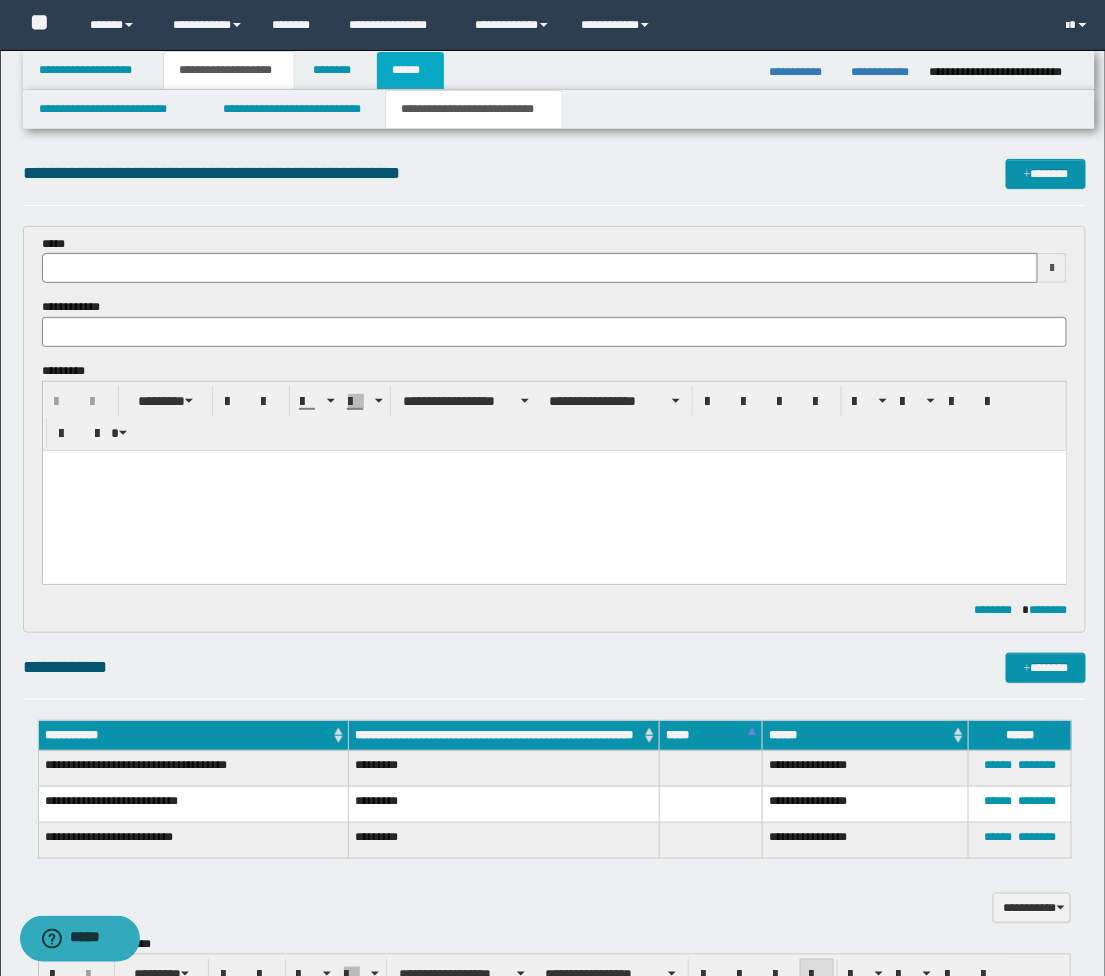 click on "******" at bounding box center [410, 70] 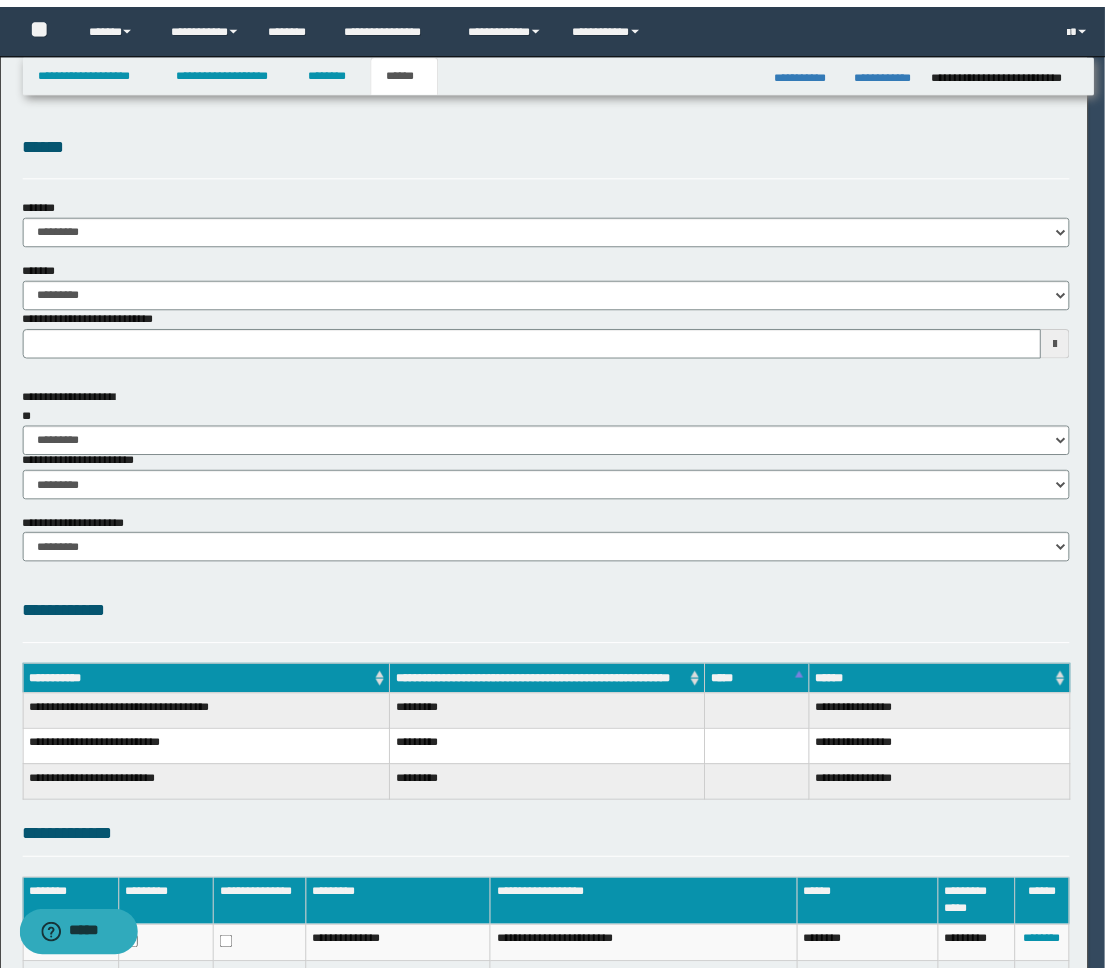scroll, scrollTop: 0, scrollLeft: 0, axis: both 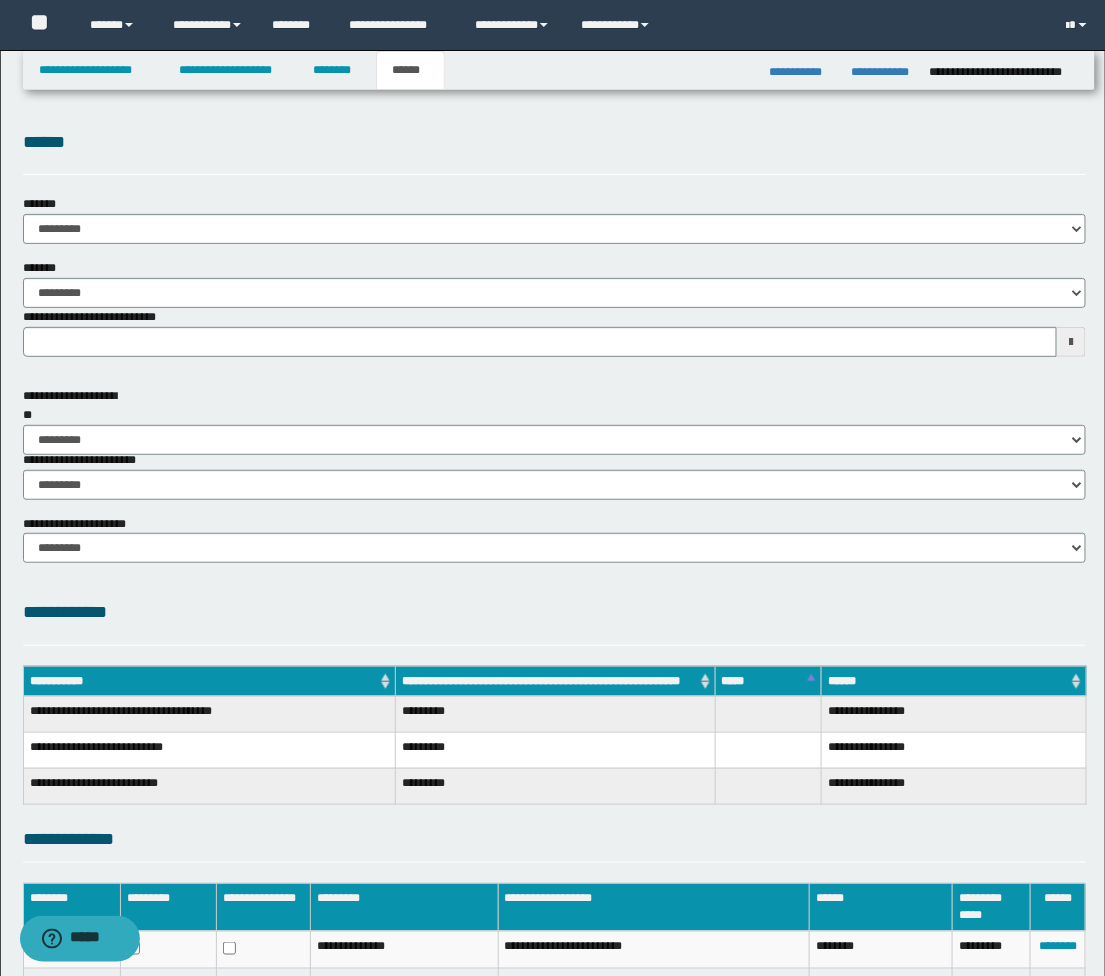 type 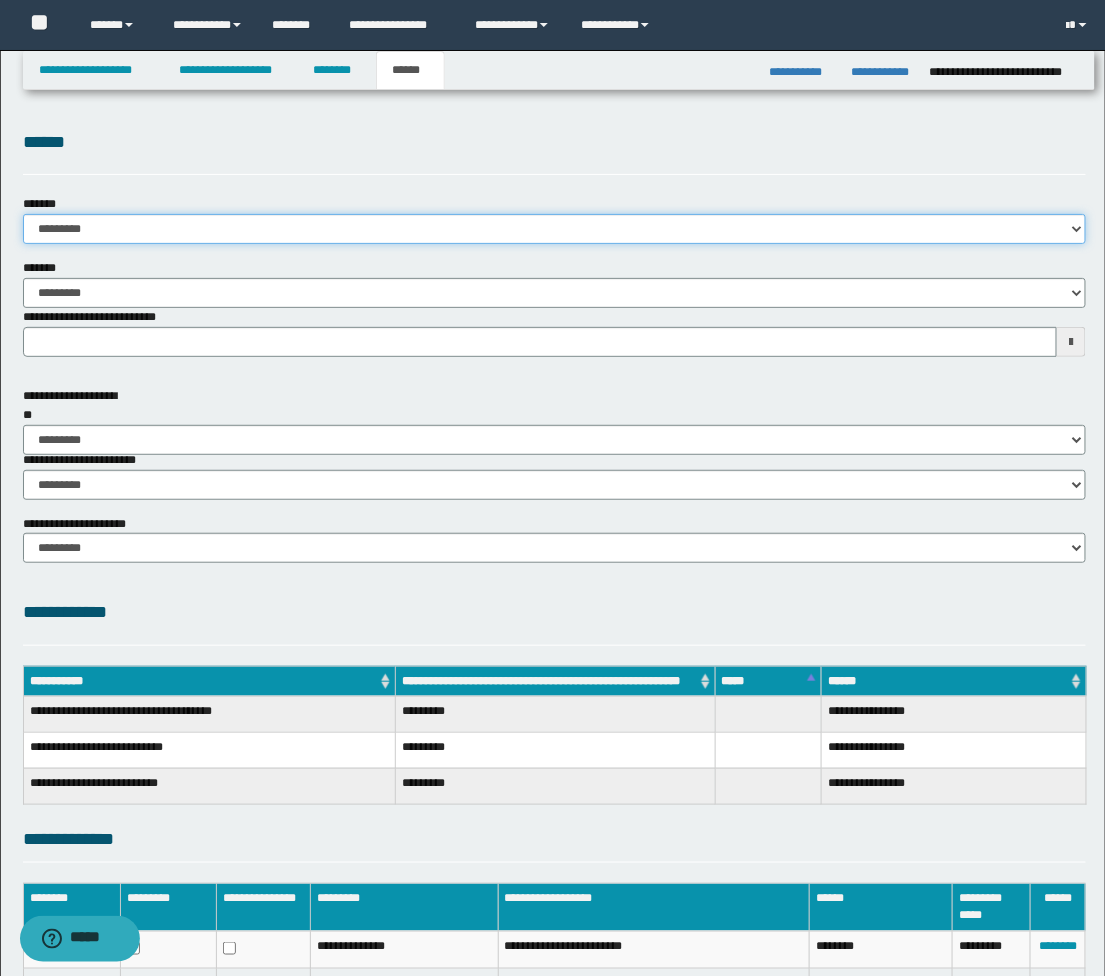 click on "**********" at bounding box center [555, 229] 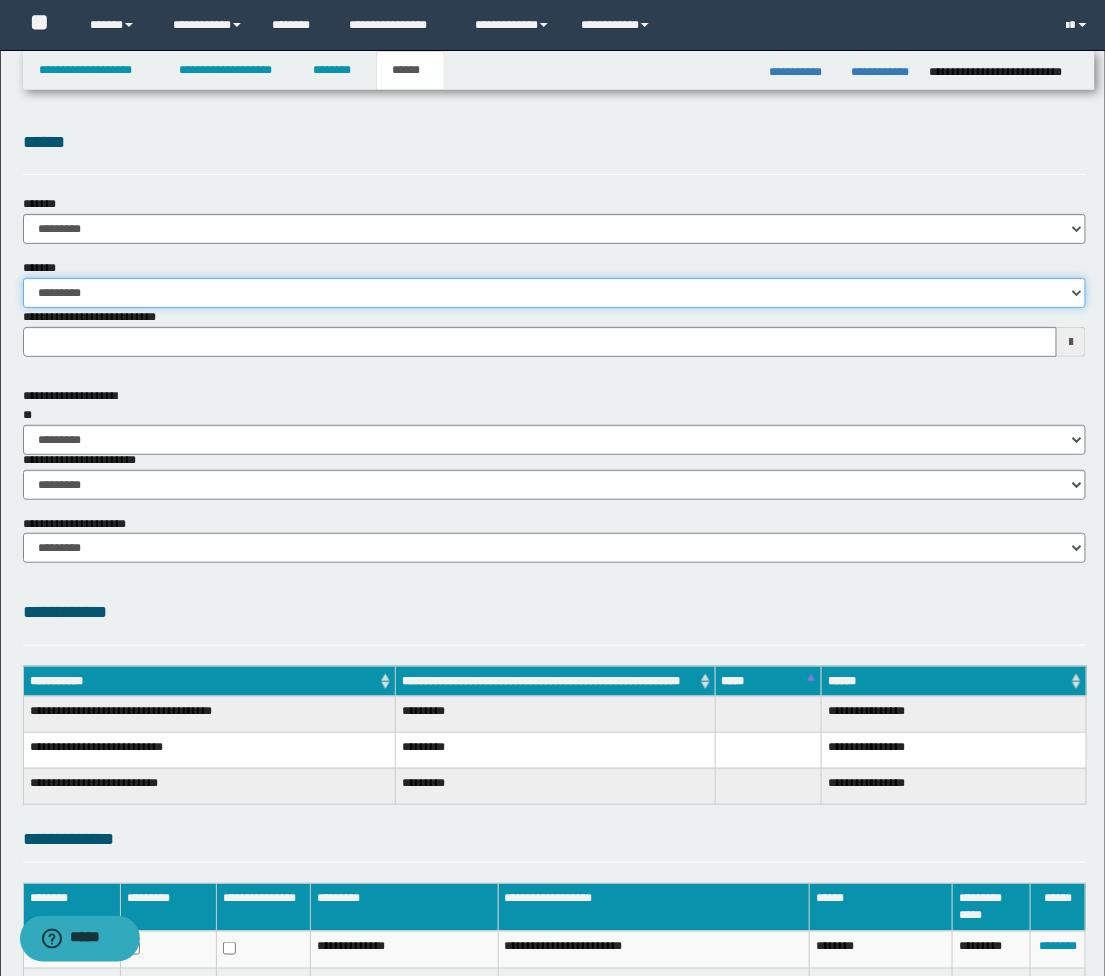 click on "**********" at bounding box center (555, 293) 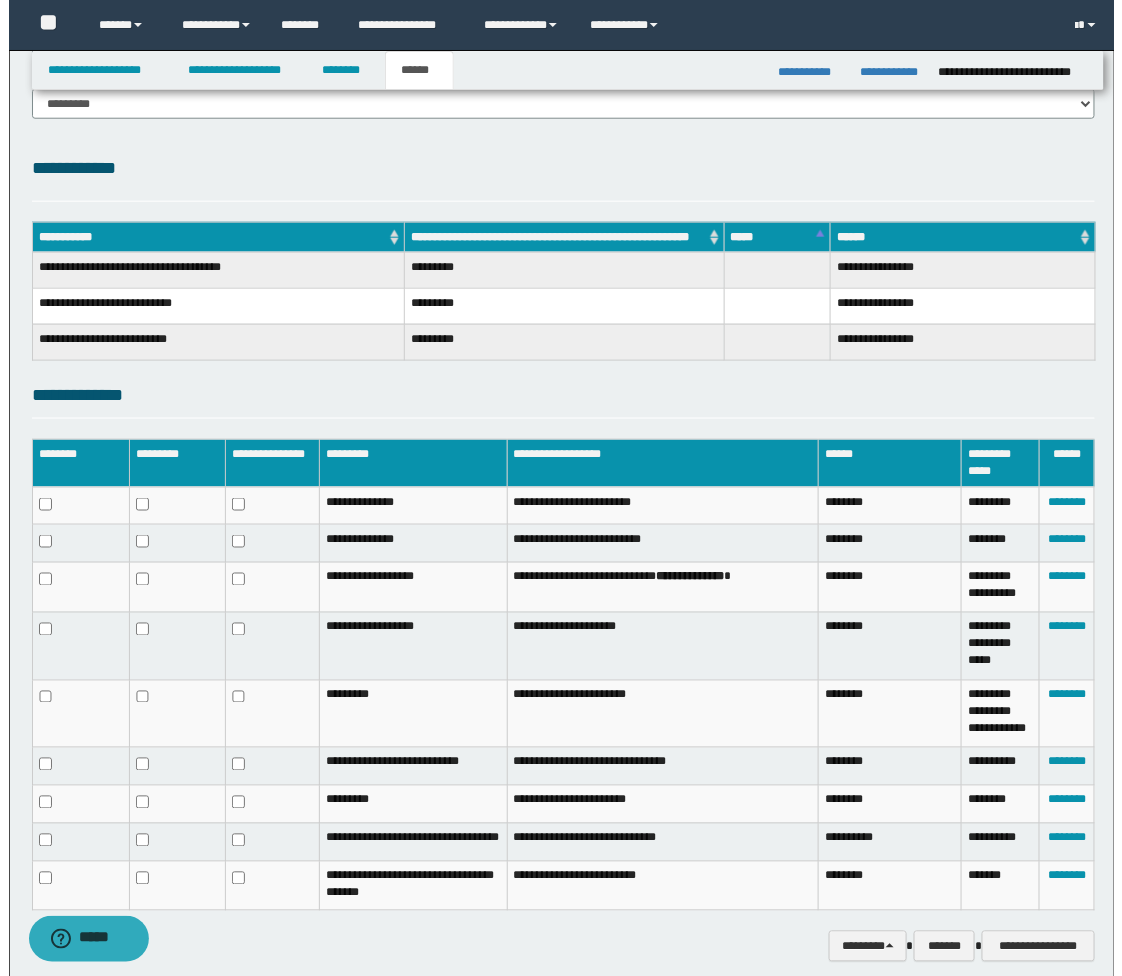 scroll, scrollTop: 525, scrollLeft: 0, axis: vertical 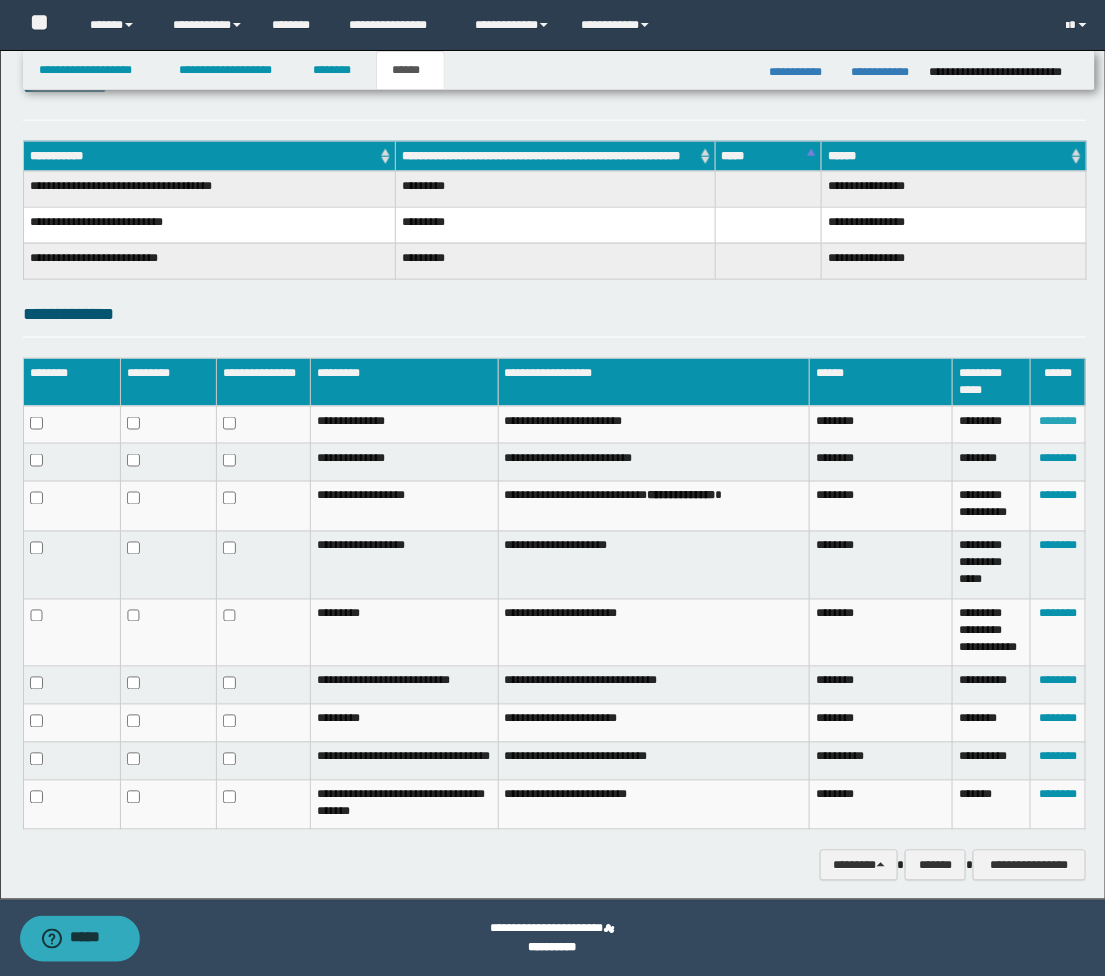 click on "********" at bounding box center [1058, 421] 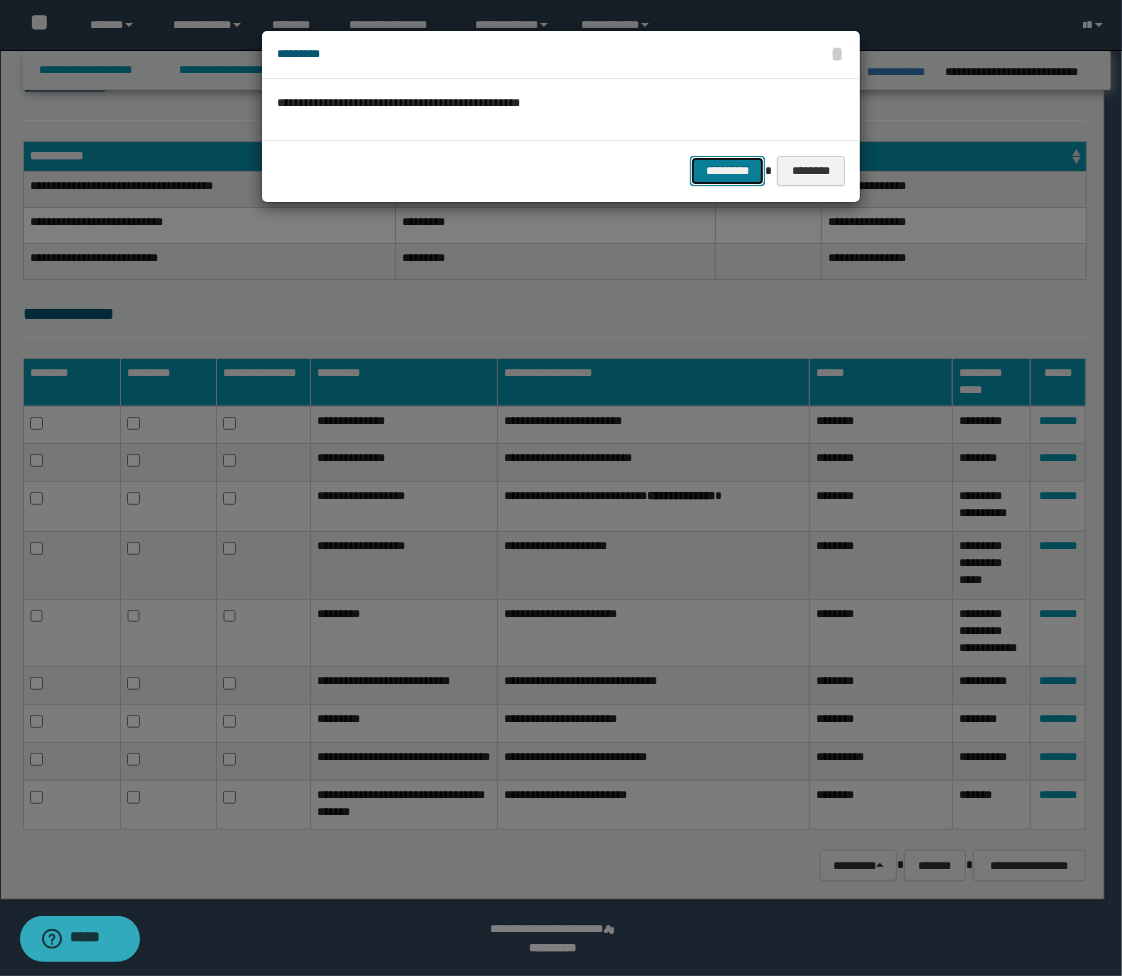 click on "*********" at bounding box center [727, 171] 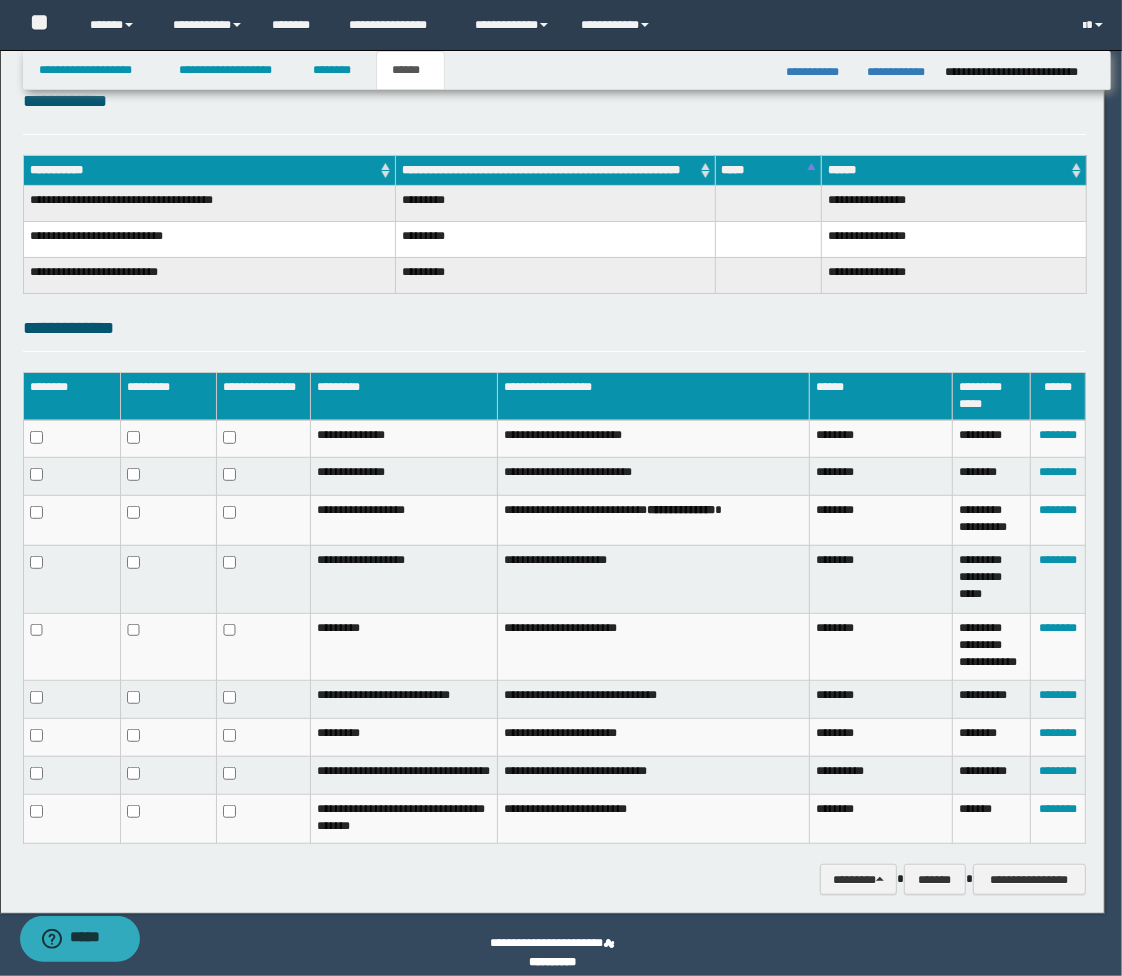 scroll, scrollTop: 493, scrollLeft: 0, axis: vertical 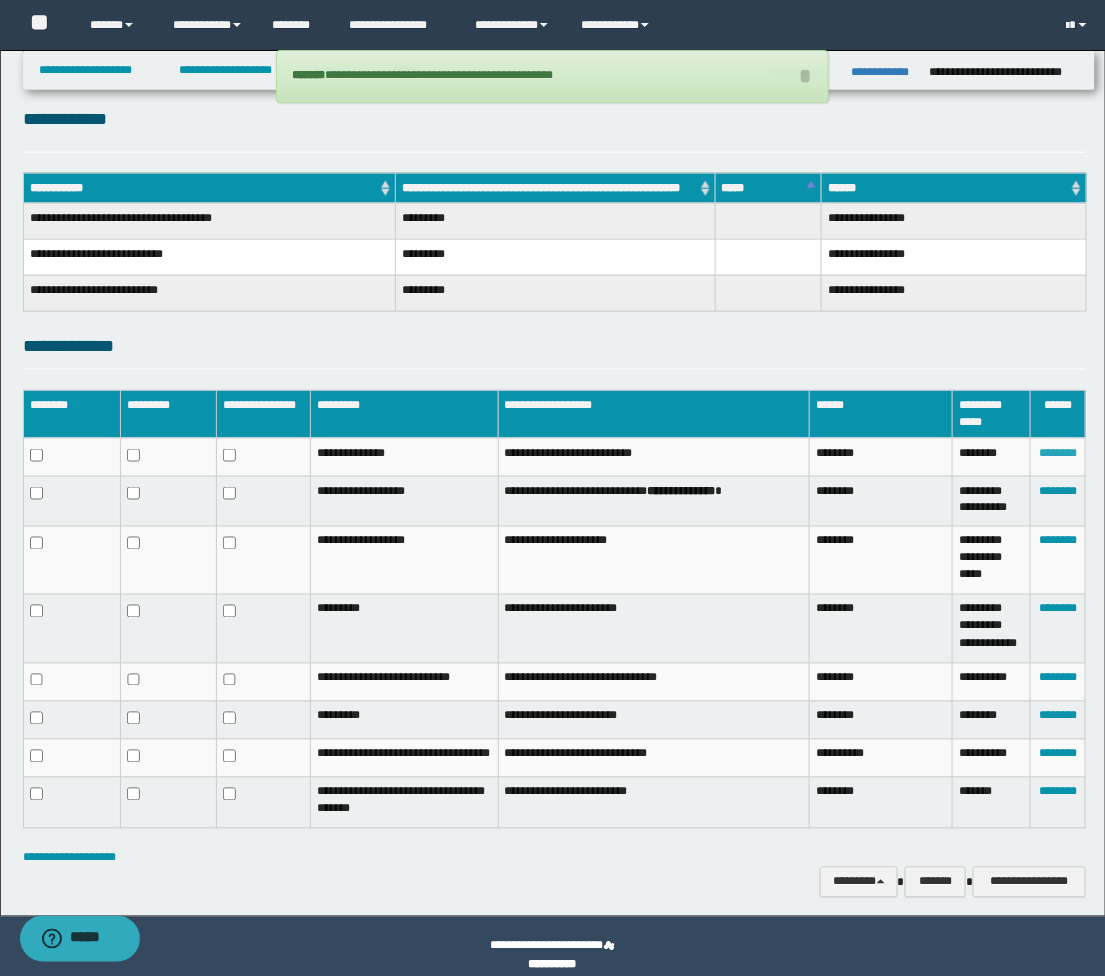 click on "********" at bounding box center [1058, 453] 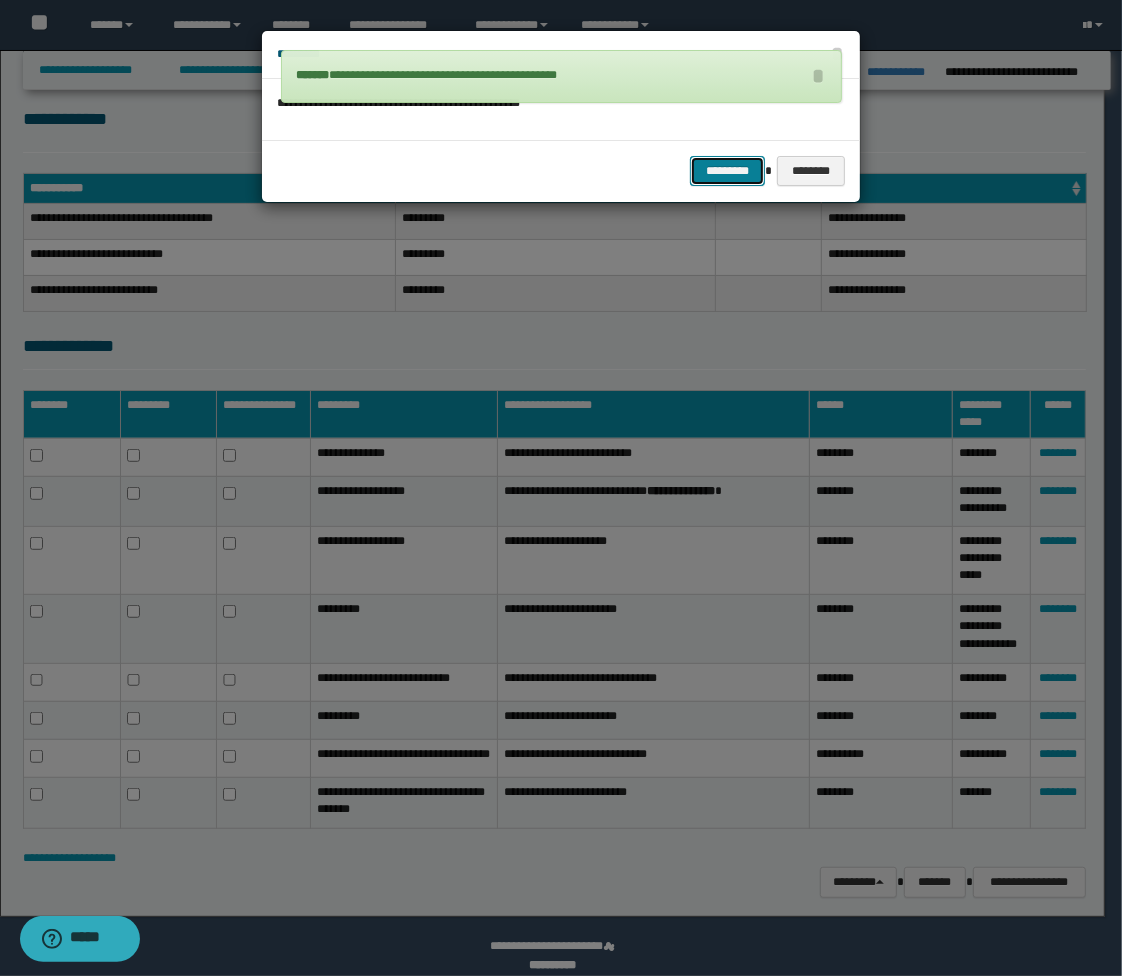 click on "*********" at bounding box center (727, 171) 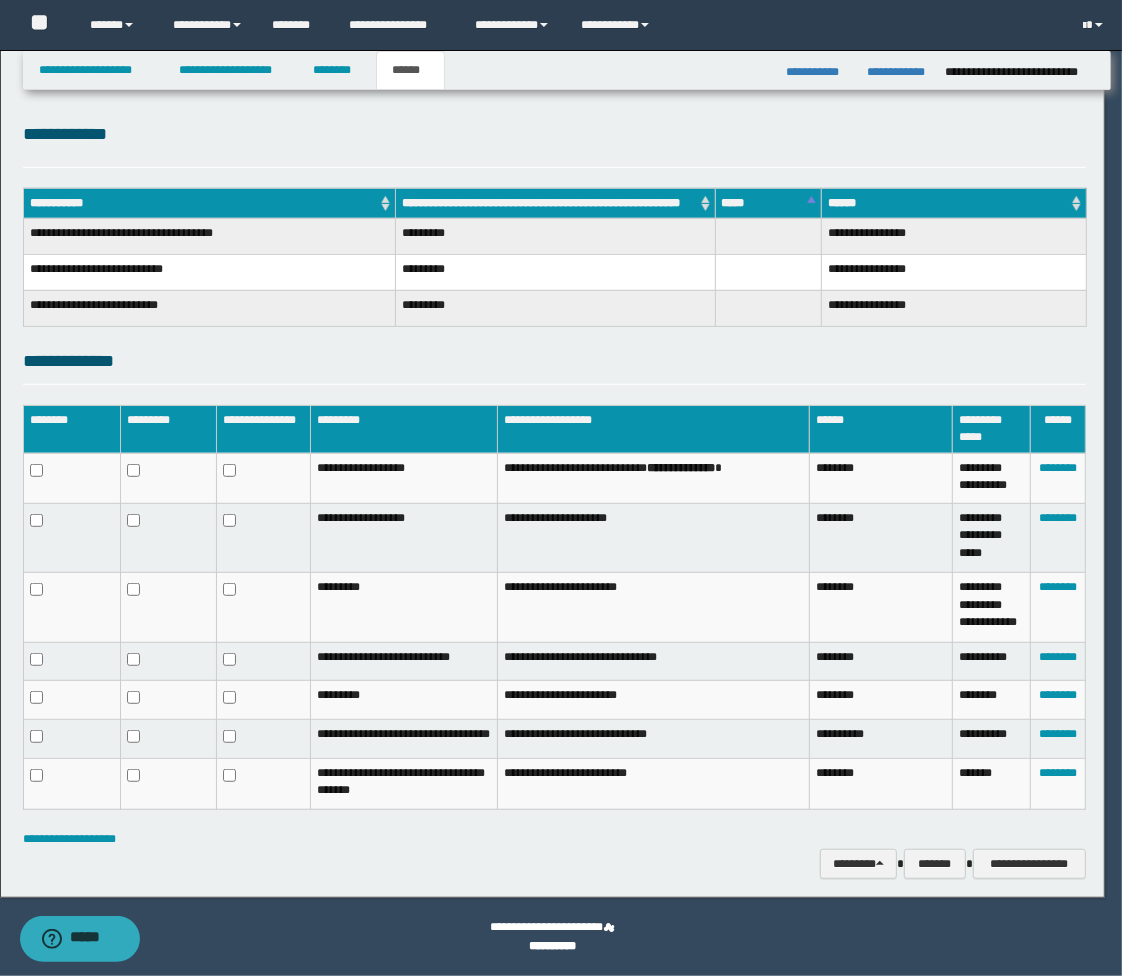 scroll, scrollTop: 460, scrollLeft: 0, axis: vertical 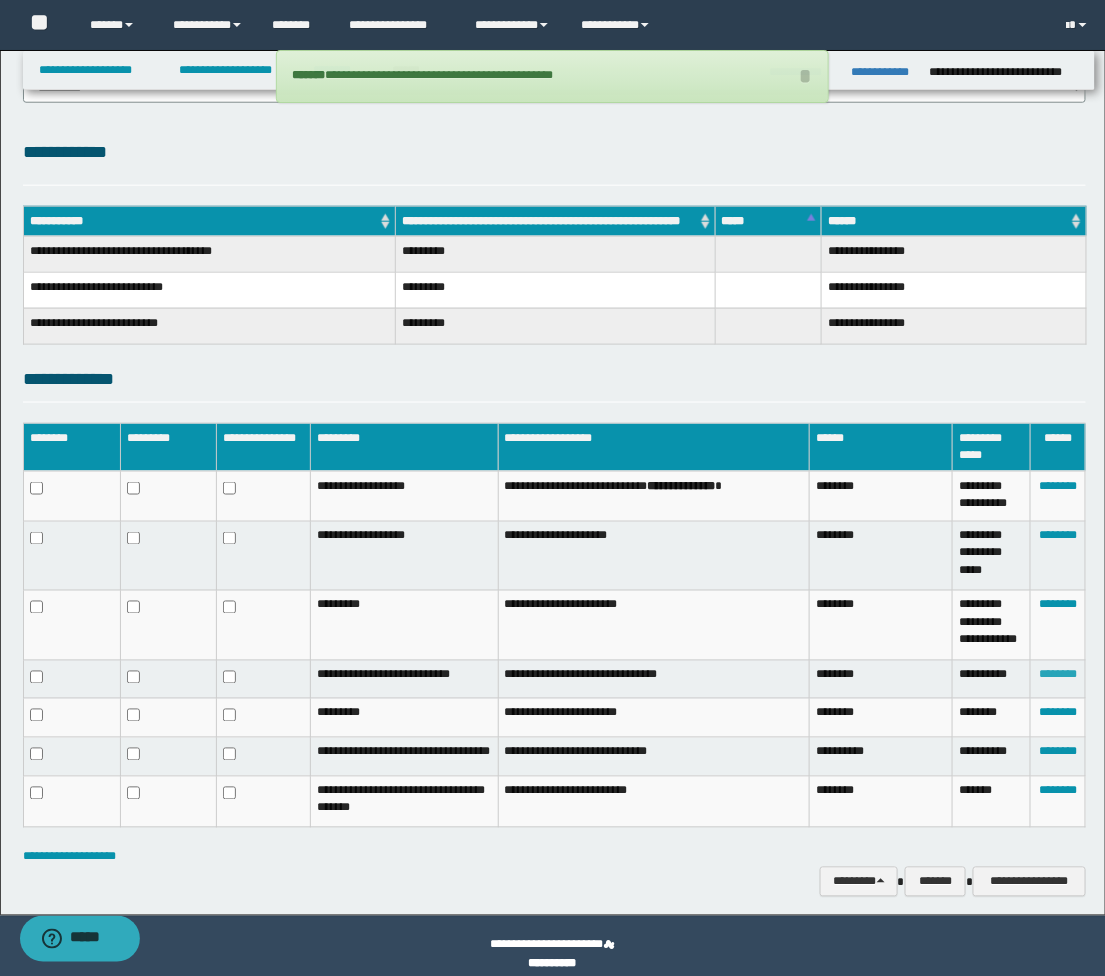 click on "********" at bounding box center (1058, 675) 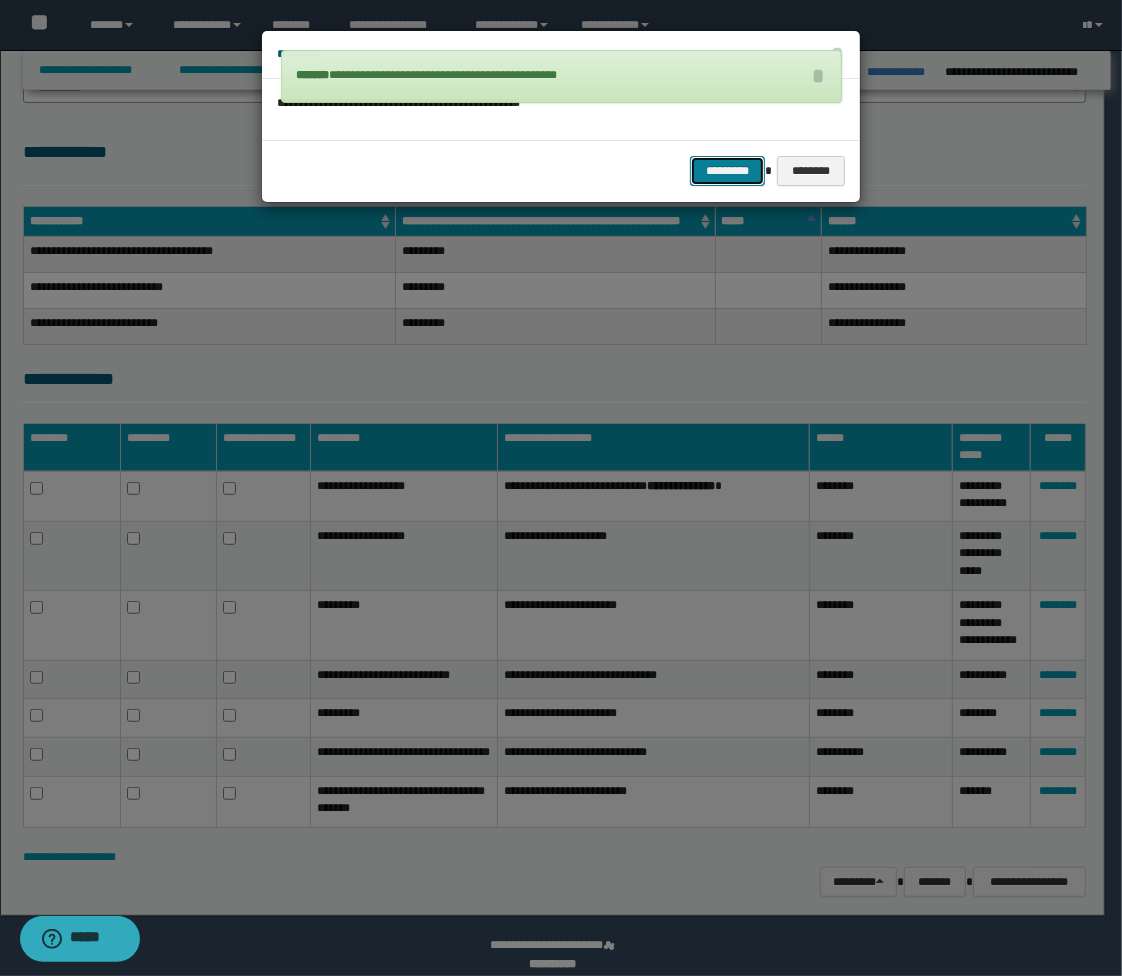 click on "*********" at bounding box center (727, 171) 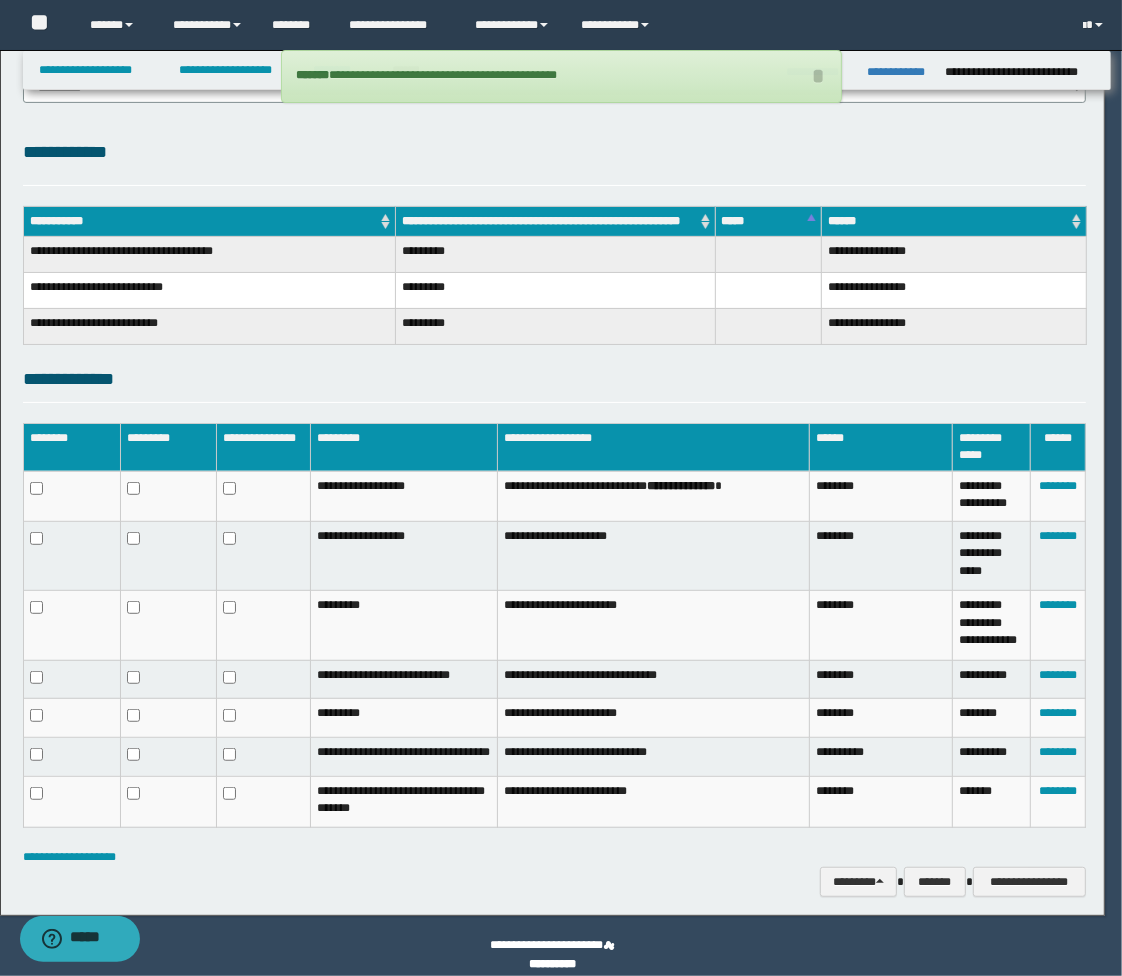 scroll, scrollTop: 425, scrollLeft: 0, axis: vertical 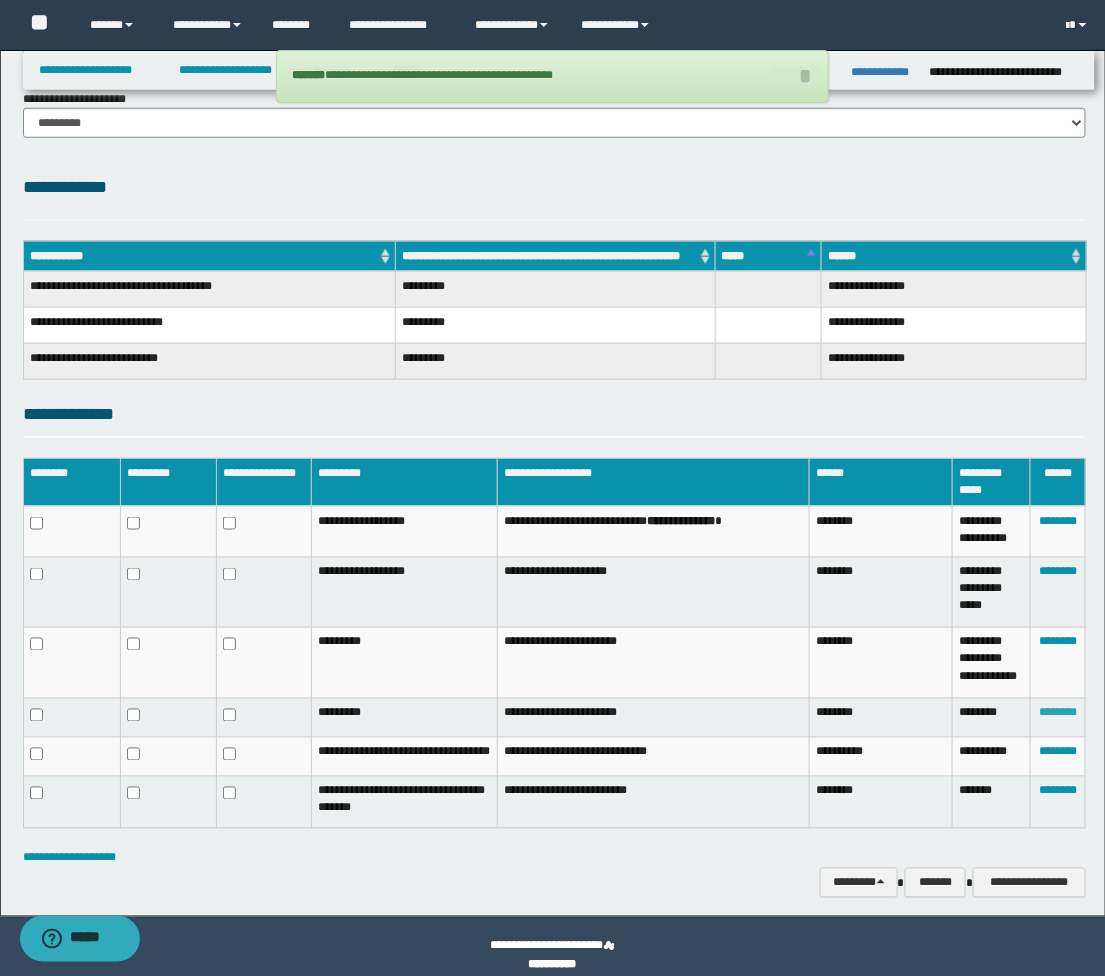 click on "********" at bounding box center [1058, 713] 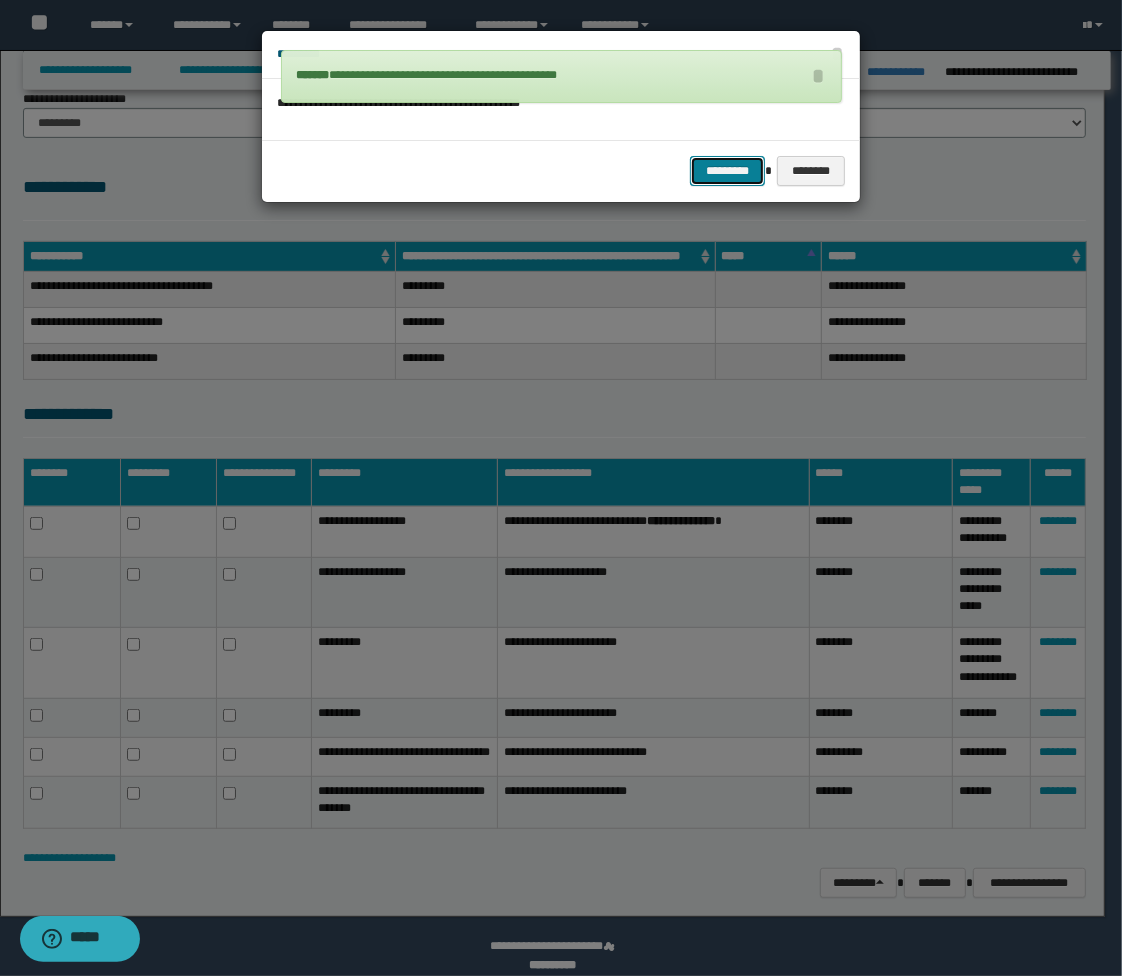 click on "*********" at bounding box center [727, 171] 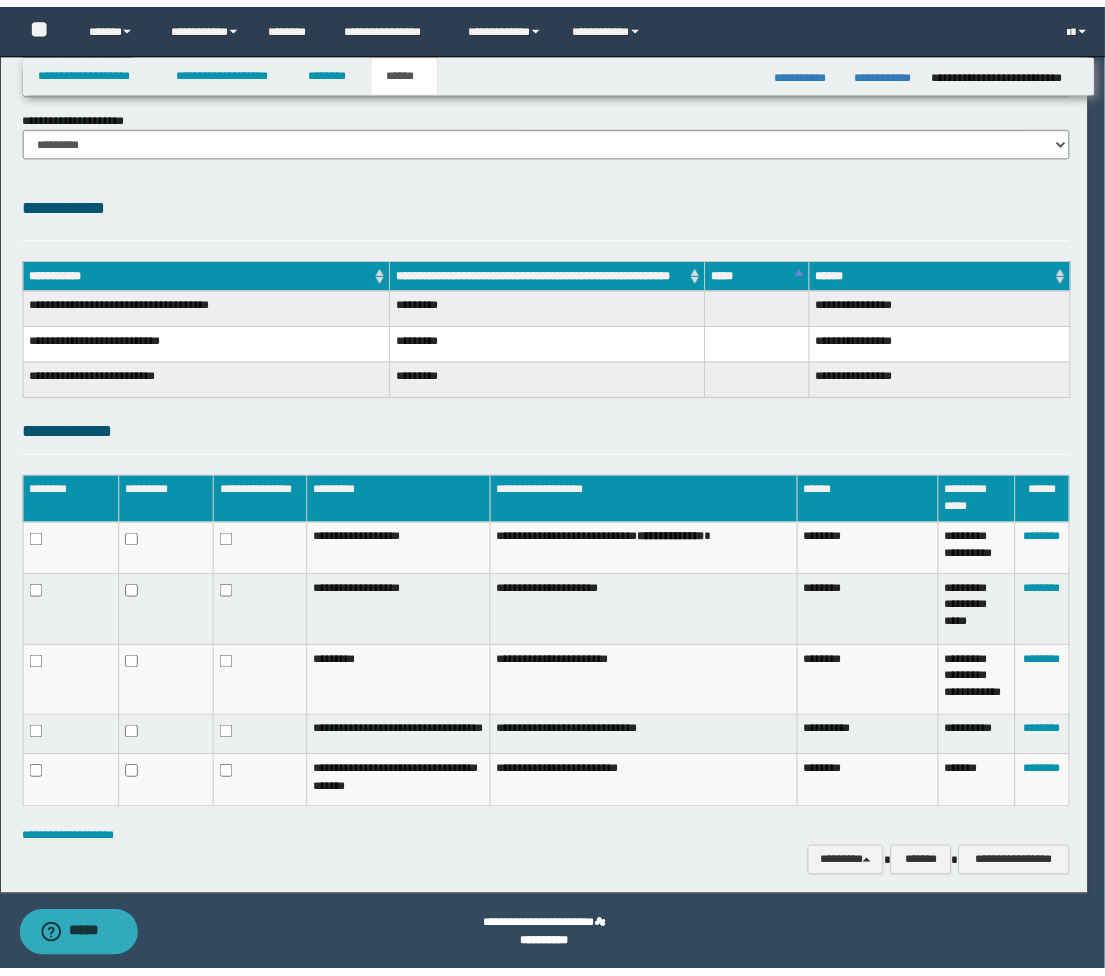 scroll, scrollTop: 392, scrollLeft: 0, axis: vertical 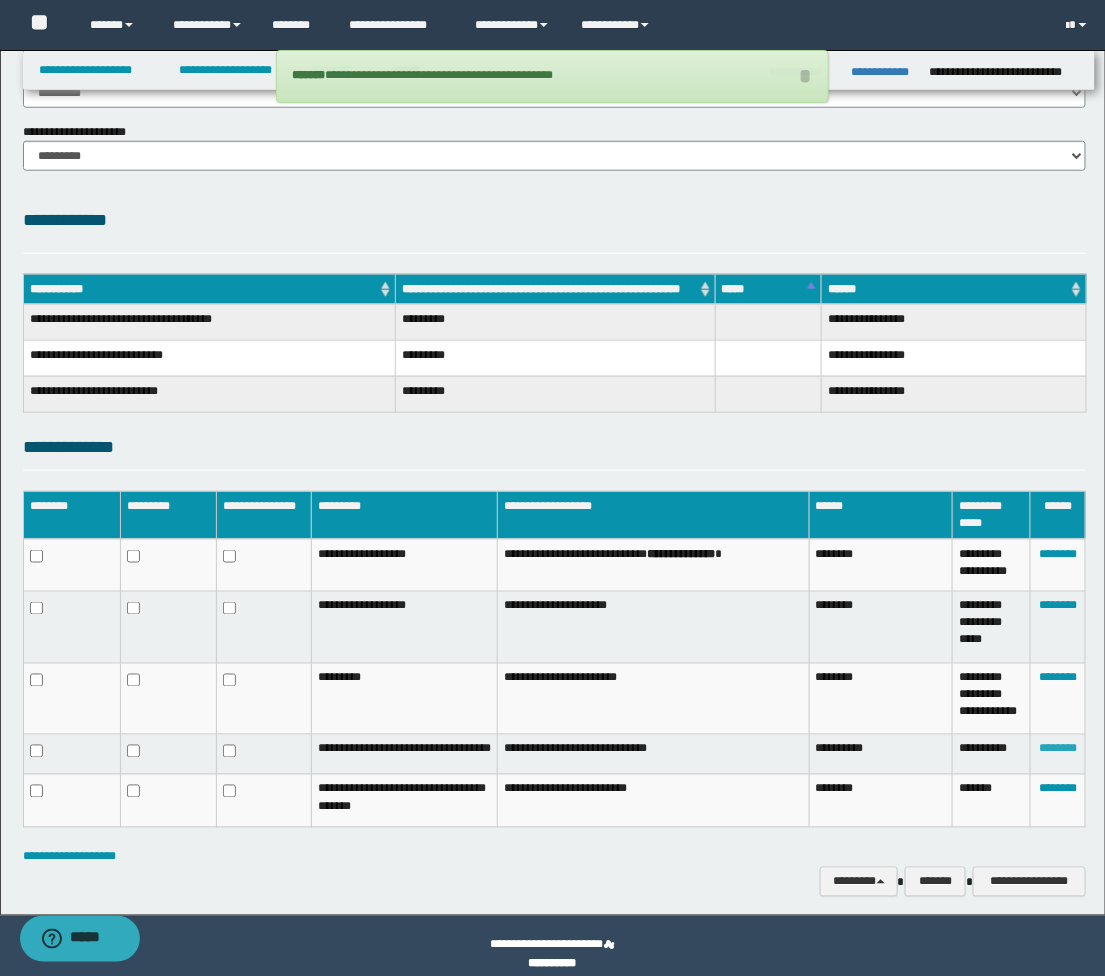 click on "********" at bounding box center (1058, 749) 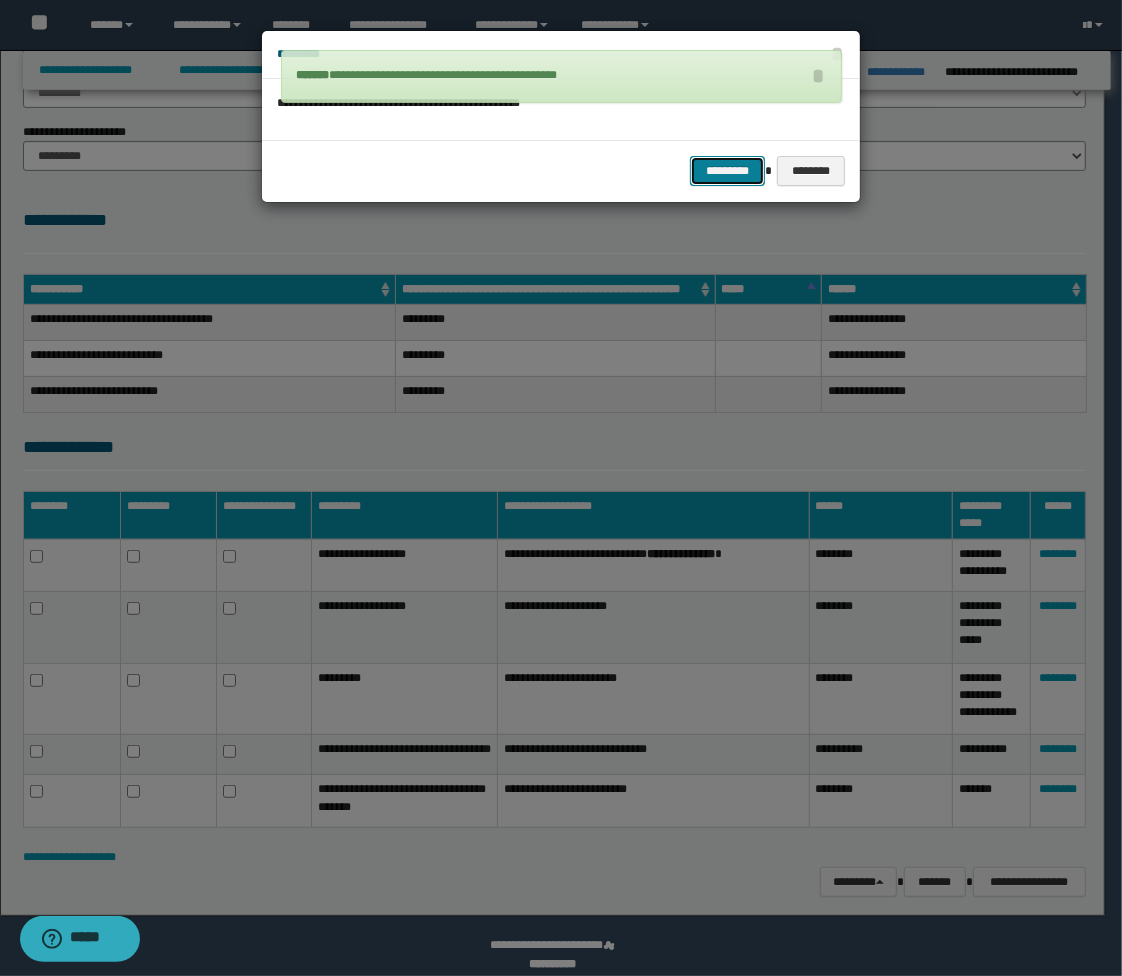 click on "*********" at bounding box center (727, 171) 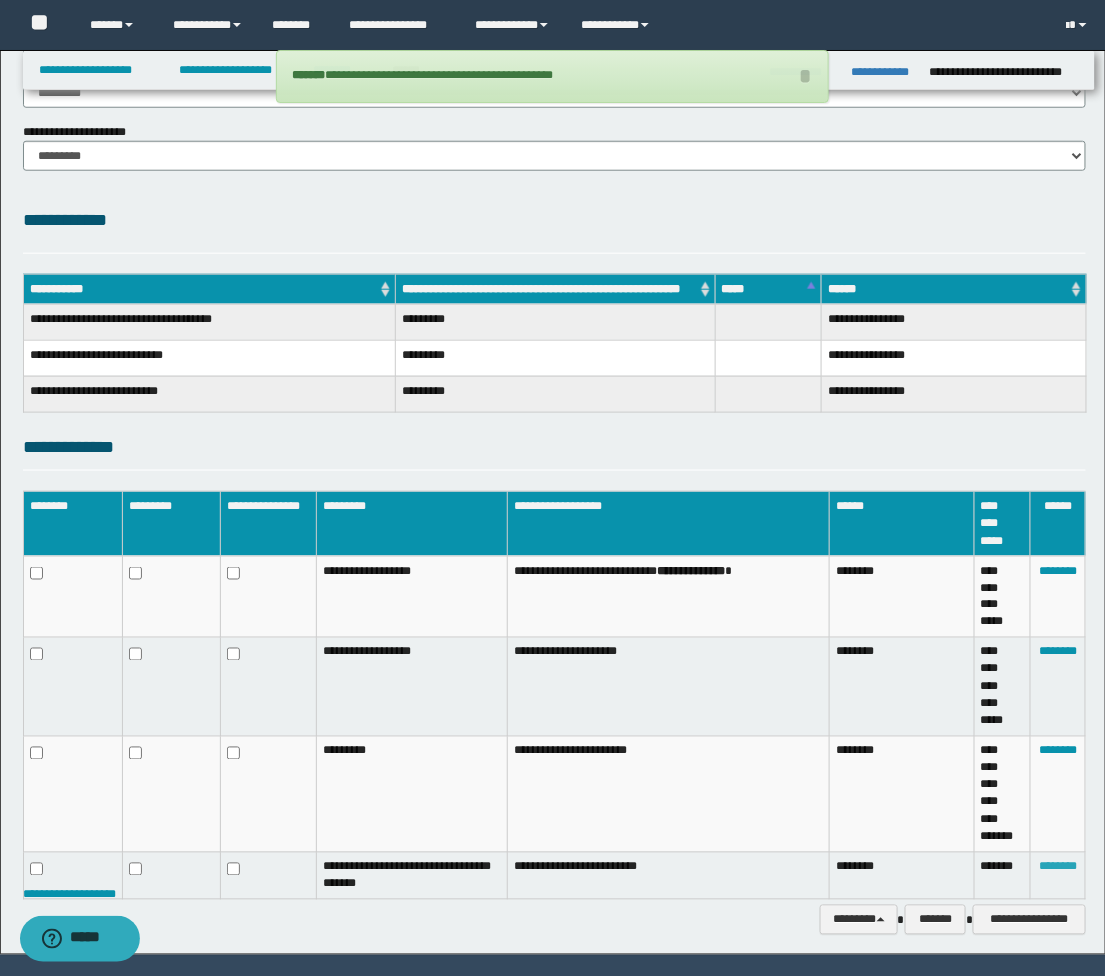 click on "********" at bounding box center [1058, 867] 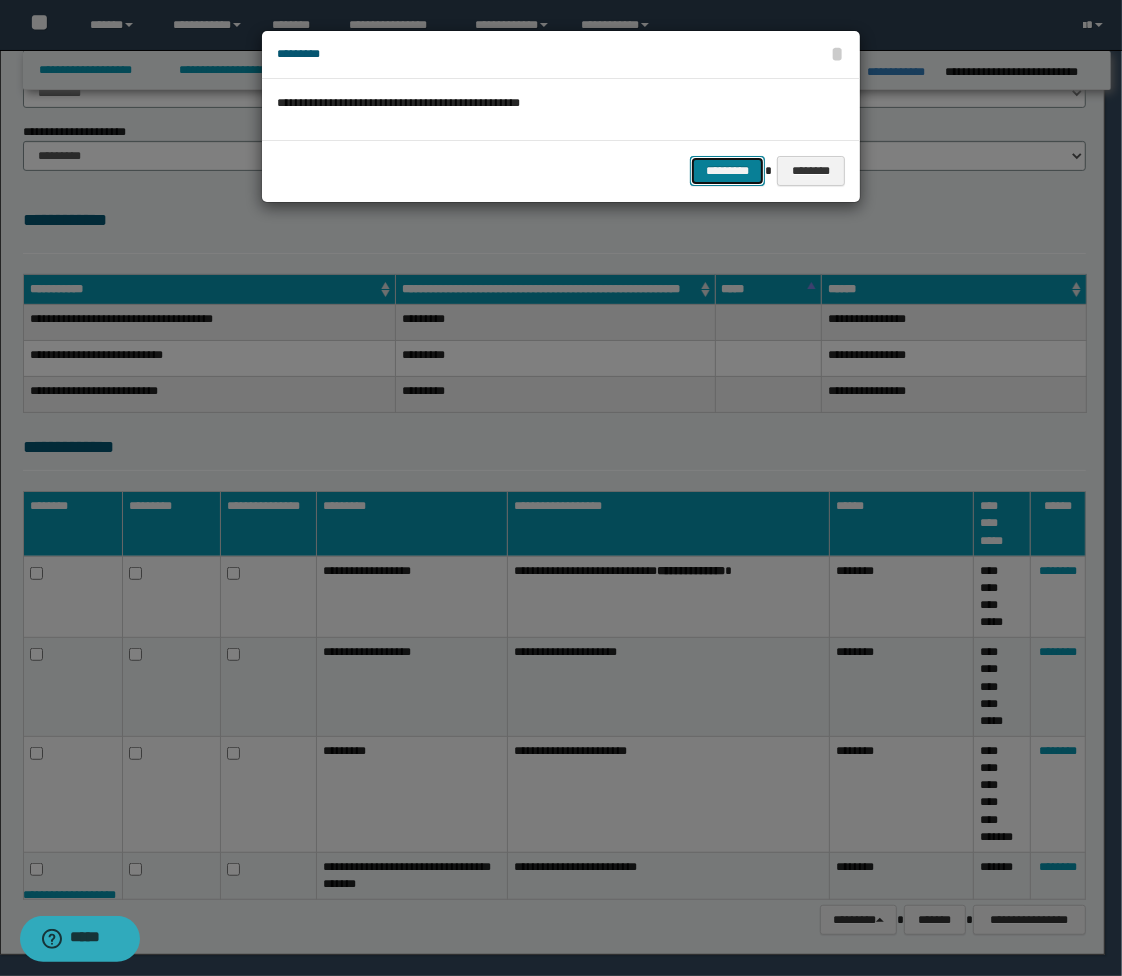 click on "*********" at bounding box center [727, 171] 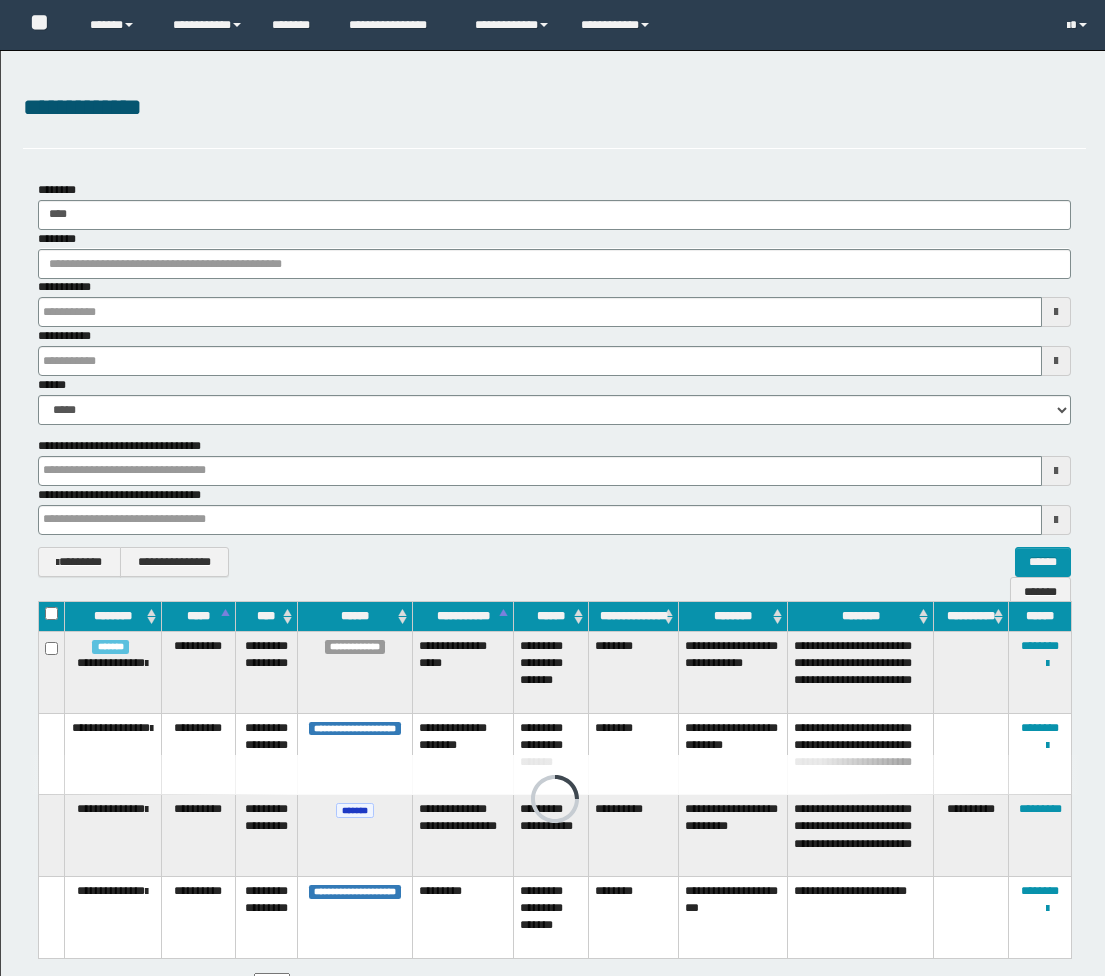 scroll, scrollTop: 0, scrollLeft: 0, axis: both 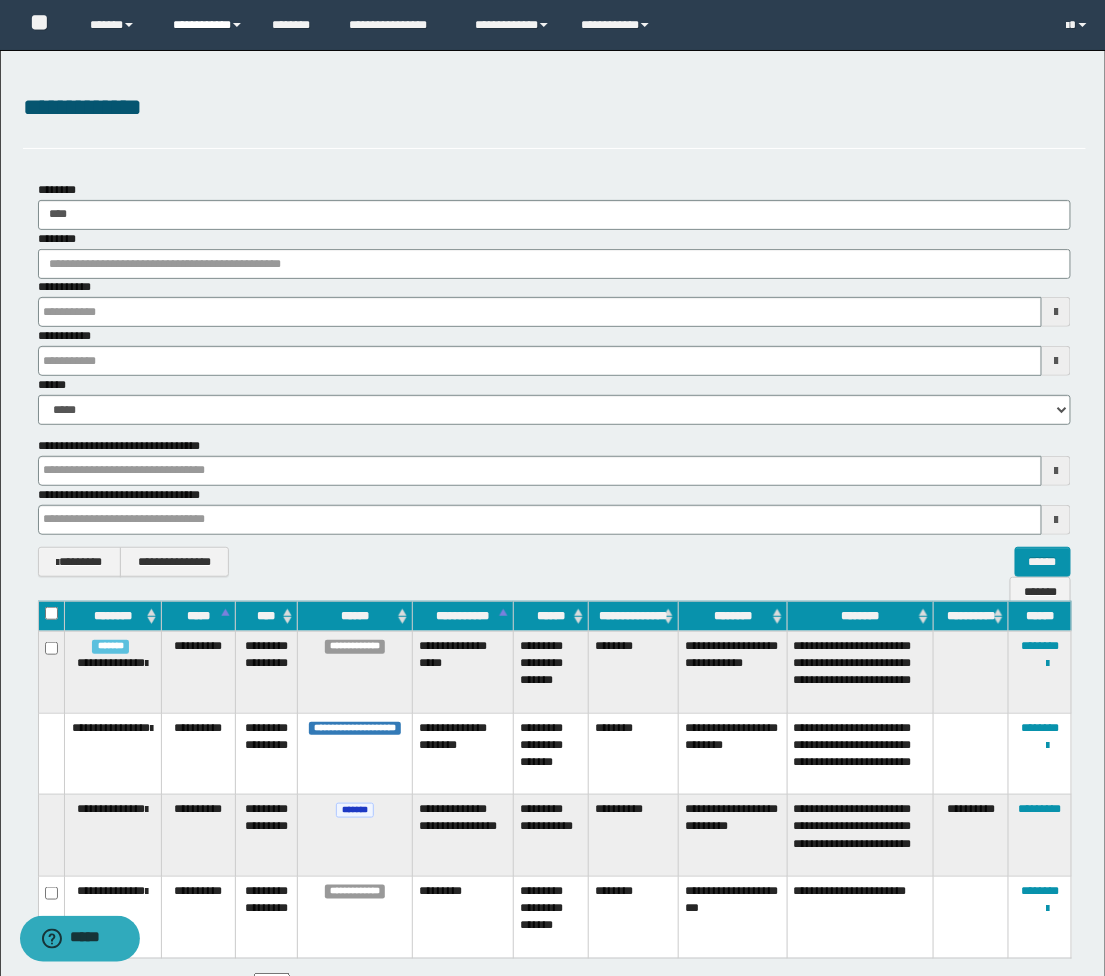 click on "**********" at bounding box center [207, 25] 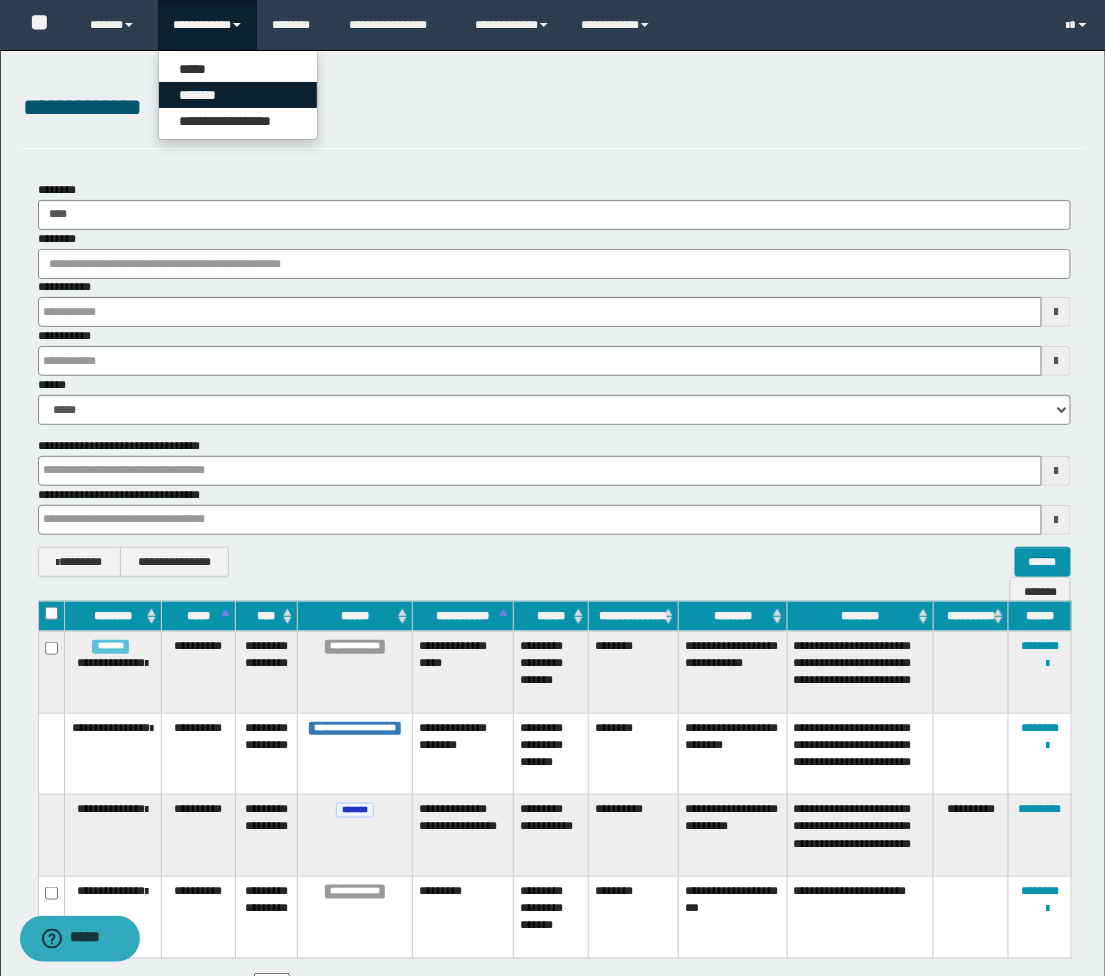 click on "*******" at bounding box center [238, 95] 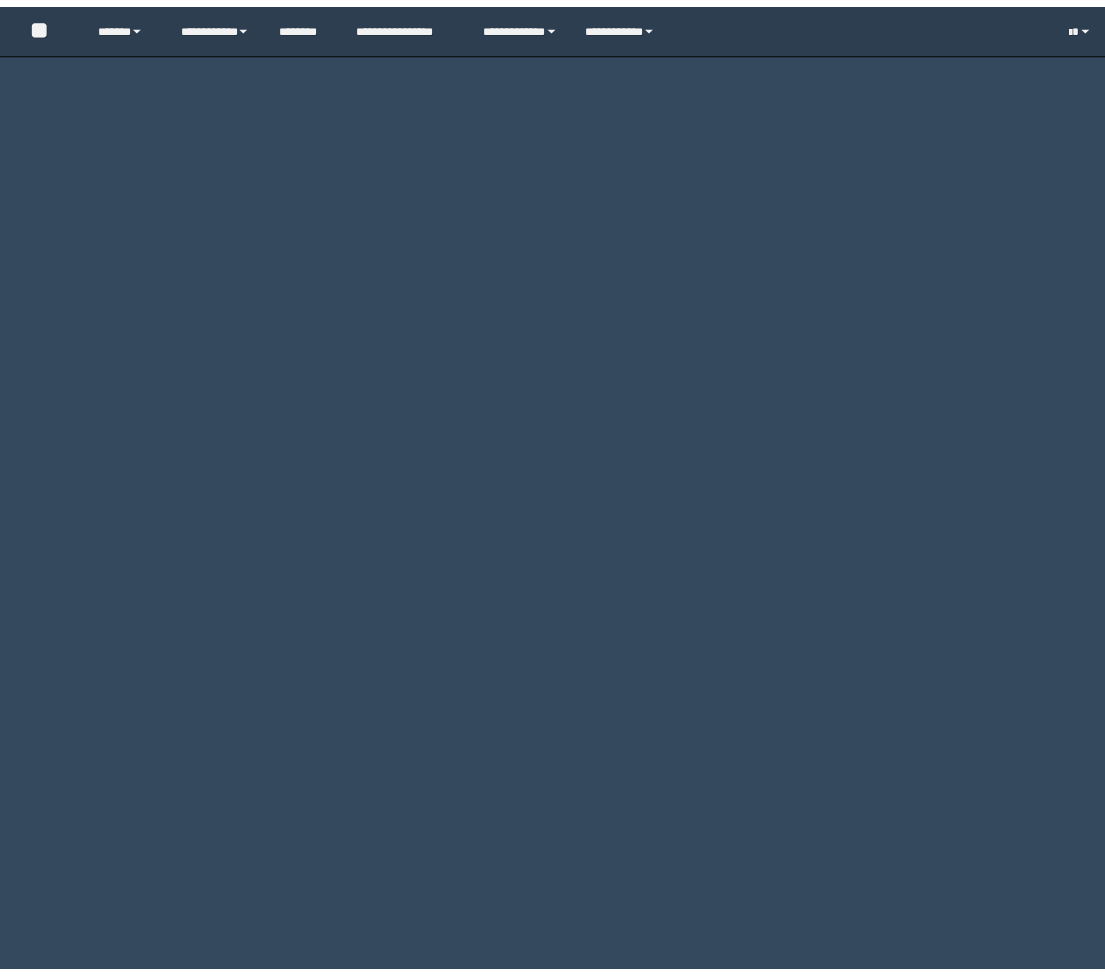 scroll, scrollTop: 0, scrollLeft: 0, axis: both 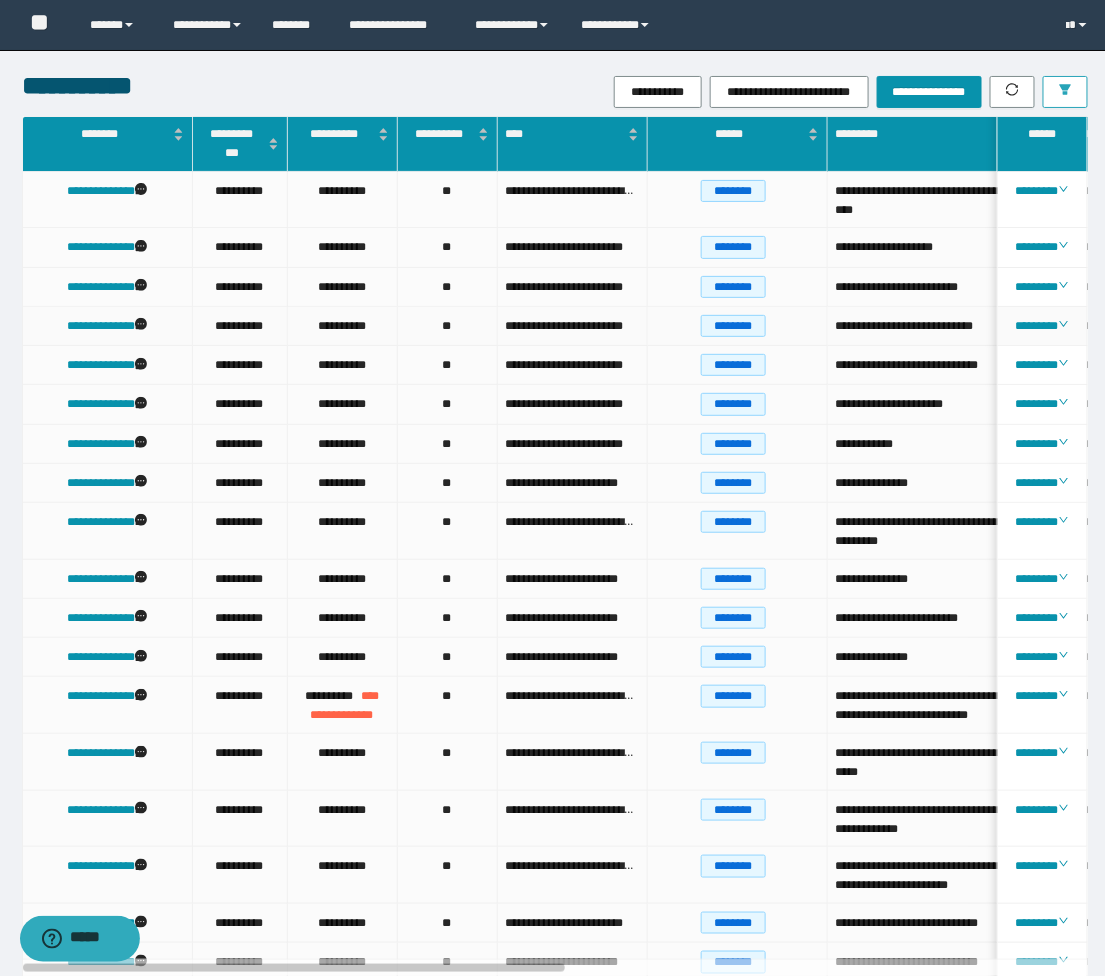 click at bounding box center [1065, 92] 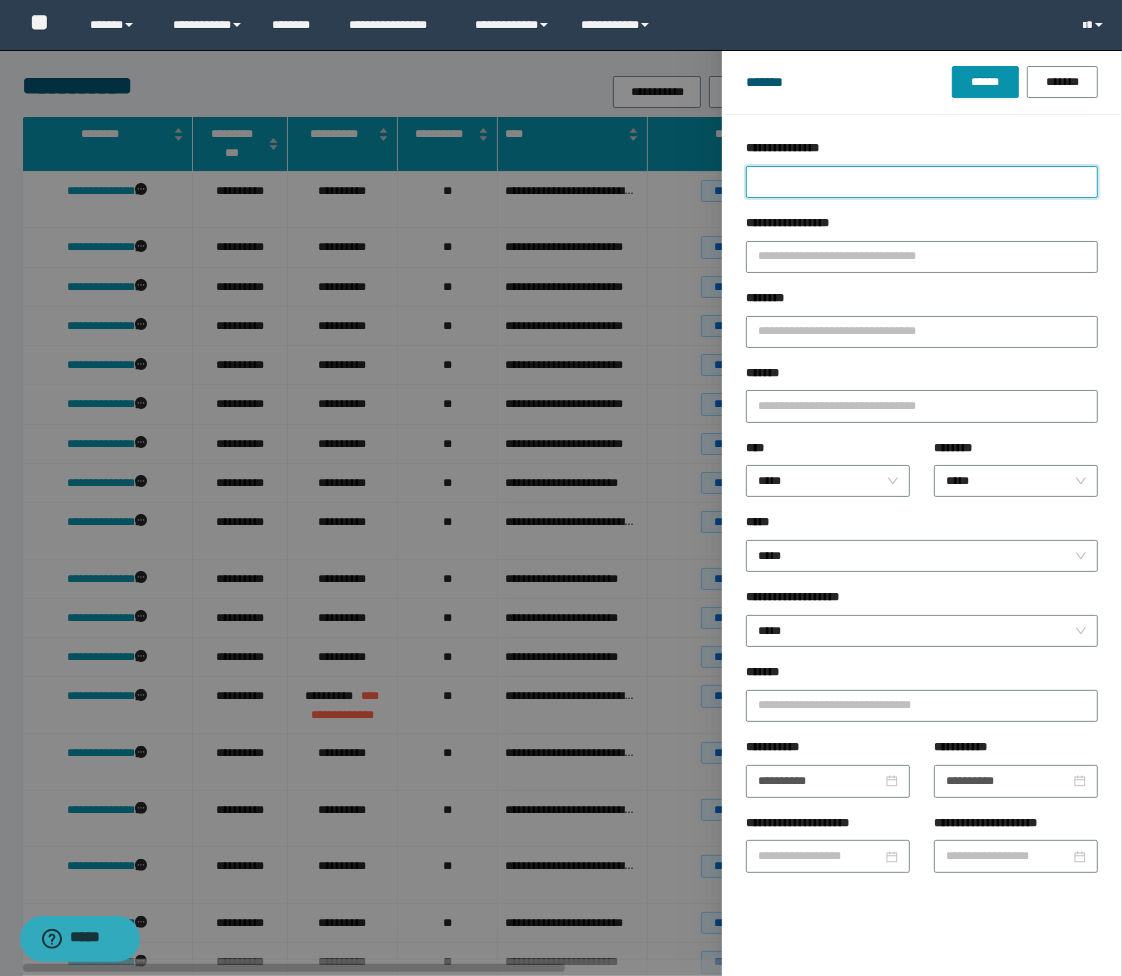 click on "**********" at bounding box center (922, 182) 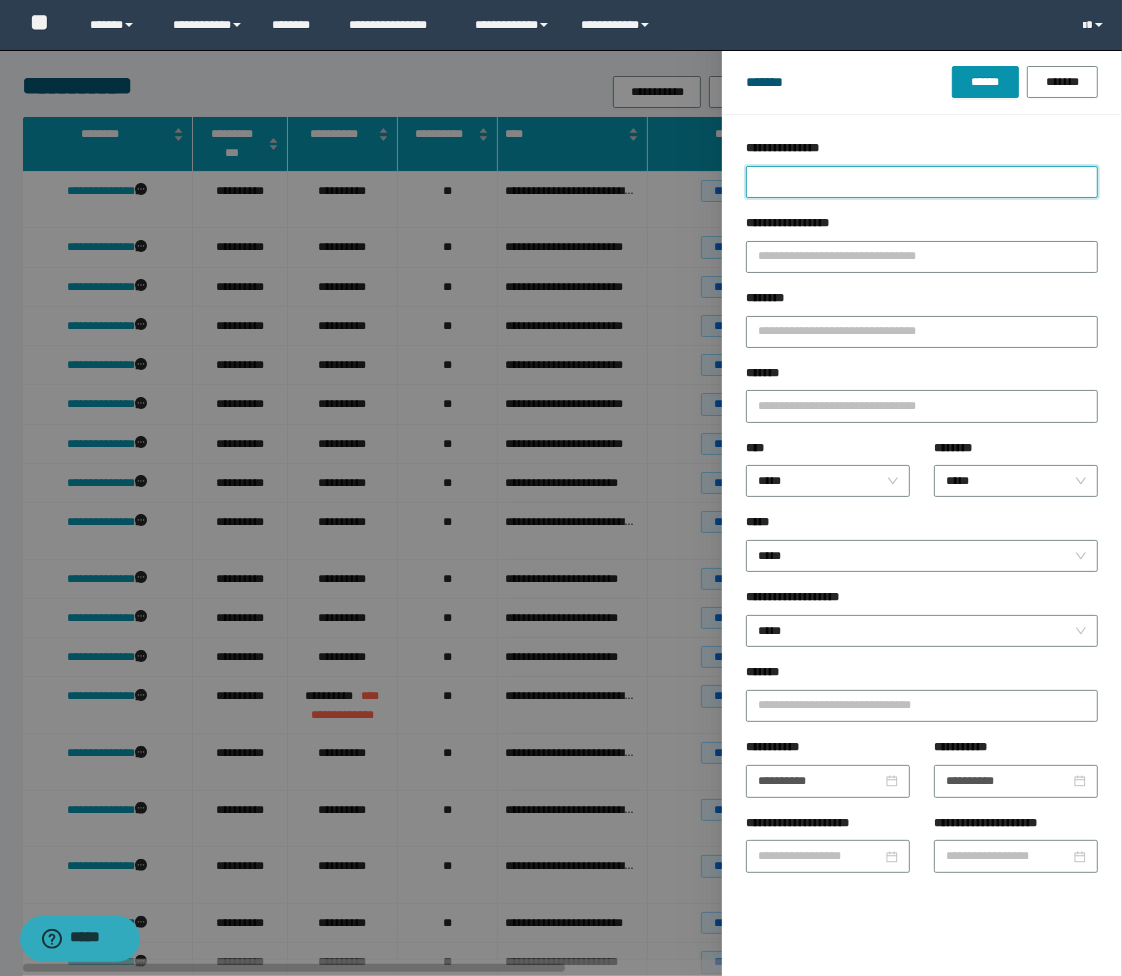 type on "*" 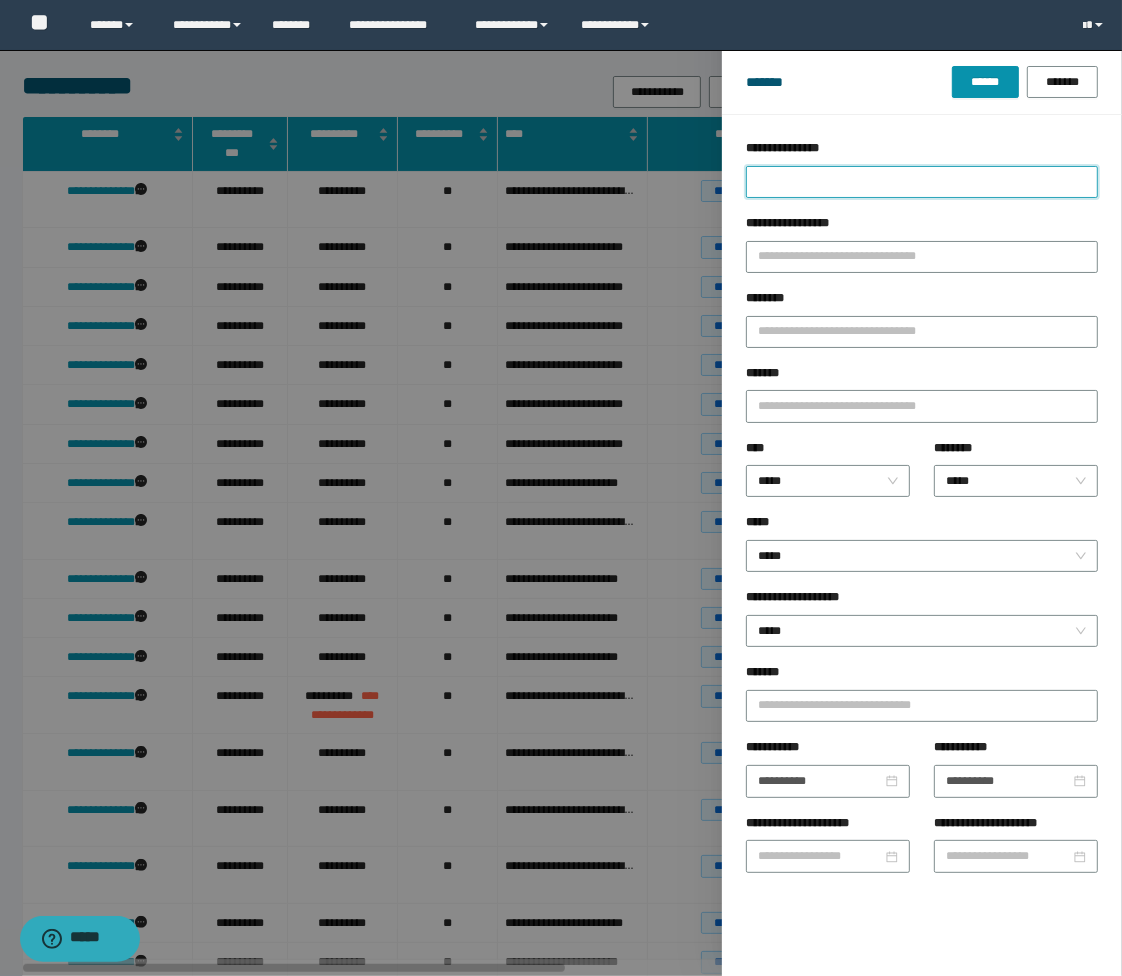type 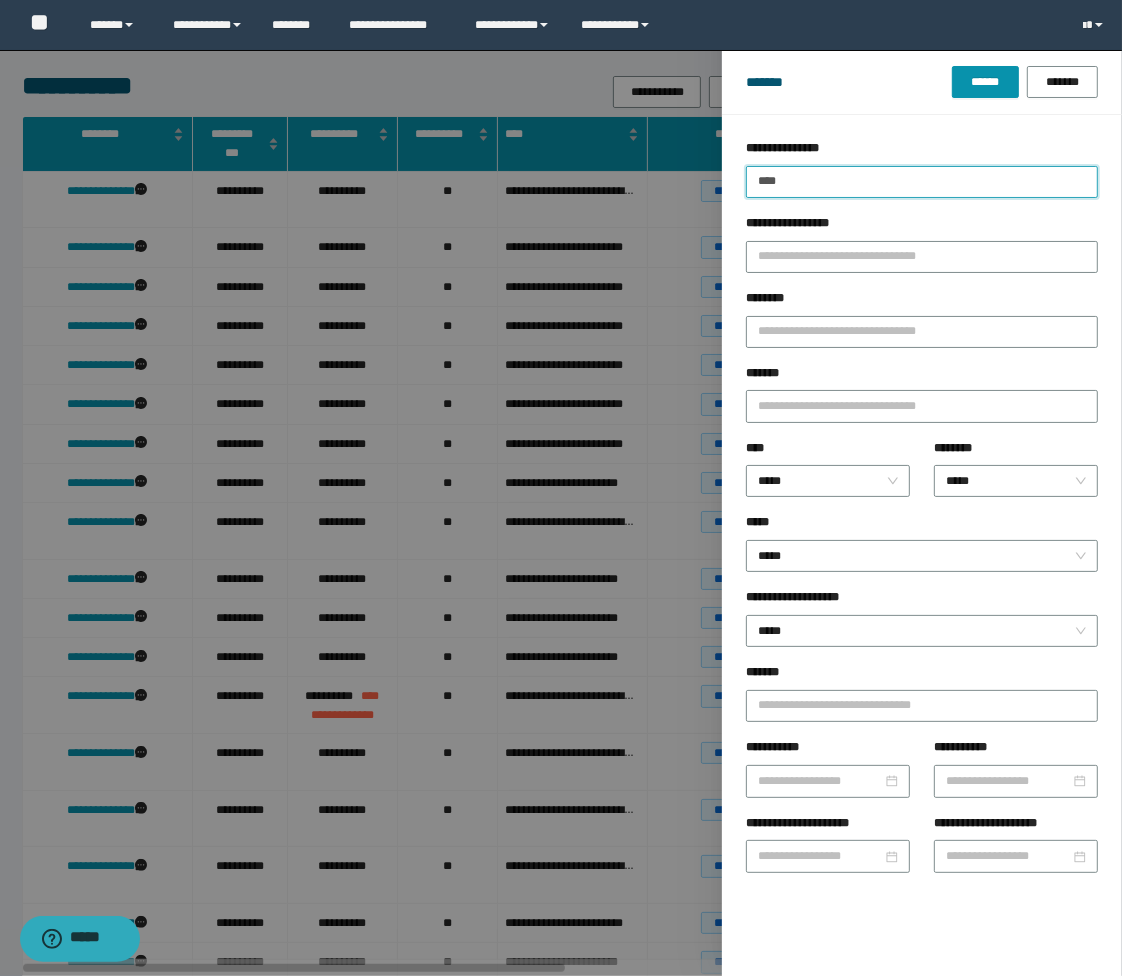 type on "****" 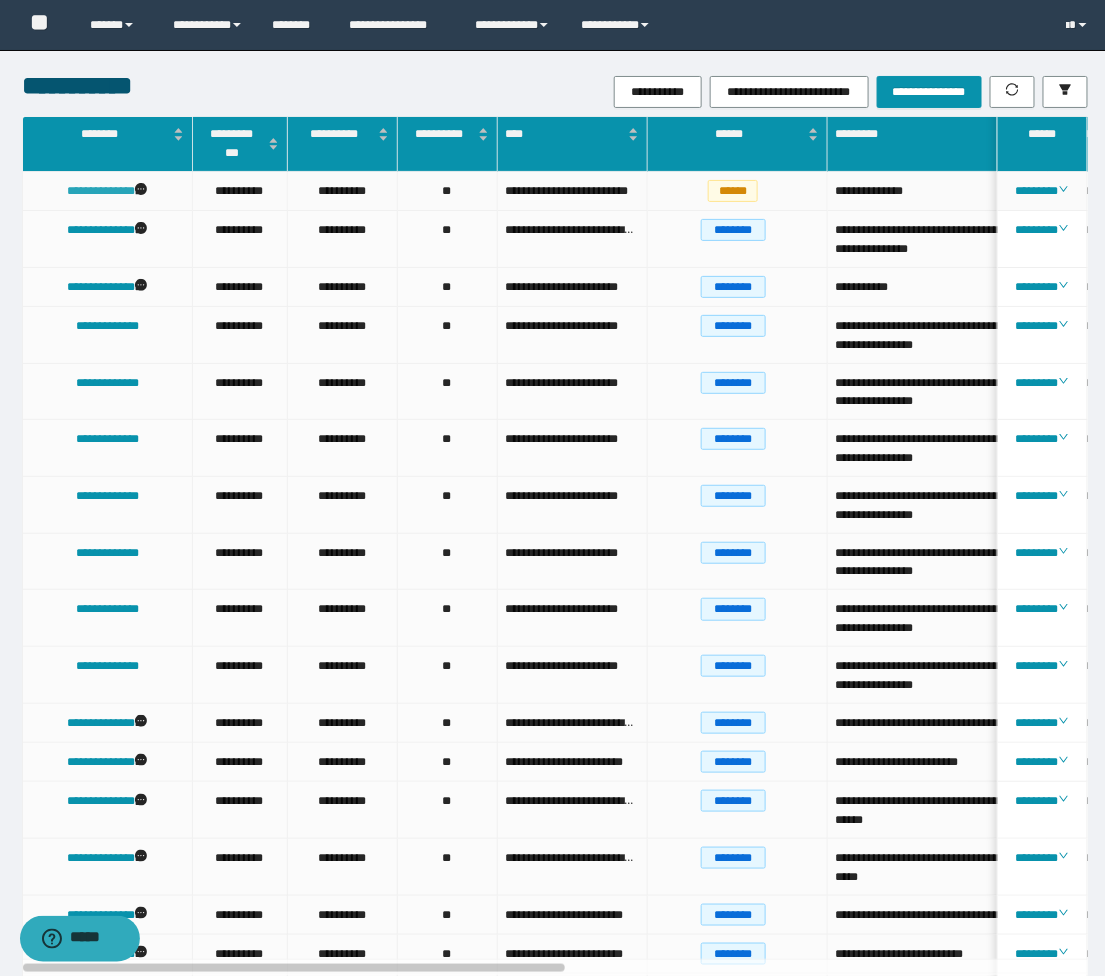 click on "**********" at bounding box center (101, 191) 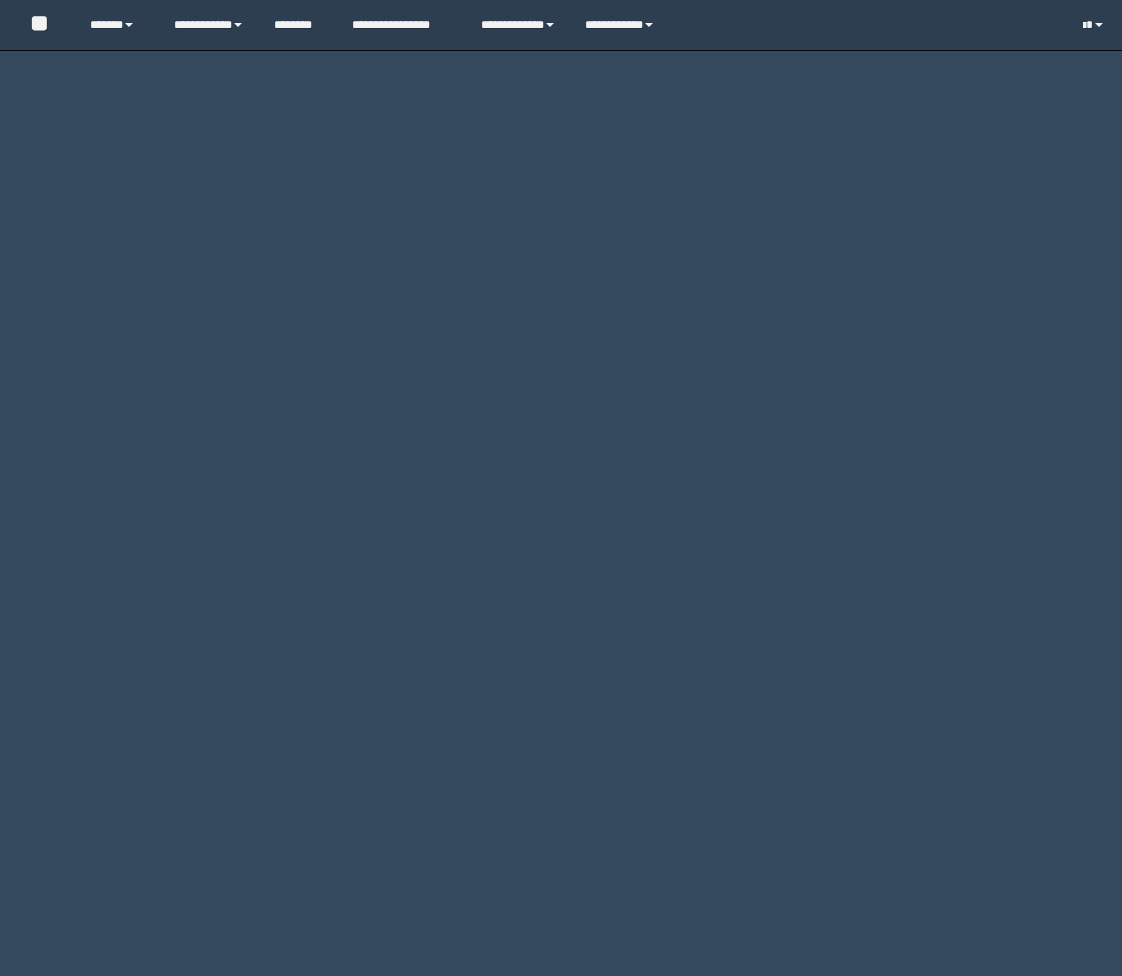 scroll, scrollTop: 0, scrollLeft: 0, axis: both 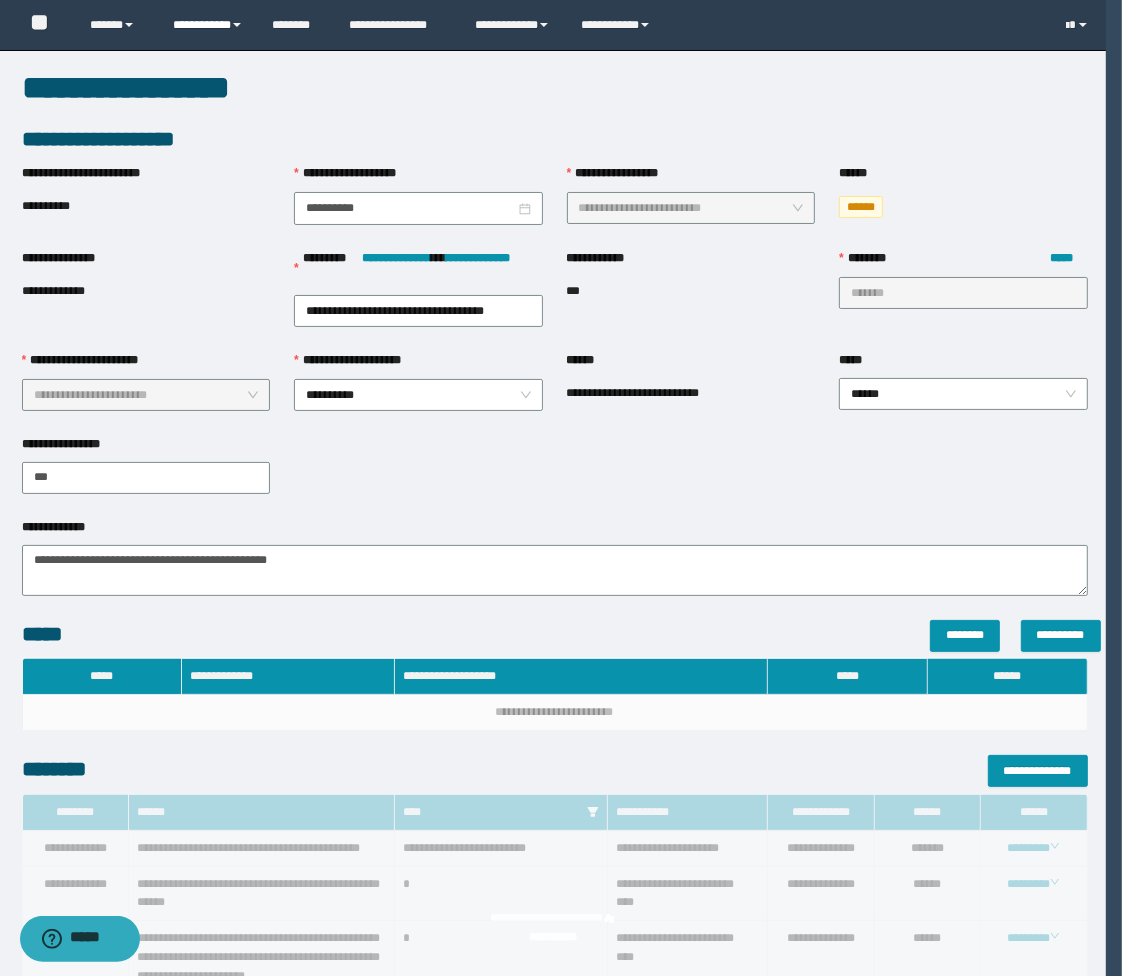 type on "**********" 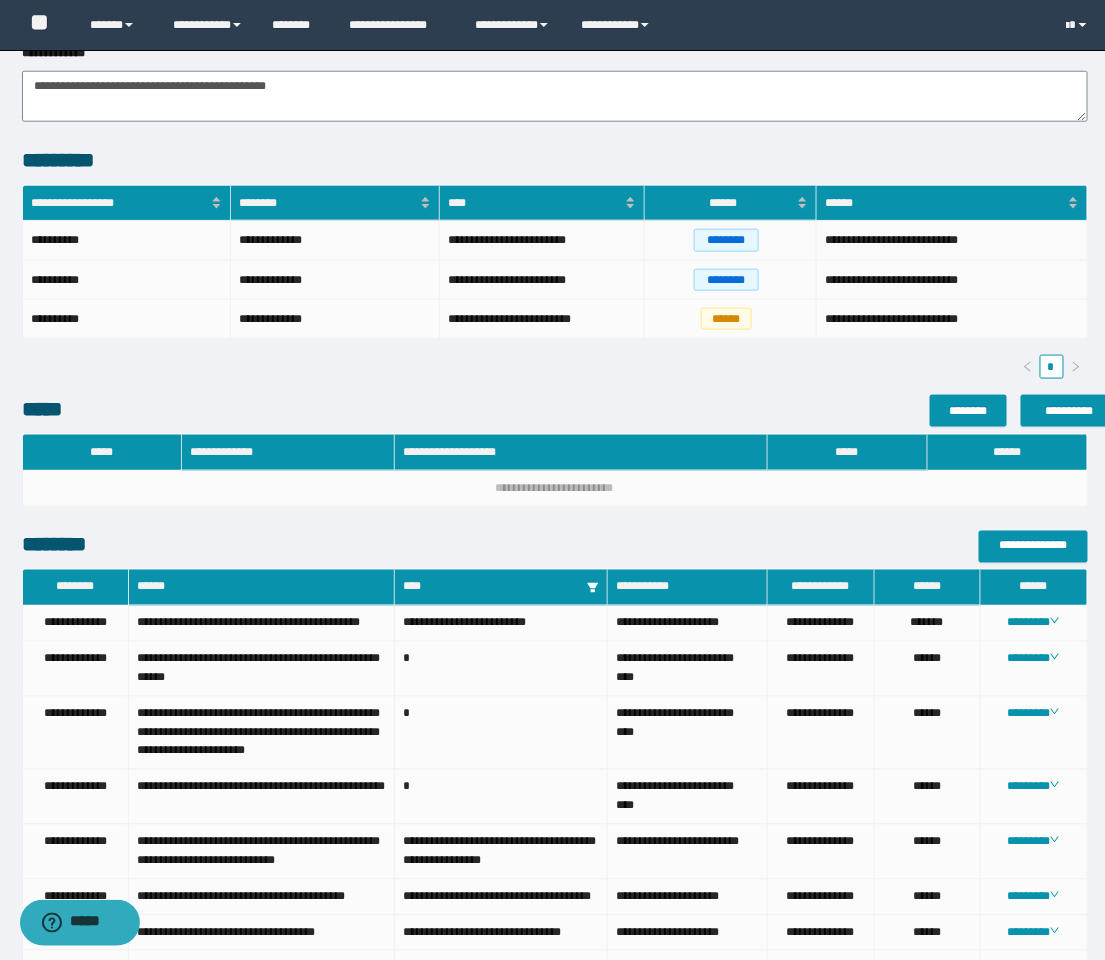 scroll, scrollTop: 777, scrollLeft: 0, axis: vertical 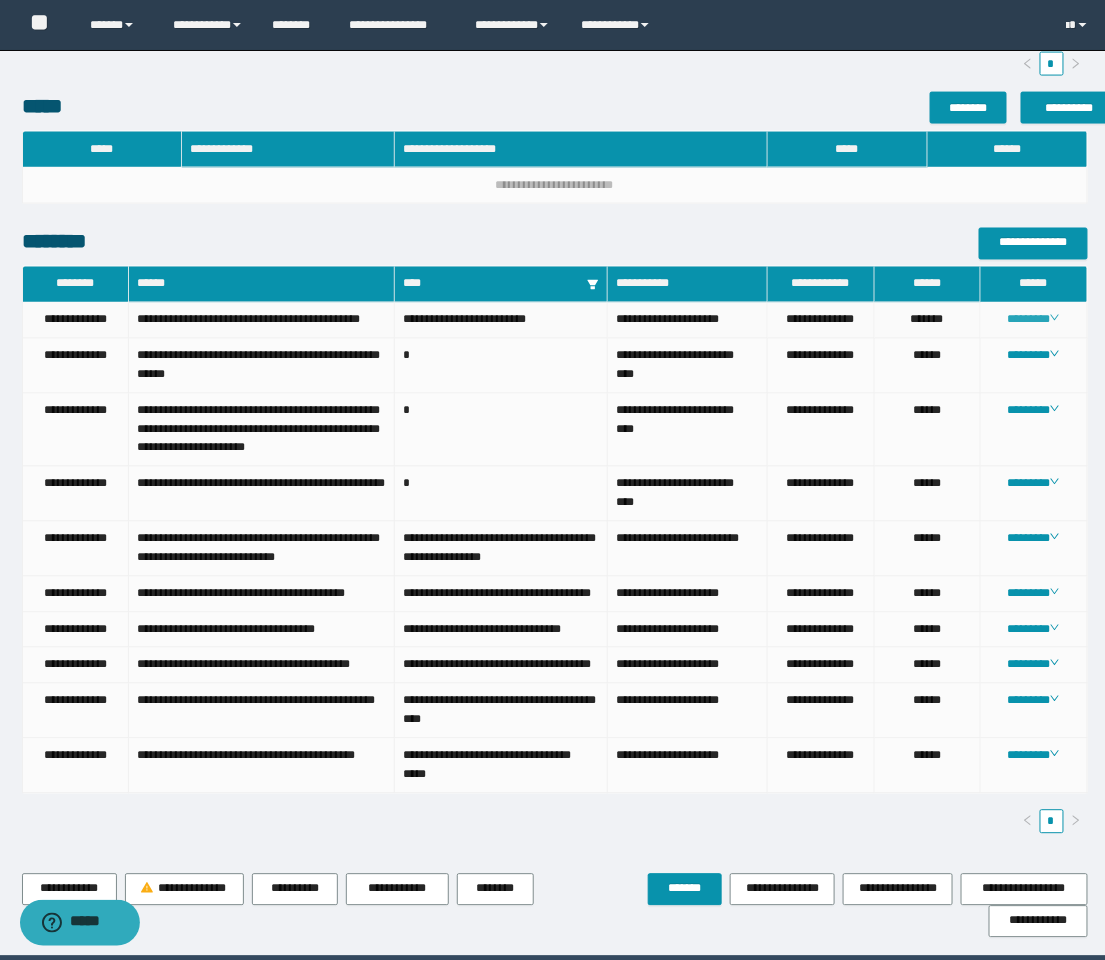 click on "********" at bounding box center (1033, 320) 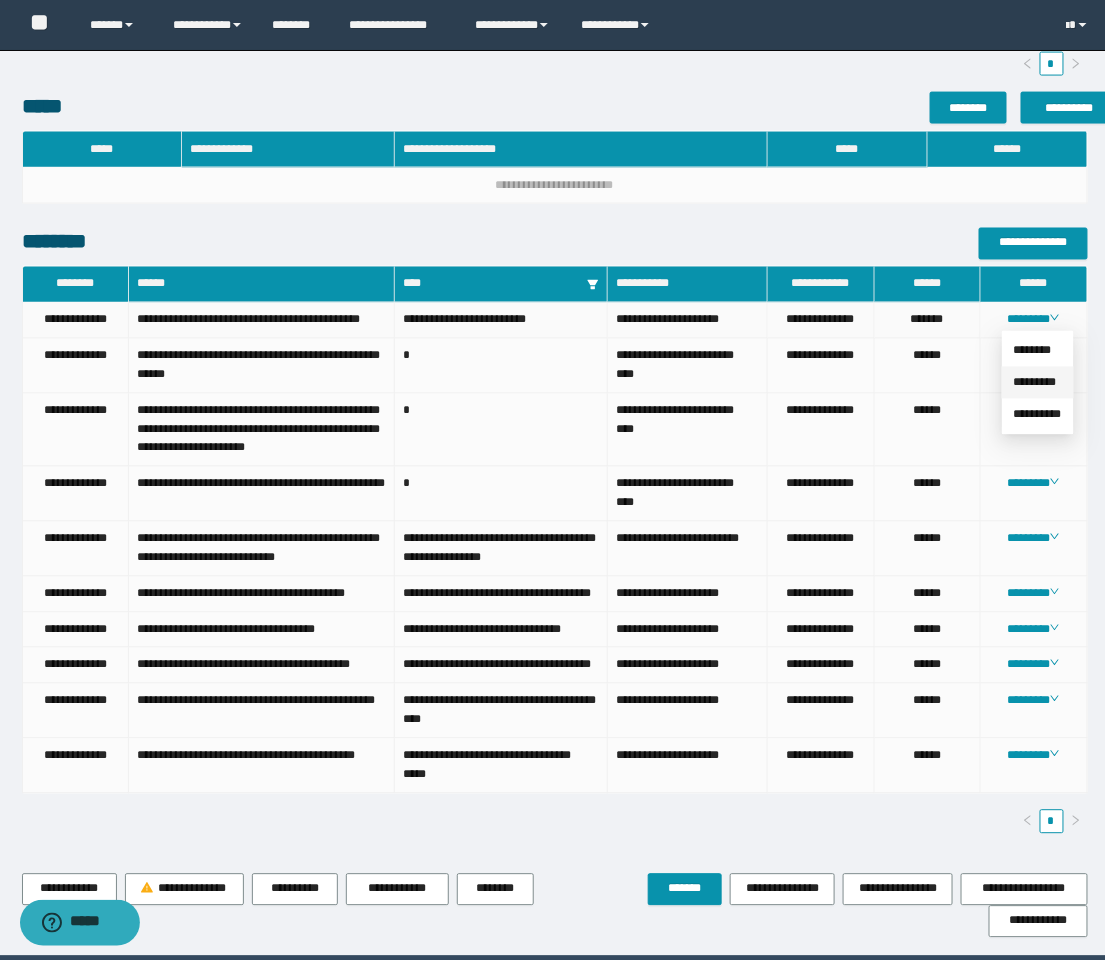 click on "*********" at bounding box center (1035, 383) 